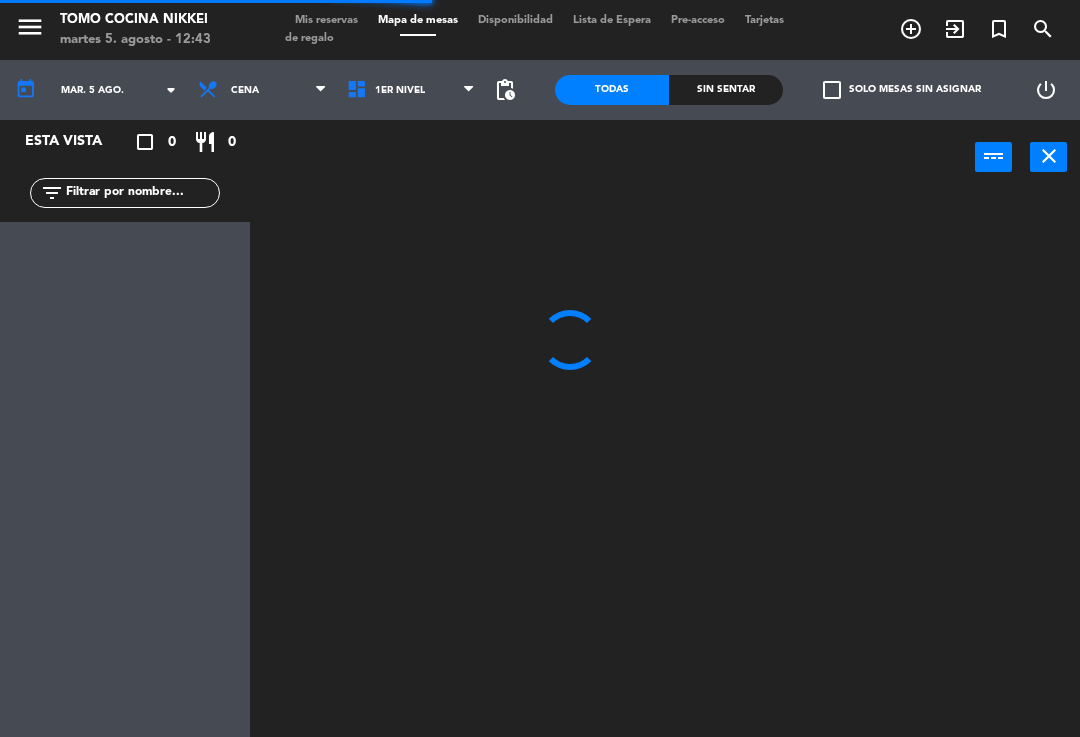 scroll, scrollTop: 0, scrollLeft: 0, axis: both 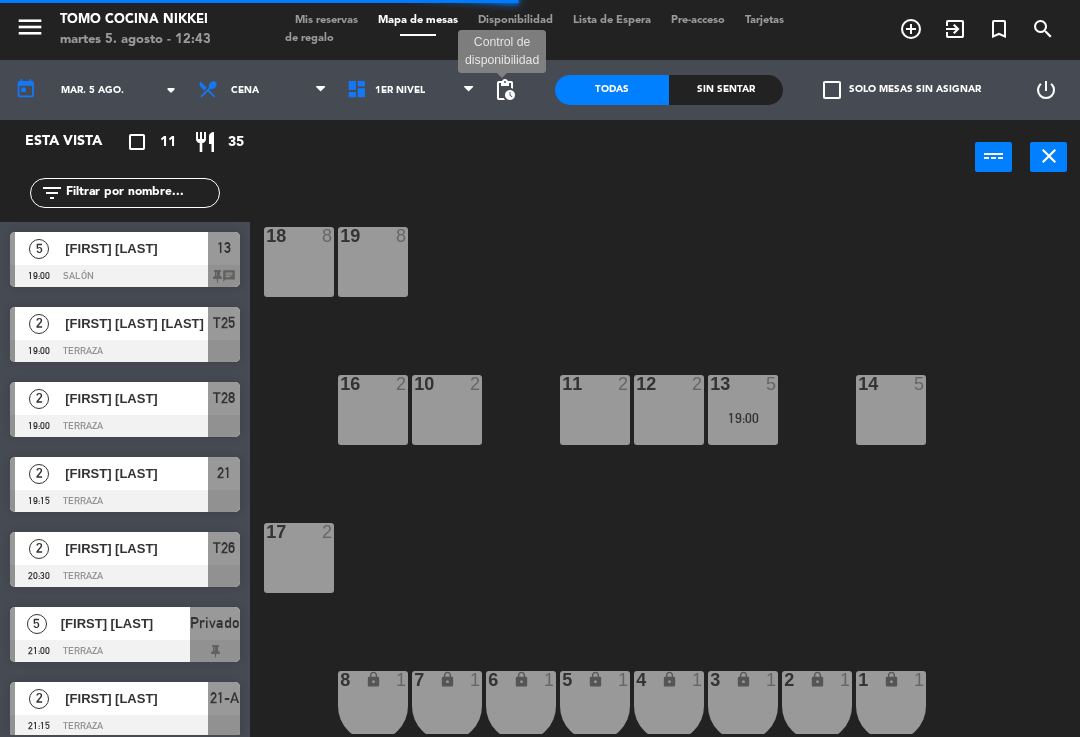click on "pending_actions" 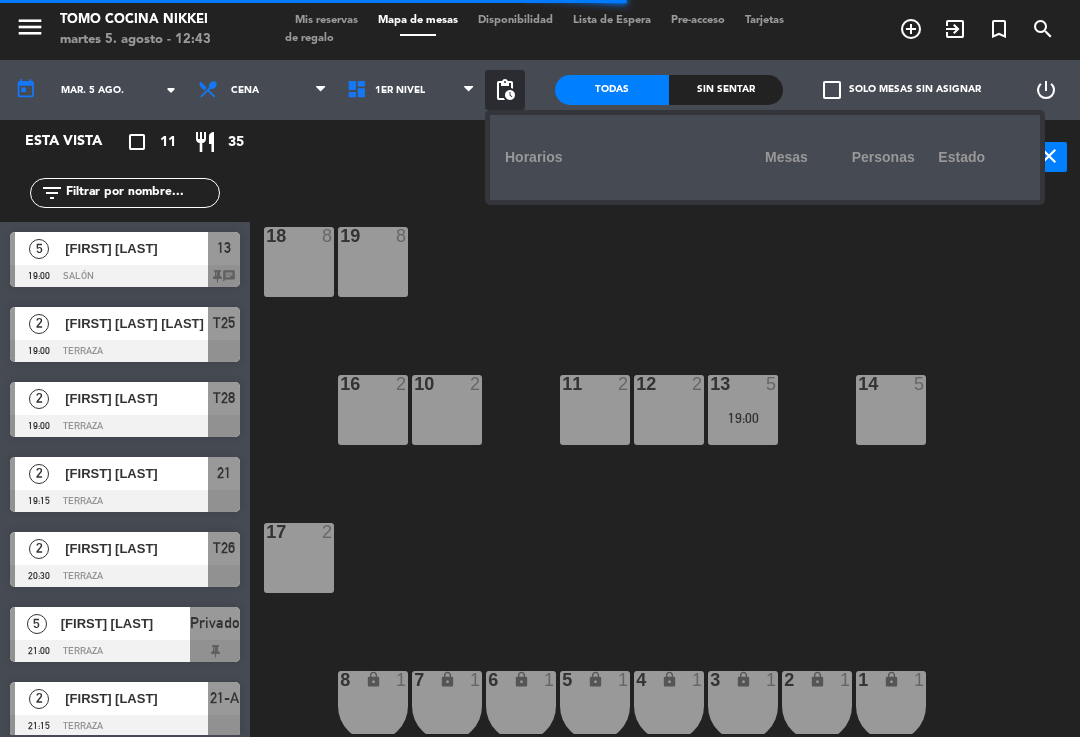 click on "18  8  19  8  16  2  10  2  11  2  12  2  13  5   19:00  14  5  17  2  7 lock  1  8 lock  1  6 lock  1  5 lock  1  4 lock  1  3 lock  1  2 lock  1  1 lock  1" 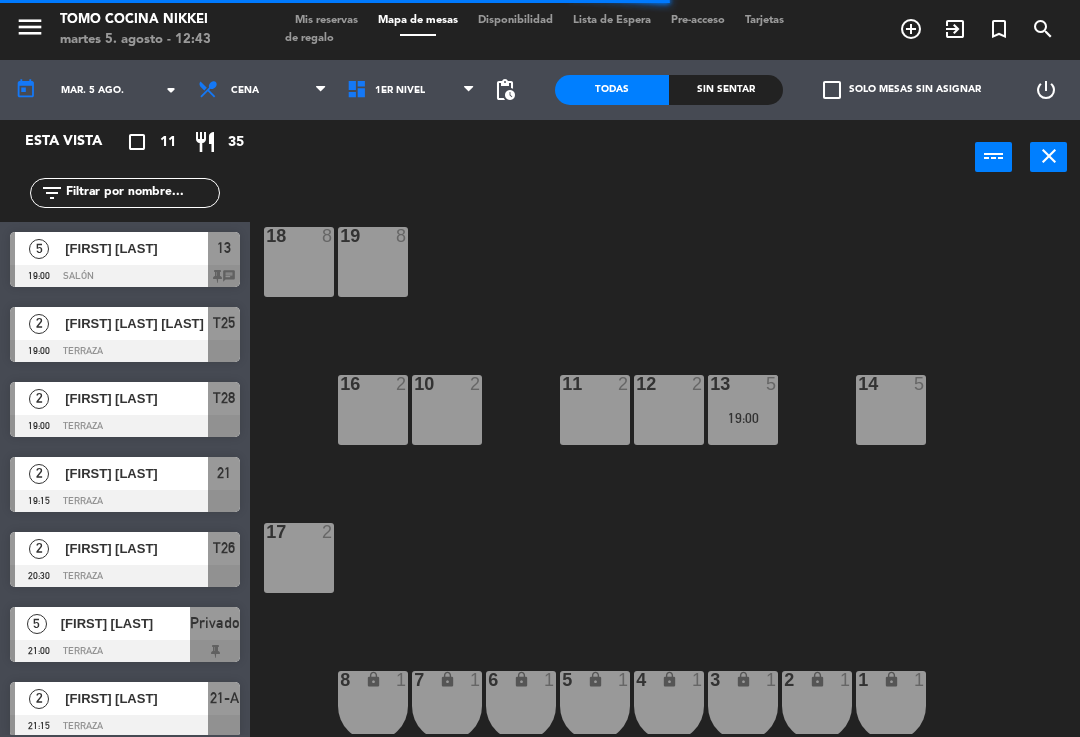 click on "18  8  19  8  16  2  10  2  11  2  12  2  13  5   19:00  14  5  17  2  7 lock  1  8 lock  1  6 lock  1  5 lock  1  4 lock  1  3 lock  1  2 lock  1  1 lock  1" 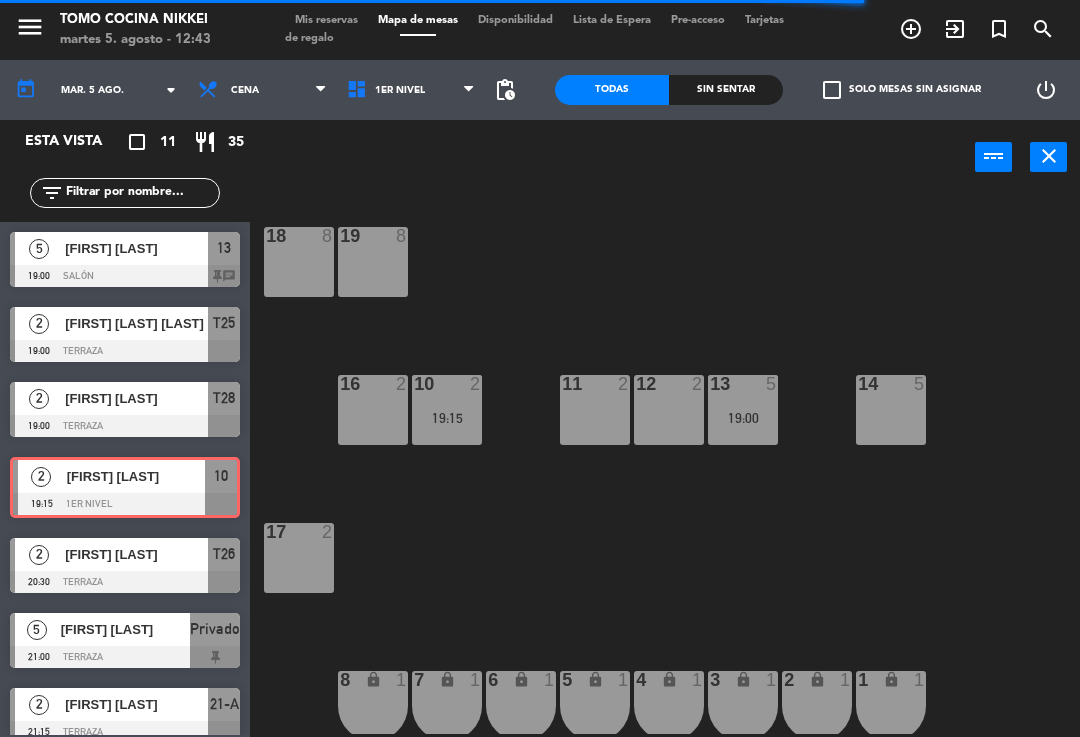 click on "18  8  19  8  16  2  10  2   19:15  11  2  12  2  13  5   19:00  14  5  17  2  7 lock  1  8 lock  1  6 lock  1  5 lock  1  4 lock  1  3 lock  1  2 lock  1  1 lock  1" 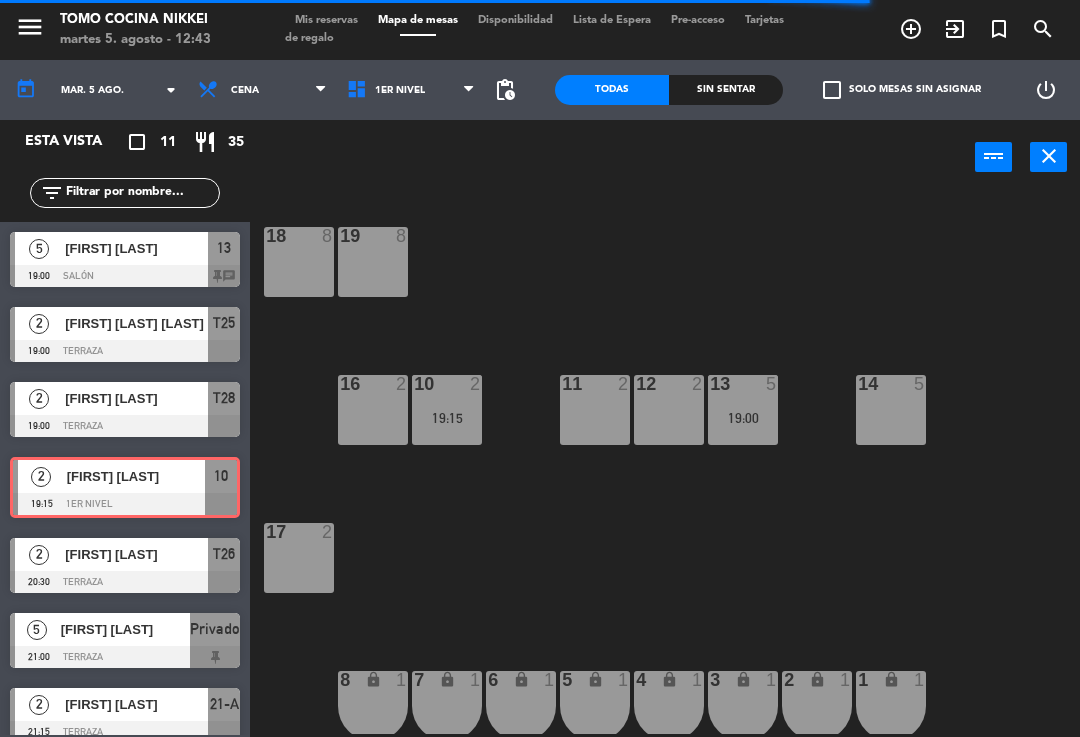 click on "19:15" at bounding box center [447, 418] 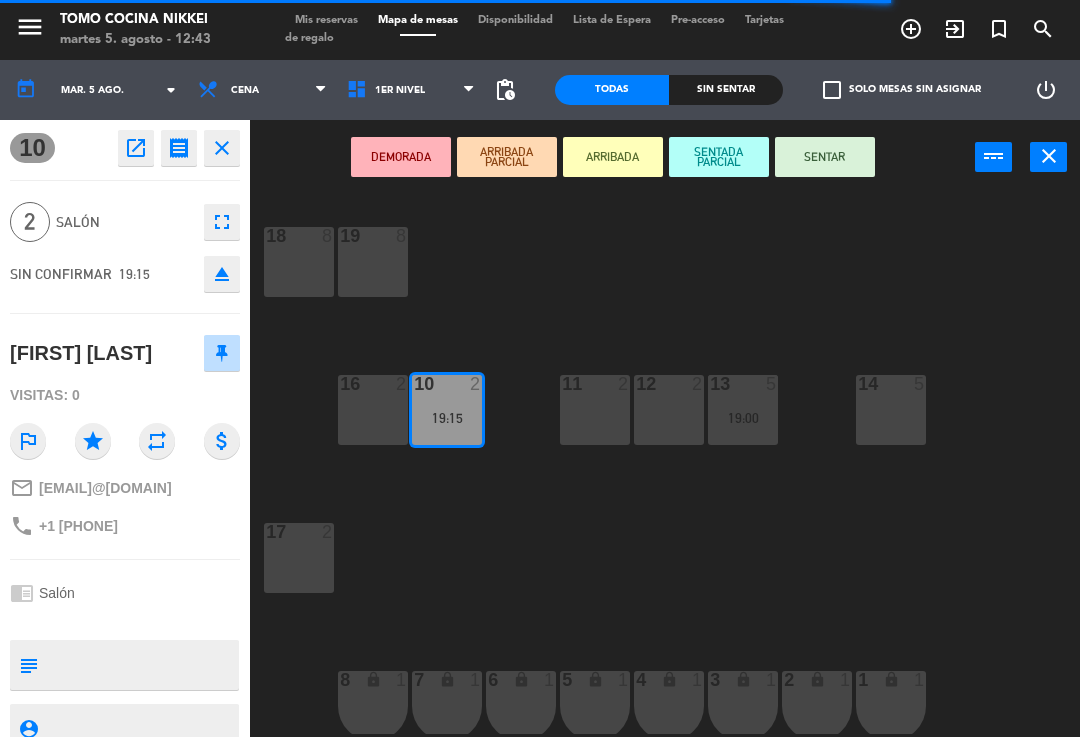click on "DEMORADA" at bounding box center [401, 157] 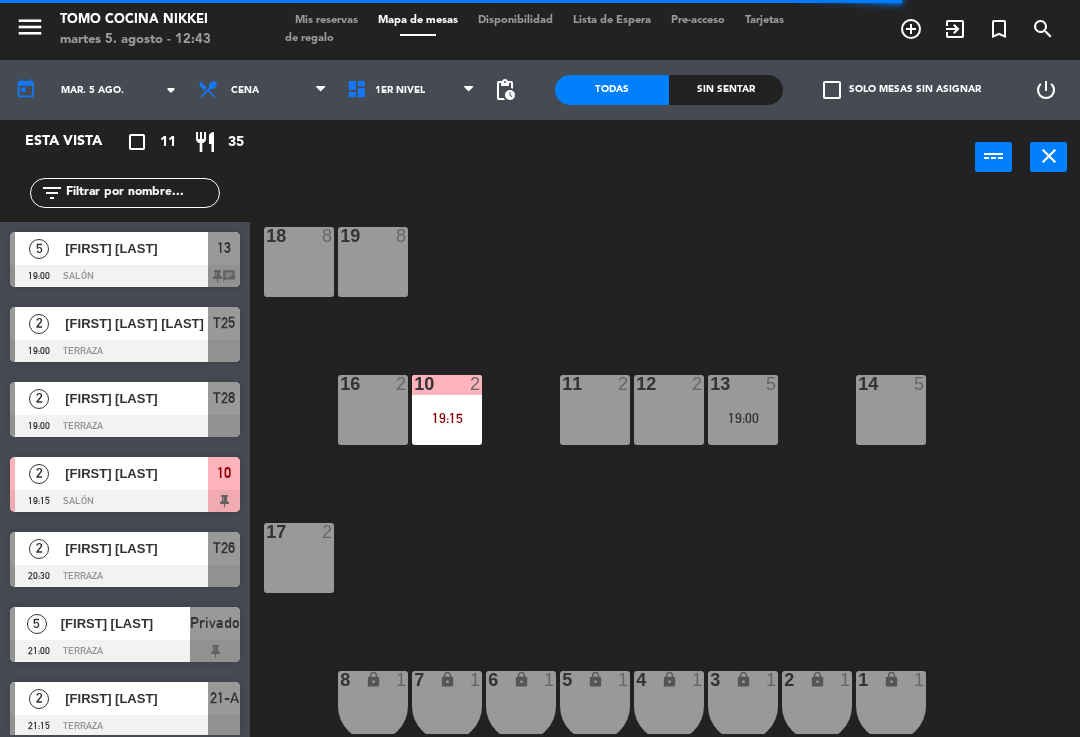 click on "18  8  19  8  16  2  10  2   19:15  11  2  12  2  13  5   19:00  14  5  17  2  7 lock  1  8 lock  1  6 lock  1  5 lock  1  4 lock  1  3 lock  1  2 lock  1  1 lock  1" 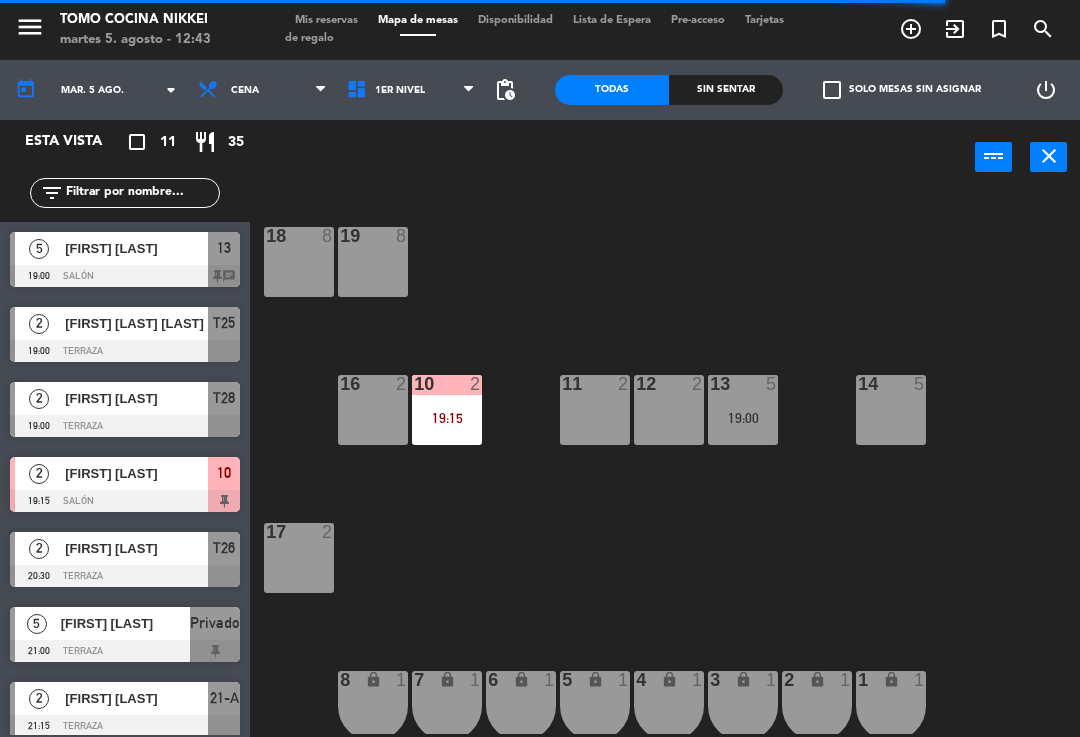 click at bounding box center (474, 90) 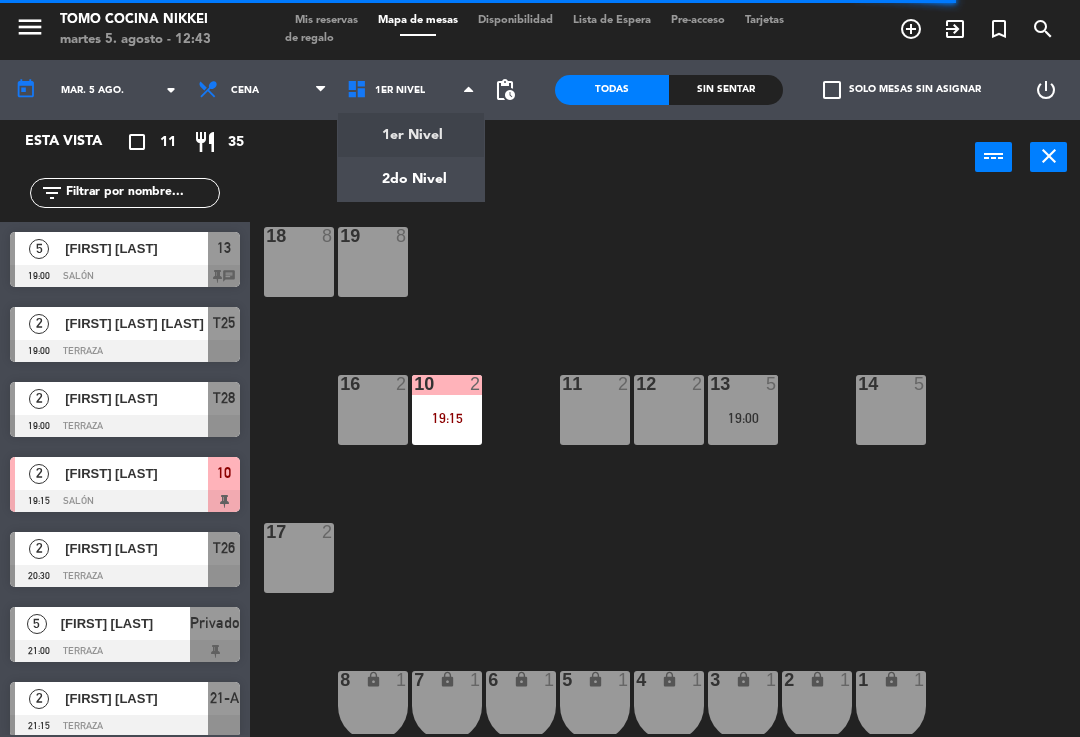 click on "pending_actions" 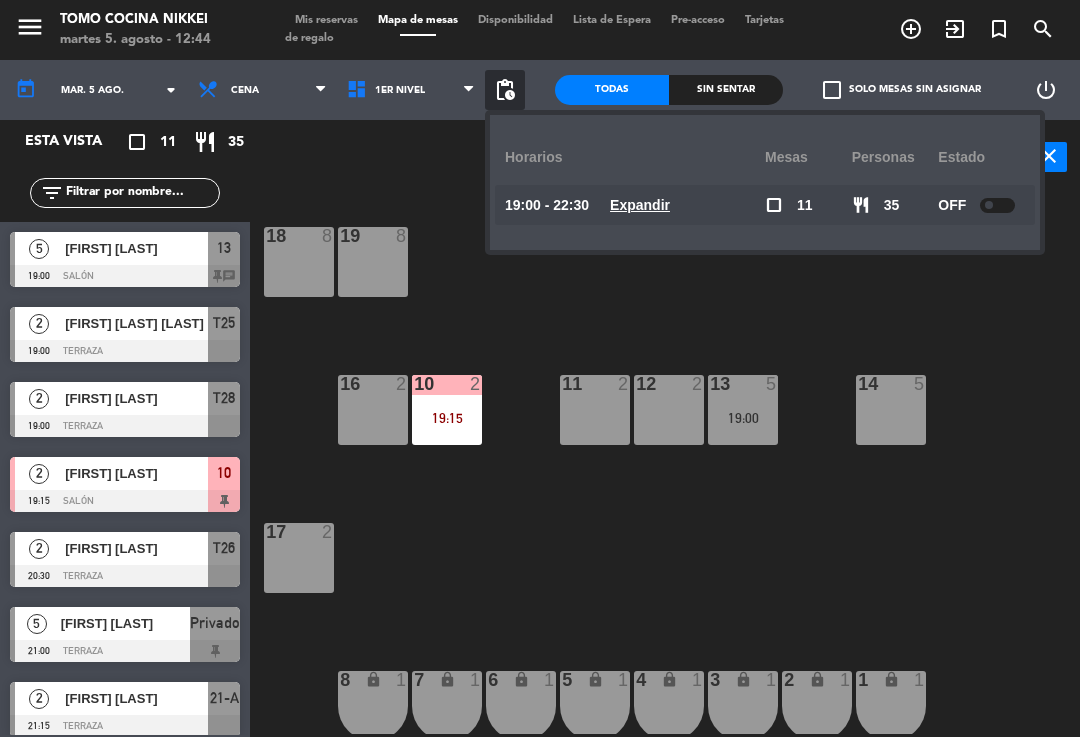 click on "Expandir" 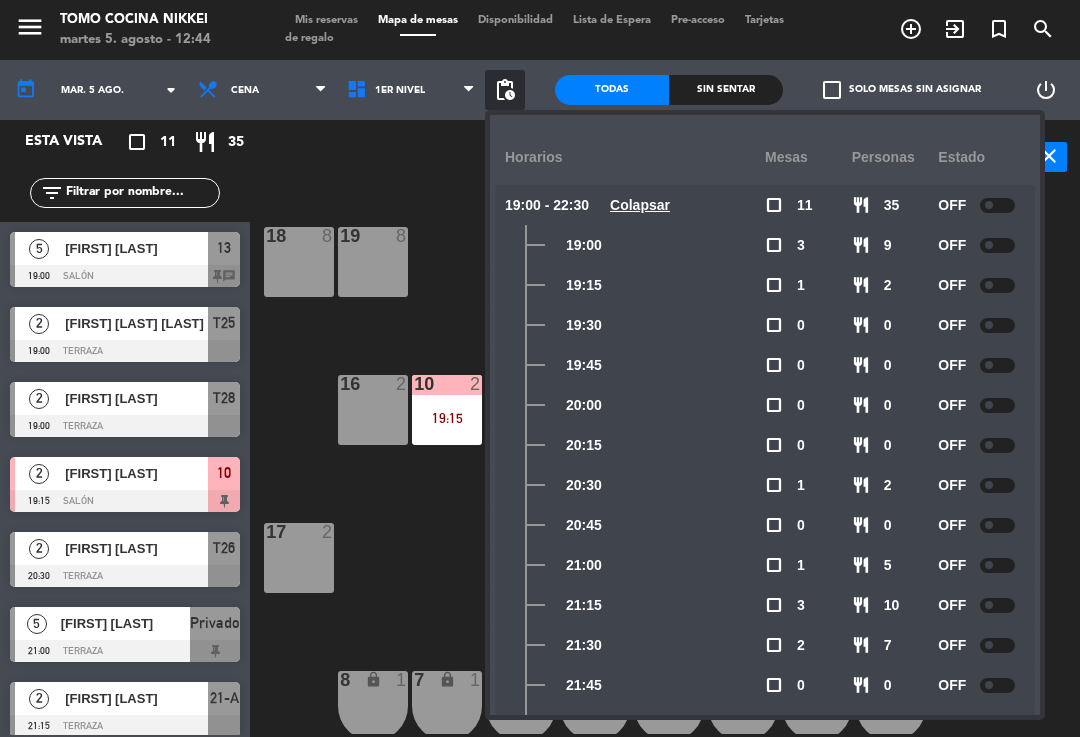 click 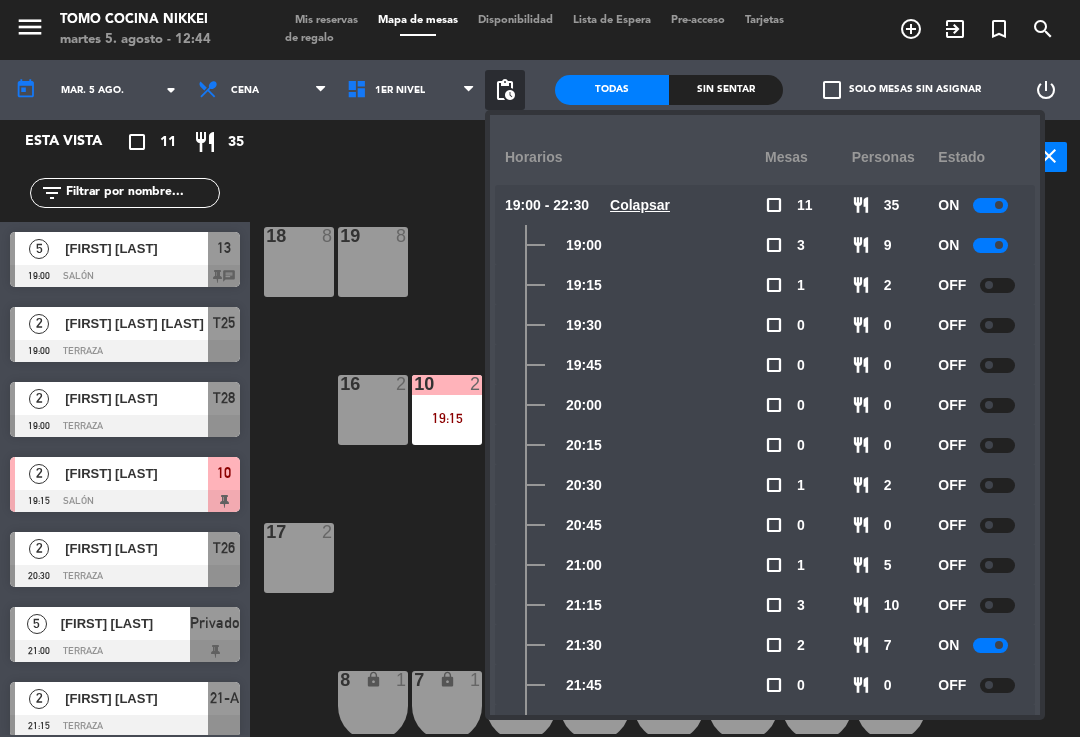 click 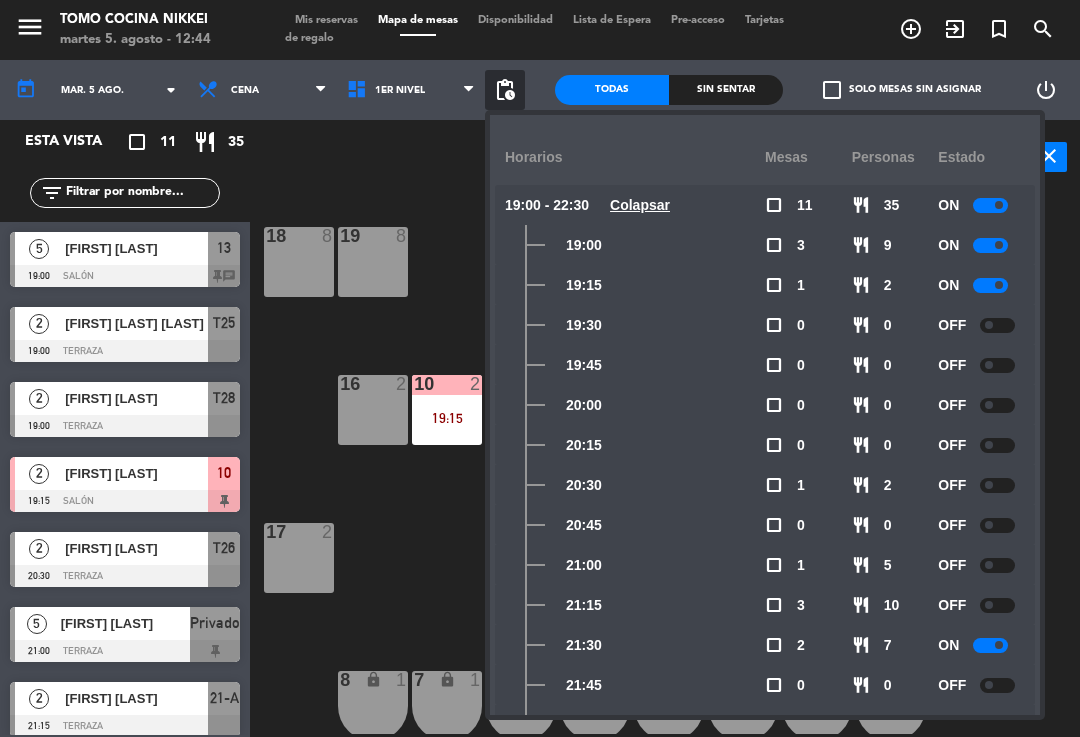 click 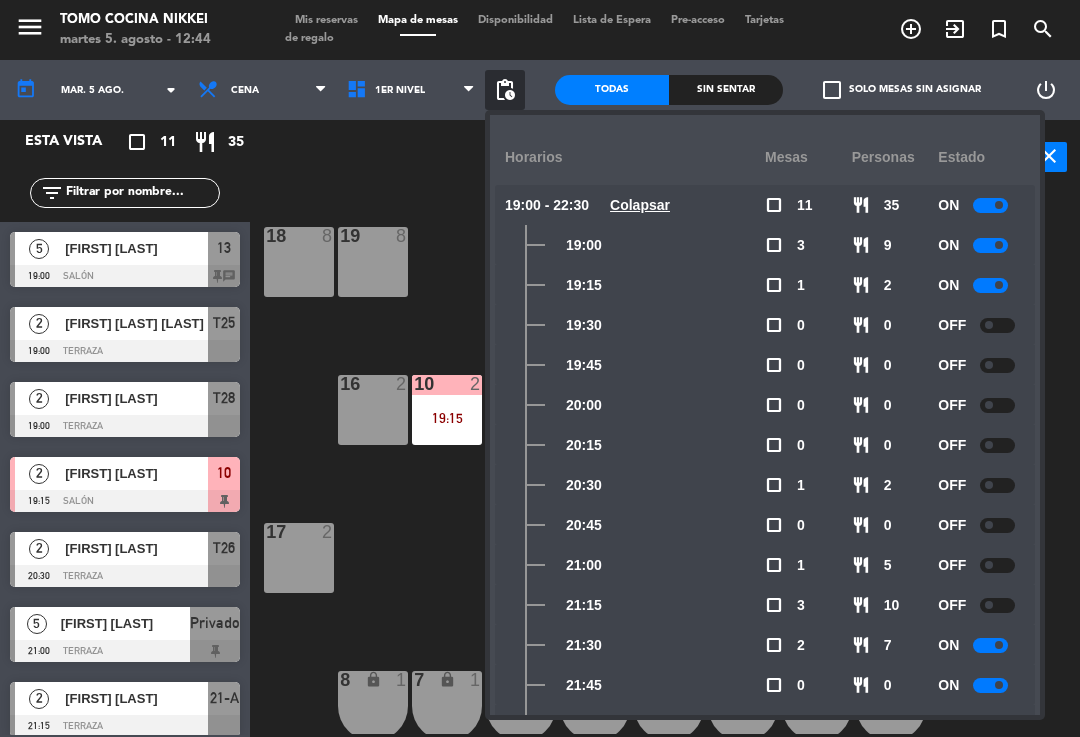 click on "ON" 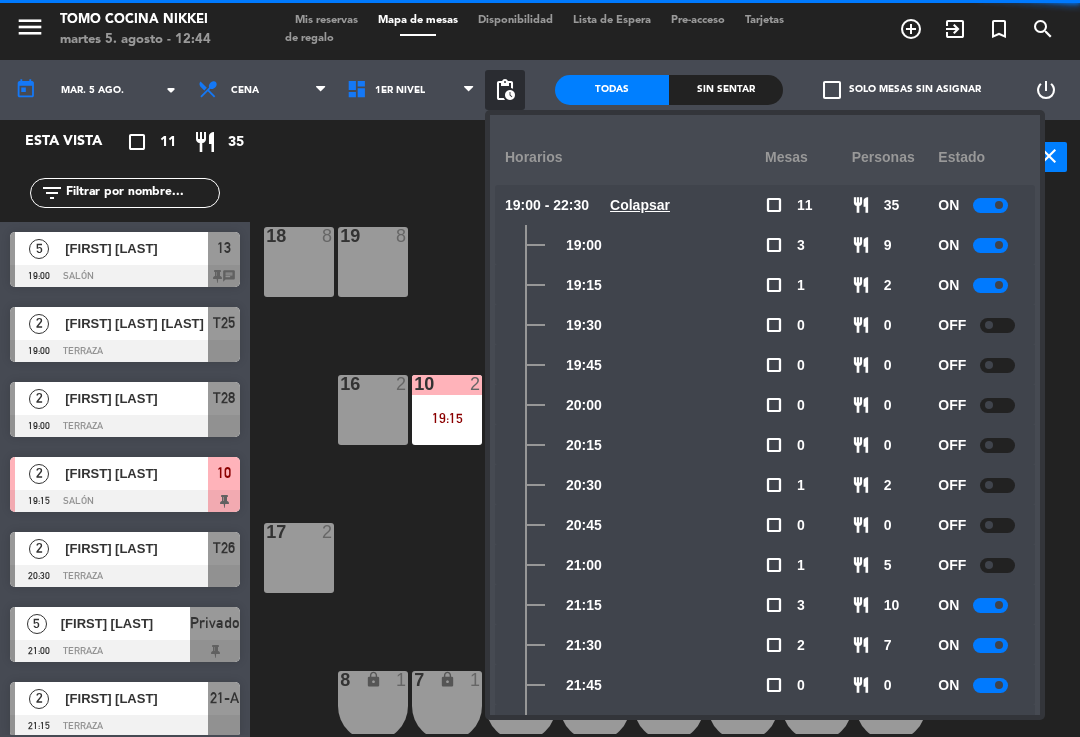 click 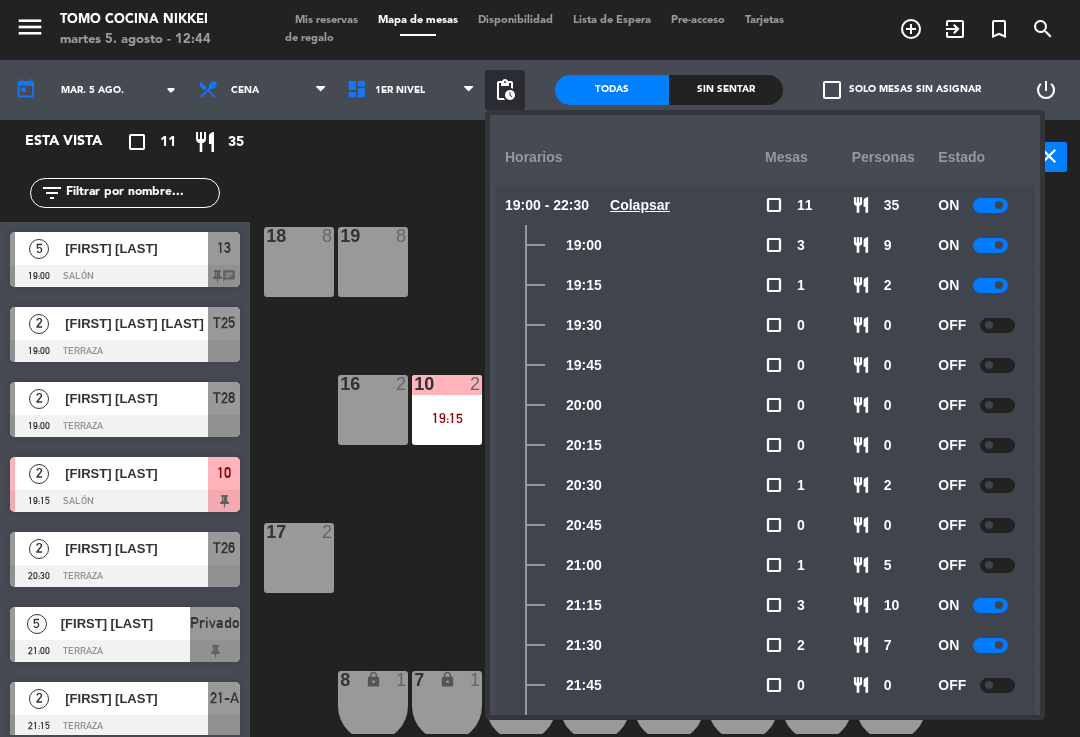 click on "power_input close" at bounding box center [612, 158] 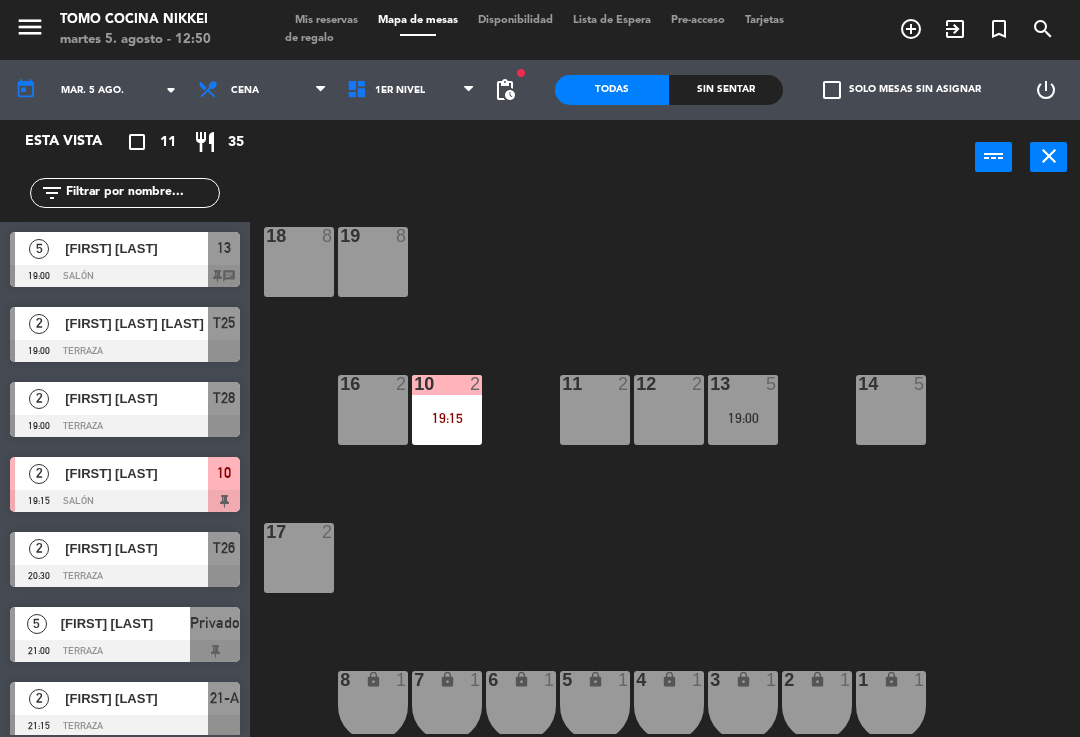 click on "14  5" at bounding box center [891, 410] 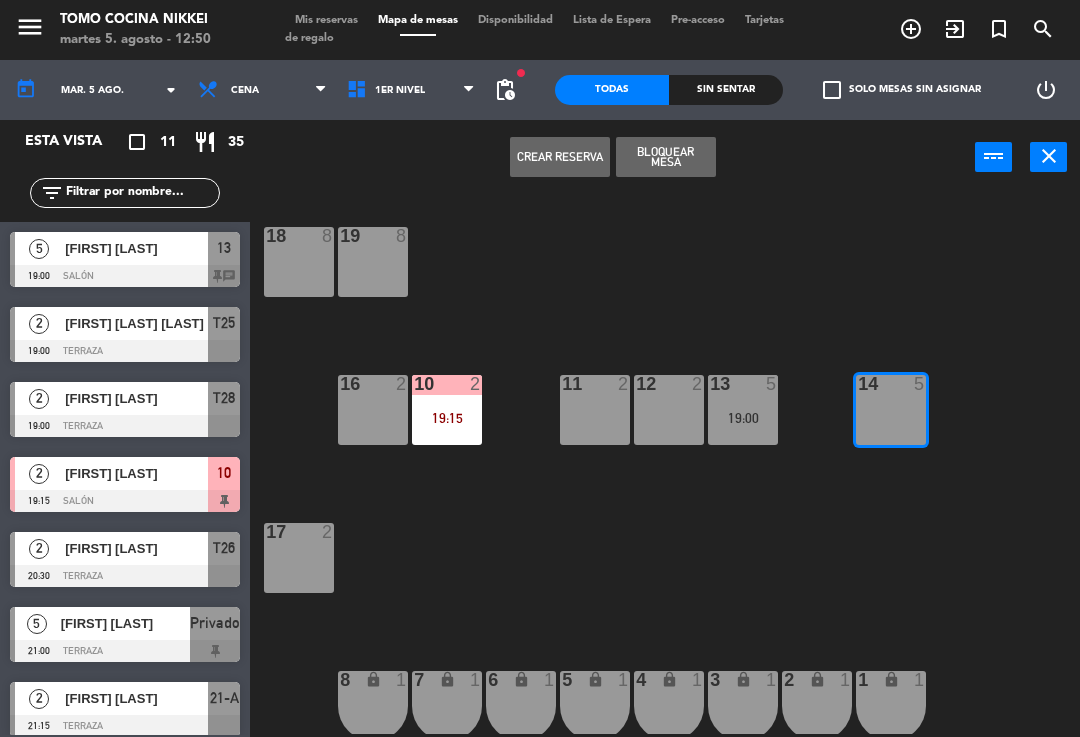 click on "18  8  19  8  16  2  10  2   19:15  11  2  12  2  13  5   19:00  14  5  17  2  7 lock  1  8 lock  1  6 lock  1  5 lock  1  4 lock  1  3 lock  1  2 lock  1  1 lock  1" 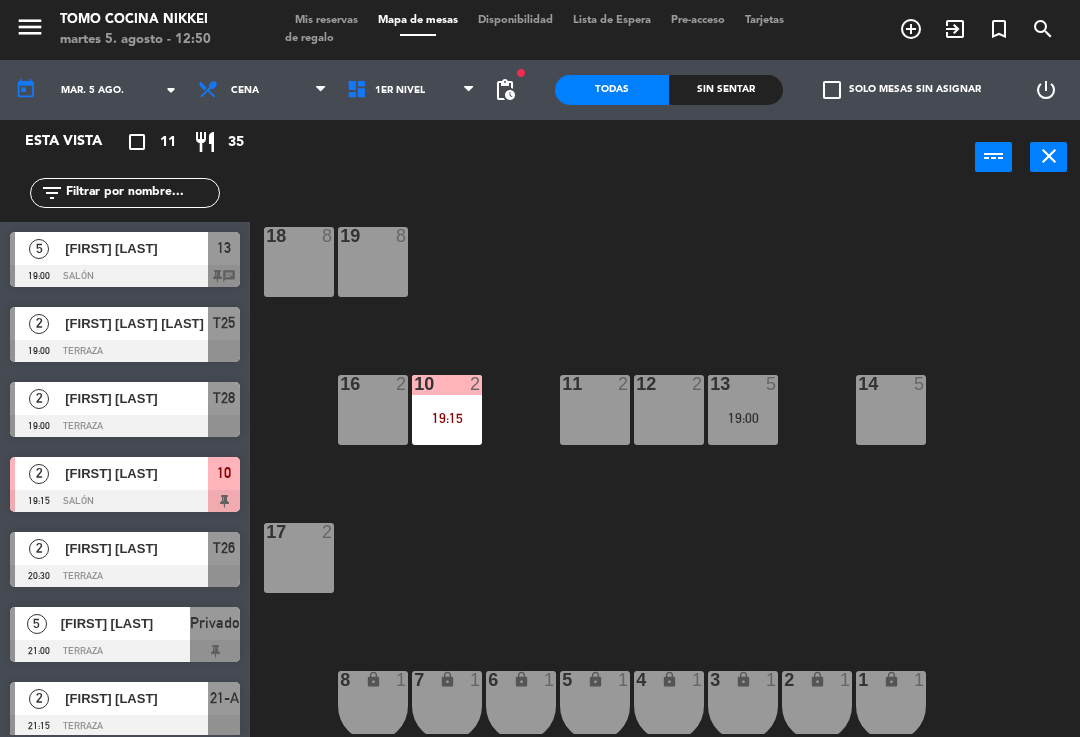 click on "Cena" at bounding box center [262, 90] 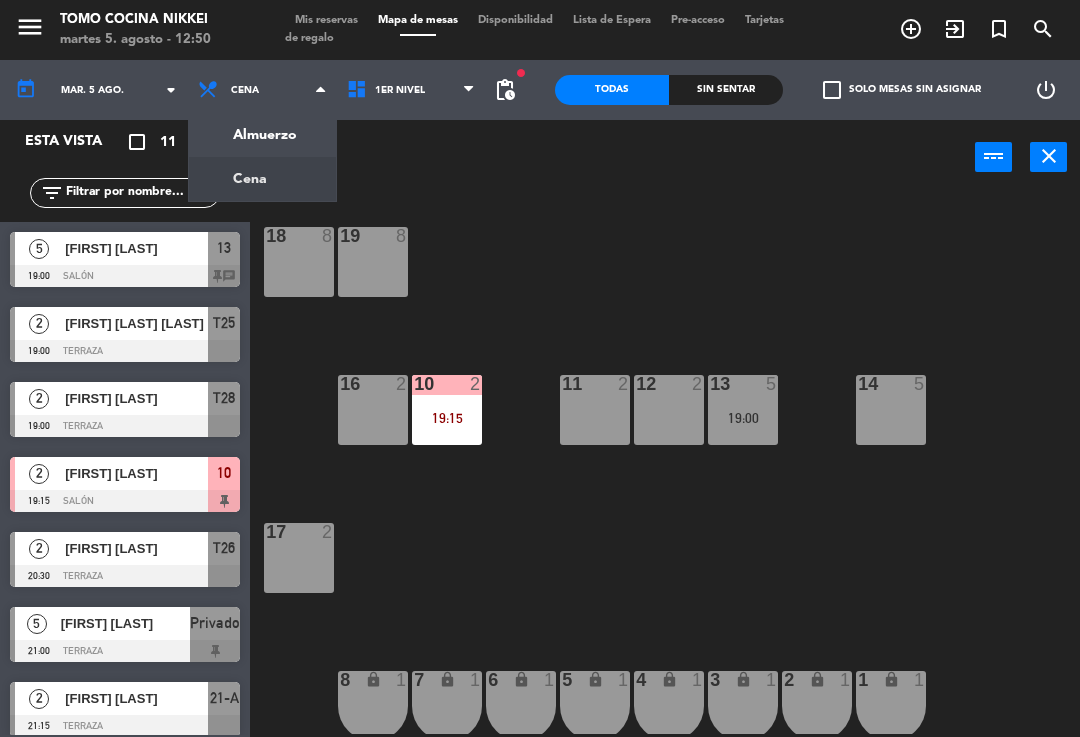click on "Carlos [LAST]   19:00   Salón  13 chat  2   JUAN PABLO BOLOÑA   19:00   Terraza  T25  2   [FIRST] [LAST]   19:00   Terraza  T28  2   Liset [LAST]   19:15   Salón  10  2   Francisco [LAST] [LAST]   20:30   Terraza  T26  5   Alonso [LAST]   21:00   Terraza  Privado  2   Aarón [LAST]   21:15   Terraza  21-A  2   Clemente [LAST]   21:15   Terraza  T27  6   Dante [LAST]   21:15   Terraza  T20  4   Jorge [LAST]   21:30   Terraza  T23  3   sophie [LAST]   21:30   Terraza  T24 power_input 18" 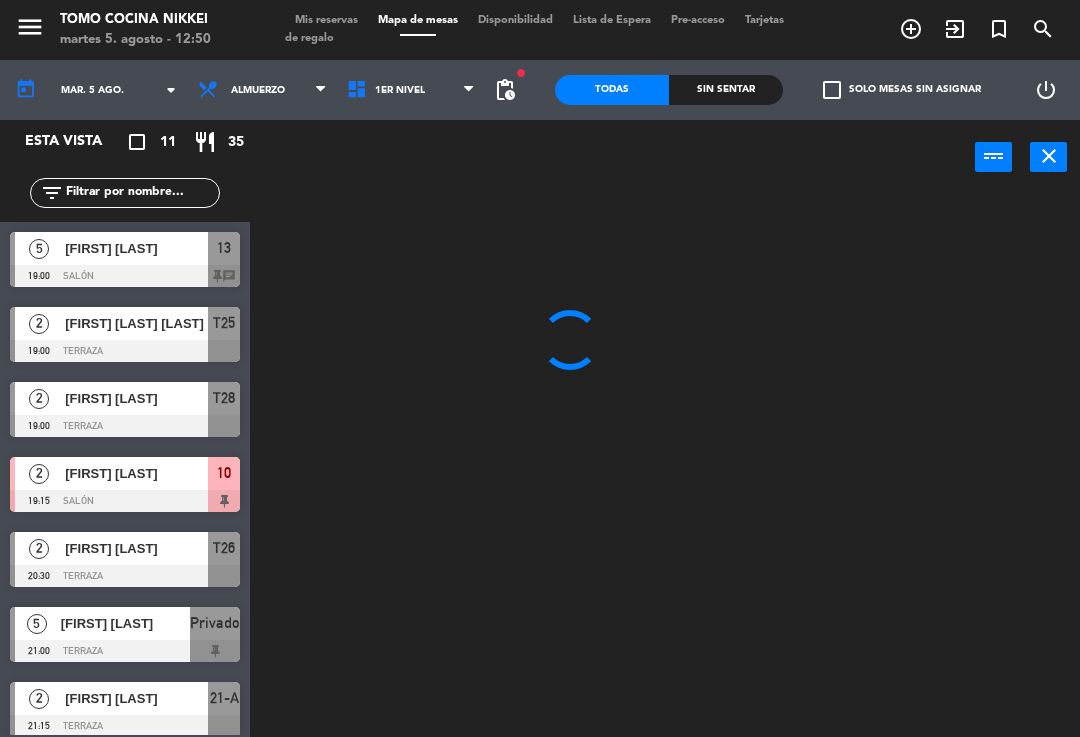 click on "power_input close" at bounding box center (612, 158) 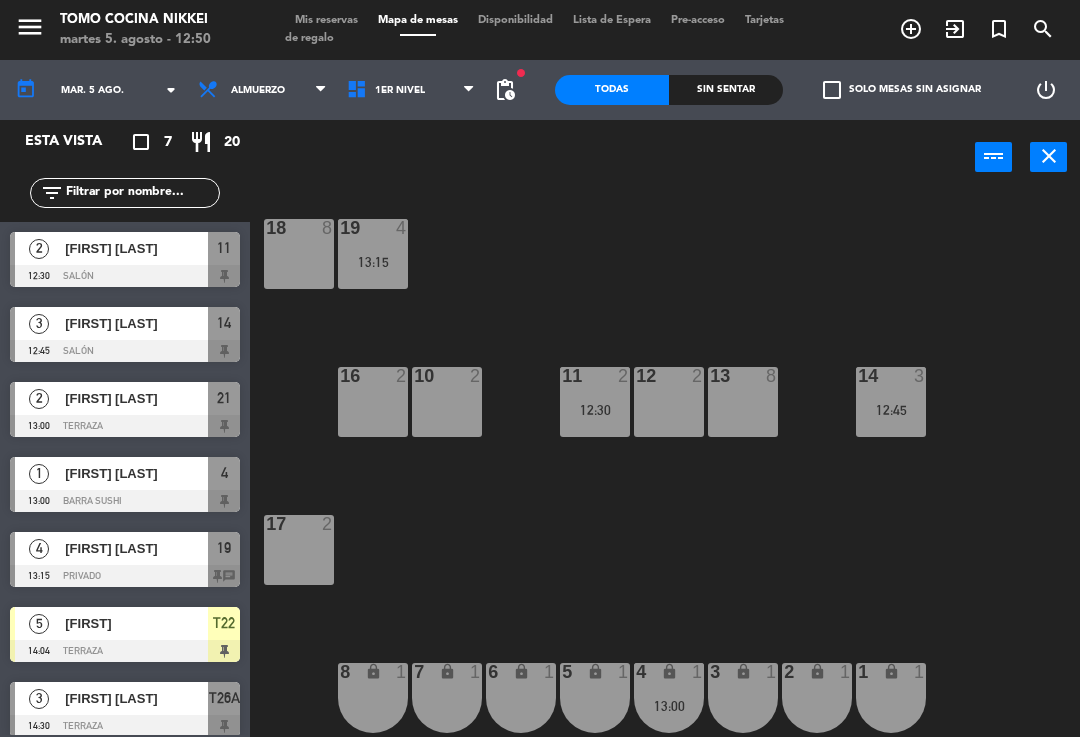 scroll, scrollTop: 8, scrollLeft: 0, axis: vertical 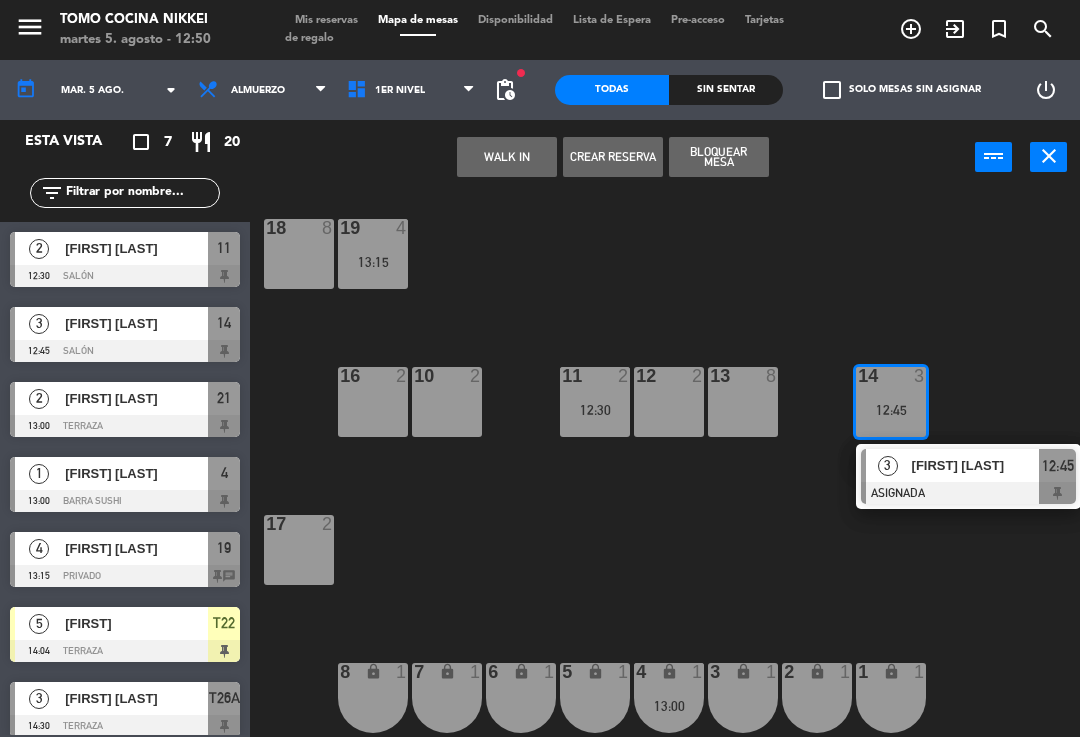 click at bounding box center (968, 493) 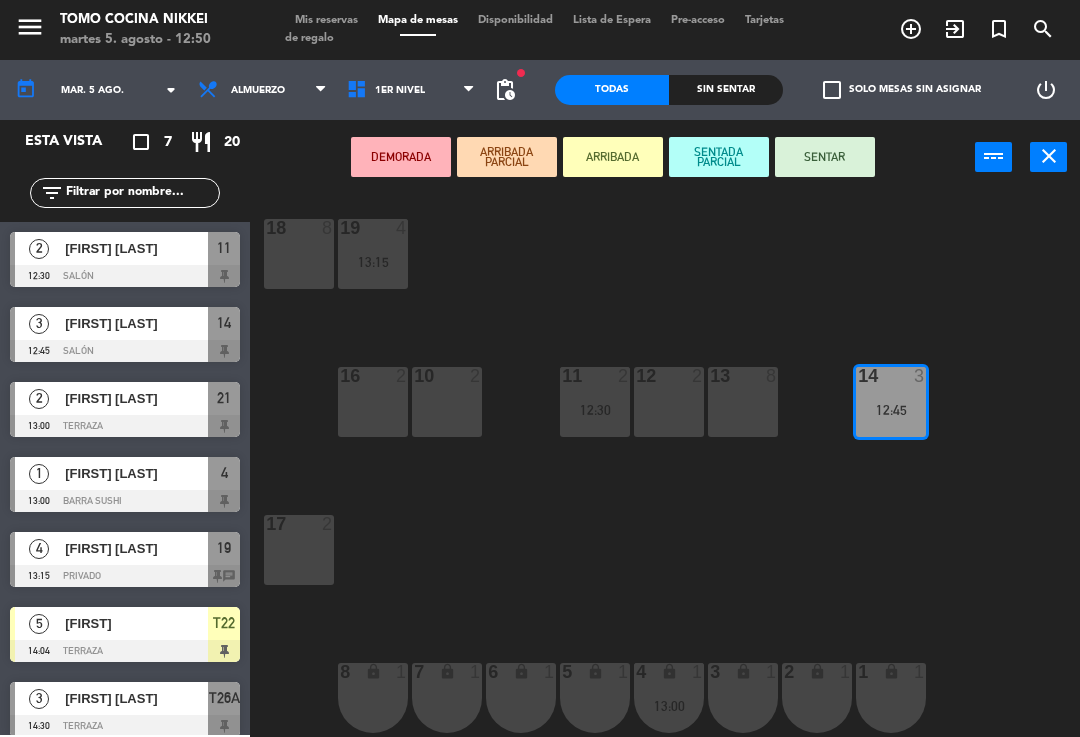click on "SENTAR" at bounding box center [825, 157] 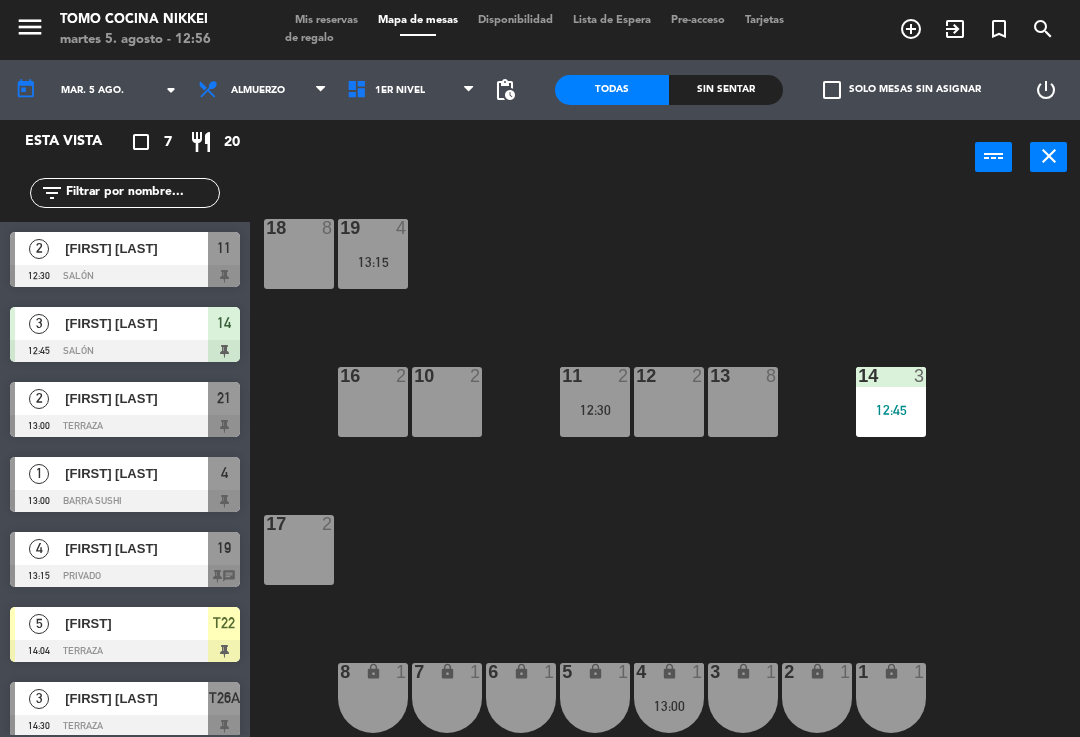 click on "18  8  19  4   13:15  16  2  10  2  11  2   12:30  12  2  13  8  14  3   12:45  17  2  7 lock  1  8 lock  1  6 lock  1  5 lock  1  4 lock  1   13:00  3 lock  1  2 lock  1  1 lock  1" 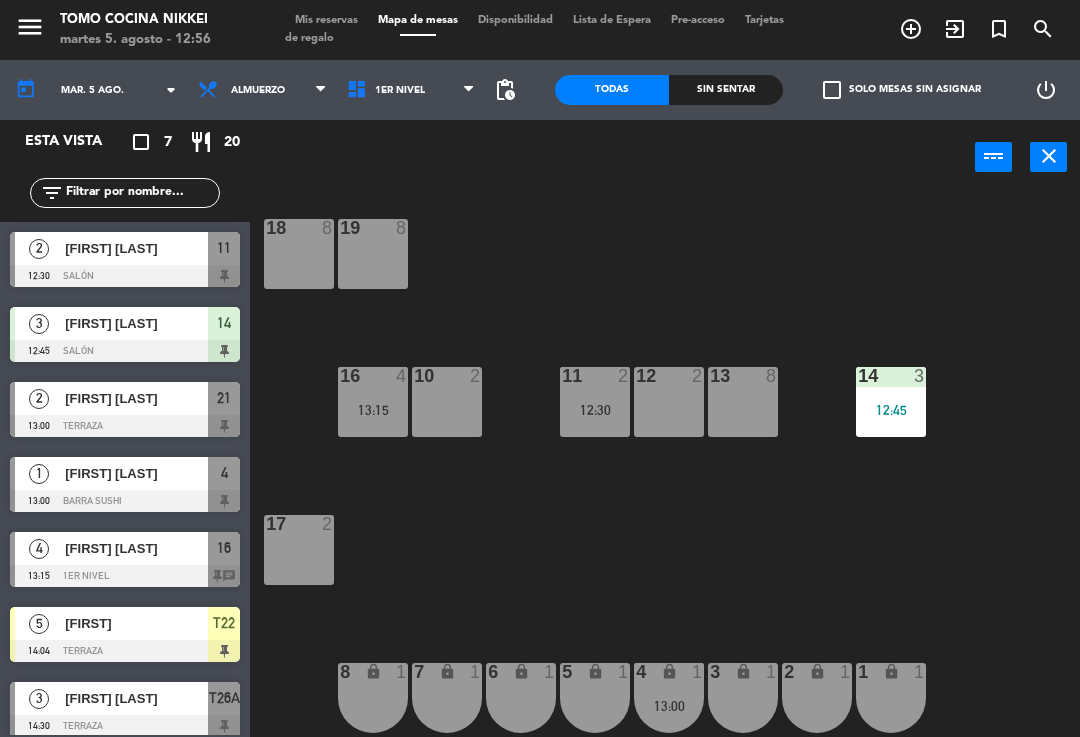 click on "16  4   13:15" at bounding box center [373, 402] 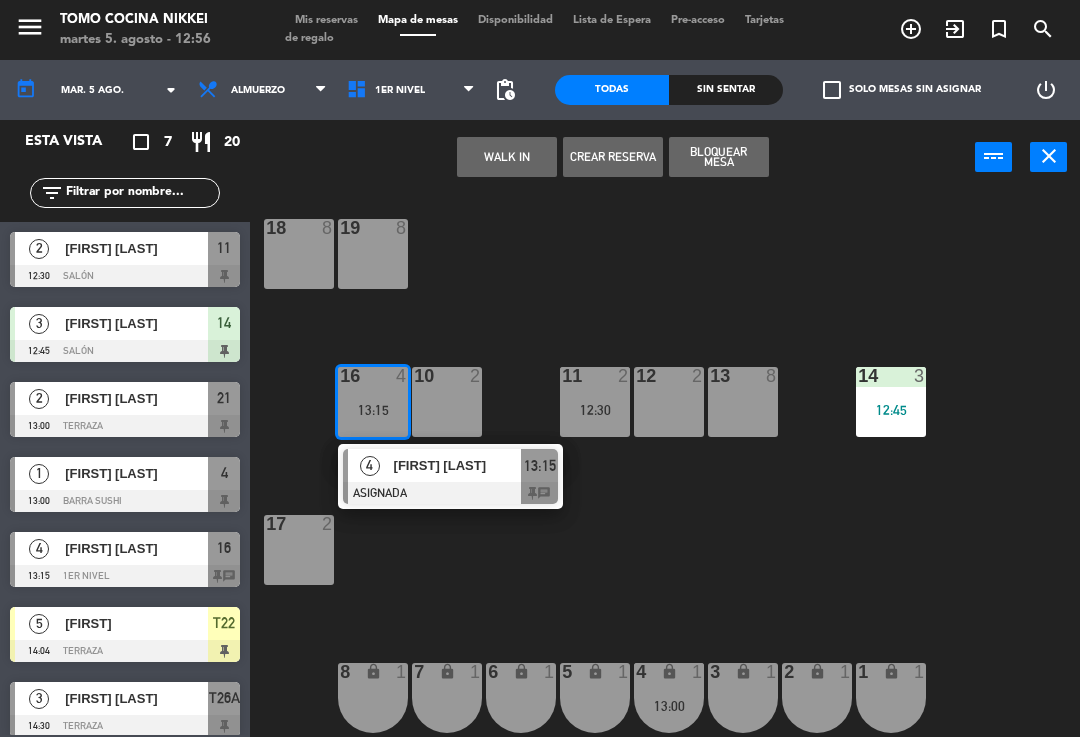 click on "[FIRST] [LAST]" at bounding box center [458, 465] 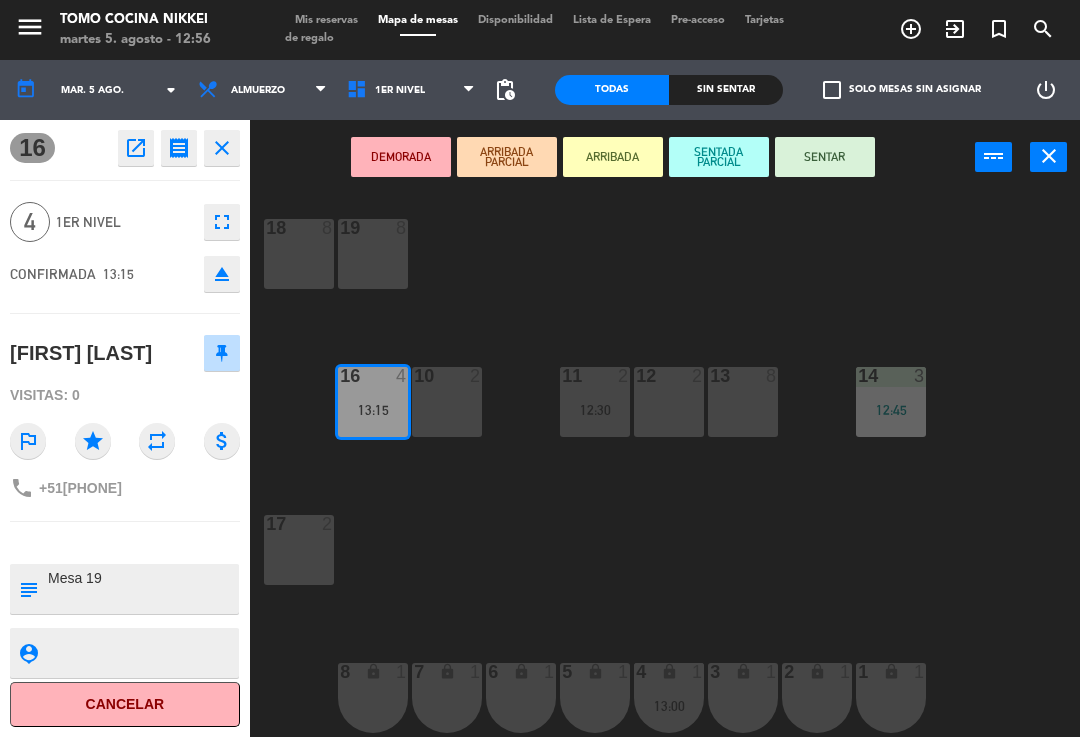 click on "10  2" at bounding box center (447, 402) 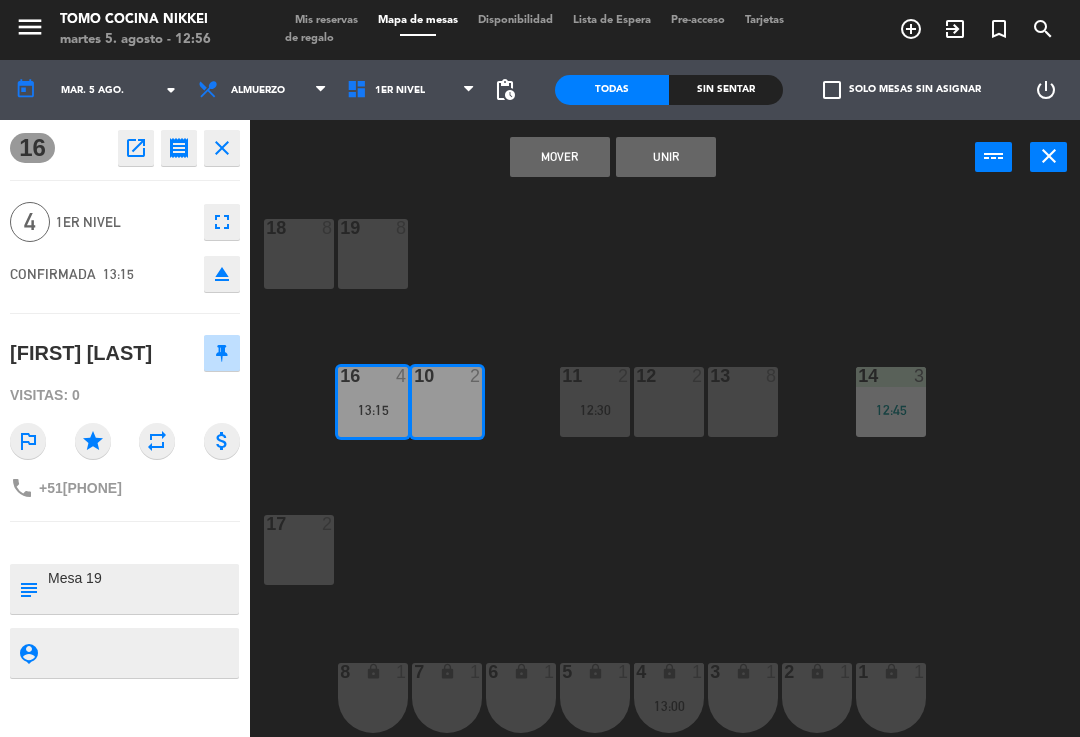 click on "Unir" at bounding box center [666, 157] 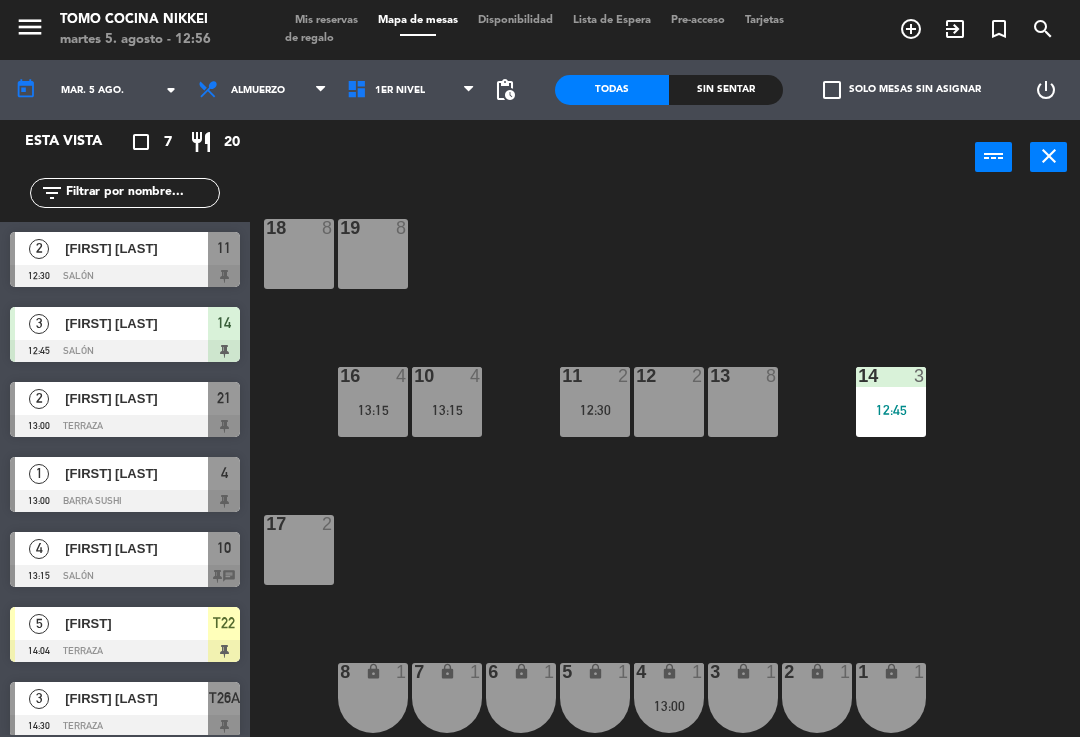 click on "18  8  19  4   13:15  16  2  10  2  11  2   12:30  12  2  13  8  14  3   12:45  17  2  7 lock  1  8 lock  1  6 lock  1  5 lock  1  4 lock  1   13:00  3 lock  1  2 lock  1  1 lock  1" 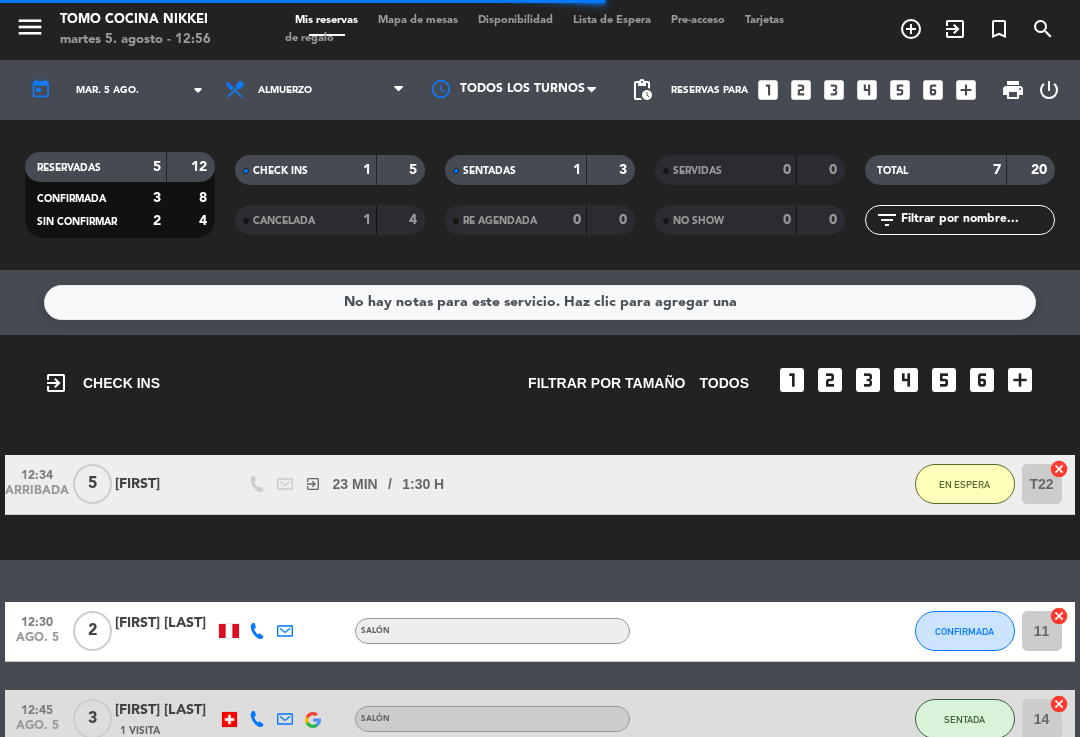 click on "CONFIRMADA" 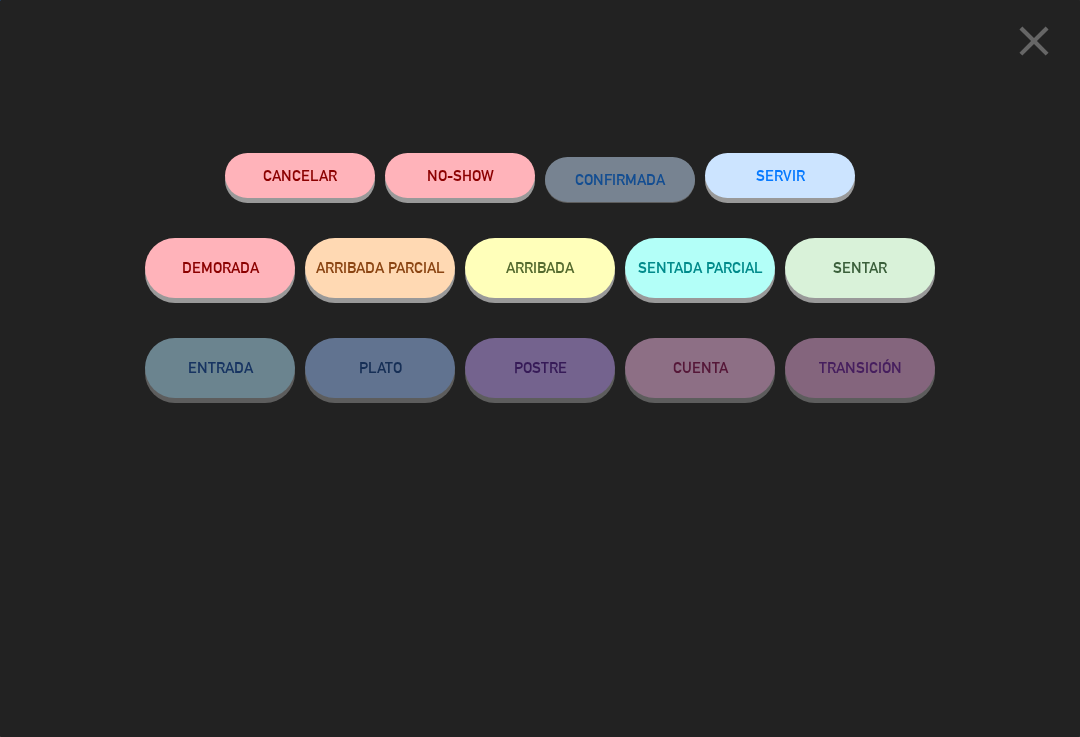 click on "NO-SHOW" 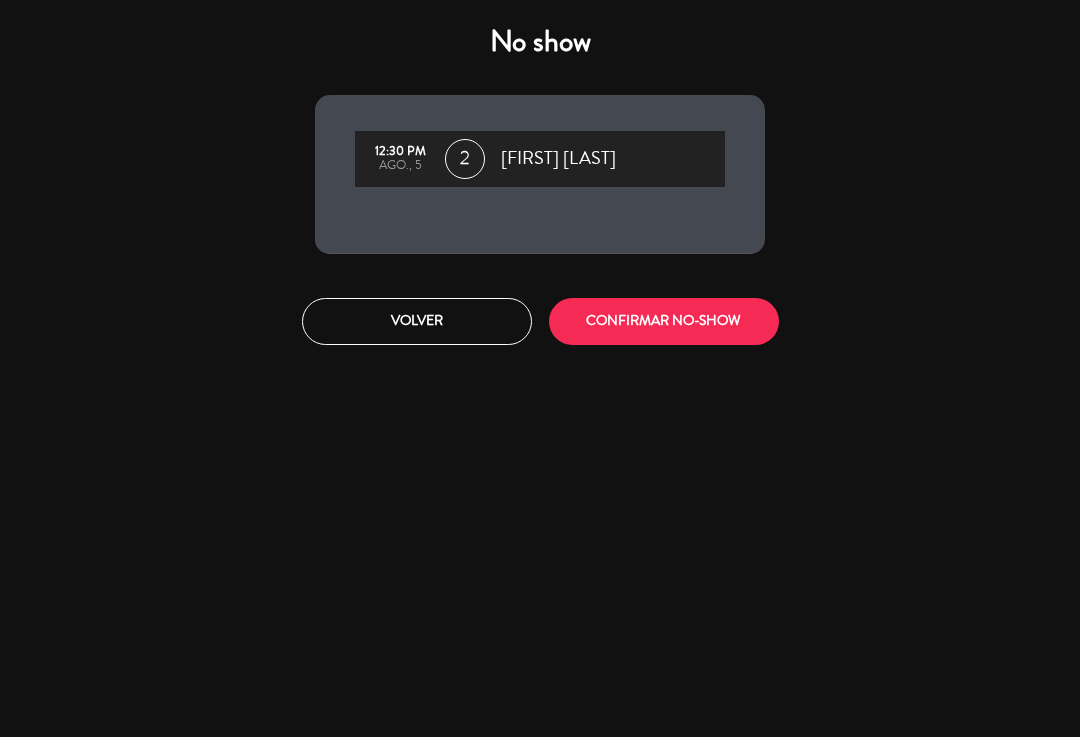 click on "CONFIRMAR NO-SHOW" 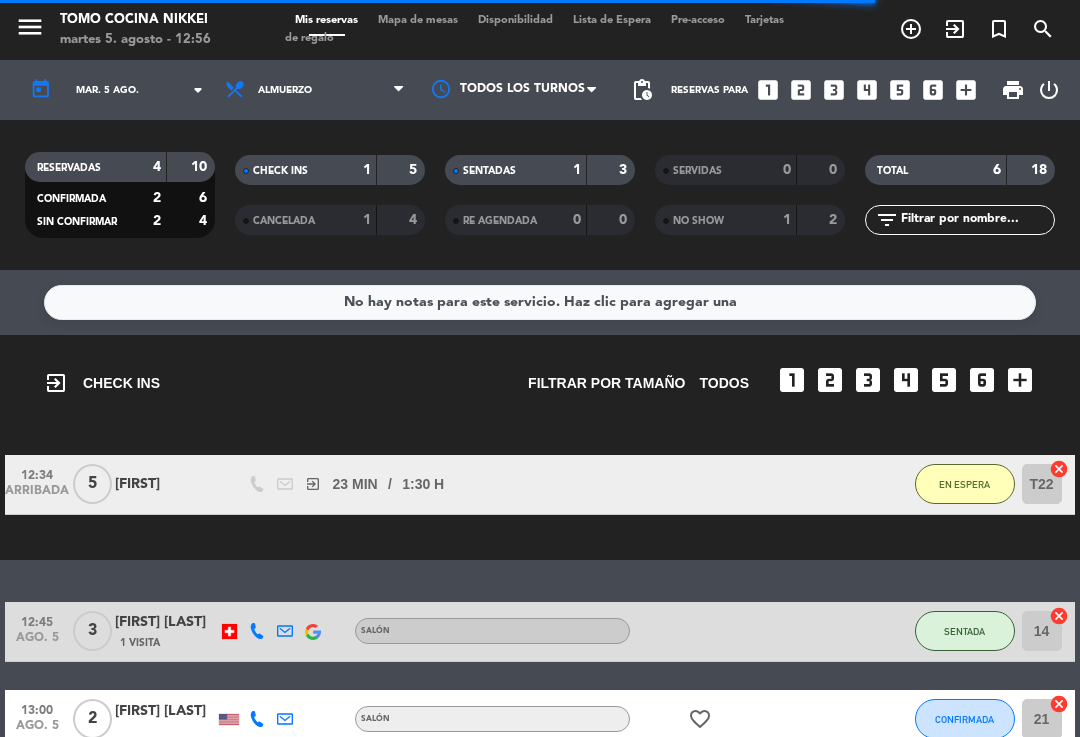 click on "1" 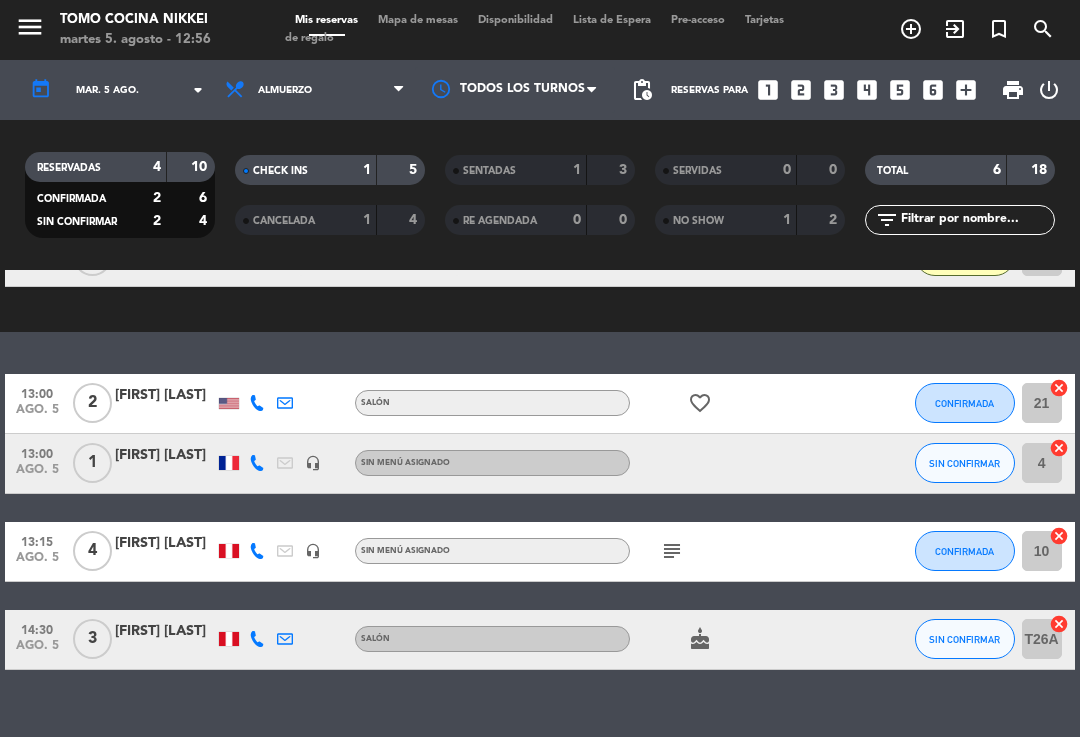 scroll, scrollTop: 227, scrollLeft: 0, axis: vertical 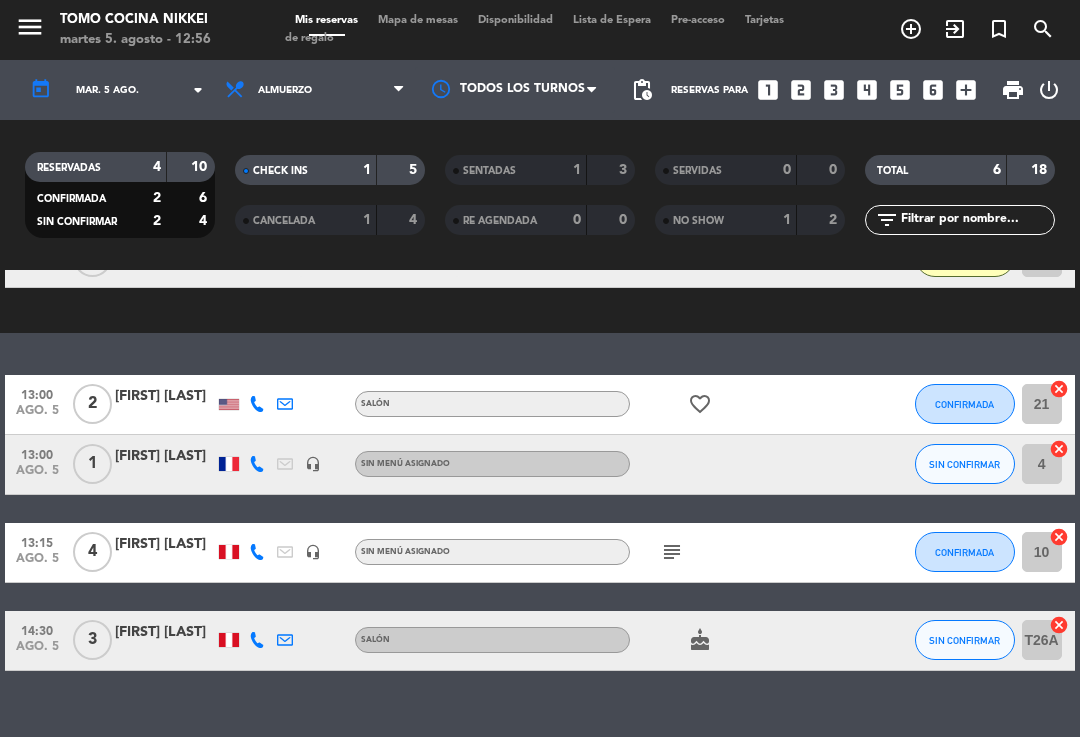 click on "subject" 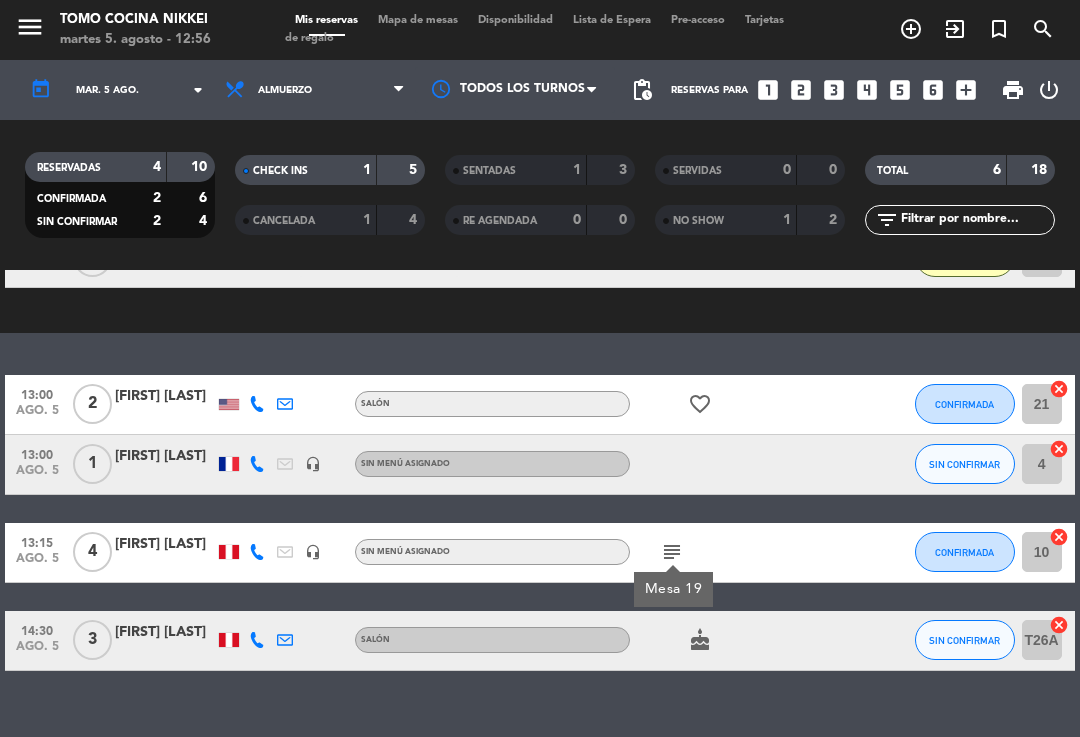 click on "subject" 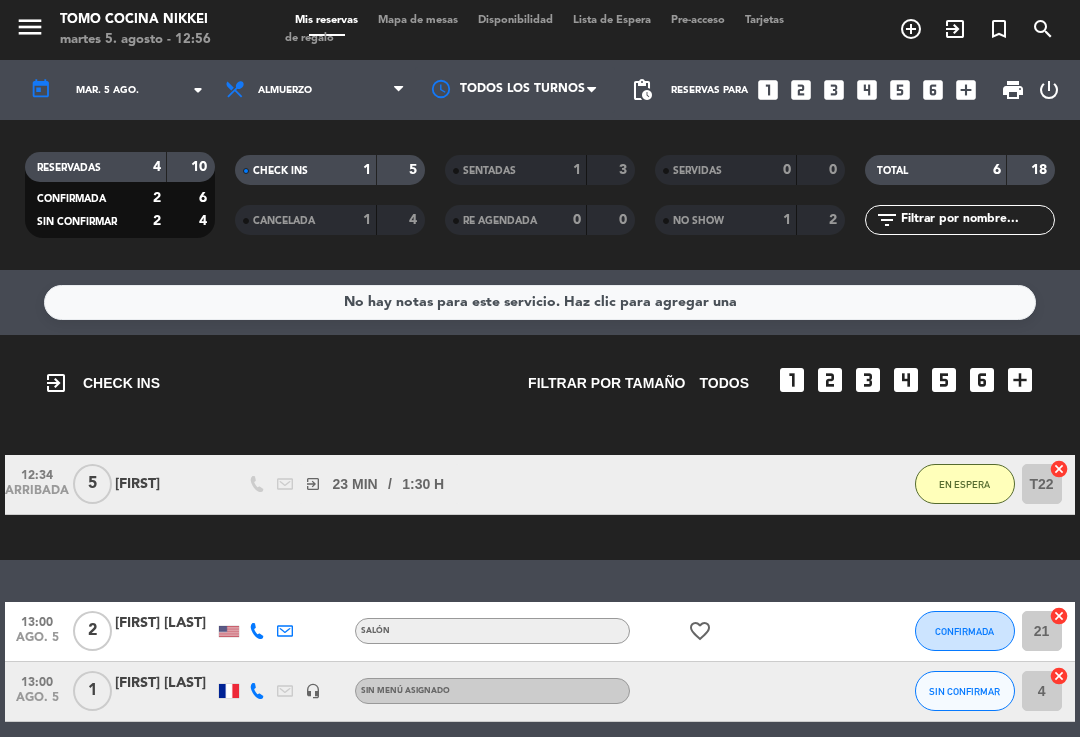 scroll, scrollTop: 0, scrollLeft: 0, axis: both 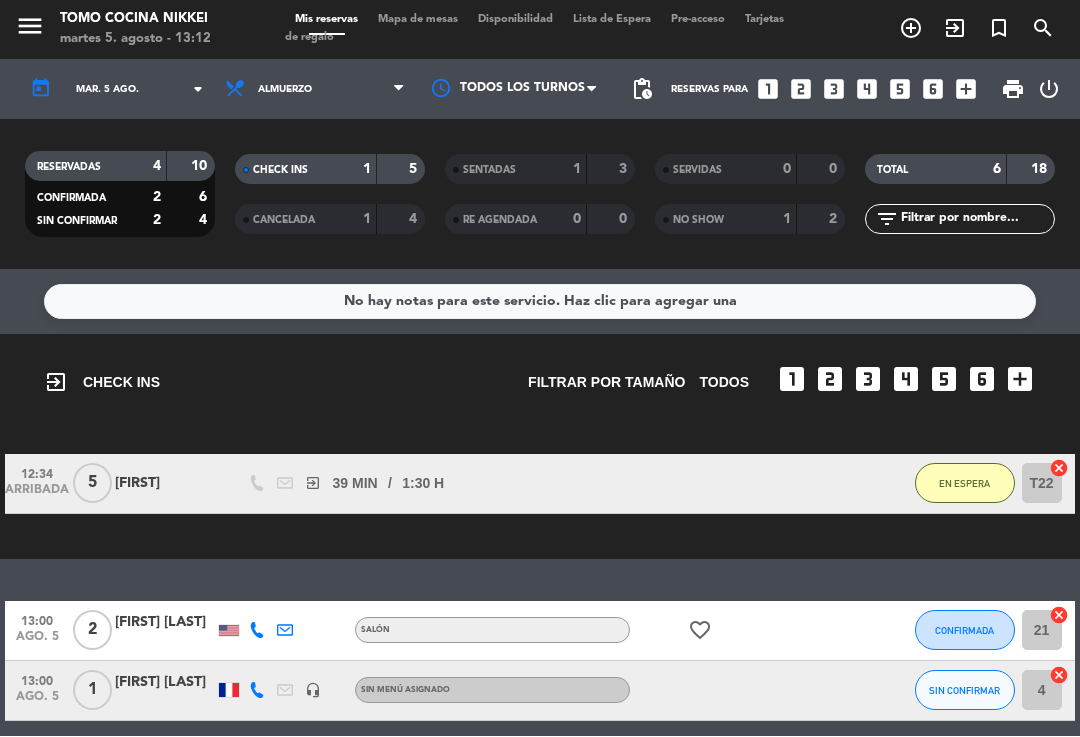 click on "Mapa de mesas" at bounding box center (418, 20) 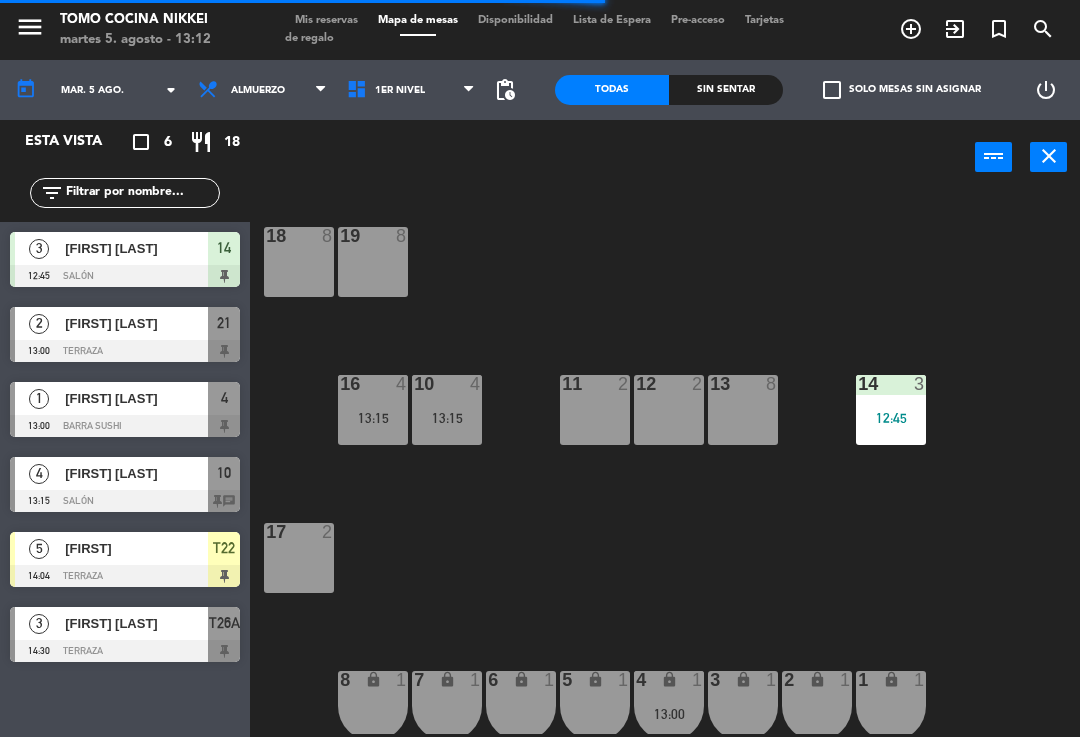 click on "16  4   13:15" at bounding box center [373, 410] 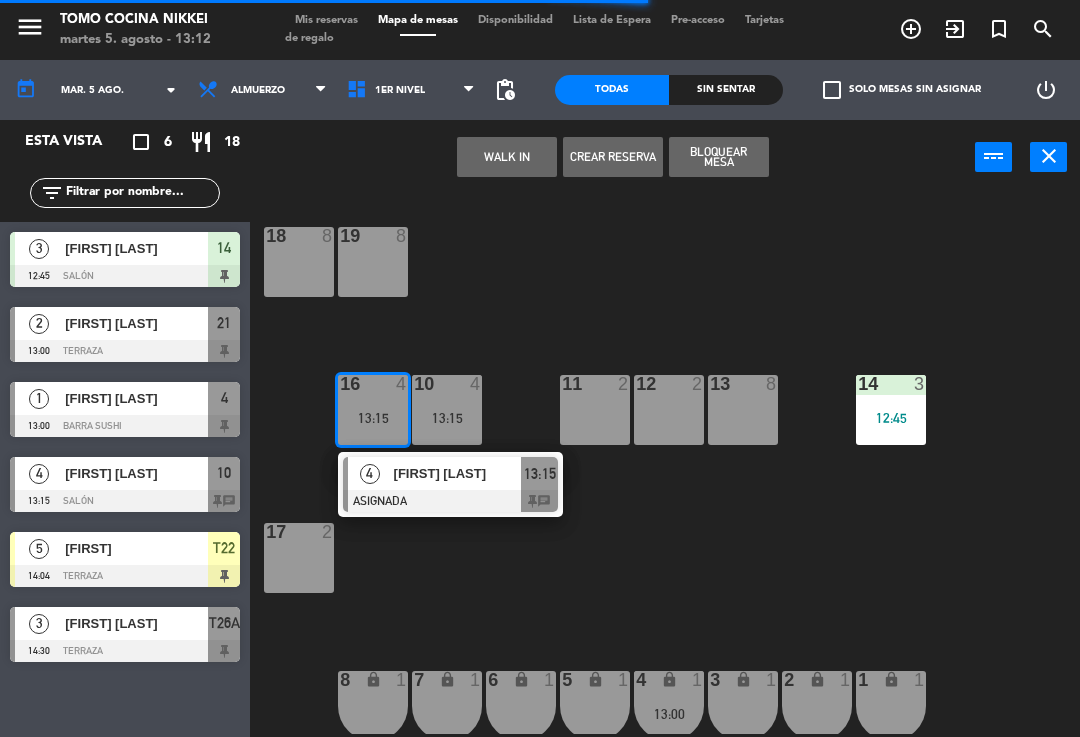 click on "[FIRST] [LAST]" at bounding box center [457, 473] 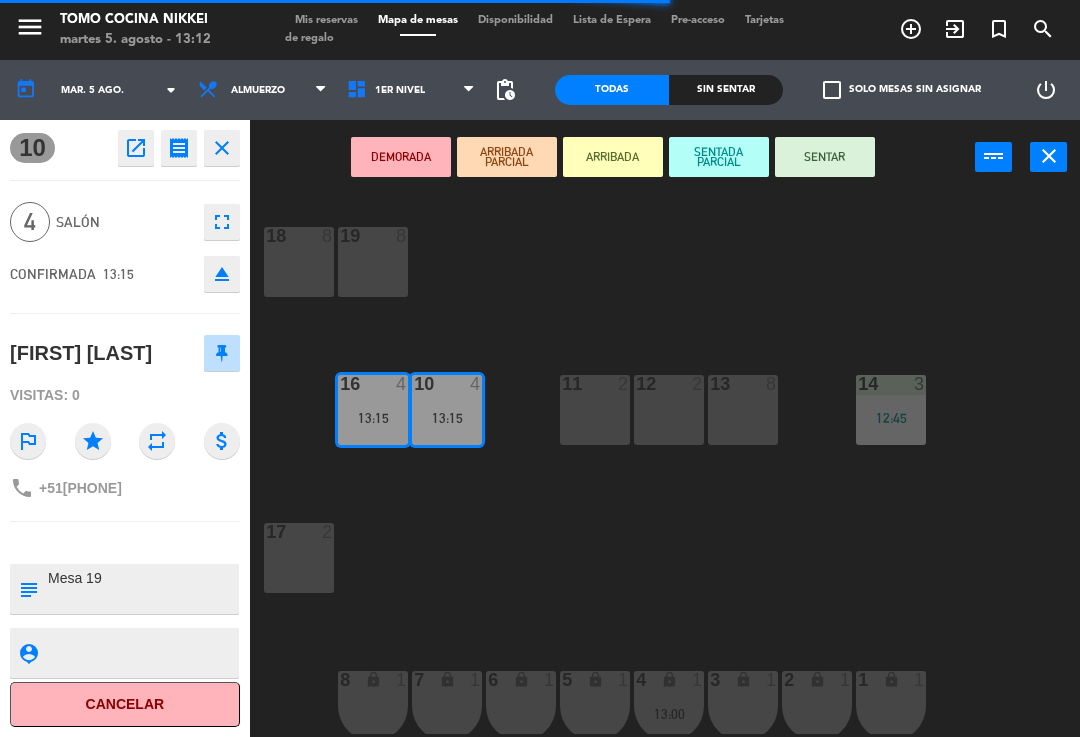 click on "SENTAR" at bounding box center [825, 157] 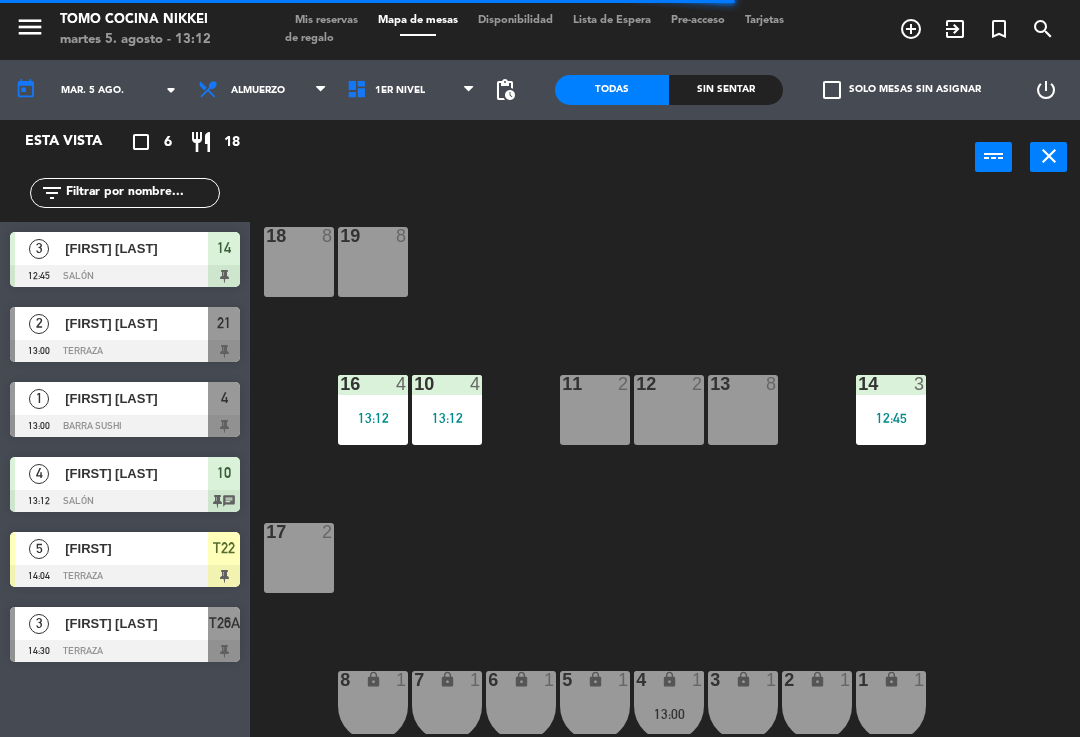 click on "13:12  10  4   13:12  11  2  12  2  13  8  14  3   12:45  17  2  7 lock  1  8 lock  1  6 lock  1  5 lock  1  4 lock  1   13:00  3 lock  1  2 lock  1  1 lock  1" 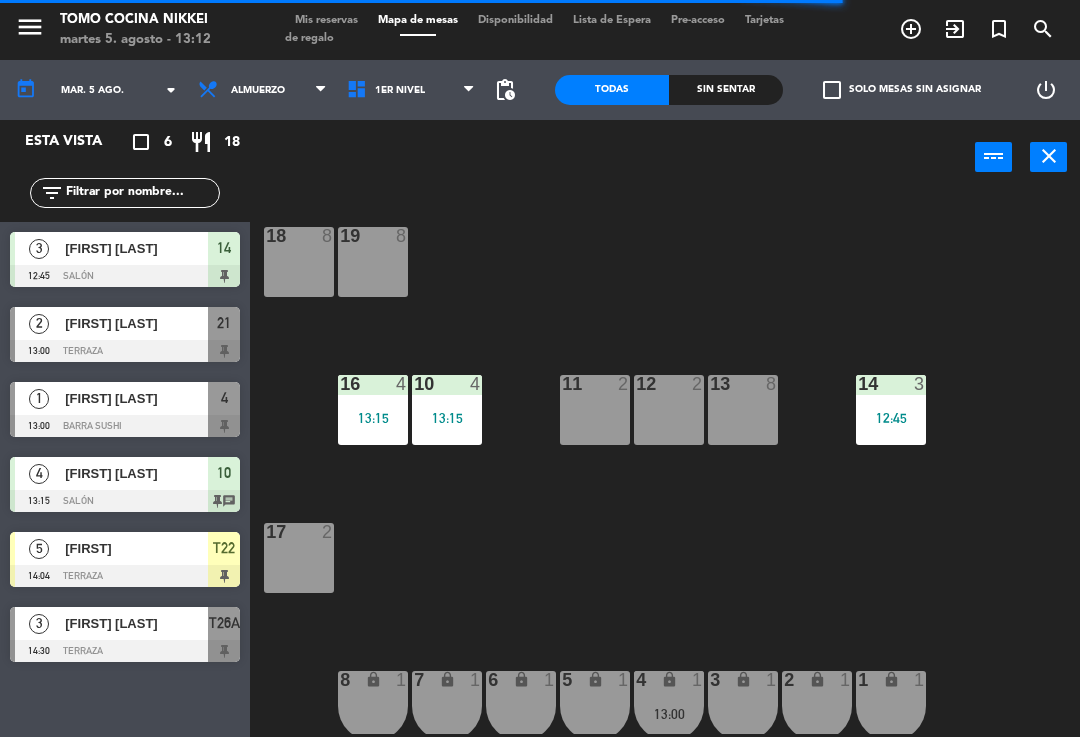 click on "Sin sentar" 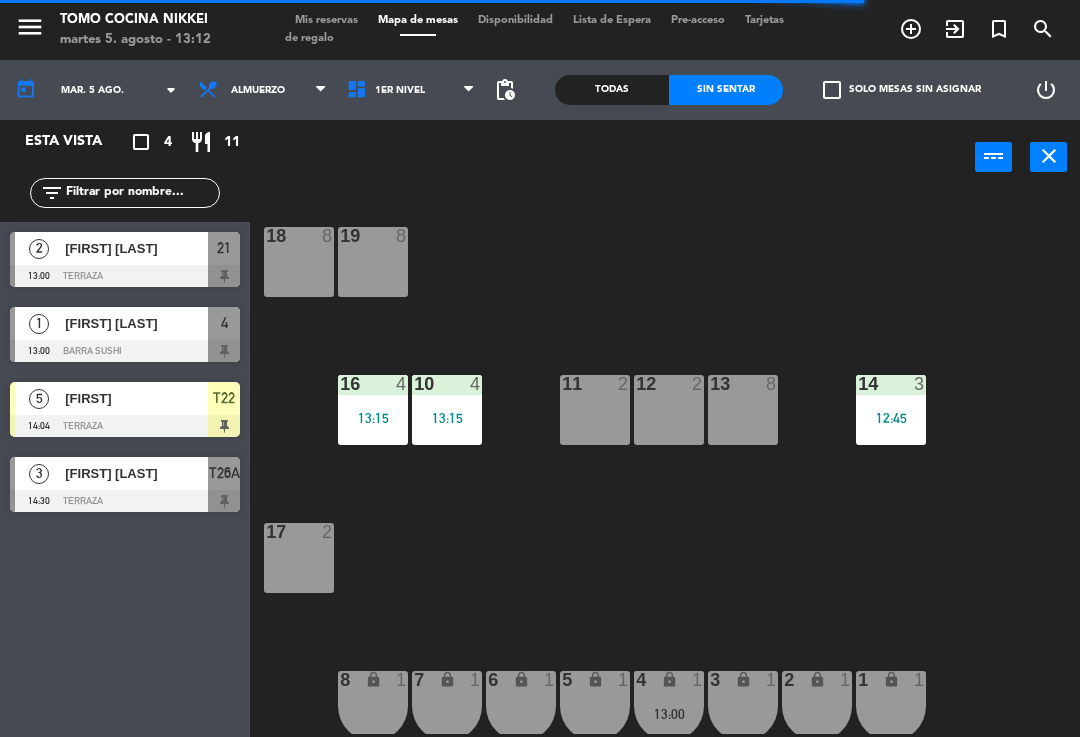 click on "Sin sentar" 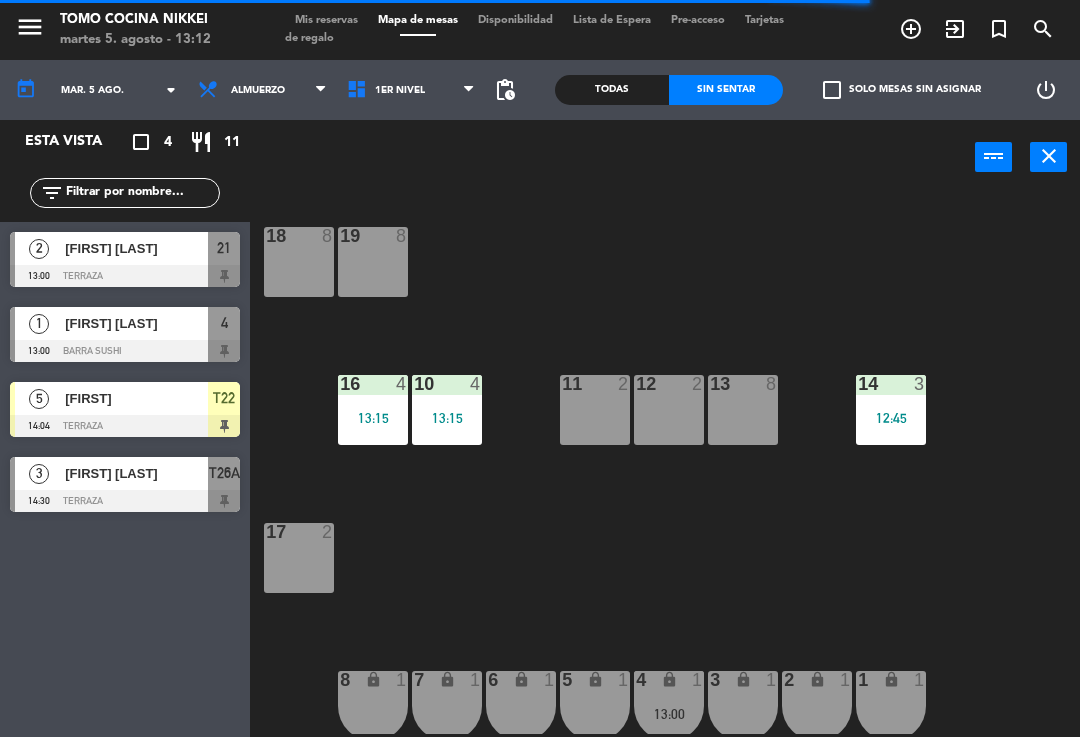 click on "power_input close" at bounding box center (612, 158) 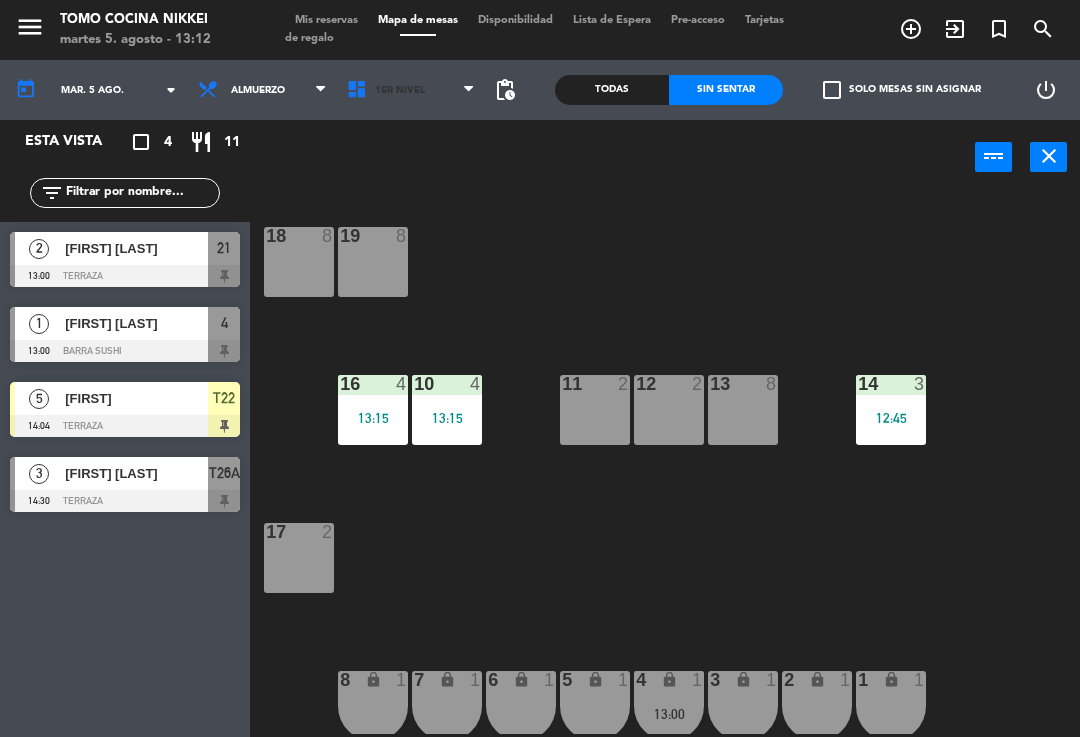click on "1er Nivel" at bounding box center [400, 90] 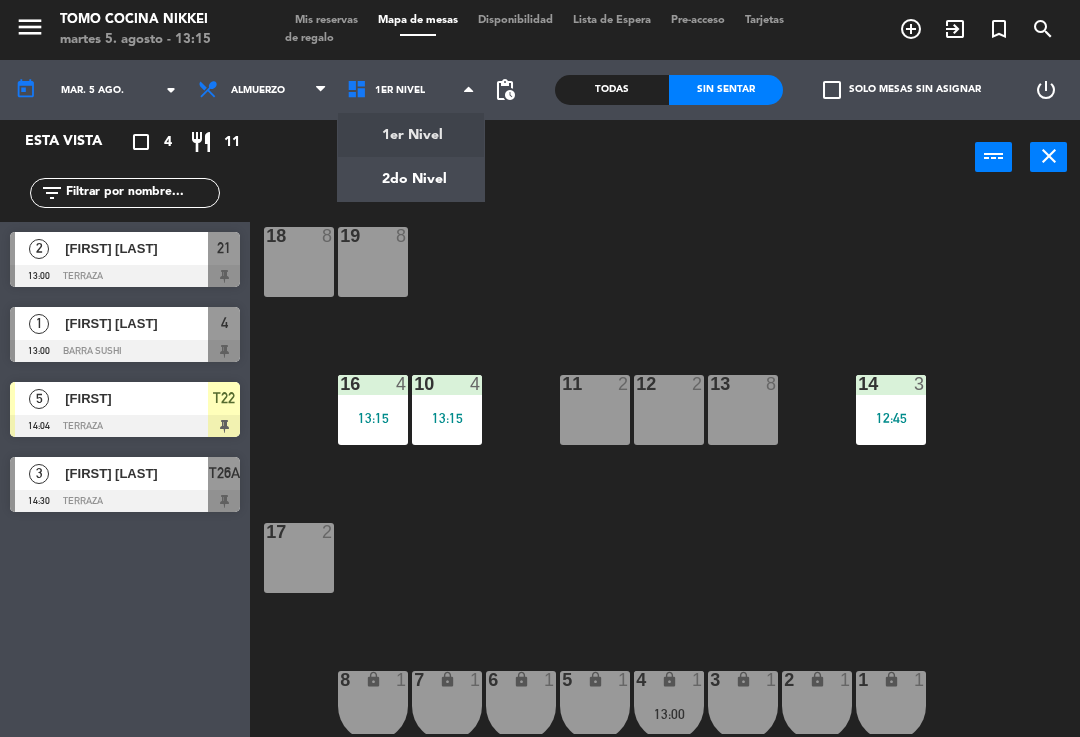 click on "18  8  19  8  16  4   13:15  10  4   13:15  11  2  12  2  13  8  14  3   12:45  17  2  7 lock  1  8 lock  1  6 lock  1  5 lock  1  4 lock  1   13:00  3 lock  1  2 lock  1  1 lock  1" 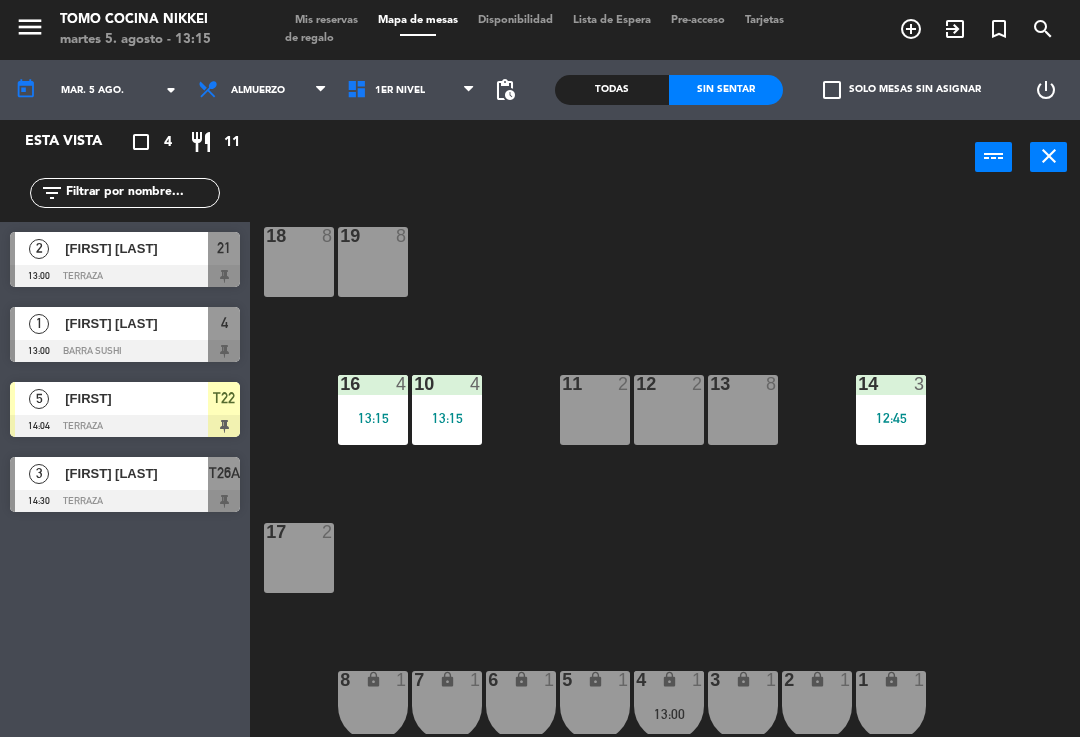 click on "18  8  19  8  16  4   13:15  10  4   13:15  11  2  12  2  13  8  14  3   12:45  17  2  7 lock  1  8 lock  1  6 lock  1  5 lock  1  4 lock  1   13:00  3 lock  1  2 lock  1  1 lock  1" 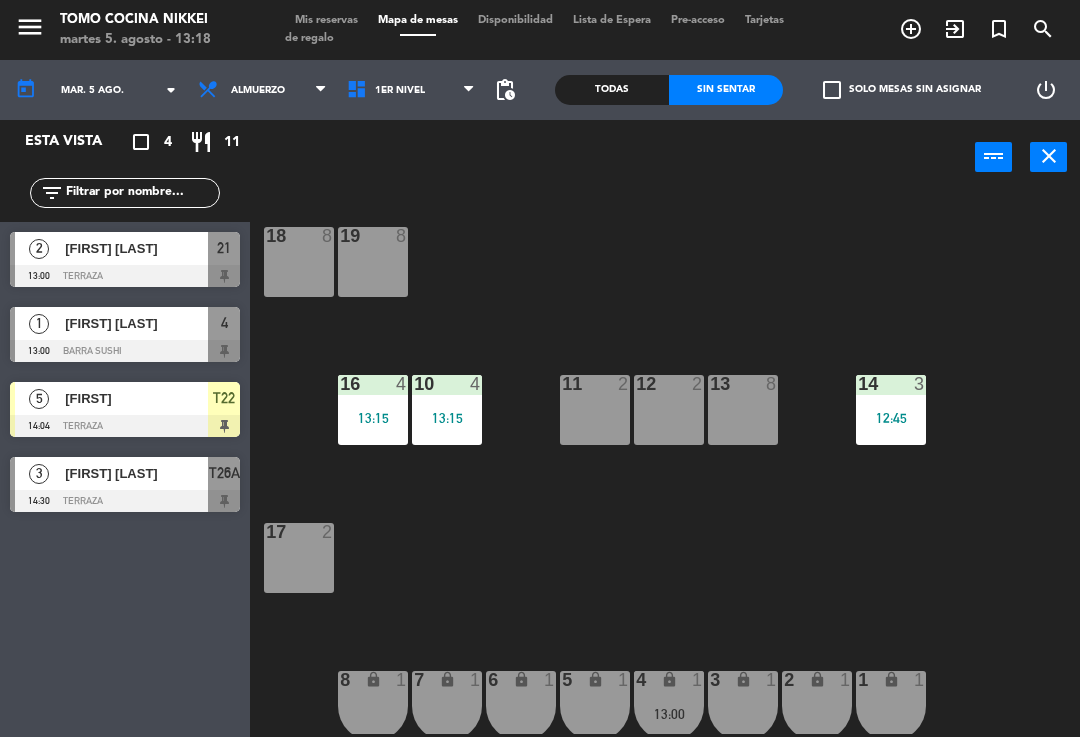 click on "12  2" at bounding box center [669, 410] 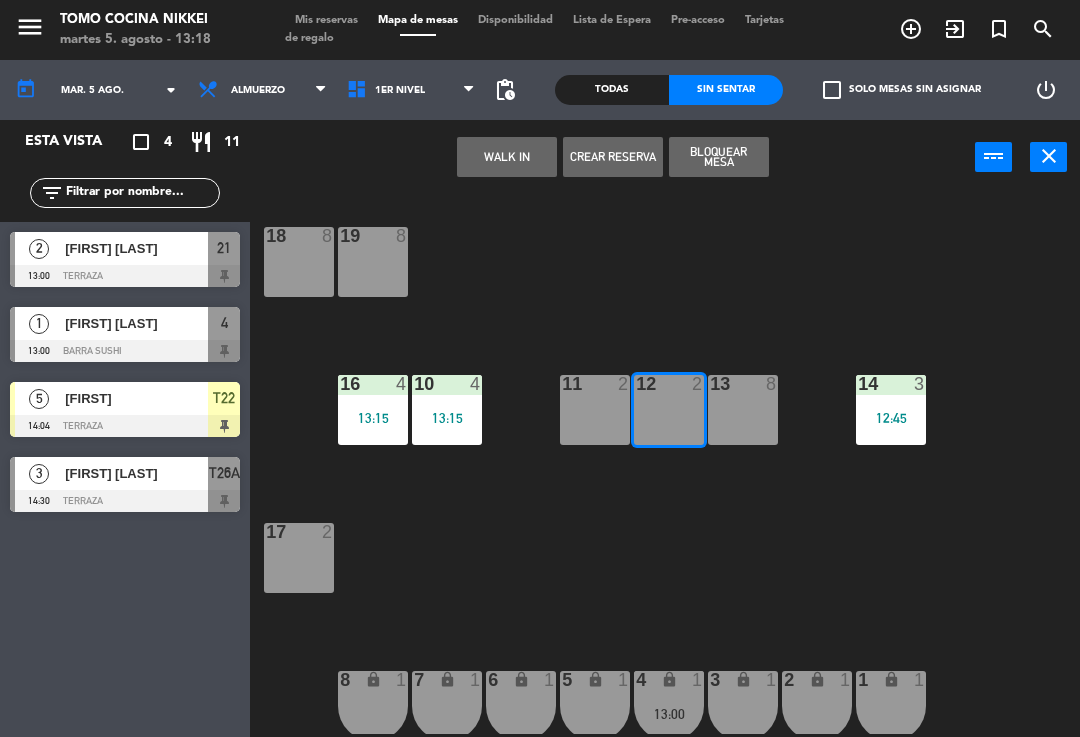 click on "WALK IN   Crear Reserva   Bloquear Mesa  power_input close" at bounding box center (612, 158) 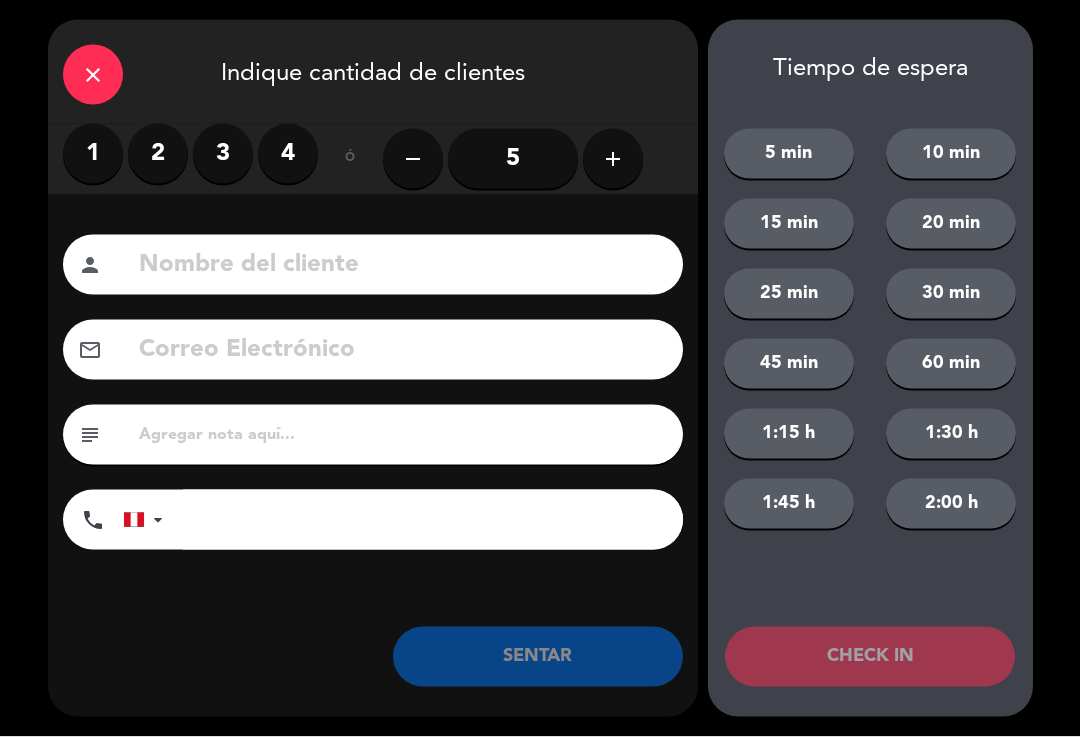 click on "2" at bounding box center [158, 154] 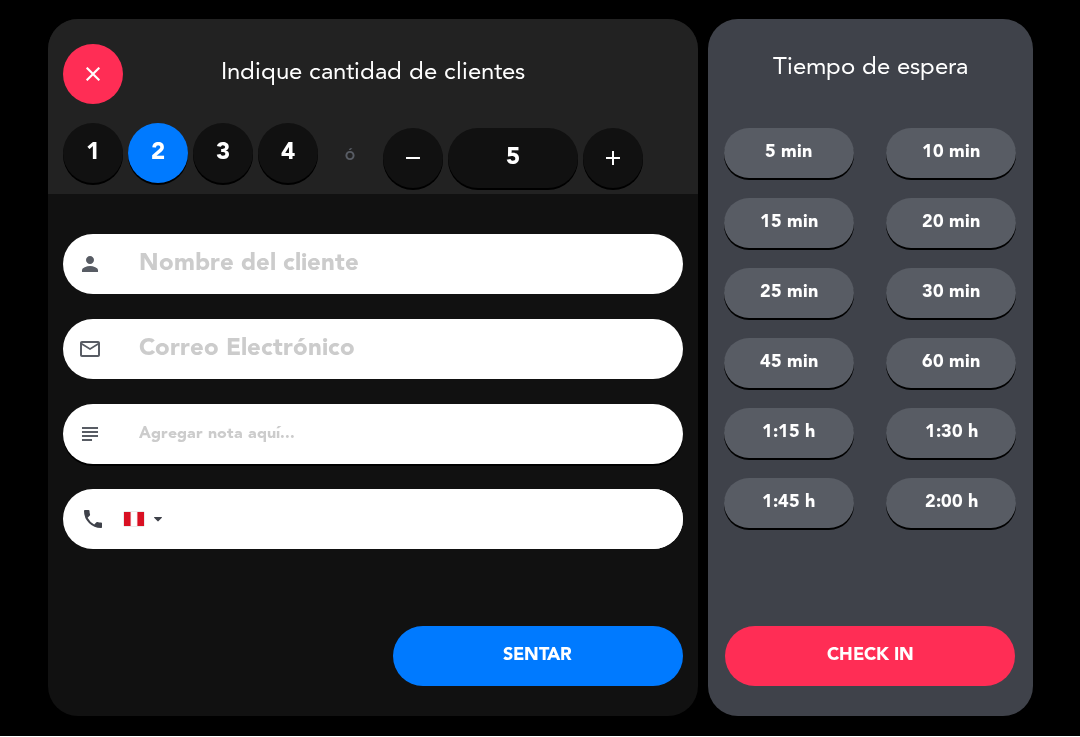 click on "SENTAR" 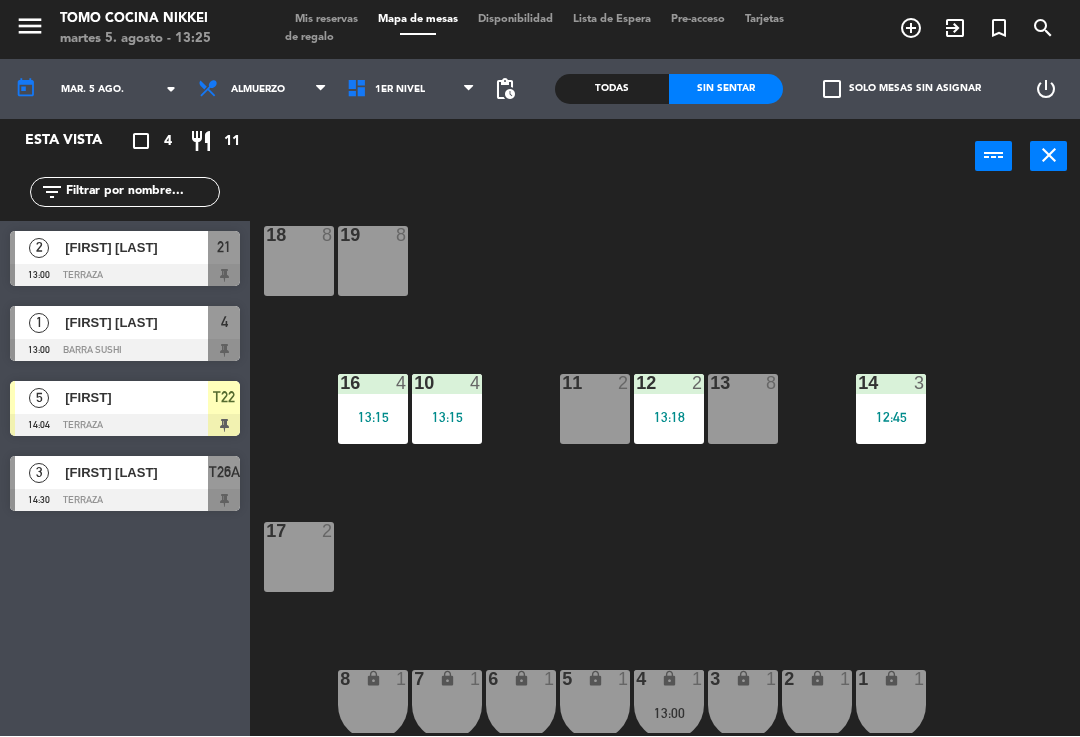 click on "Mis reservas" at bounding box center (326, 20) 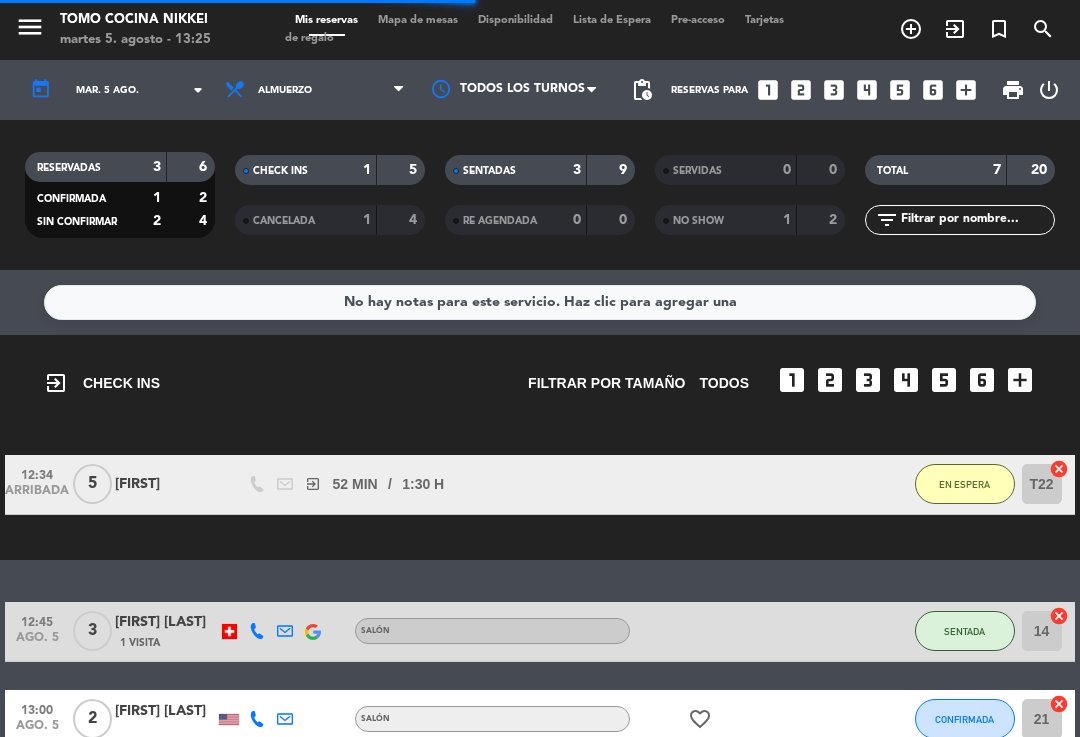 click on "SENTADAS   3   9" 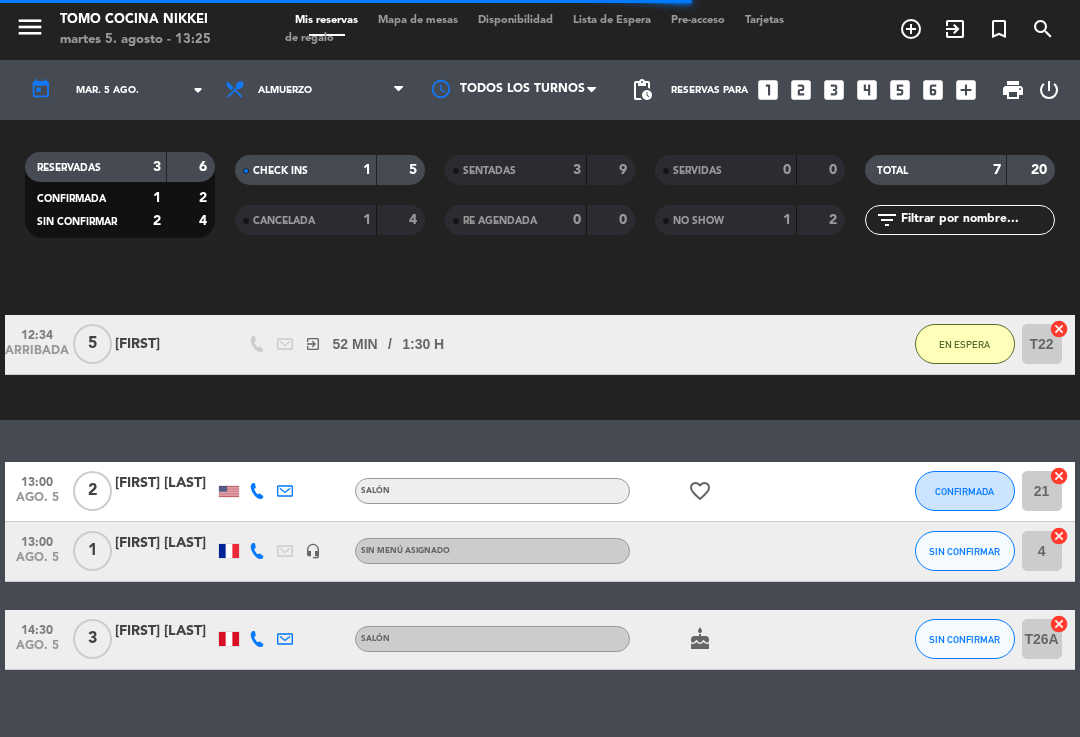 scroll, scrollTop: 139, scrollLeft: 0, axis: vertical 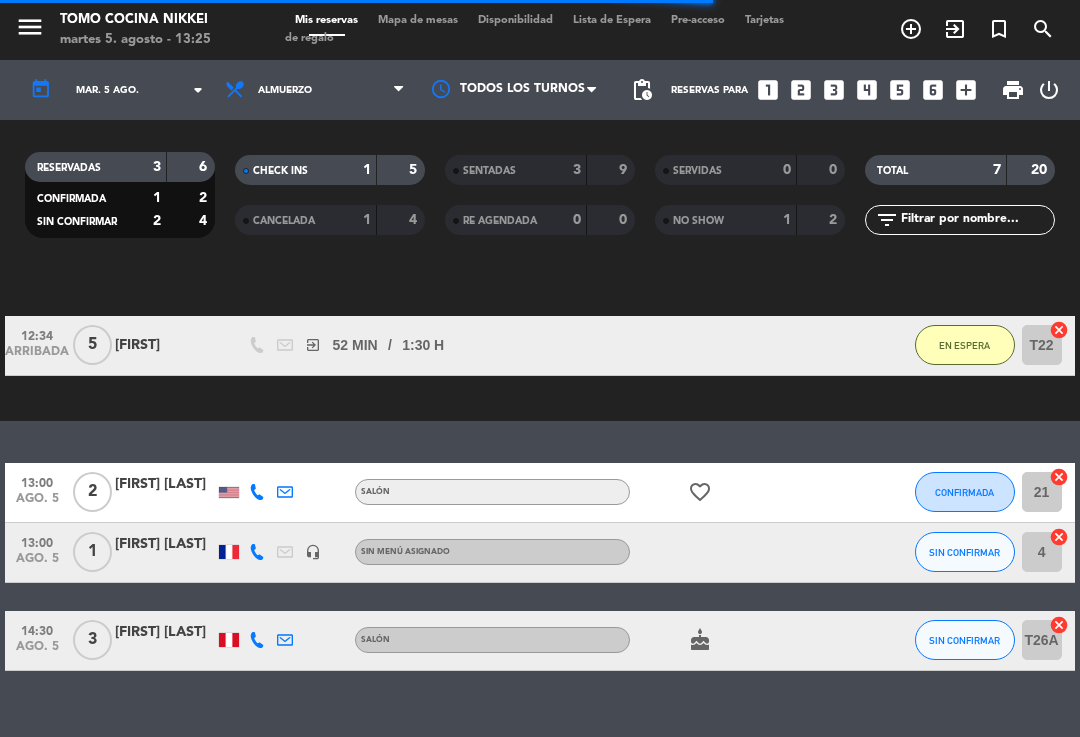 click on "CONFIRMADA" 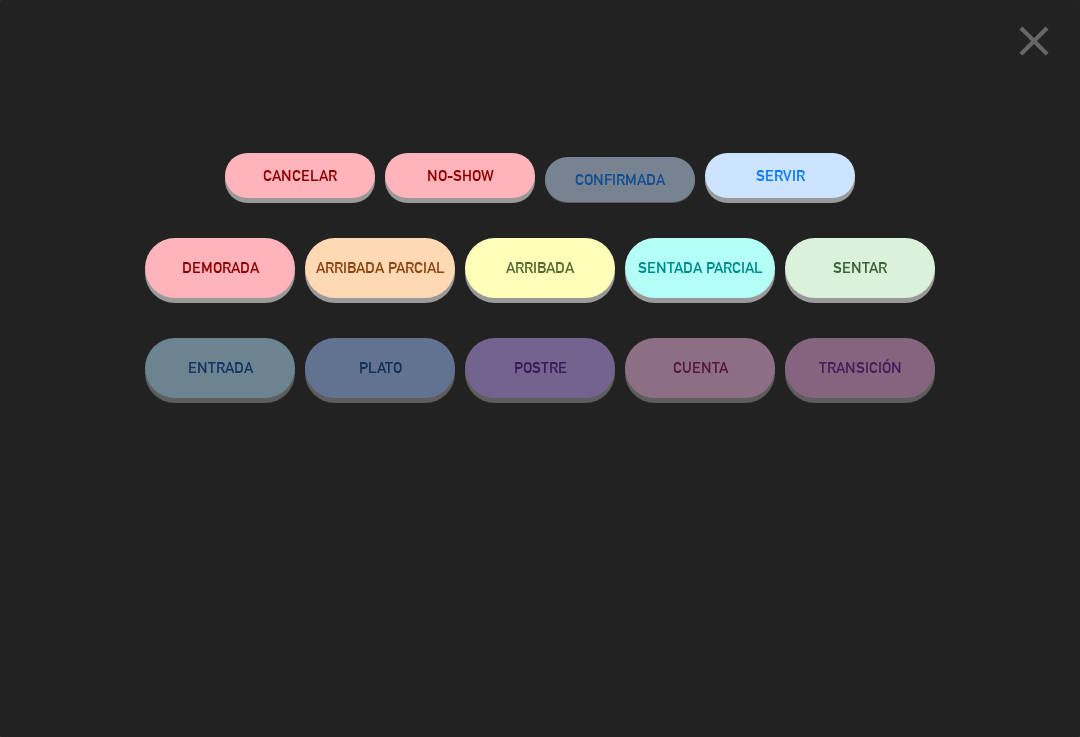 click on "NO-SHOW" 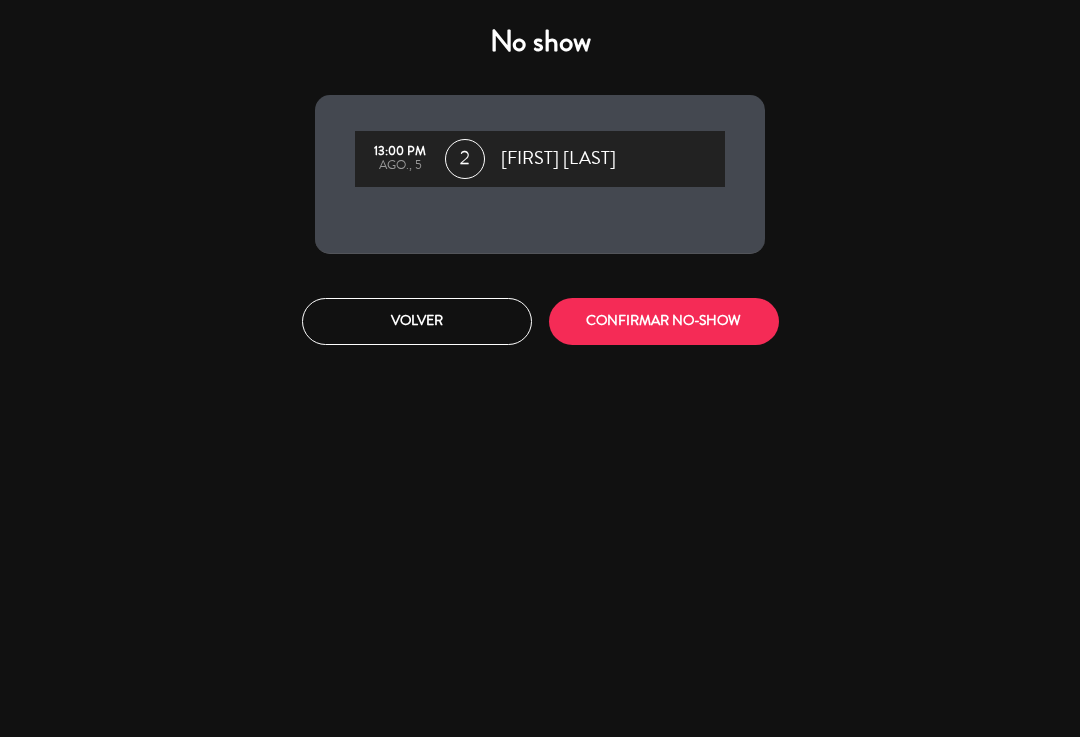 click on "CONFIRMAR NO-SHOW" 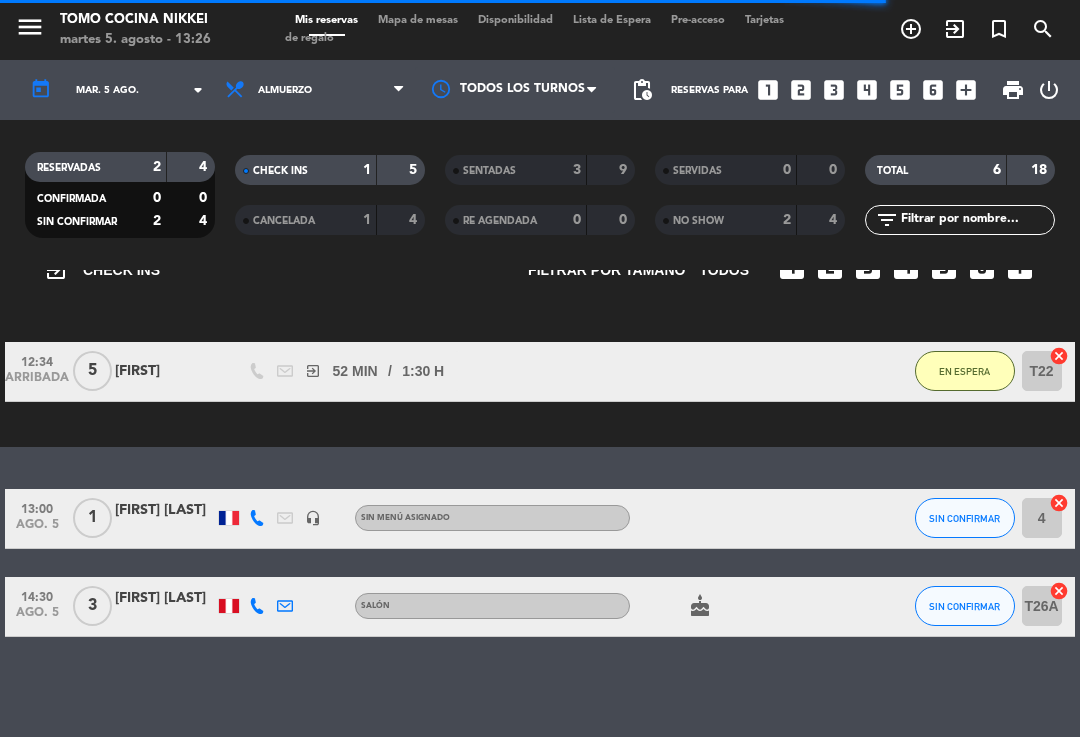 scroll, scrollTop: 79, scrollLeft: 0, axis: vertical 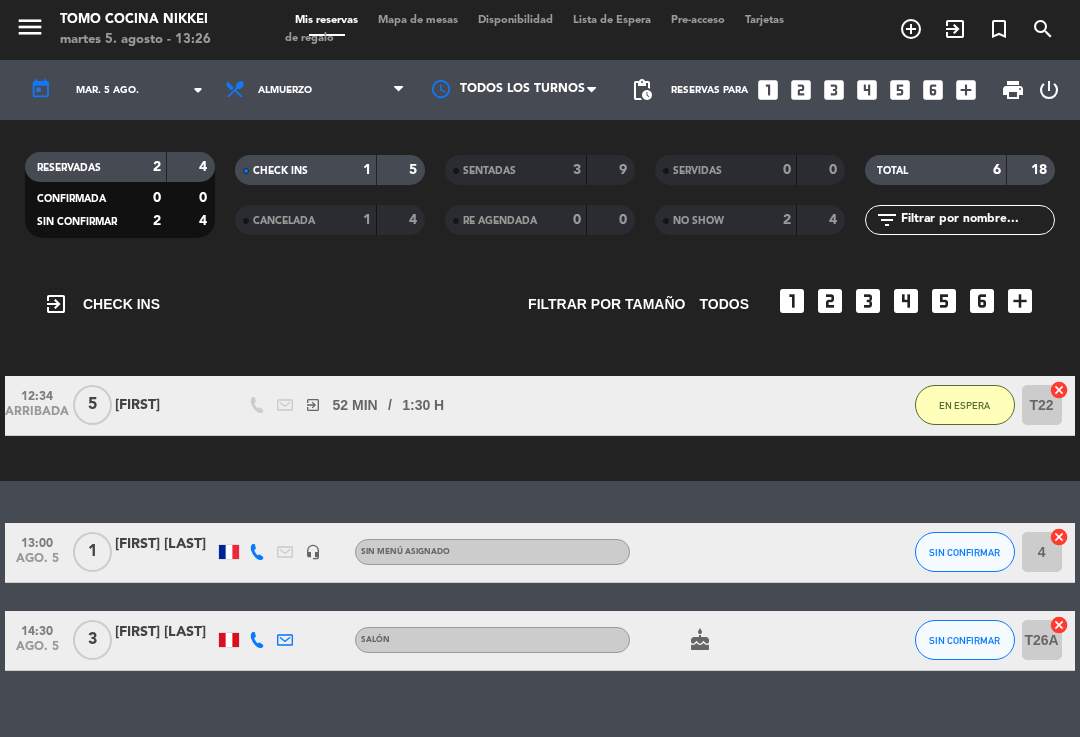 click on "SIN CONFIRMAR" 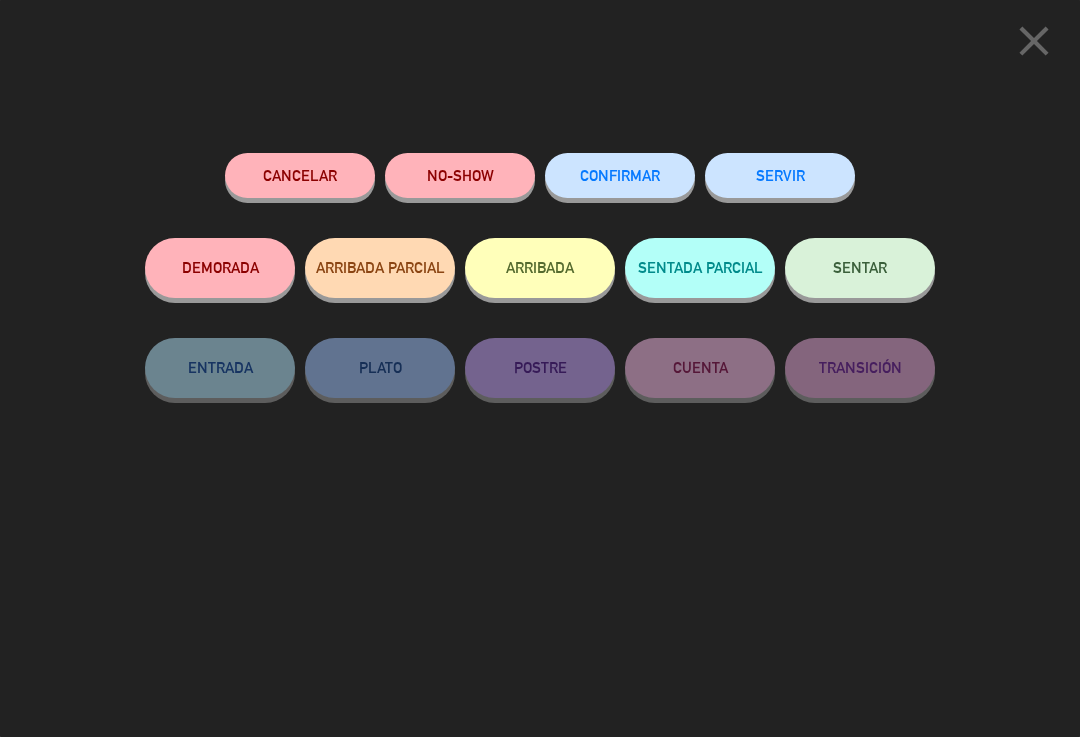 click on "NO-SHOW" 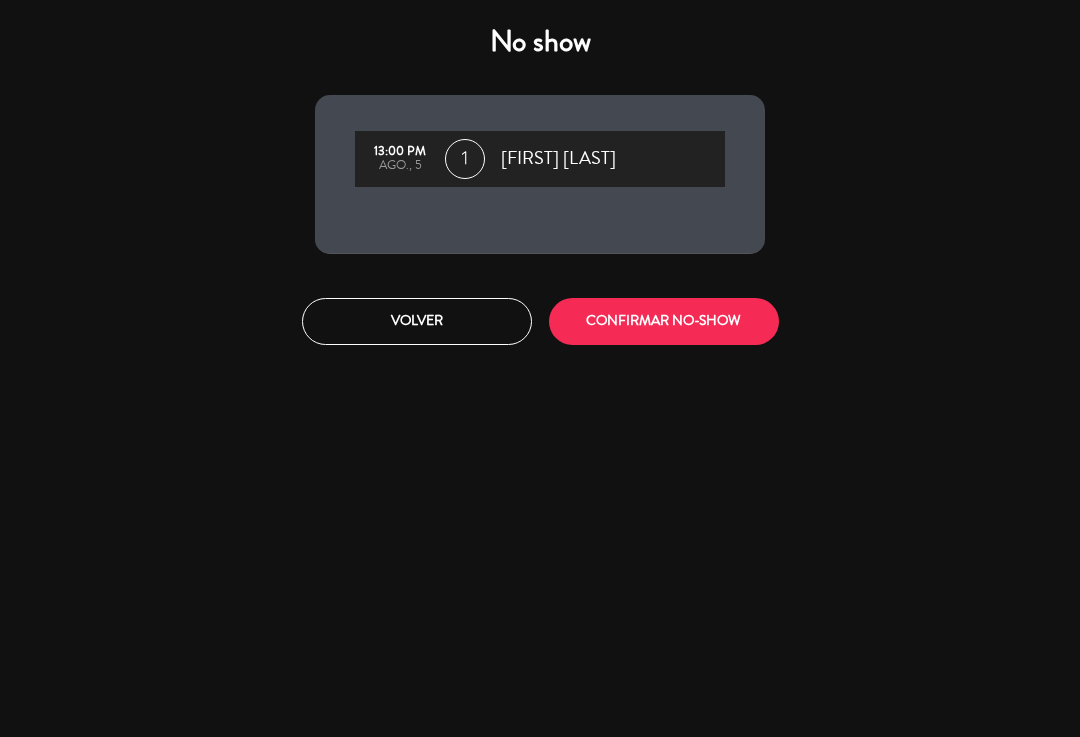 click on "CONFIRMAR NO-SHOW" 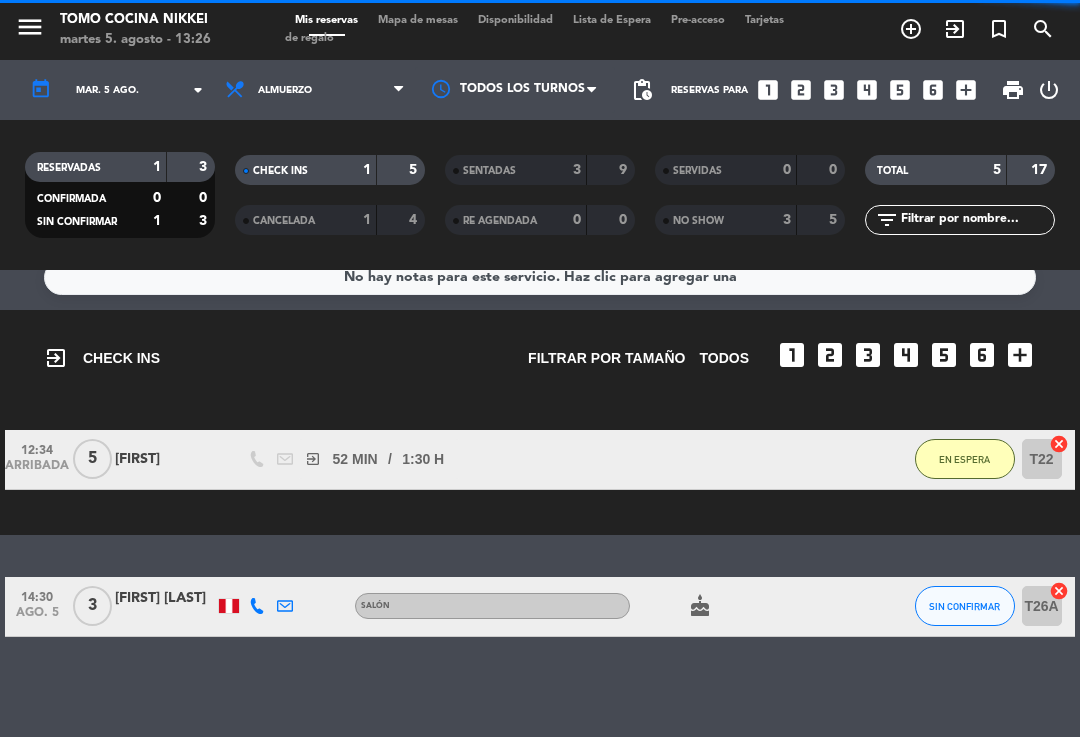 scroll, scrollTop: 0, scrollLeft: 0, axis: both 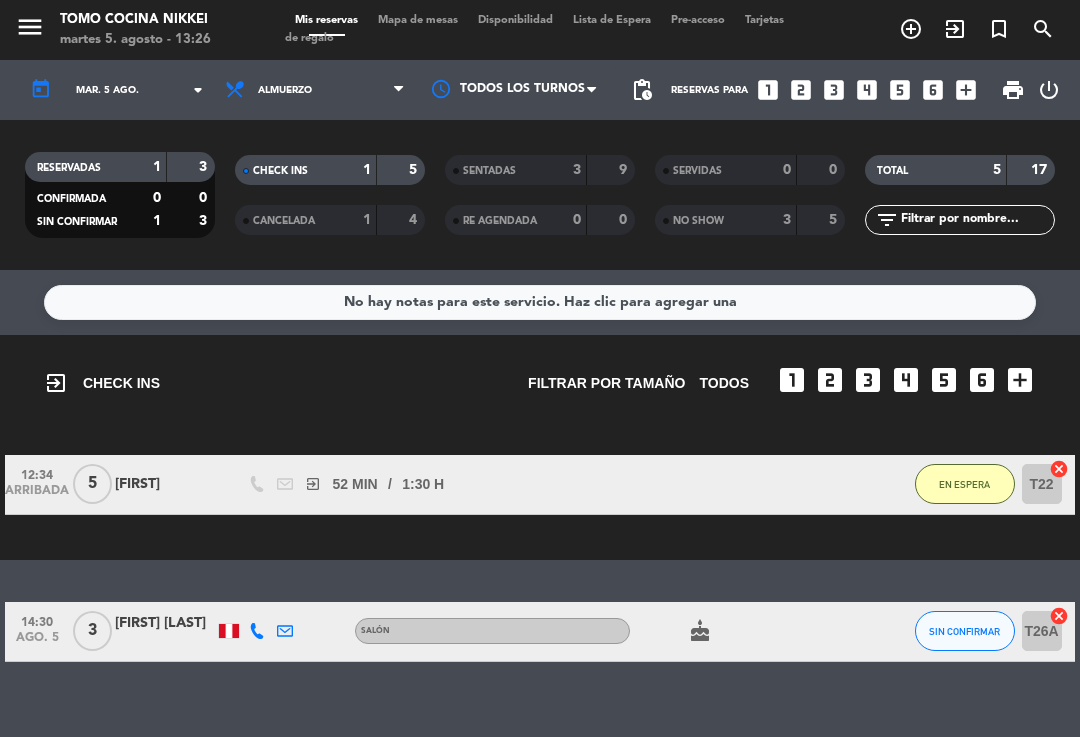 click on "NO SHOW" 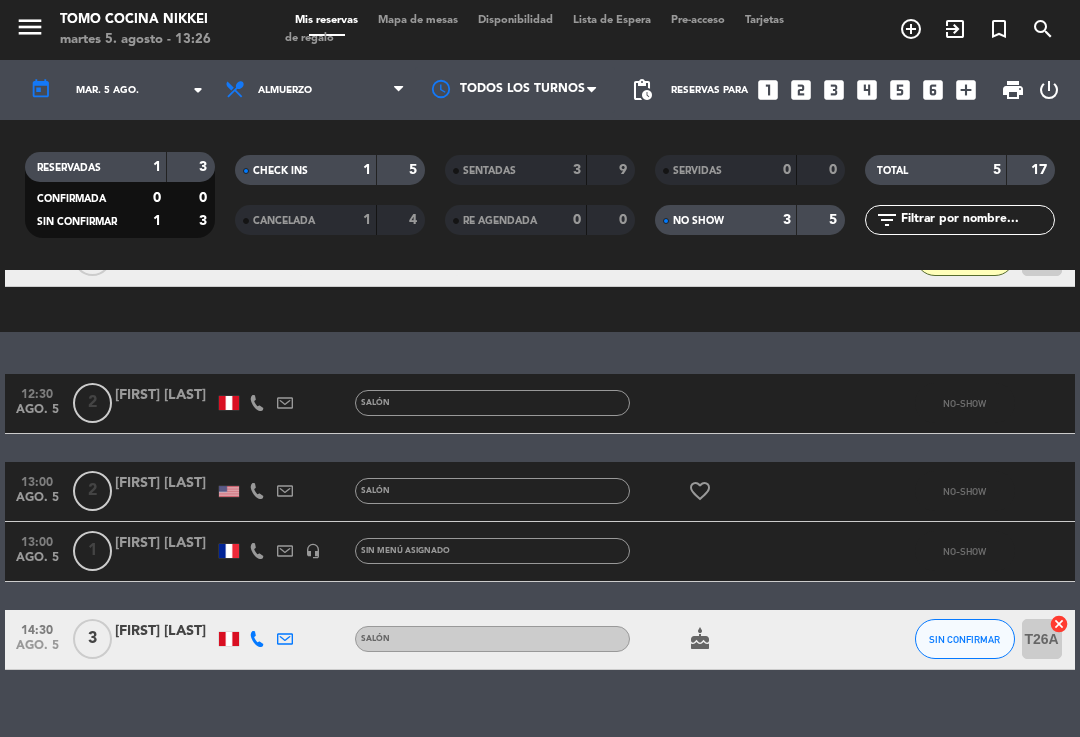scroll, scrollTop: 227, scrollLeft: 0, axis: vertical 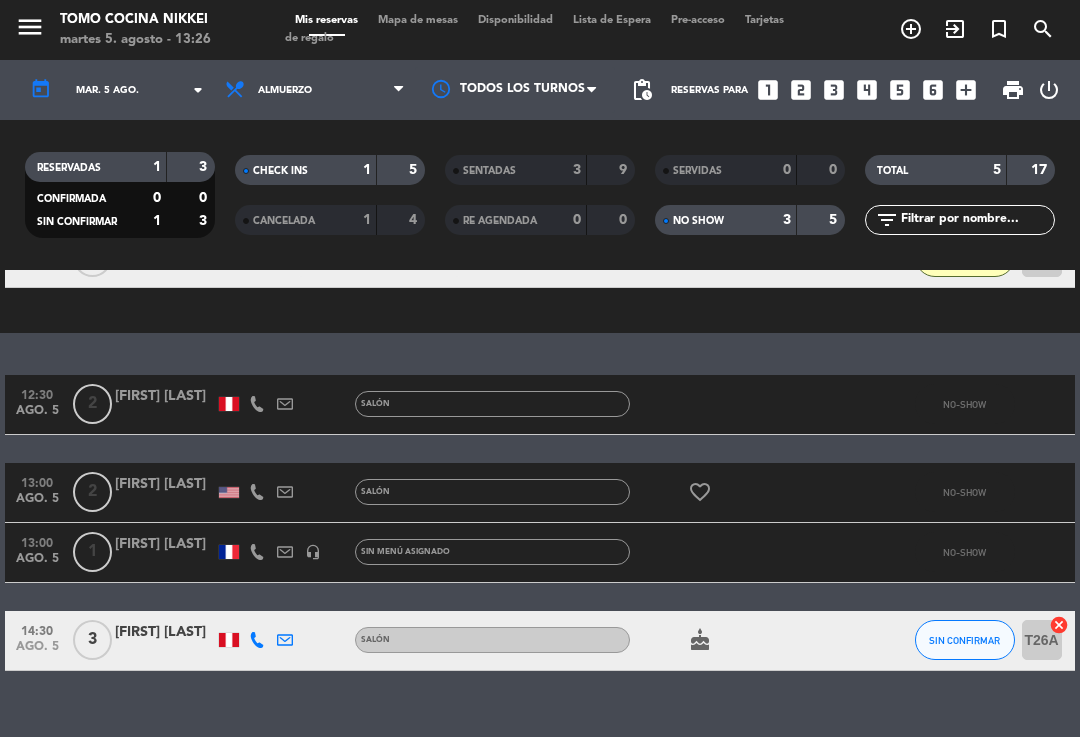 click on "[FIRST] [LAST]" 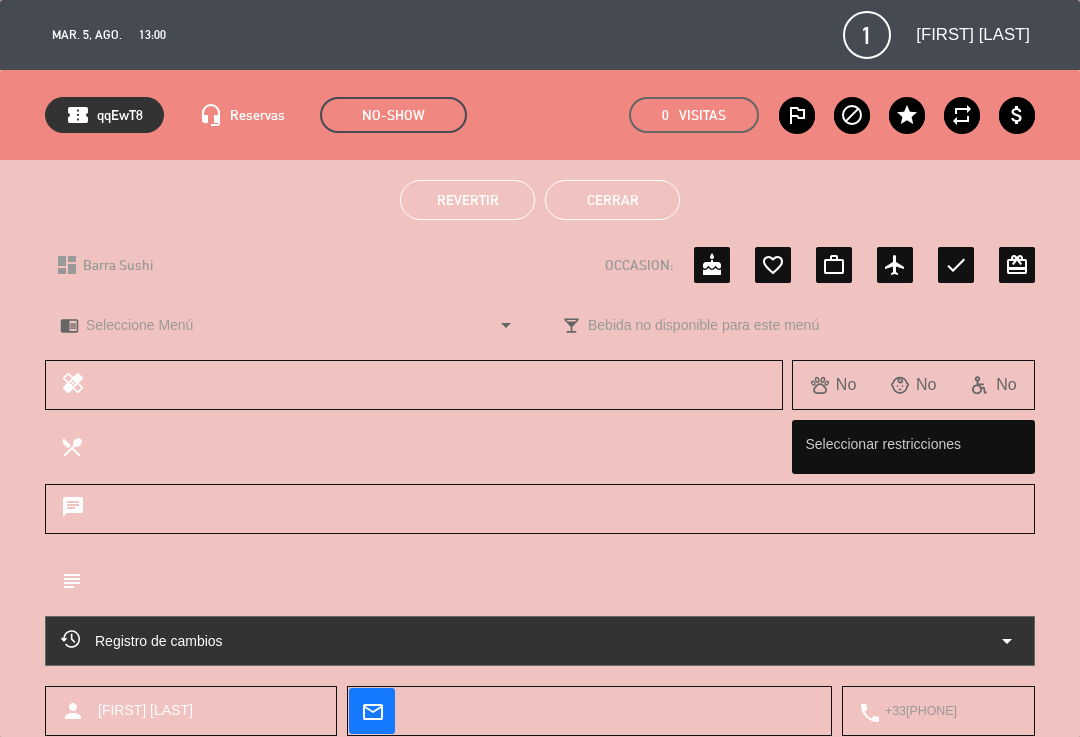 click on "Revertir" 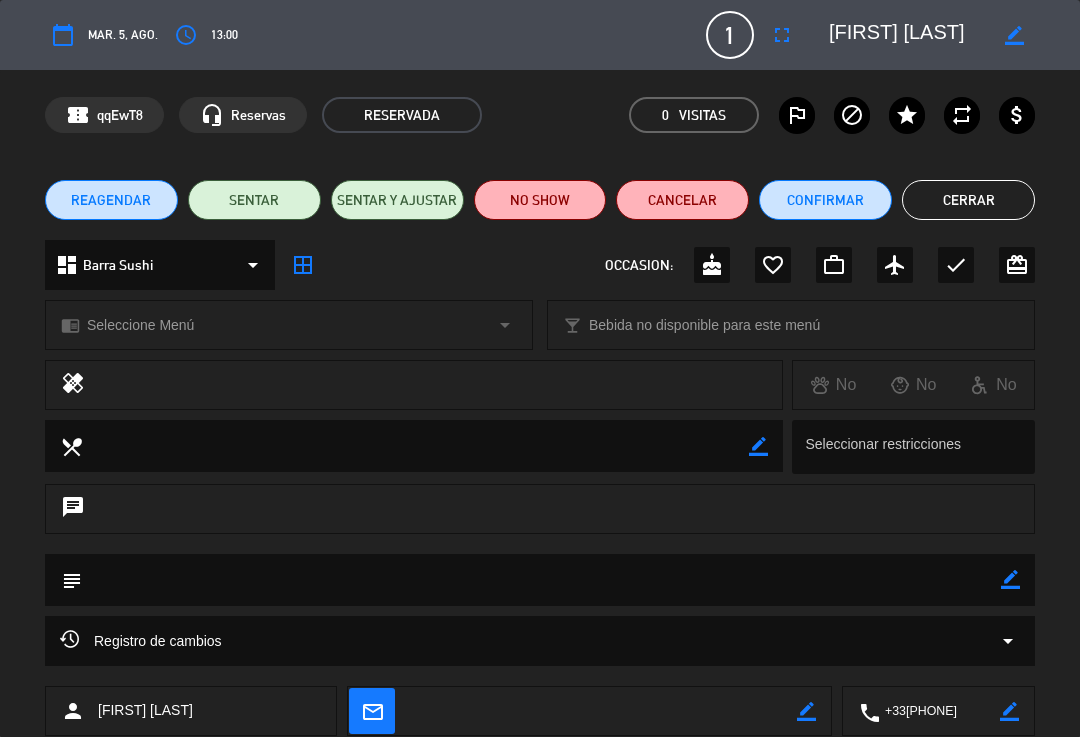 click on "Cerrar" 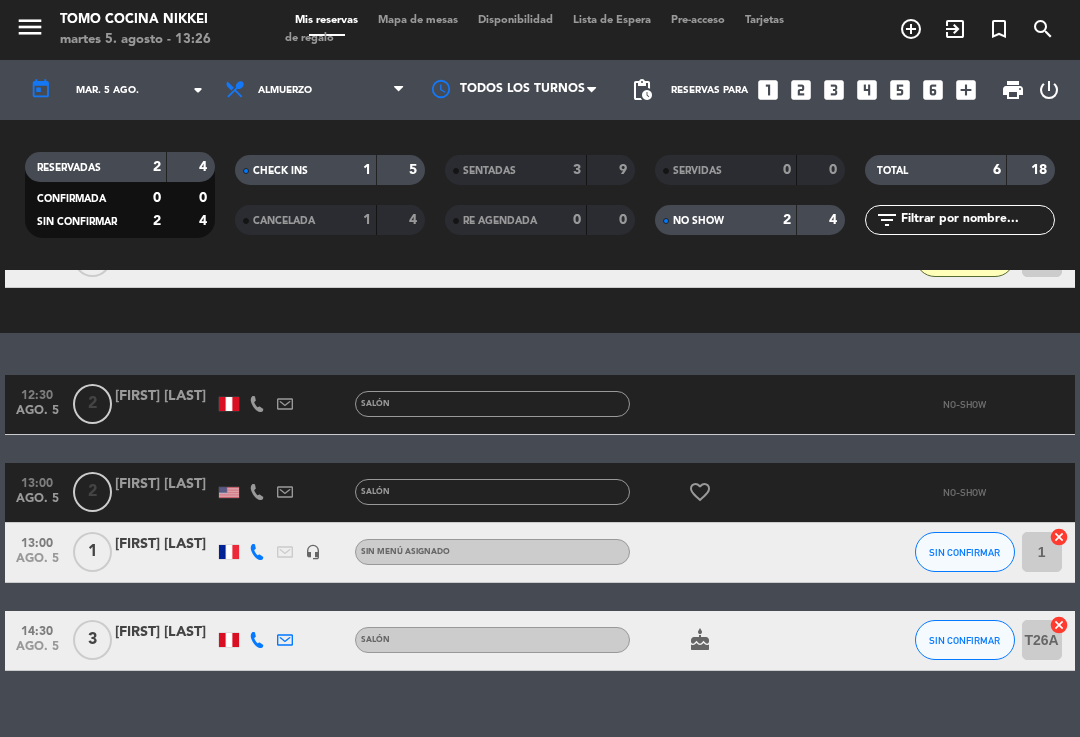 click on "add_circle_outline" at bounding box center [911, 29] 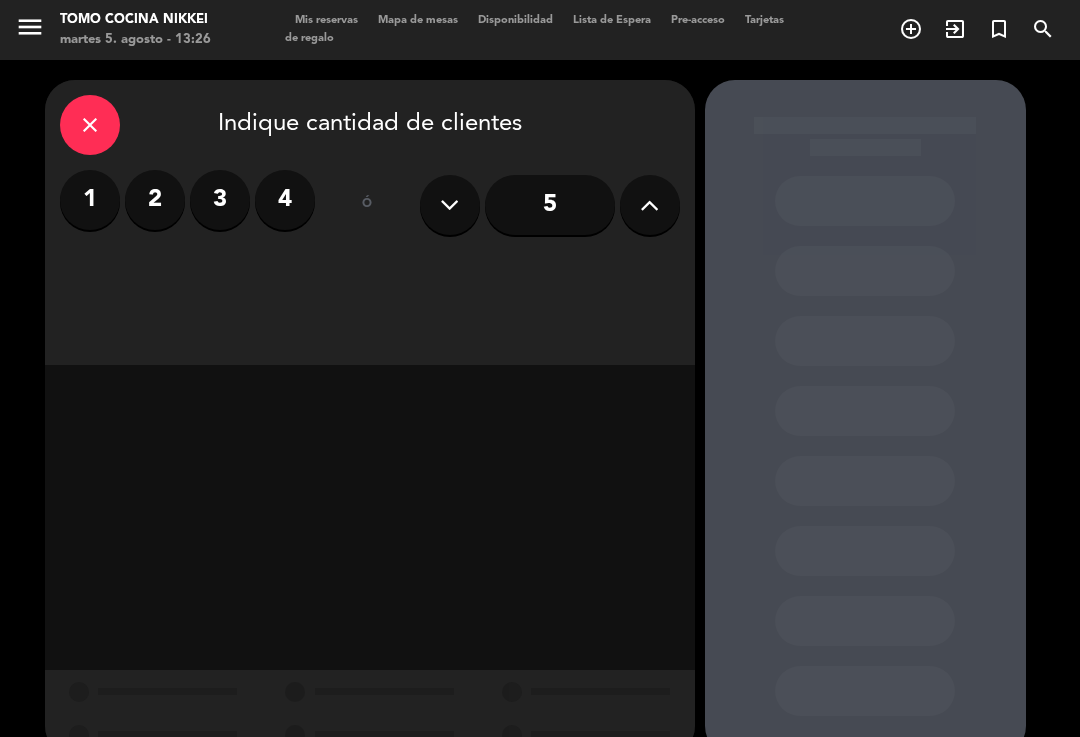 click on "2" at bounding box center [155, 200] 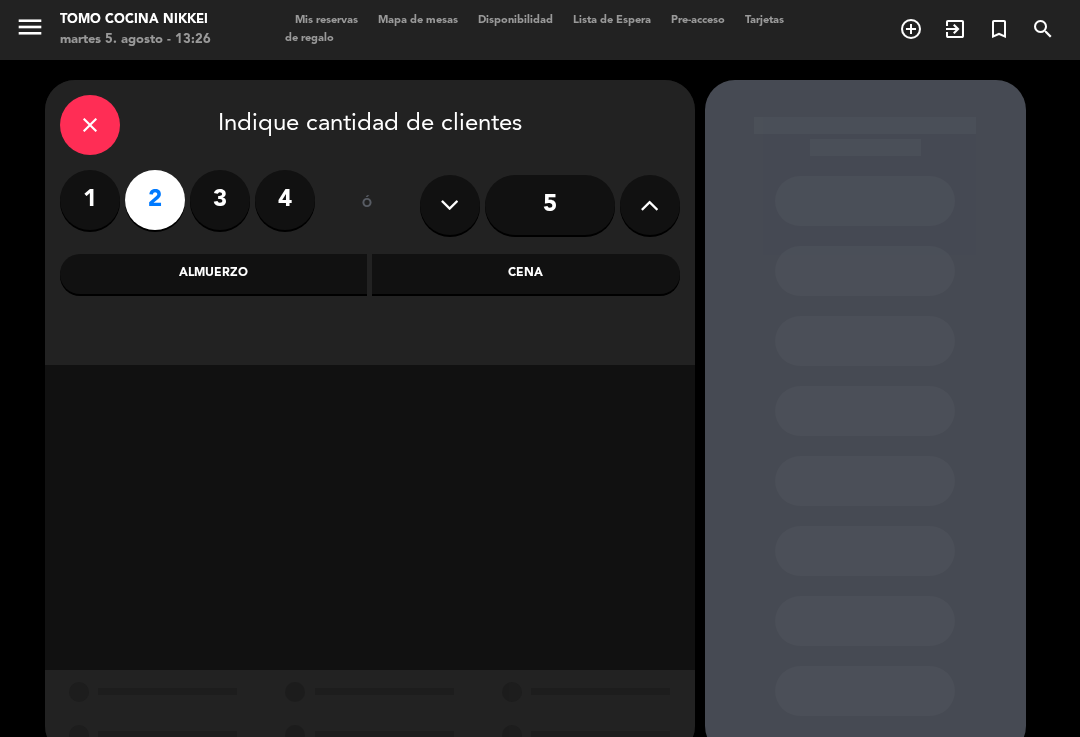 click on "Cena" at bounding box center [526, 274] 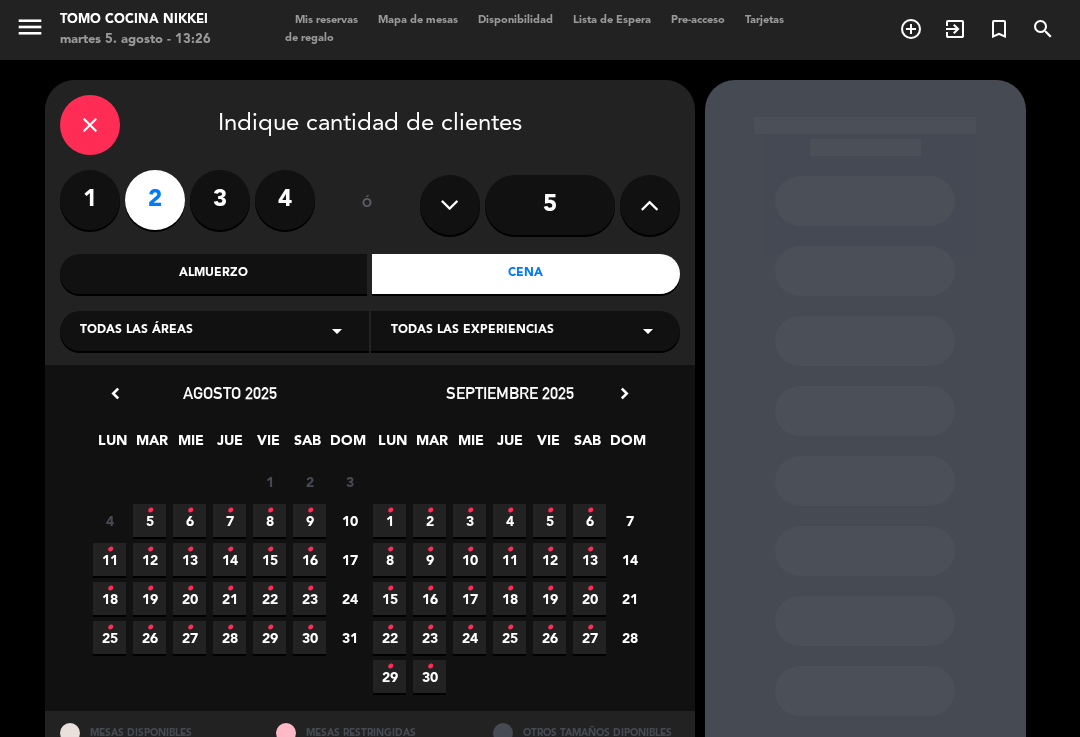 click on "•" at bounding box center [149, 511] 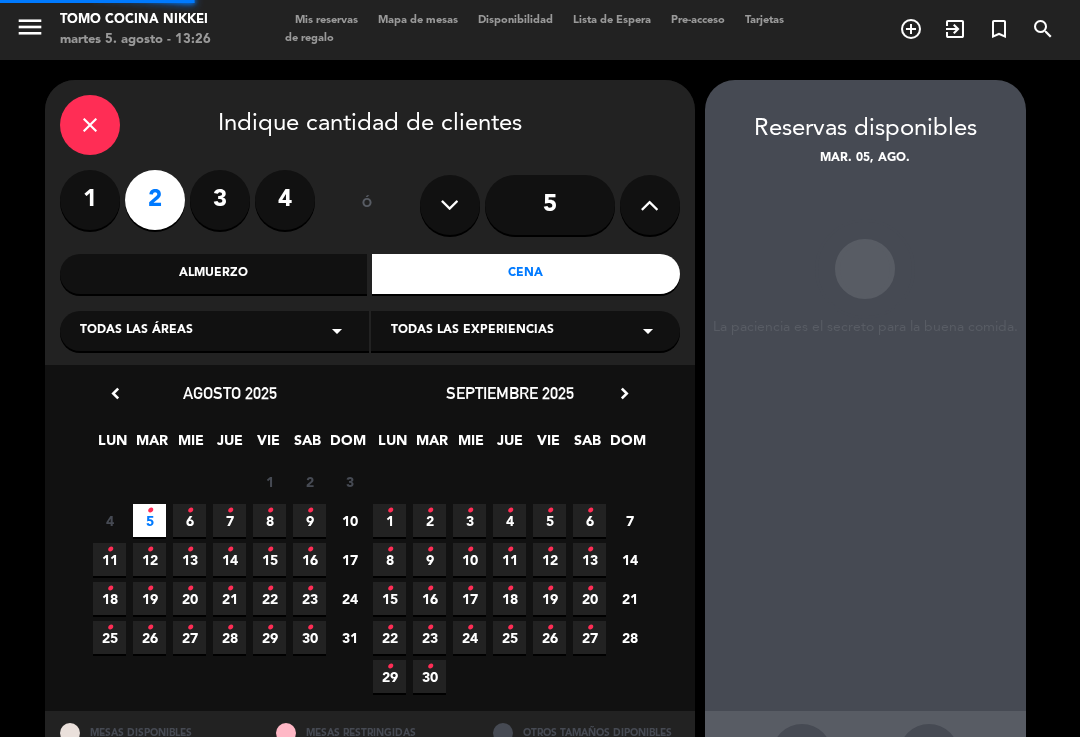scroll, scrollTop: 37, scrollLeft: 0, axis: vertical 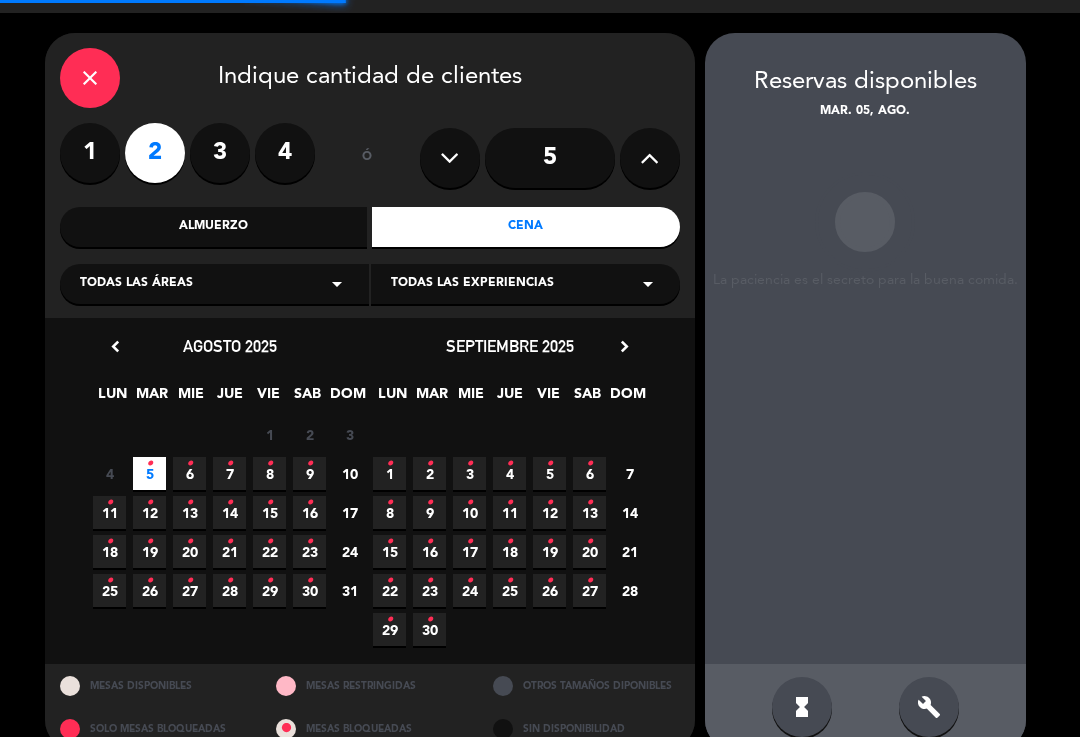 click on "build" at bounding box center [929, 707] 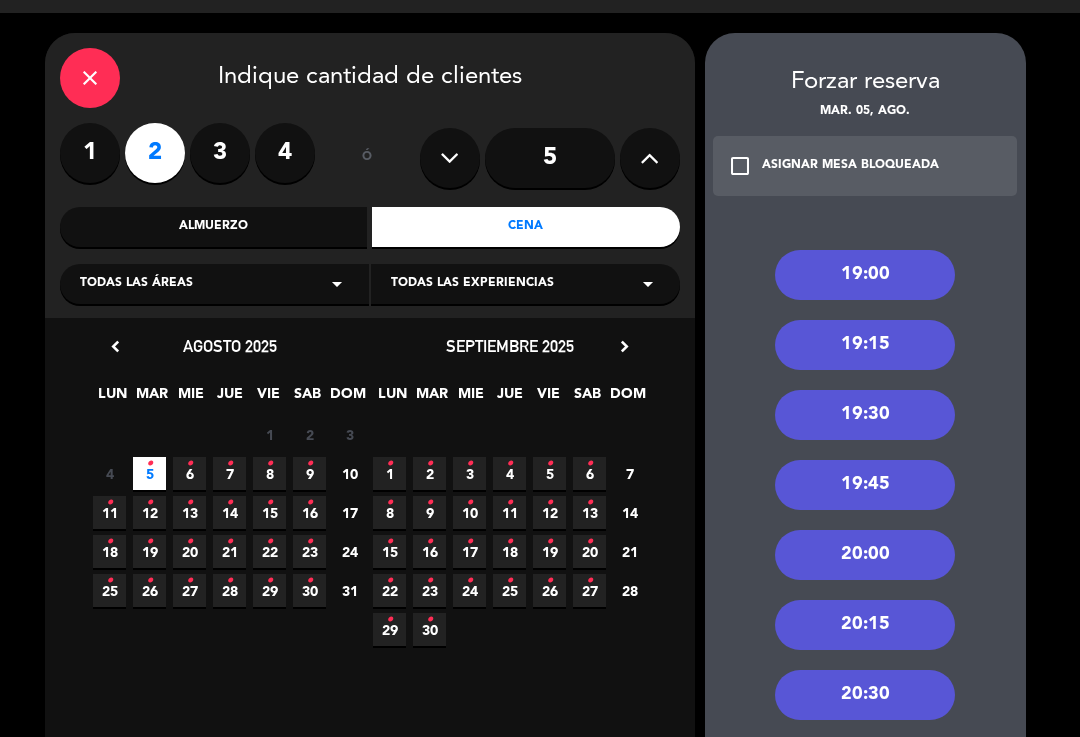 click on "19:15" at bounding box center [865, 345] 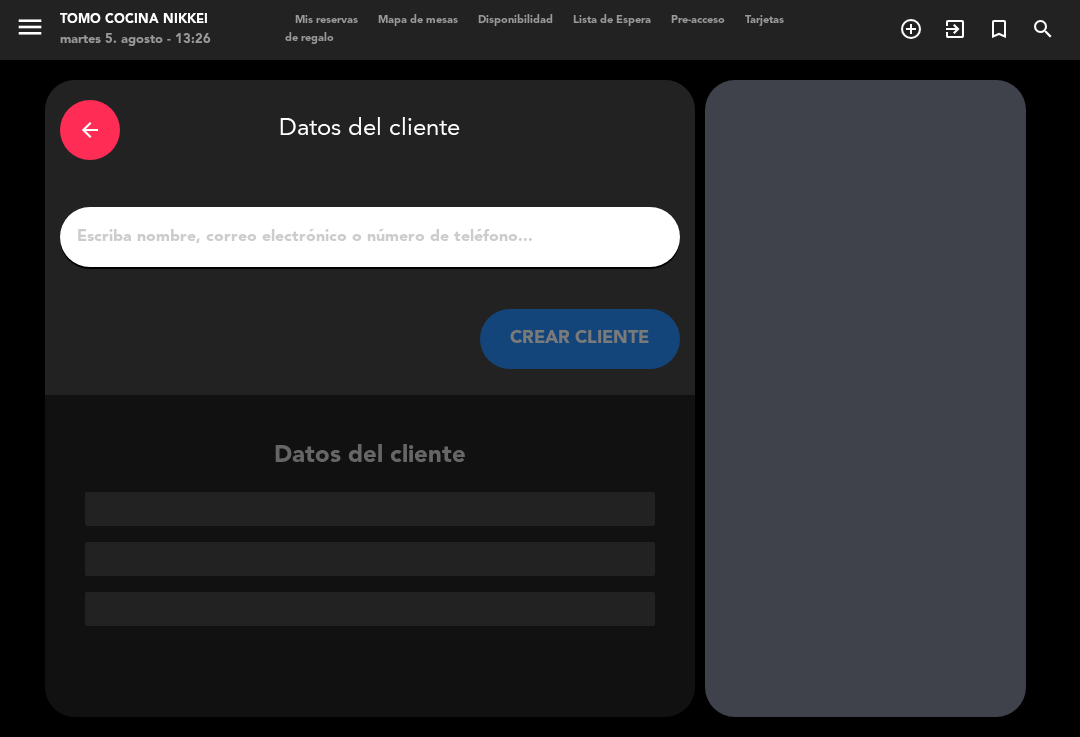 scroll, scrollTop: 0, scrollLeft: 0, axis: both 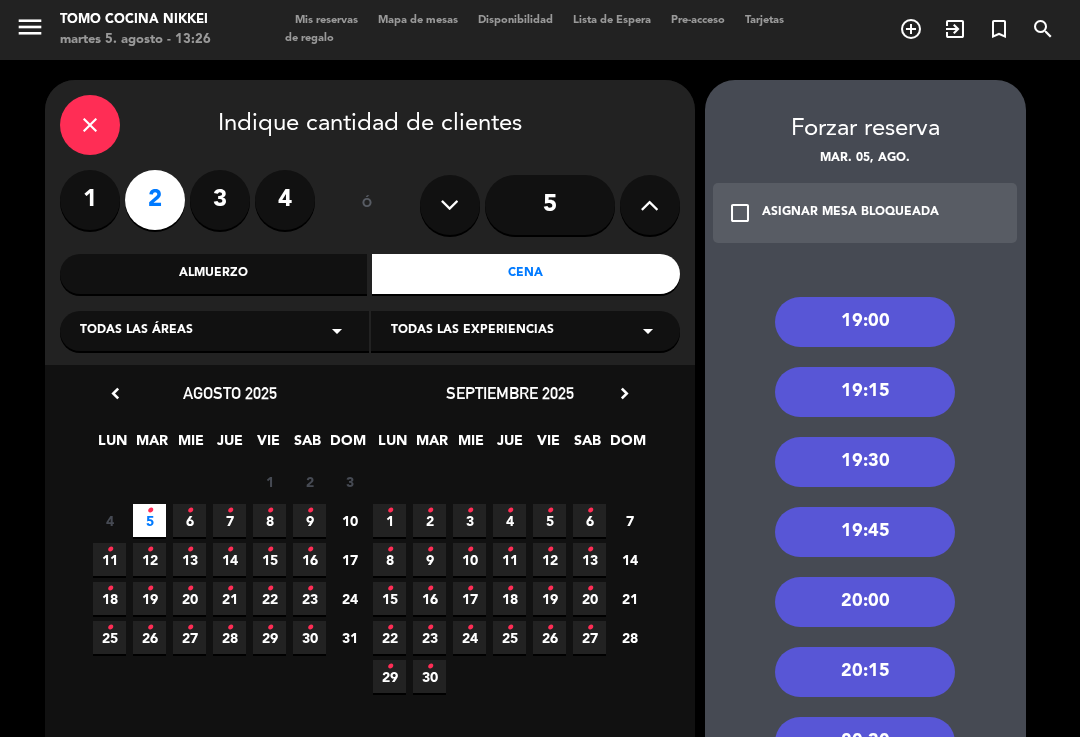 click on "19:15" at bounding box center (865, 392) 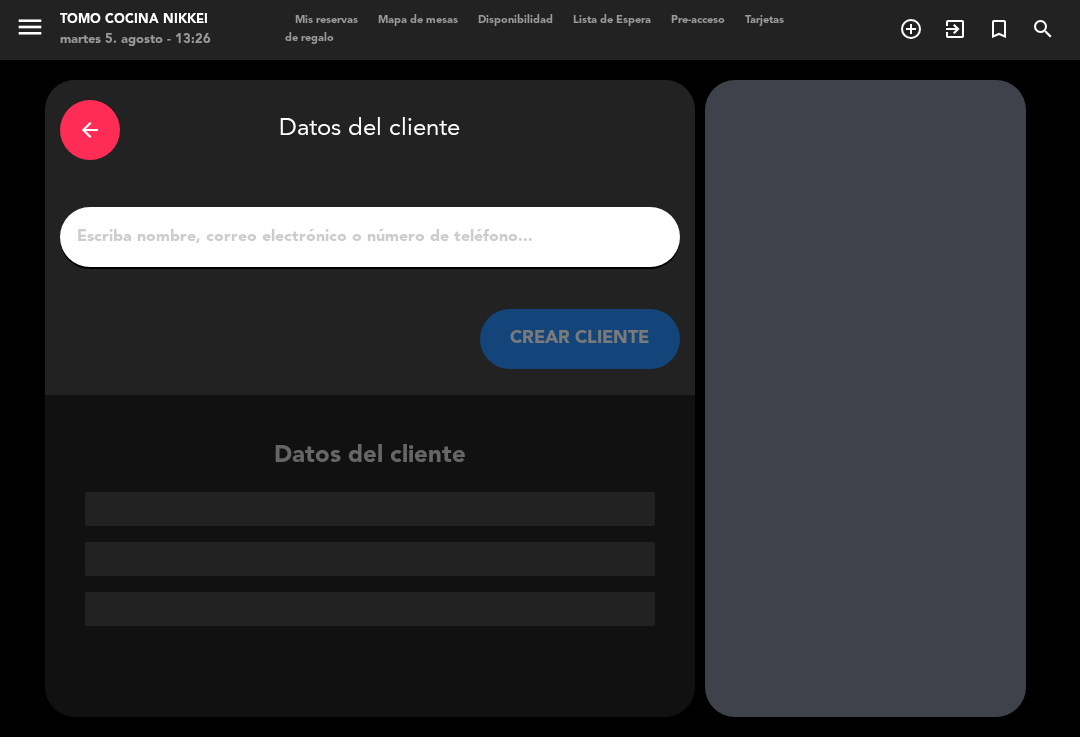 click on "arrow_back   Datos del cliente   CREAR CLIENTE" at bounding box center [370, 237] 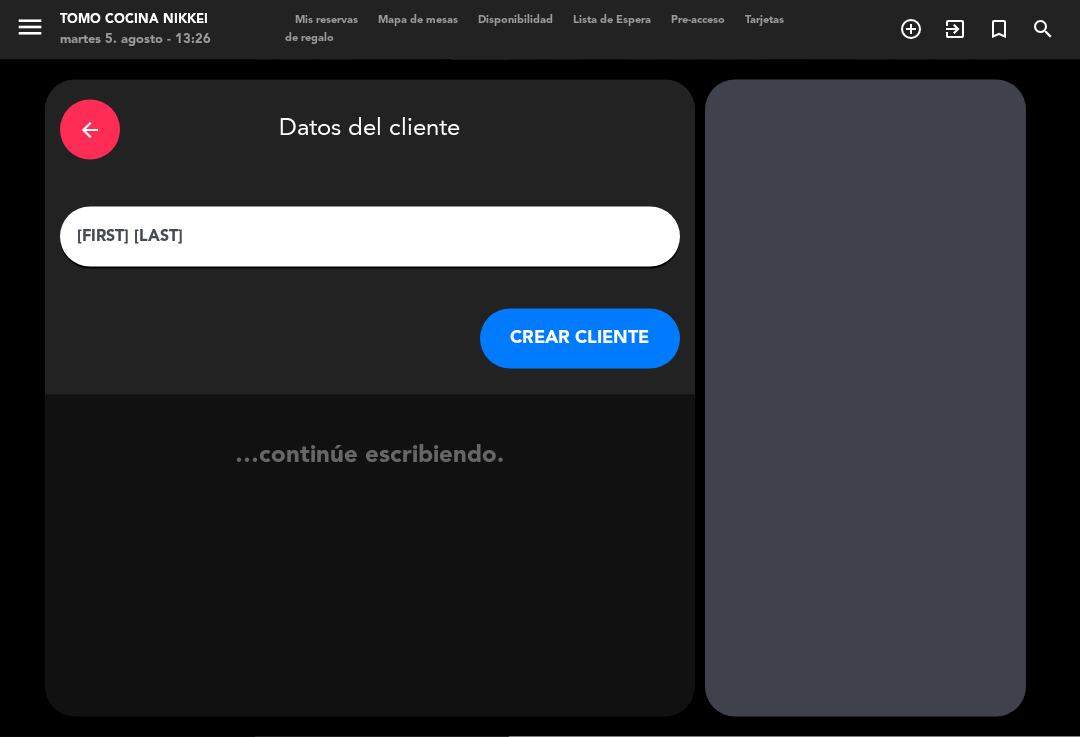 type on "[FIRST] [LAST]" 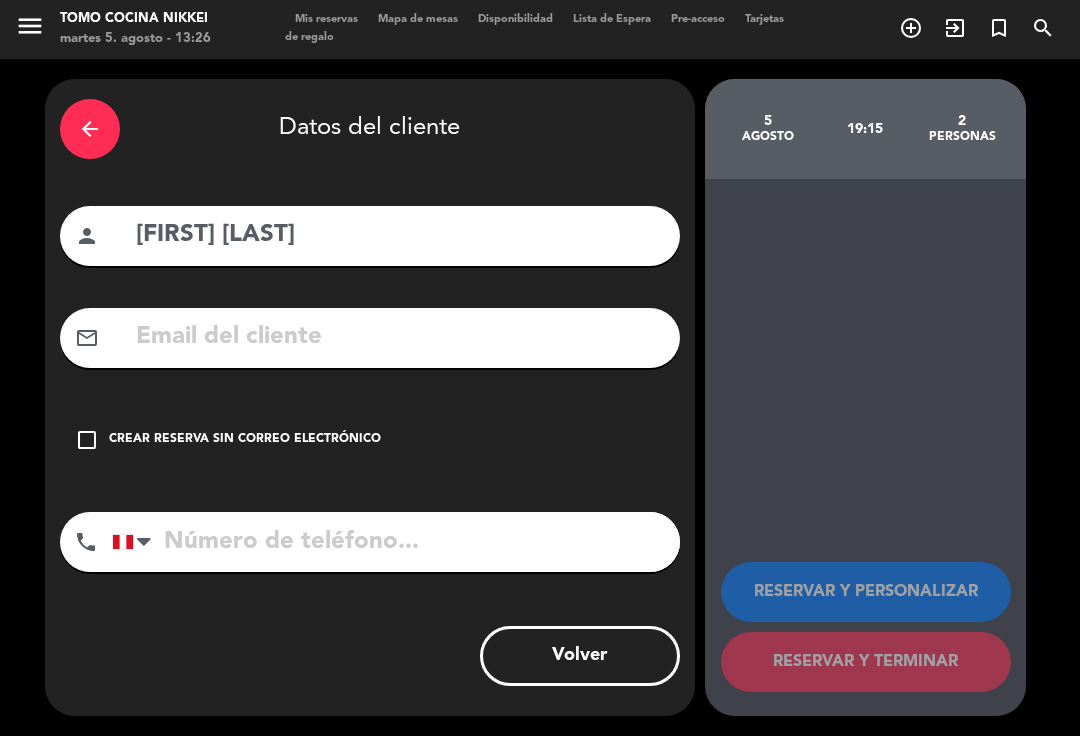 click on "check_box_outline_blank" at bounding box center [87, 441] 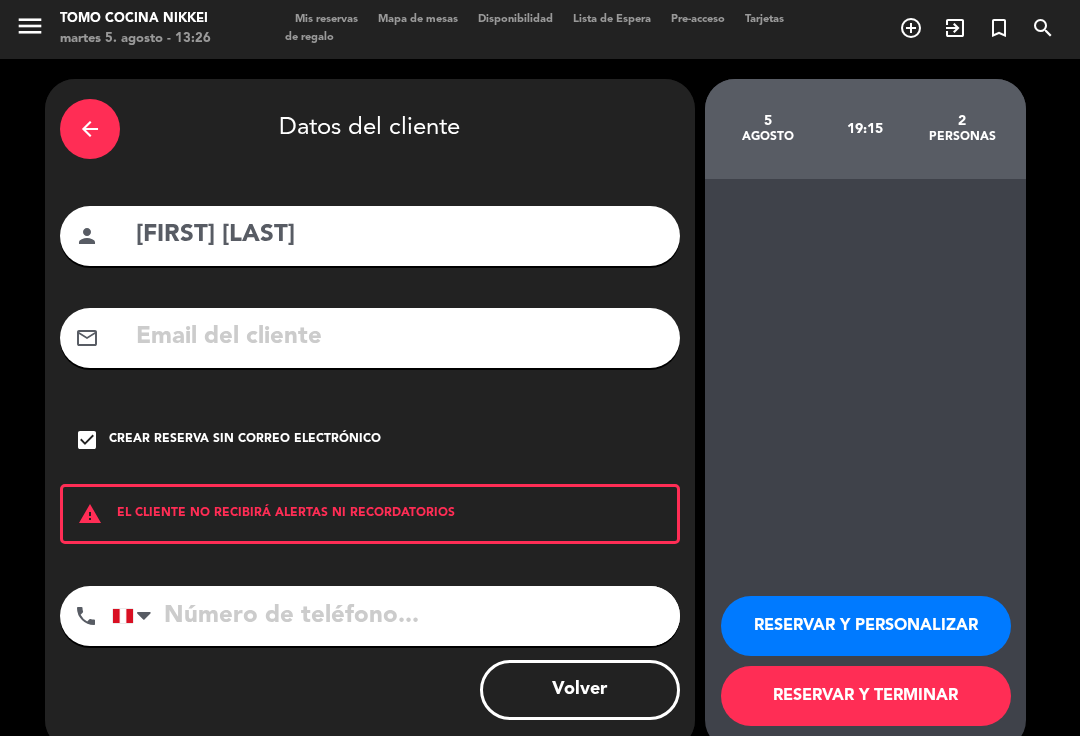 click at bounding box center [396, 617] 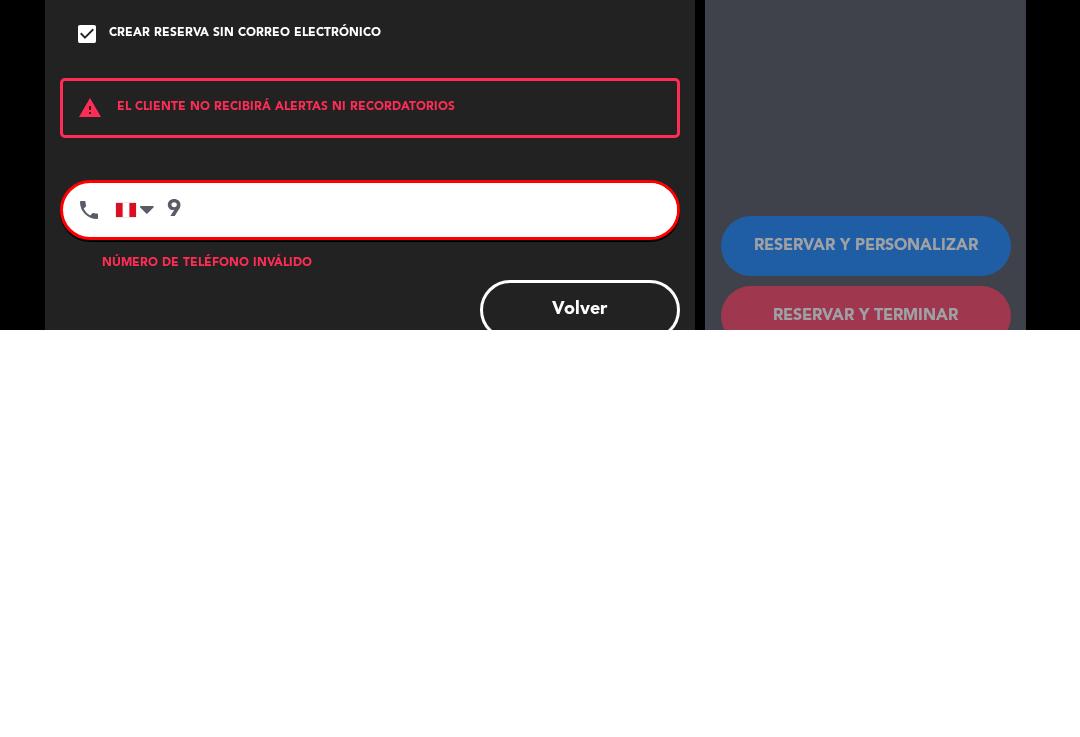 scroll, scrollTop: 0, scrollLeft: 0, axis: both 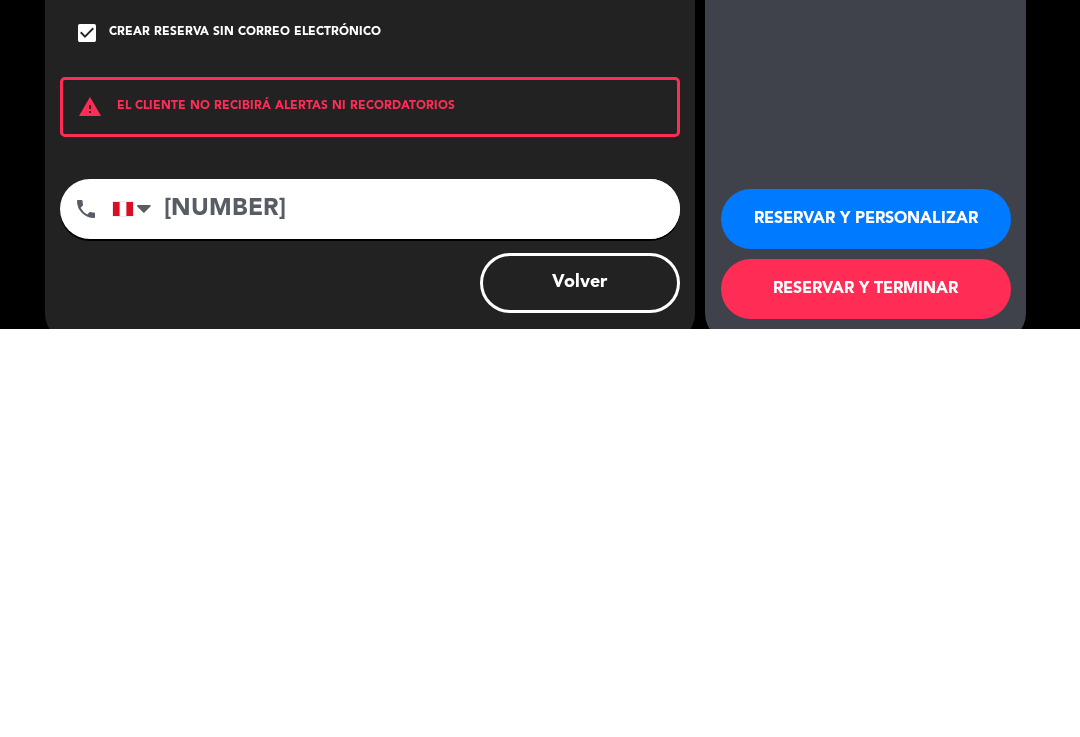 type on "[NUMBER]" 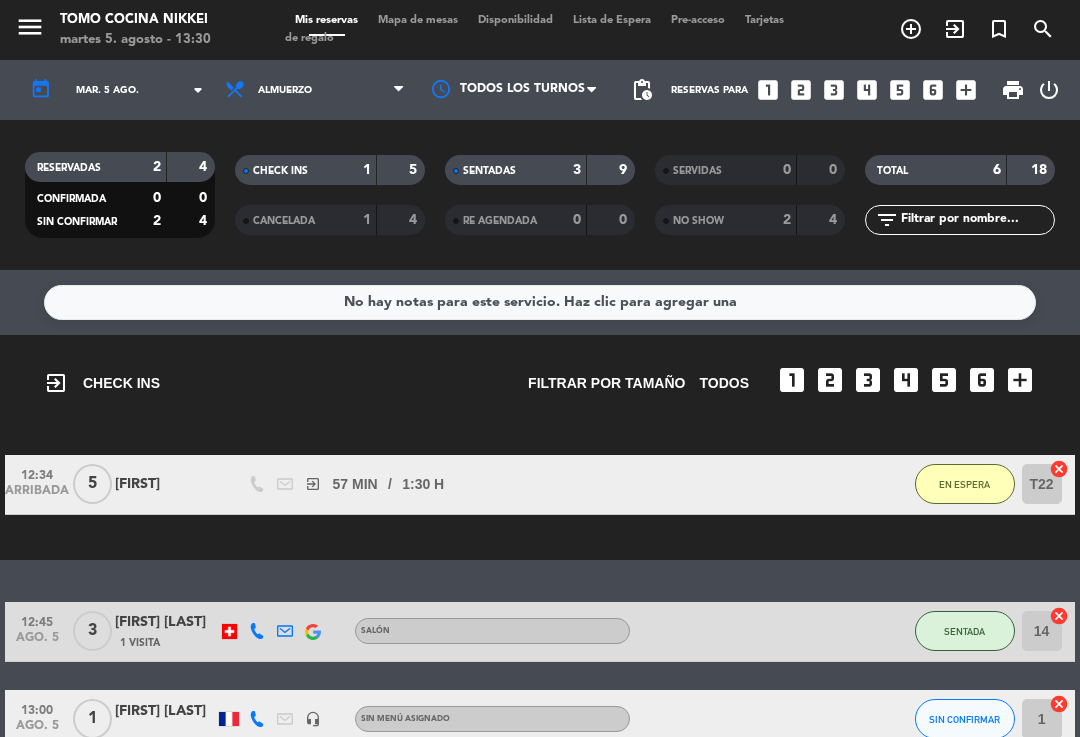 scroll, scrollTop: 31, scrollLeft: 0, axis: vertical 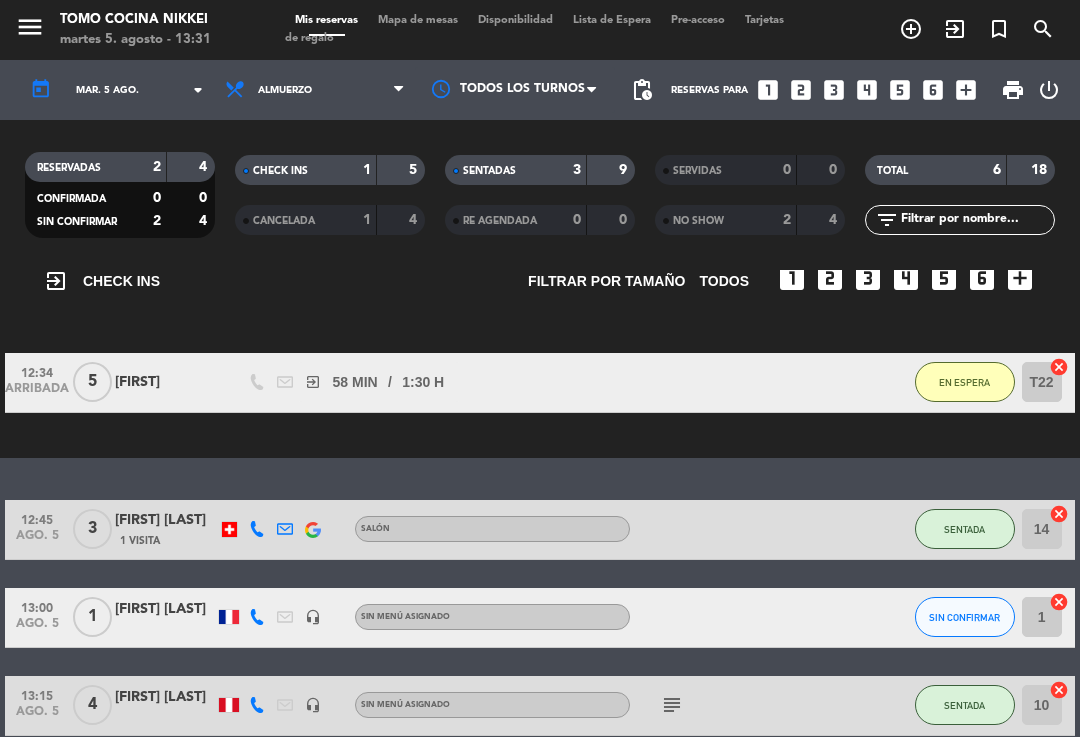 click on "NO SHOW   2   4" 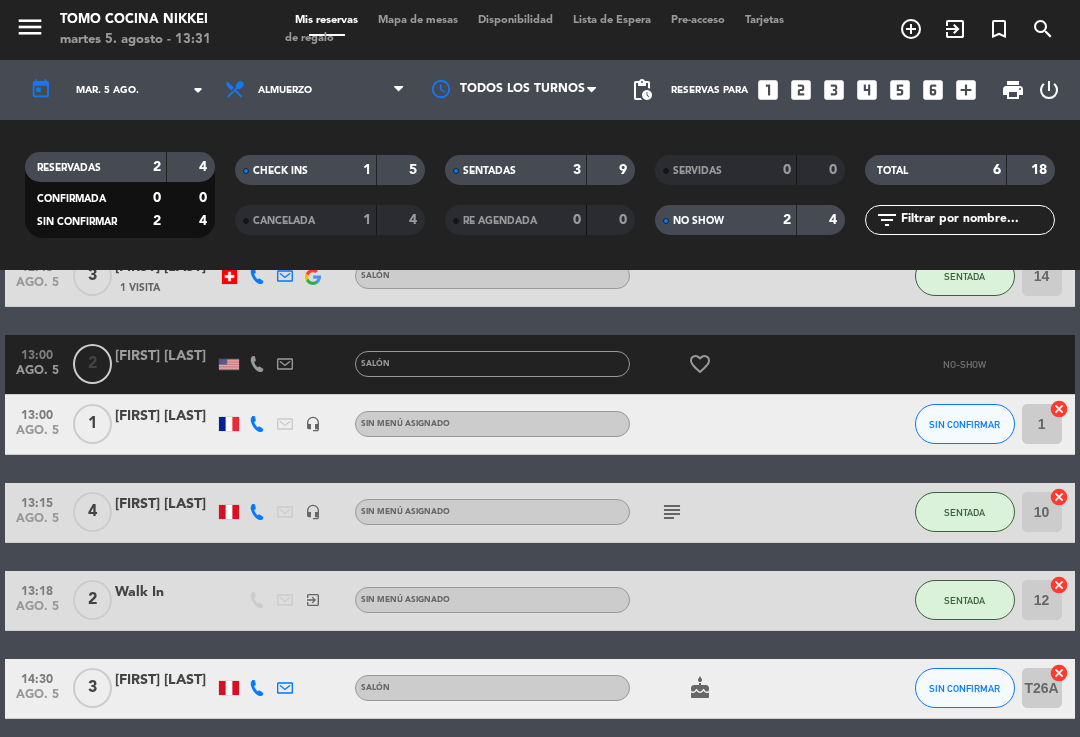 scroll, scrollTop: 446, scrollLeft: 0, axis: vertical 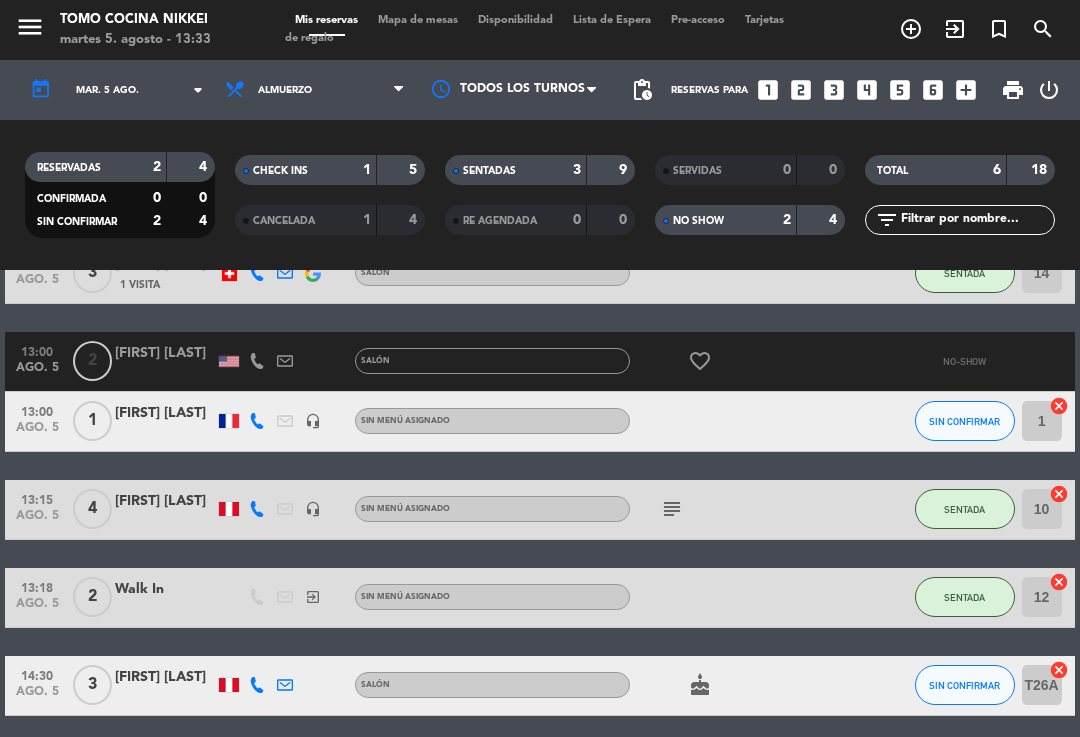 click on "[FIRST] [LAST]" 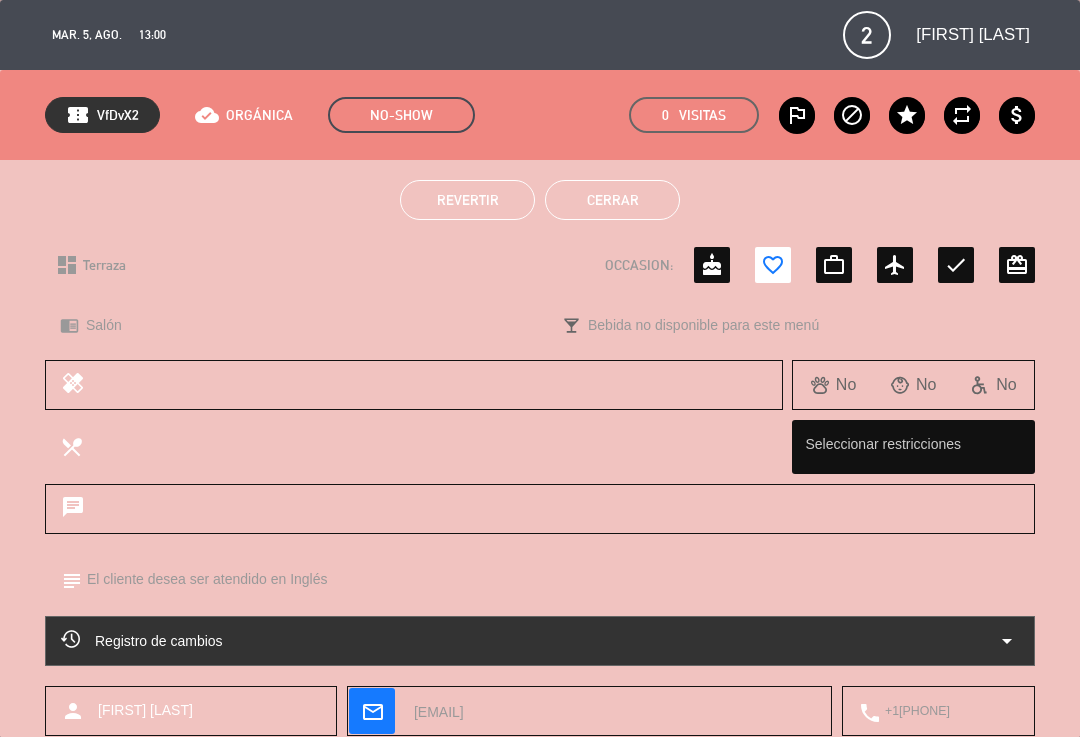 click on "Revertir" 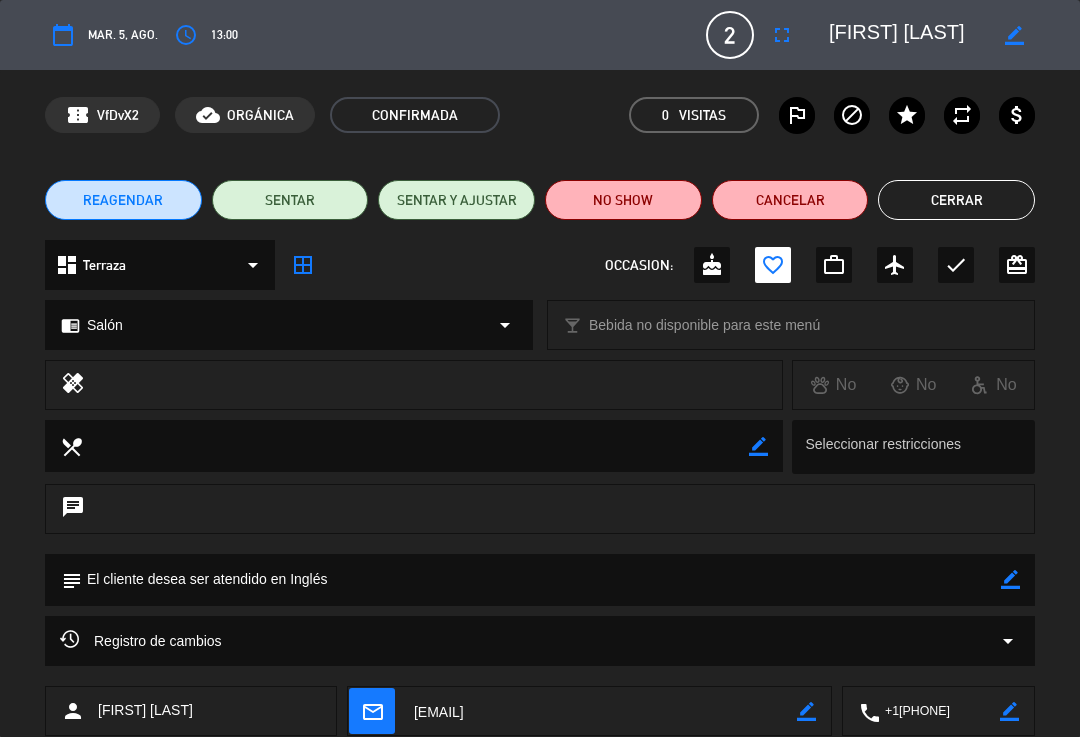 click on "SENTAR" 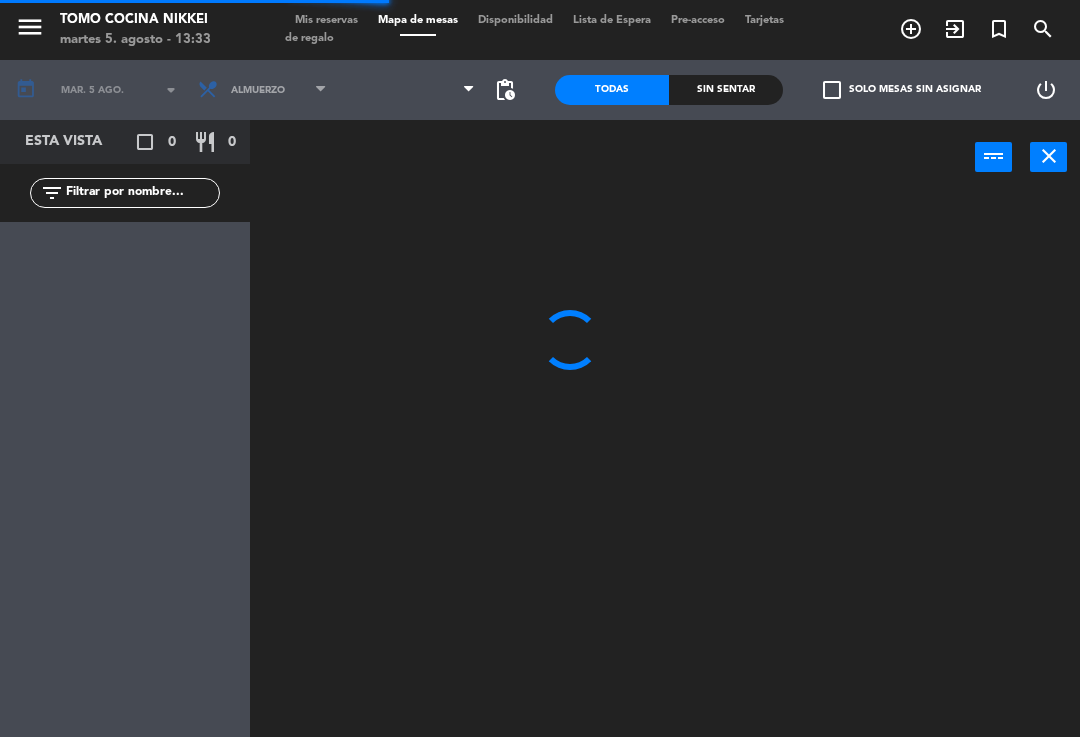 click on "power_input close" at bounding box center (612, 158) 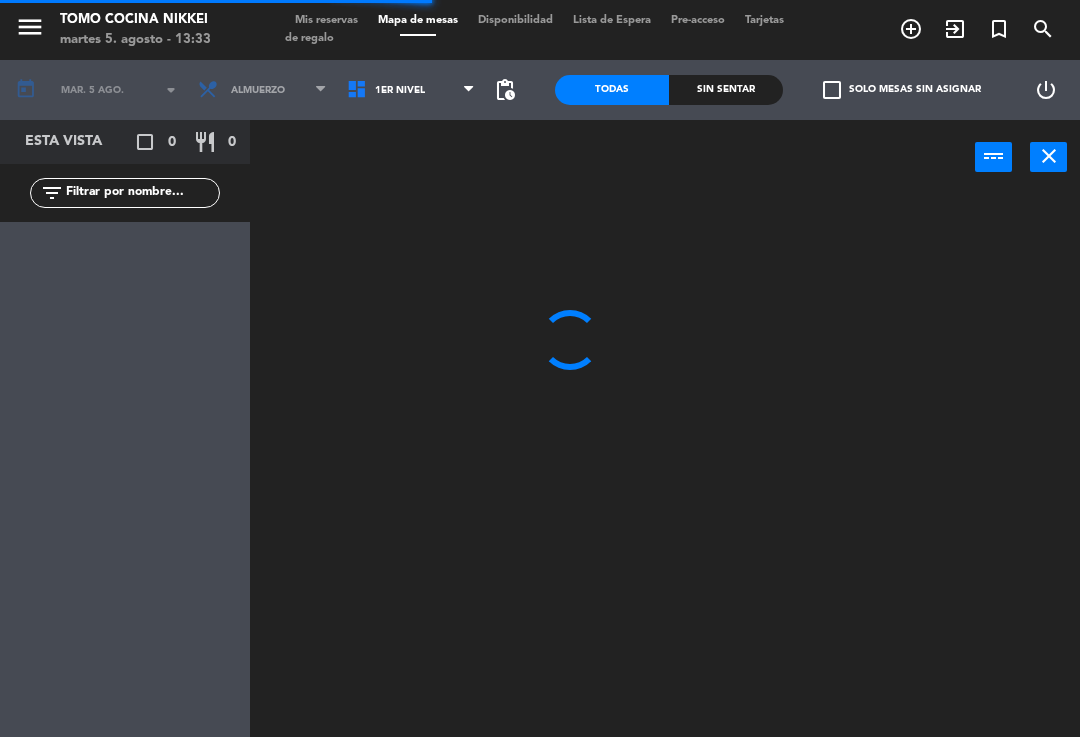 click at bounding box center (360, 90) 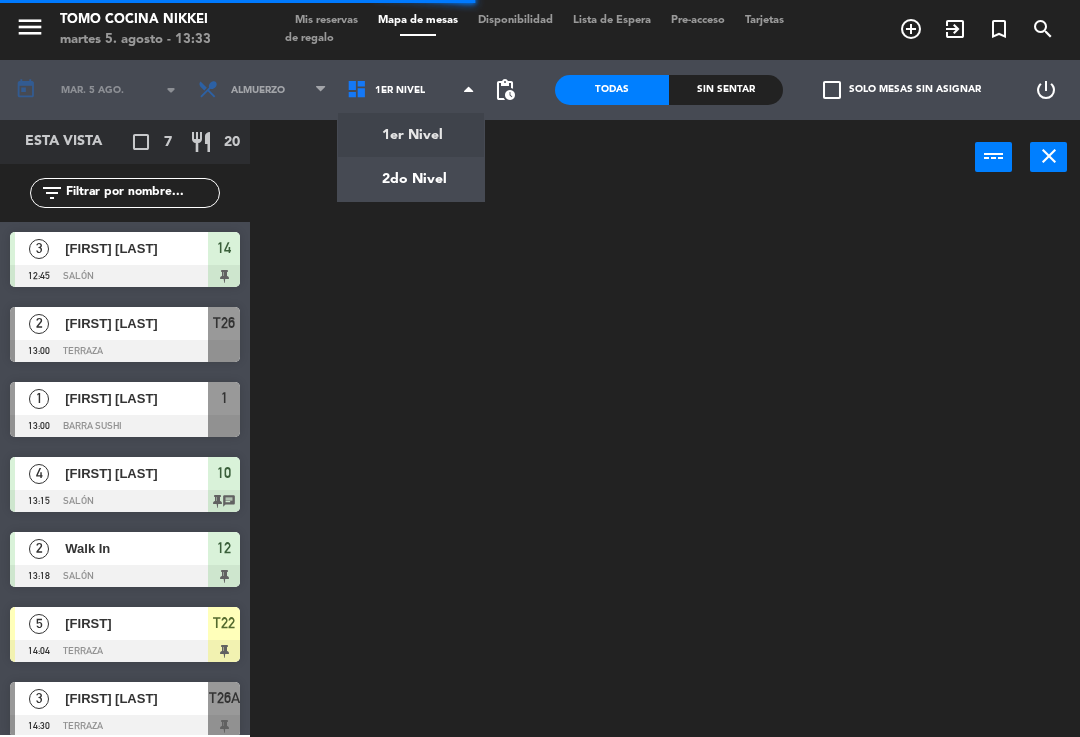 click on "Liliana [LAST]   12:45   Salón  14  2   Elizabeth [LAST]   13:00   Terraza  T26  1   Pablo [LAST]   13:00   Barra Sushi  1  4   Fernando [LAST]   13:15   Salón  10 chat  2   Walk In   13:18   Salón  12  5   Olga   14:04   Terraza  T22  3   Joaquin [LAST]   14:30   Terraza  T26A T26  open_in_new 2  Terraza  fullscreen  CONFIRMADA   13:00  eject  Elizabeth [LAST]  Visitas: 0 outlined_flag star repeat attach_money mail_outline [EMAIL] phone +1[PHONE] chrome_reader_mode Salón subject" 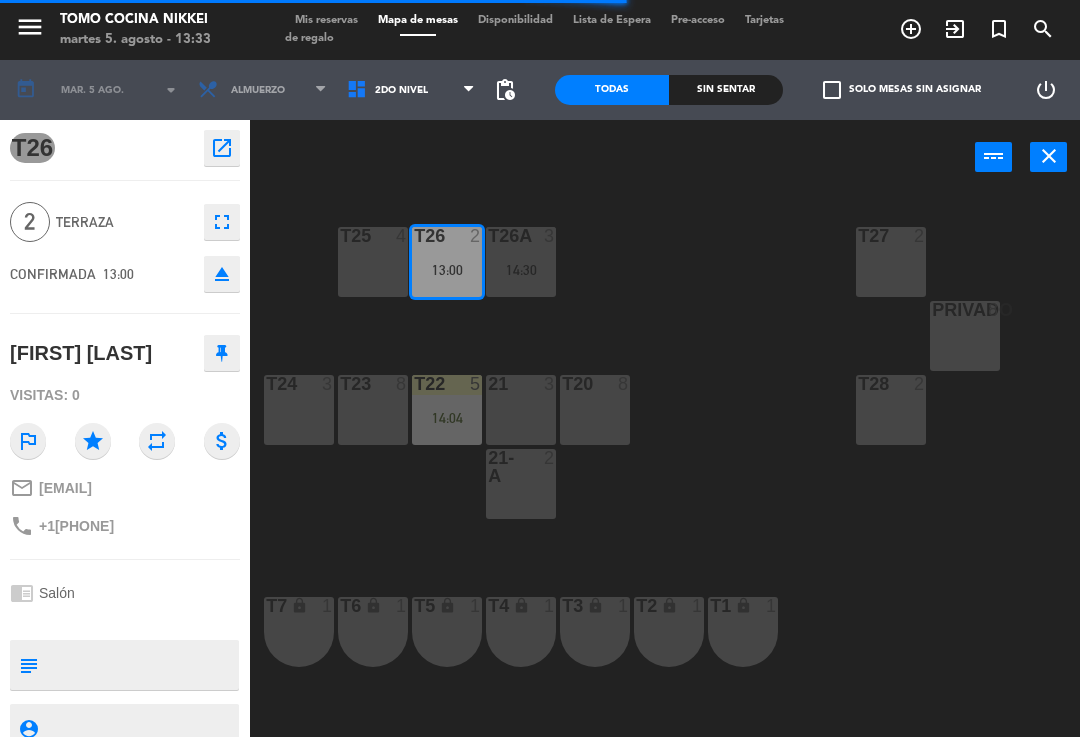 click on "21  3" at bounding box center [521, 410] 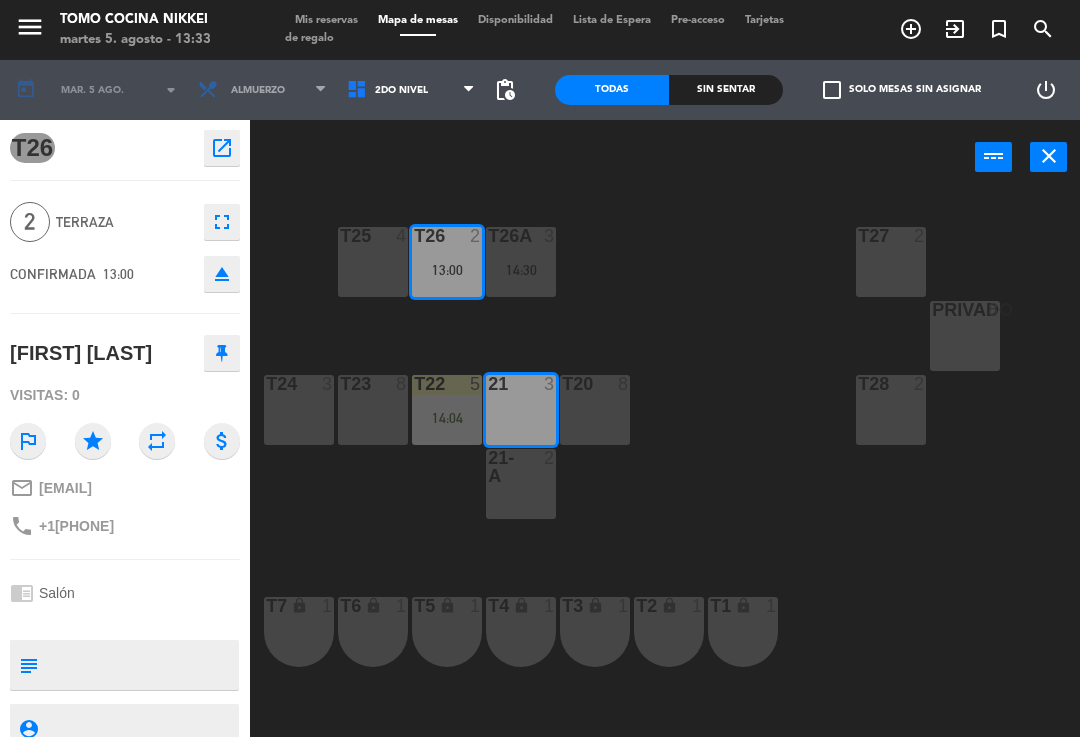 click on "T27  2  T25  4  T26A  3   14:30  T26  2   13:00  Privado  8  T24  3  T23  8  T22  5   14:04  21  3  T20  8  T28  2  21-A  2  T7 lock  1  T6 lock  1  T5 lock  1  T4 lock  1  T3 lock  1  T2 lock  1  T1 lock  1" 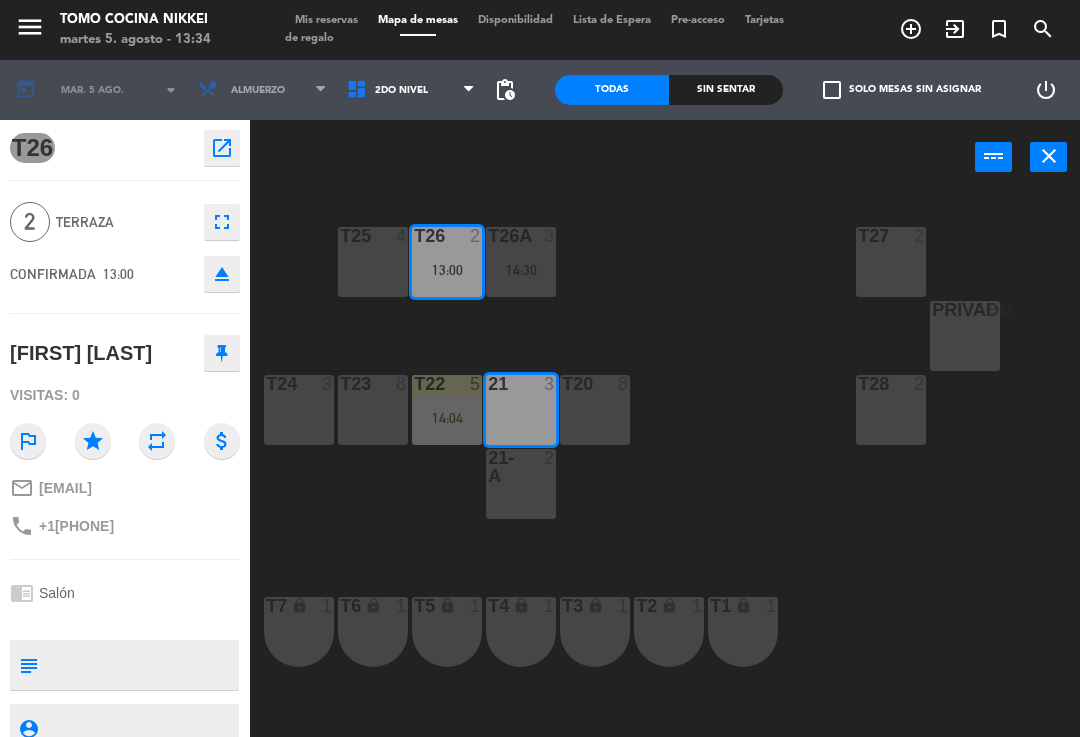 click on "Sin sentar" 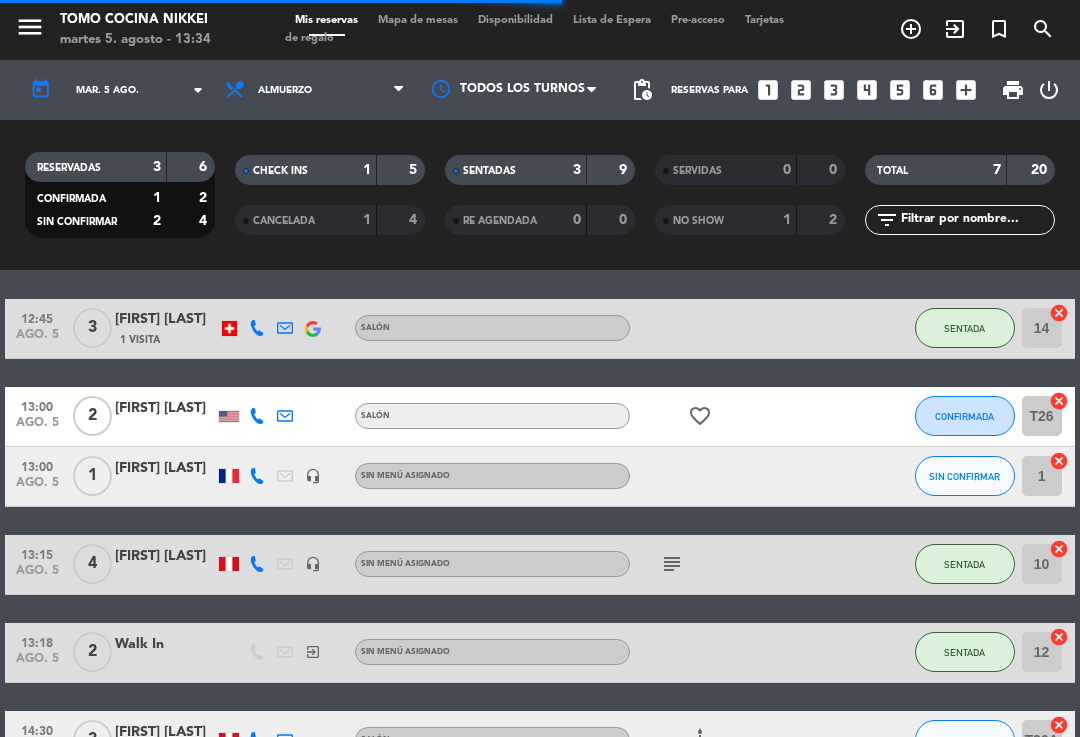 scroll, scrollTop: 321, scrollLeft: 0, axis: vertical 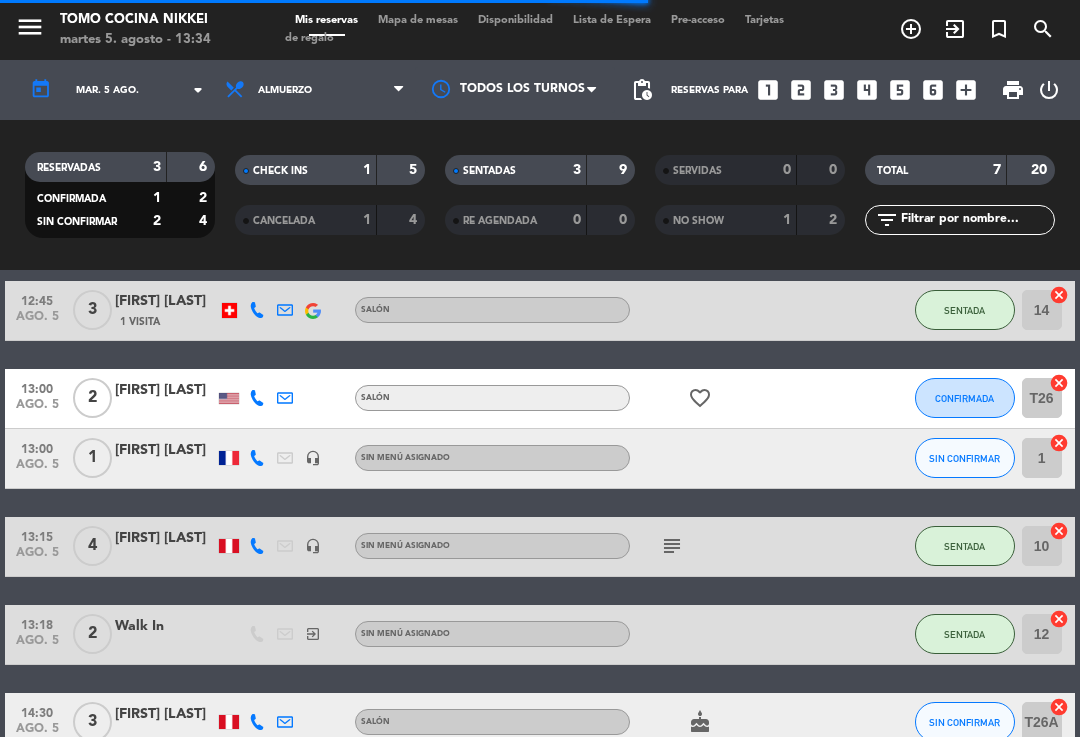 click on "CONFIRMADA" 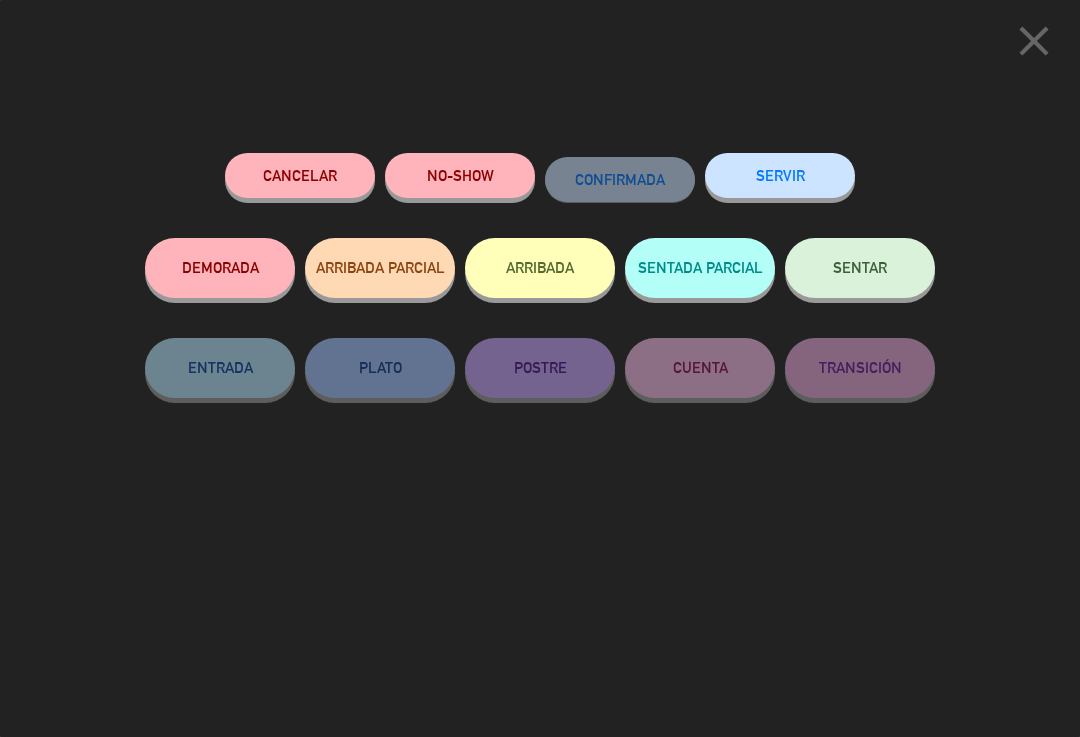 click on "SENTAR" 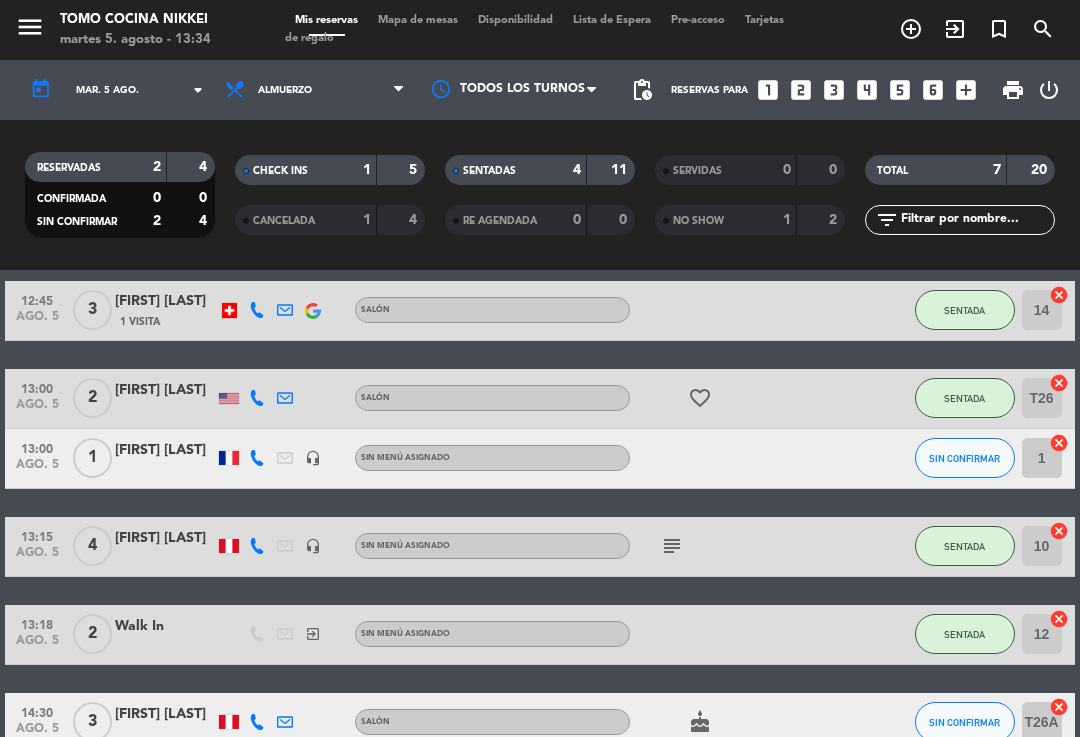 scroll, scrollTop: 0, scrollLeft: 0, axis: both 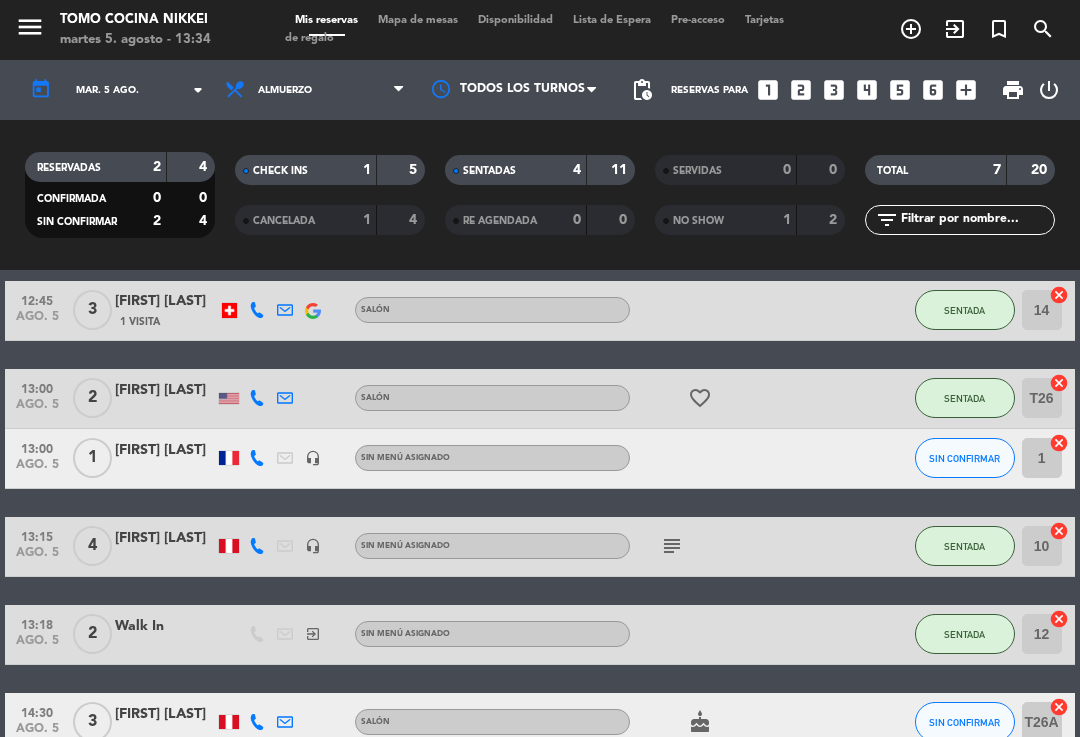 click on "Mapa de mesas" at bounding box center (418, 20) 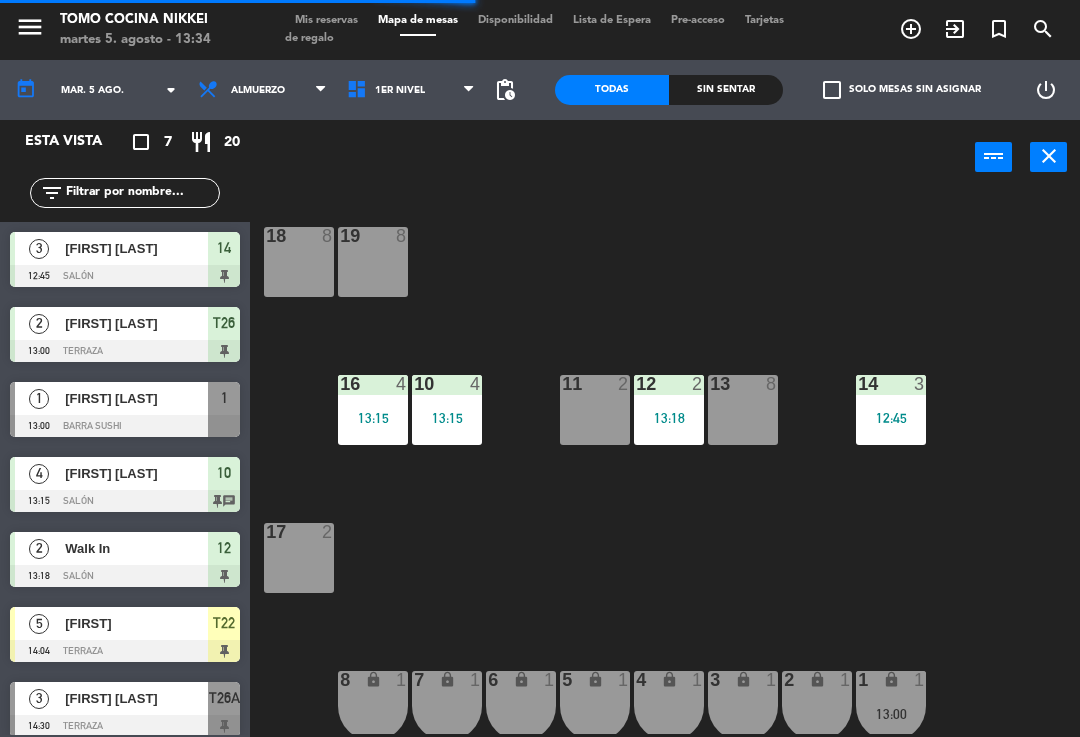 click on "1er Nivel" at bounding box center [411, 90] 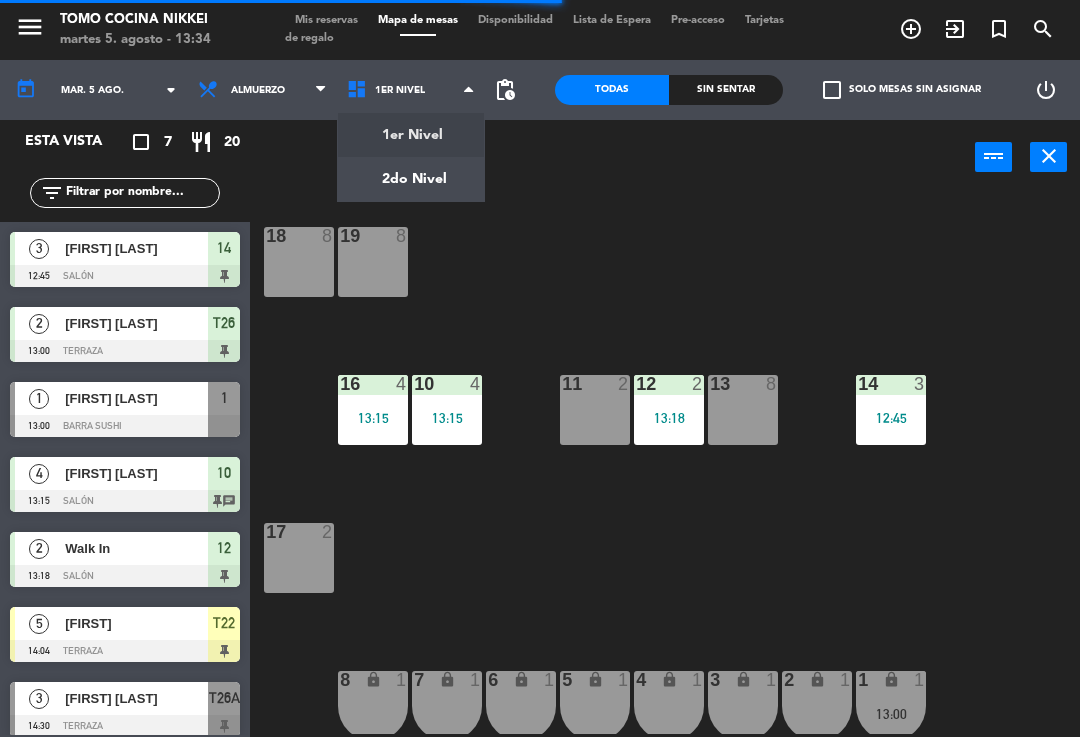 click on "menu  Tomo Cocina Nikkei   martes 5. agosto - 13:34   Mis reservas   Mapa de mesas   Disponibilidad   Lista de Espera   Pre-acceso   Tarjetas de regalo  add_circle_outline exit_to_app turned_in_not search today    mar. 5 ago. arrow_drop_down  Almuerzo  Cena  Almuerzo  Almuerzo  Cena  1er Nivel   2do Nivel   1er Nivel   1er Nivel   2do Nivel  pending_actions  Todas  Sin sentar  check_box_outline_blank   Solo mesas sin asignar   power_settings_new   Esta vista   crop_square  7  restaurant  20 filter_list  3   [FIRST] [LAST]   12:45   Salón  14  2   [FIRST] [LAST]   13:00   Terraza  T26  1   [FIRST] [LAST]   13:00   Barra Sushi  1  4   [FIRST] [LAST]   13:15   Salón  10 chat  2   Walk In   13:18   Salón  12  5   [FIRST]   14:04   Terraza  T22  3   [FIRST] [LAST]   14:30   Terraza  T26A power_input close 18  8  19  8  16  4   13:15  10  4   13:15  11  2  12  2   13:18  13  8  14  3   12:45  17  2  7 lock  1  8 lock  1  6 lock  1  5 lock  1  4 lock  1  3 lock  1  2 lock  1  1 lock  1" 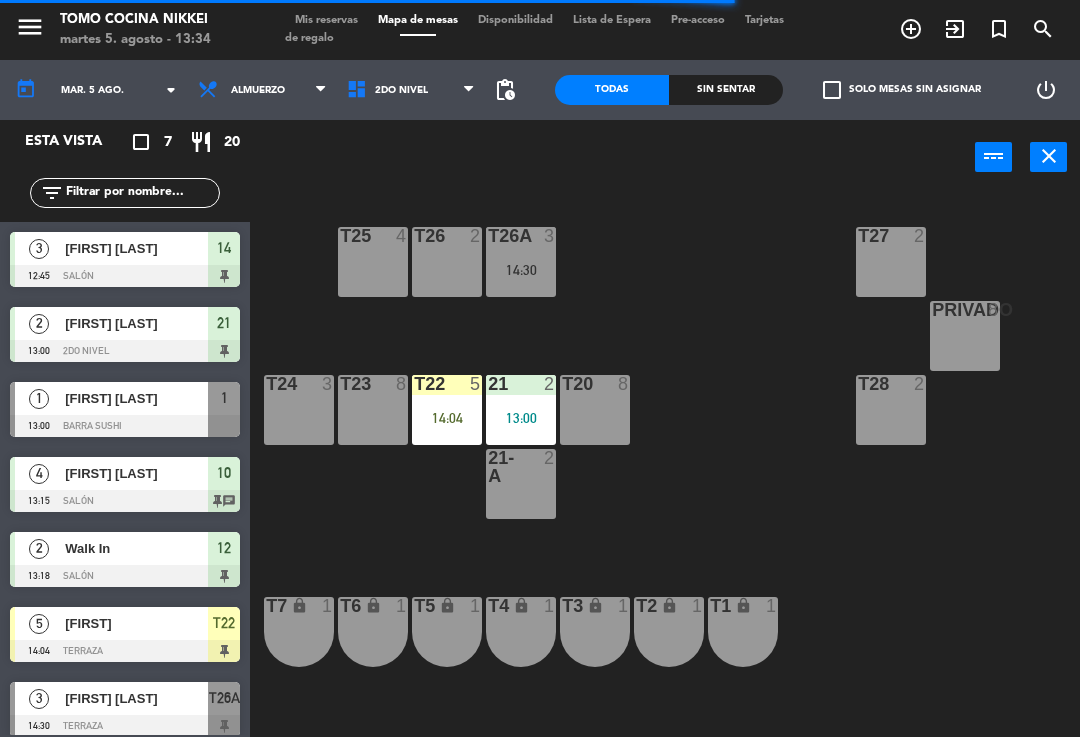 click on "T27  2  T25  4  T26A  3   14:30  T26  2  Privado  8  T24  3  T23  8  T22  5   14:04  21  2   13:00  T20  8  T28  2  21-A  2  T7 lock  1  T6 lock  1  T5 lock  1  T4 lock  1  T3 lock  1  T2 lock  1  T1 lock  1" 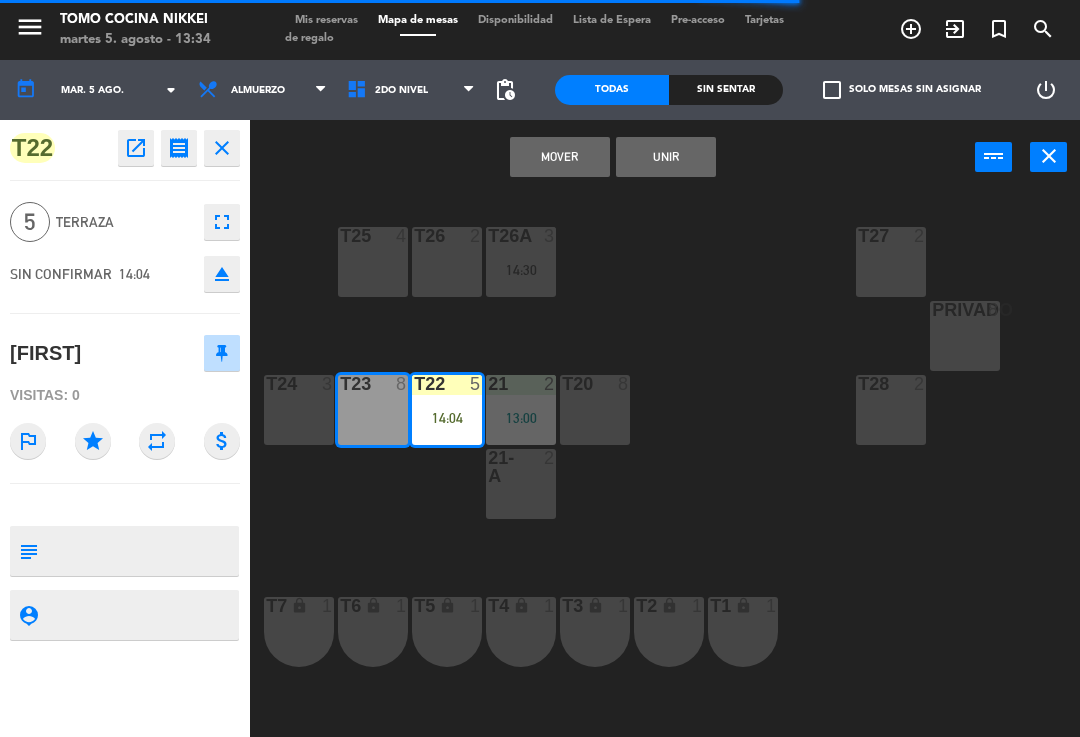 click on "Mover" at bounding box center [560, 157] 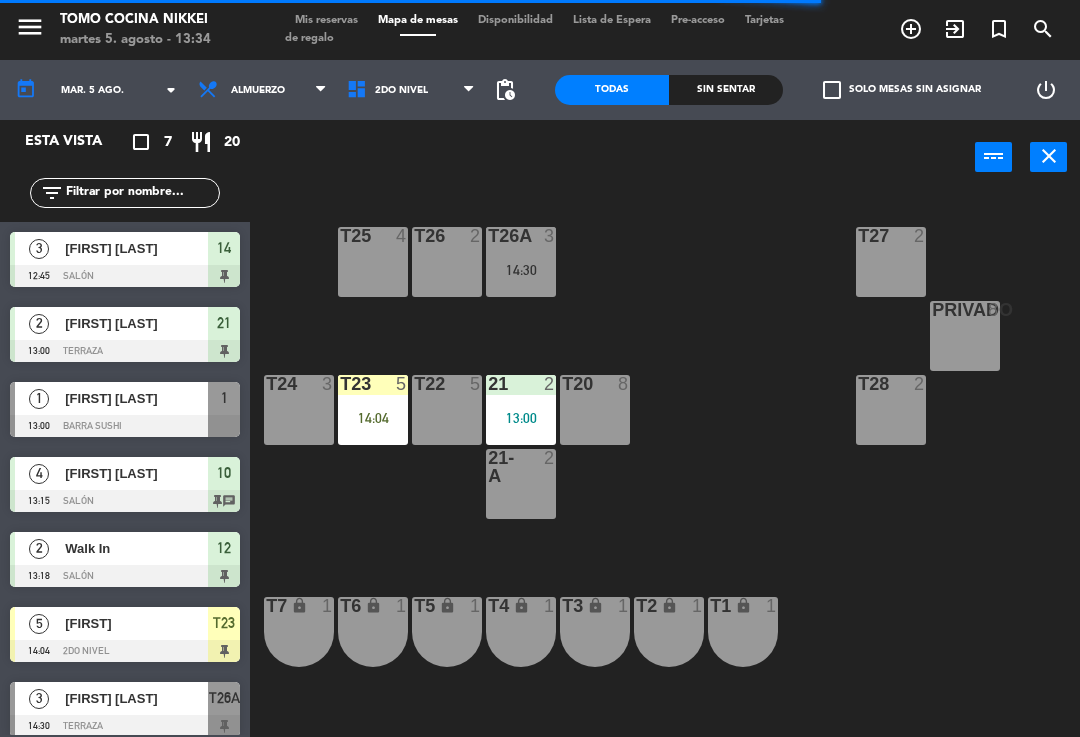 scroll, scrollTop: 12, scrollLeft: 0, axis: vertical 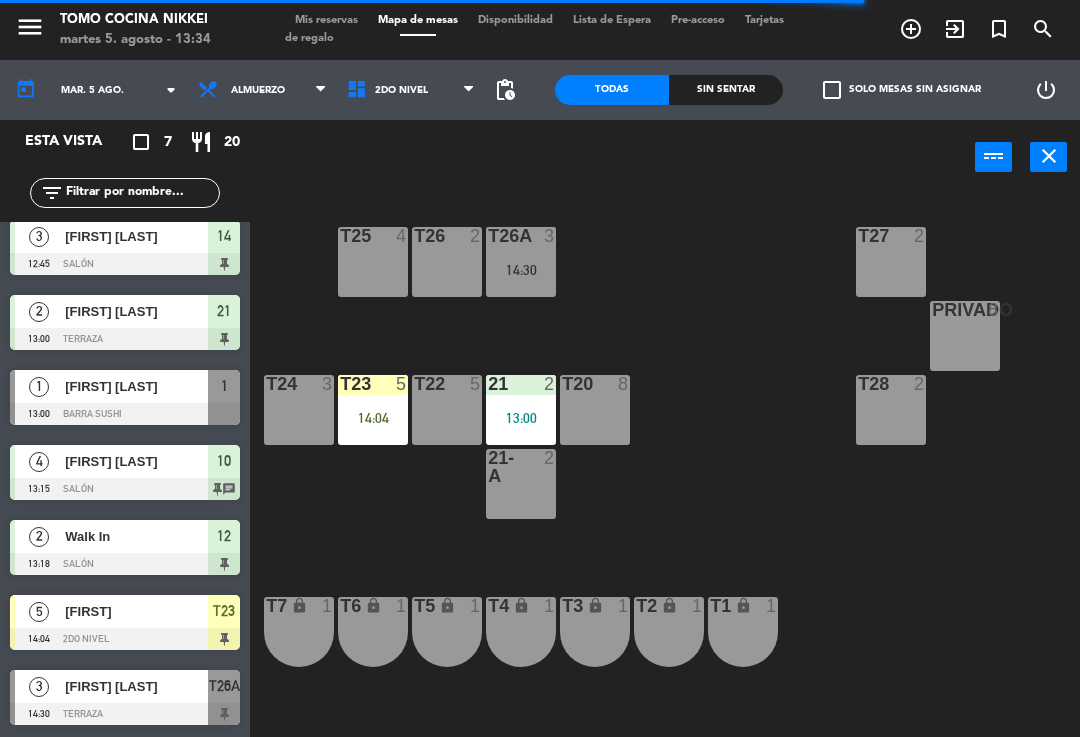 click on "T27  2  T25  4  T26A  3   14:30  T26  2  Privado  8  T24  3  T23  5   14:04  T22  5  21  2   13:00  T20  8  T28  2  21-A  2  T7 lock  1  T6 lock  1  T5 lock  1  T4 lock  1  T3 lock  1  T2 lock  1  T1 lock  1" 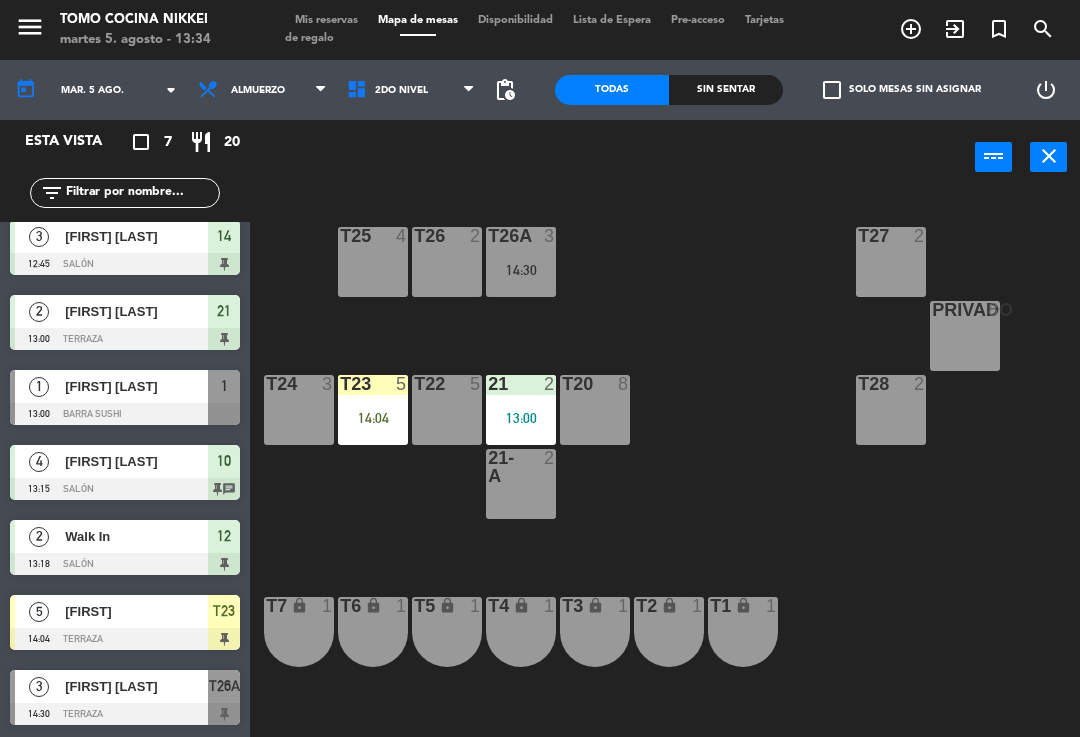 click on "Sin sentar" 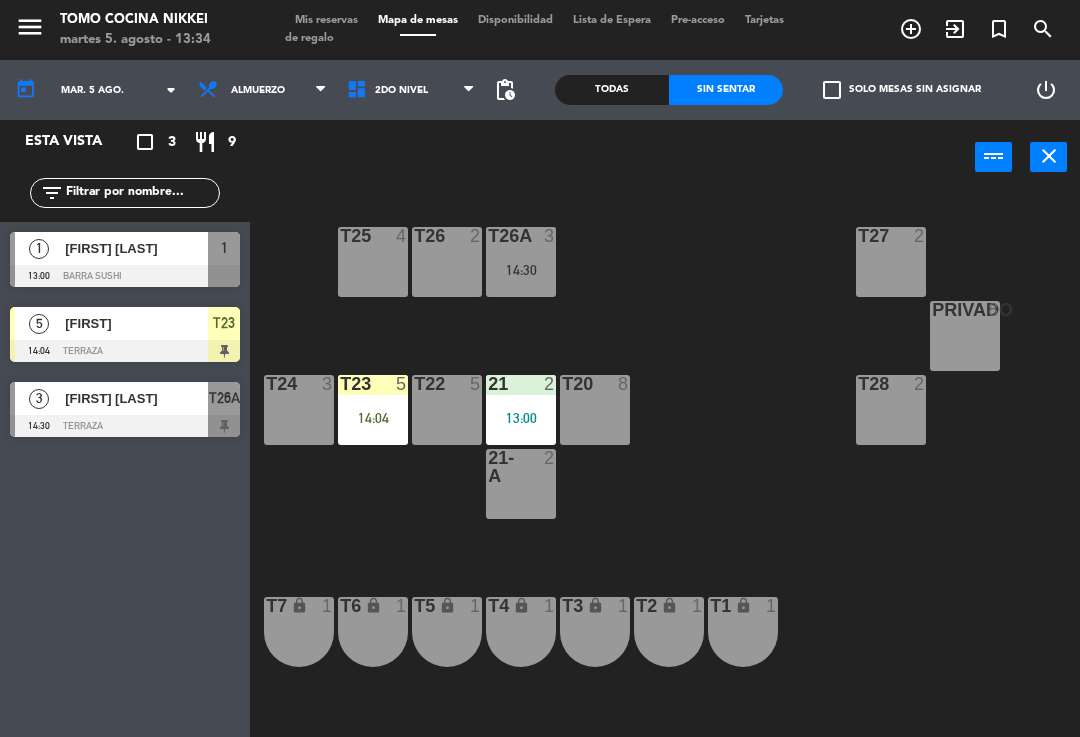 click at bounding box center [125, 276] 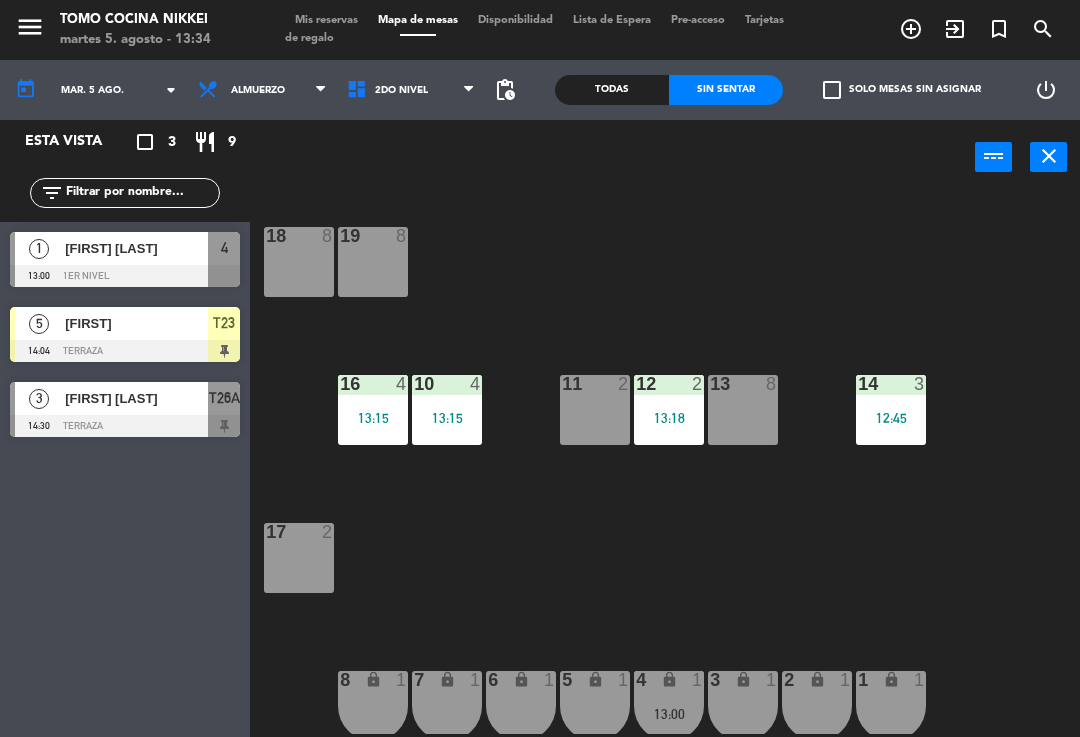 click on "18  8  19  8  16  4   13:15  10  4   13:15  11  2  12  2   13:18  13  8  14  3   12:45  17  2  7 lock  1  8 lock  1  6 lock  1  5 lock  1  4 lock  1   13:00  3 lock  1  2 lock  1  1 lock  1" 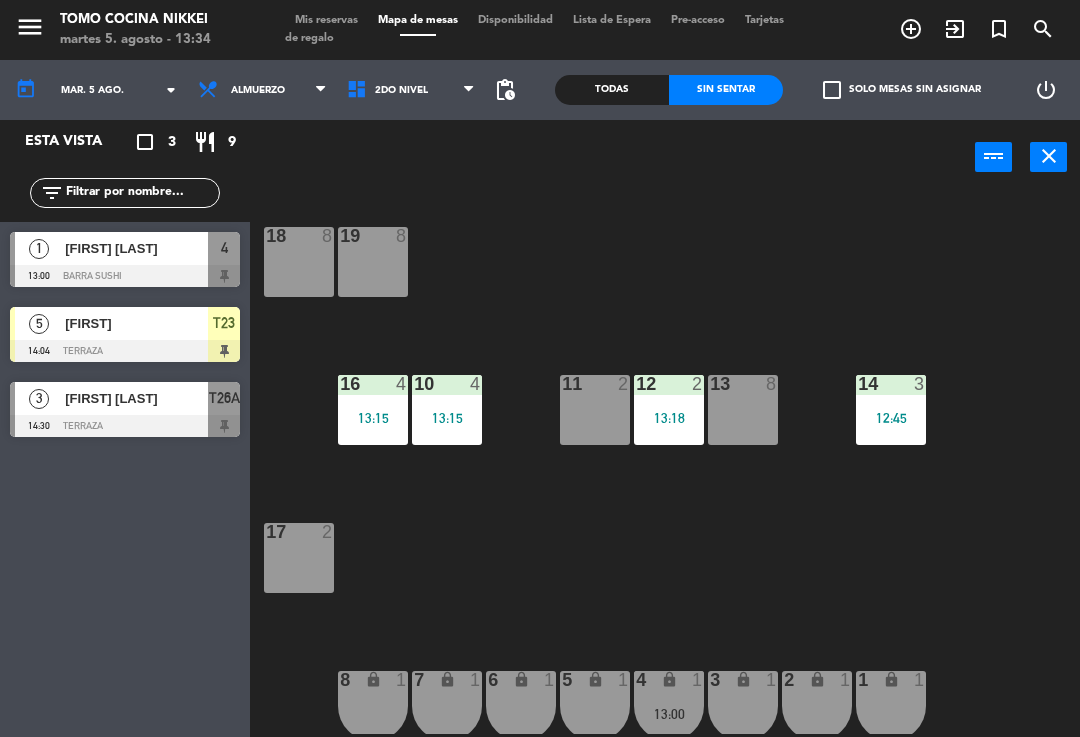 click on "T27  2  T25  4  T26A  3   14:30  T26  2  Privado  8  T24  3  T23  8  T22  5   14:04  21  2   13:00  T20  8  T28  2  21-A  2  T7 lock  1  T6 lock  1  T5 lock  1  T4 lock  1  T3 lock  1  T2 lock  1  T1 lock  1" at bounding box center (669, 706) 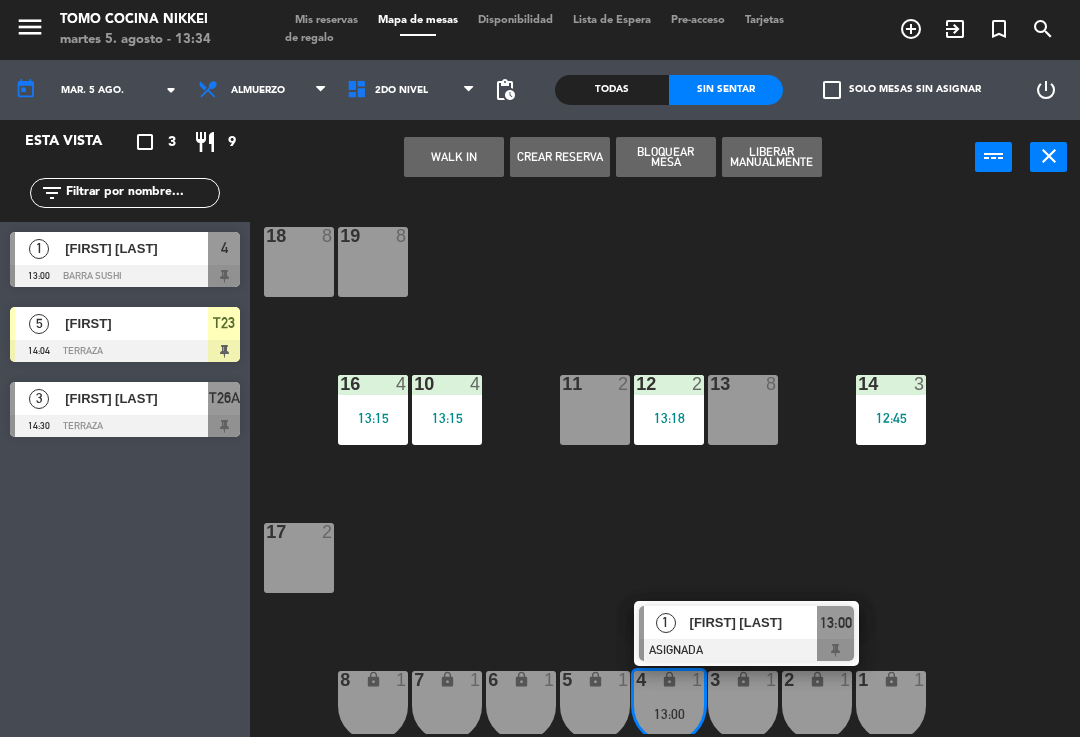 click on "[FIRST] [LAST]" at bounding box center (754, 622) 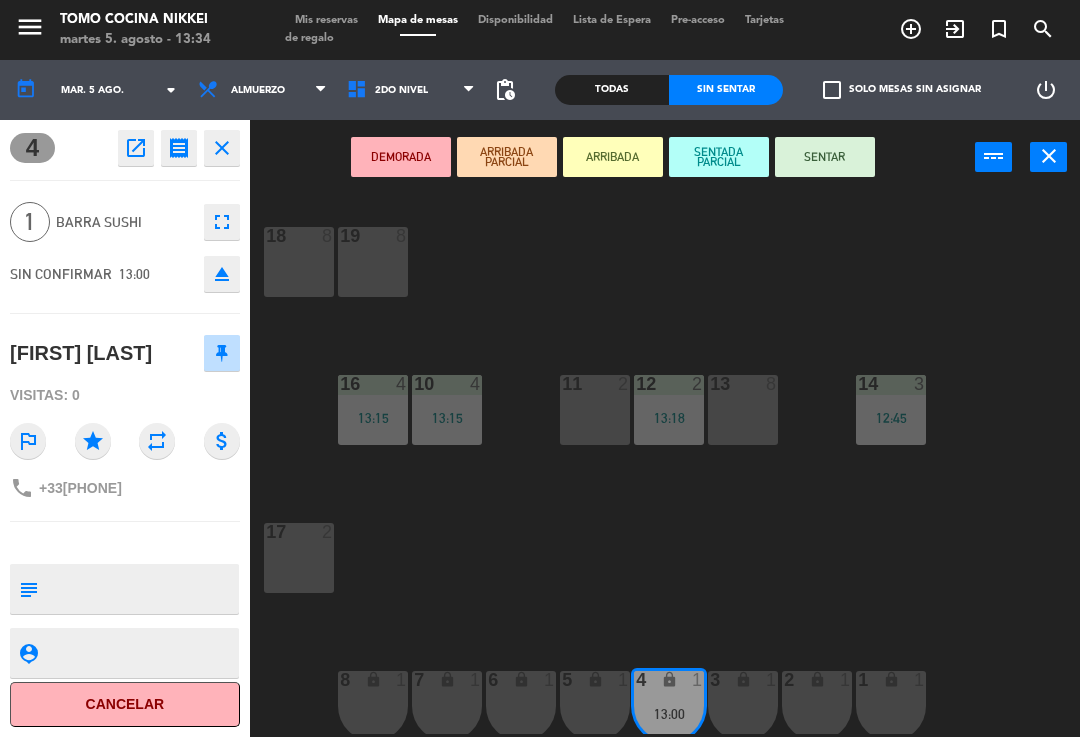 click on "SENTAR" at bounding box center [825, 157] 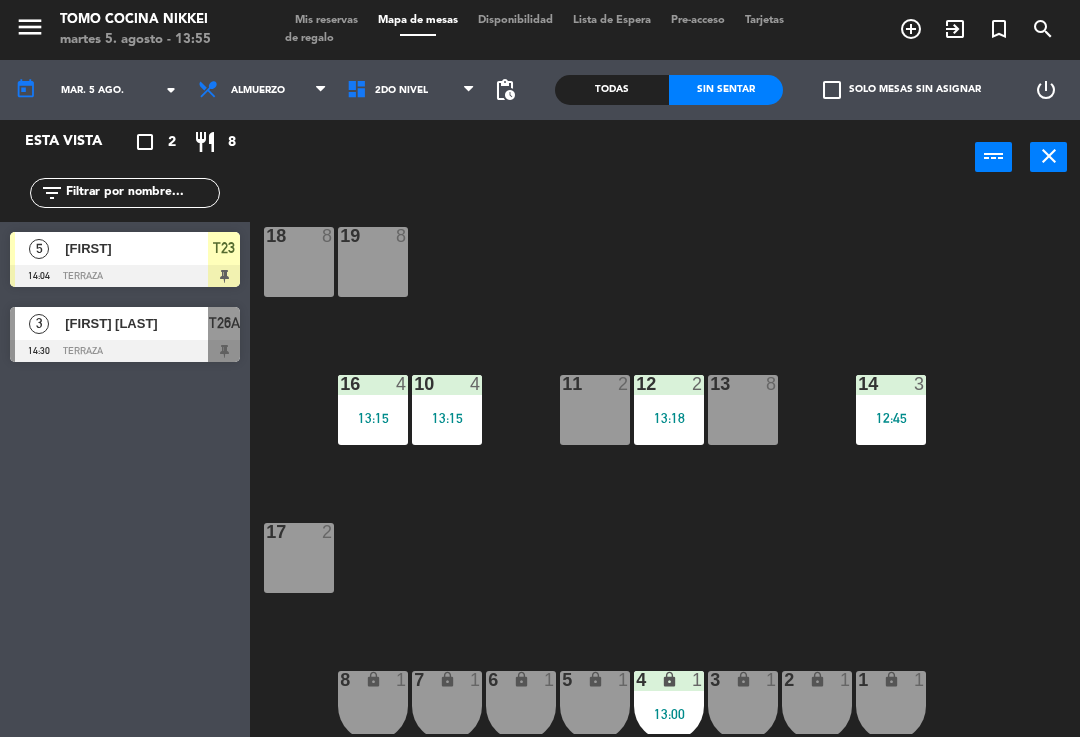 click on "2do Nivel" at bounding box center [401, 90] 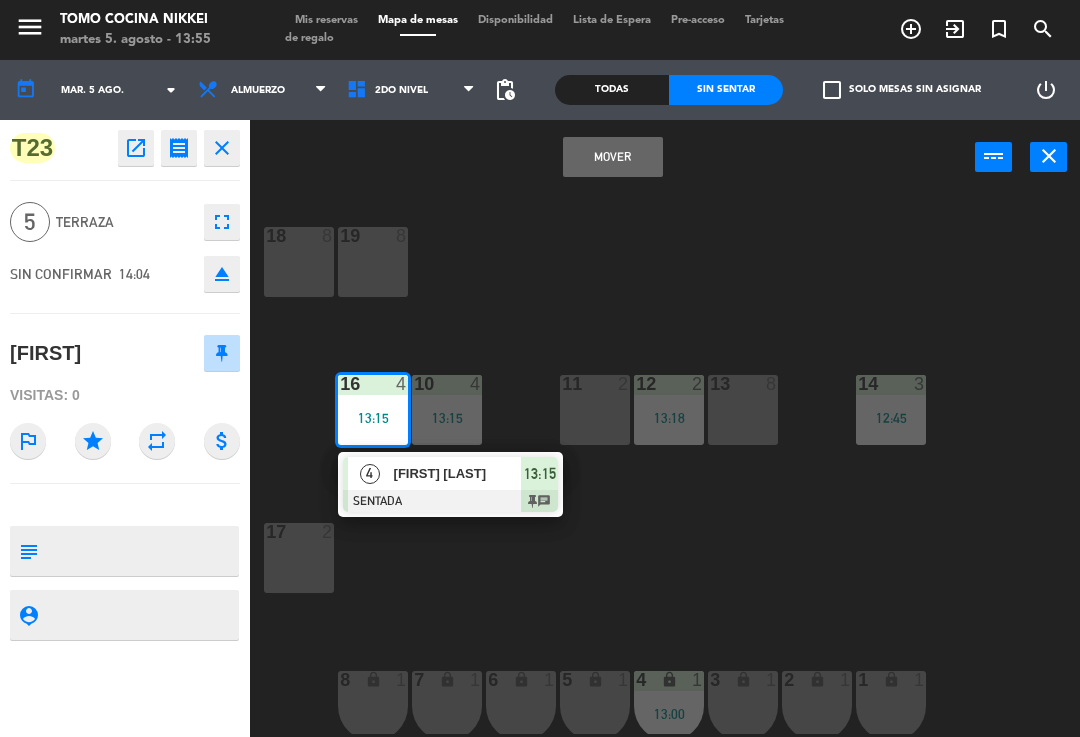 click on "2do Nivel" at bounding box center (411, 90) 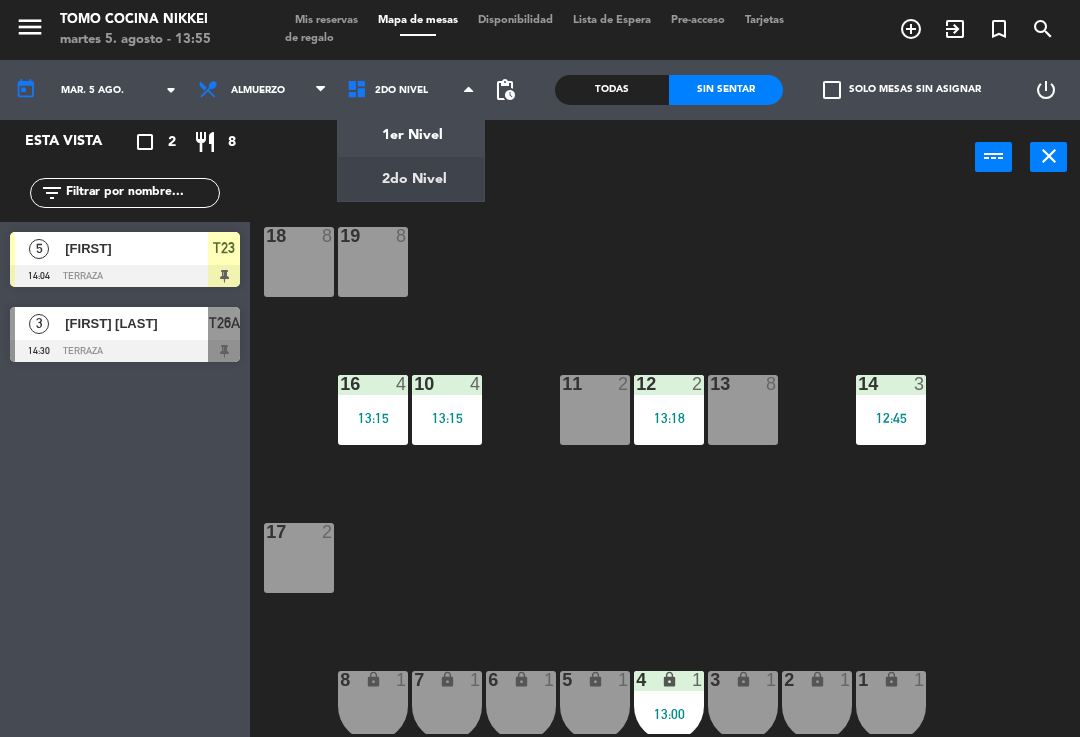 click on "2do Nivel" at bounding box center [401, 90] 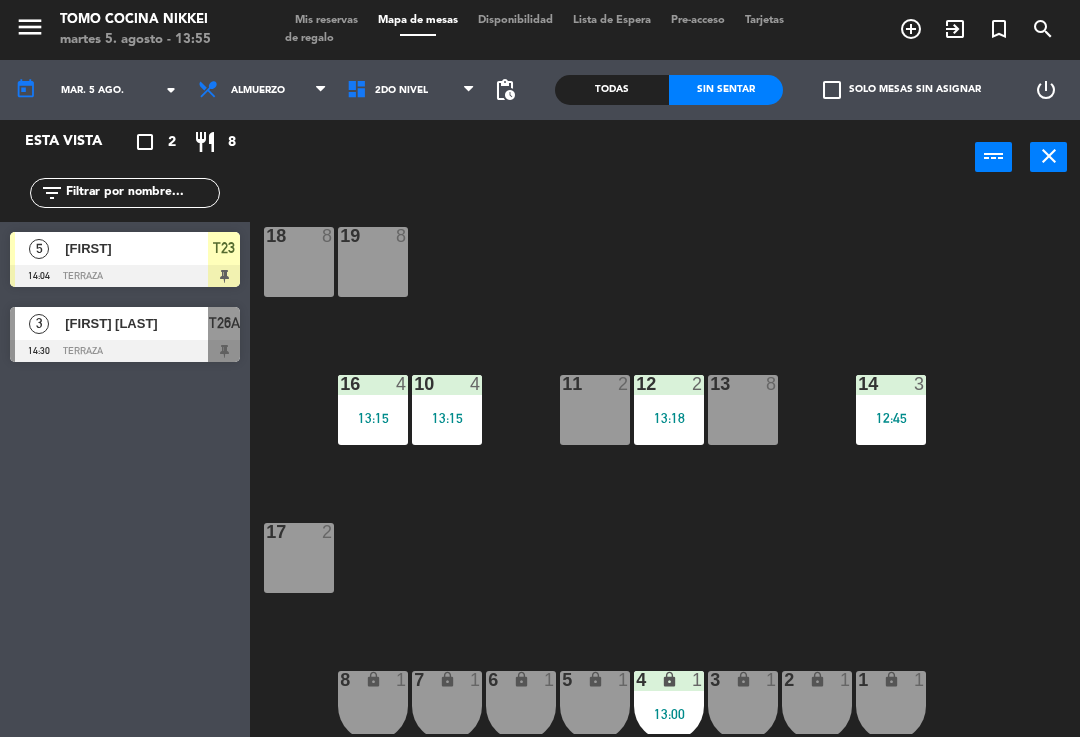 click on "2do Nivel" at bounding box center [411, 90] 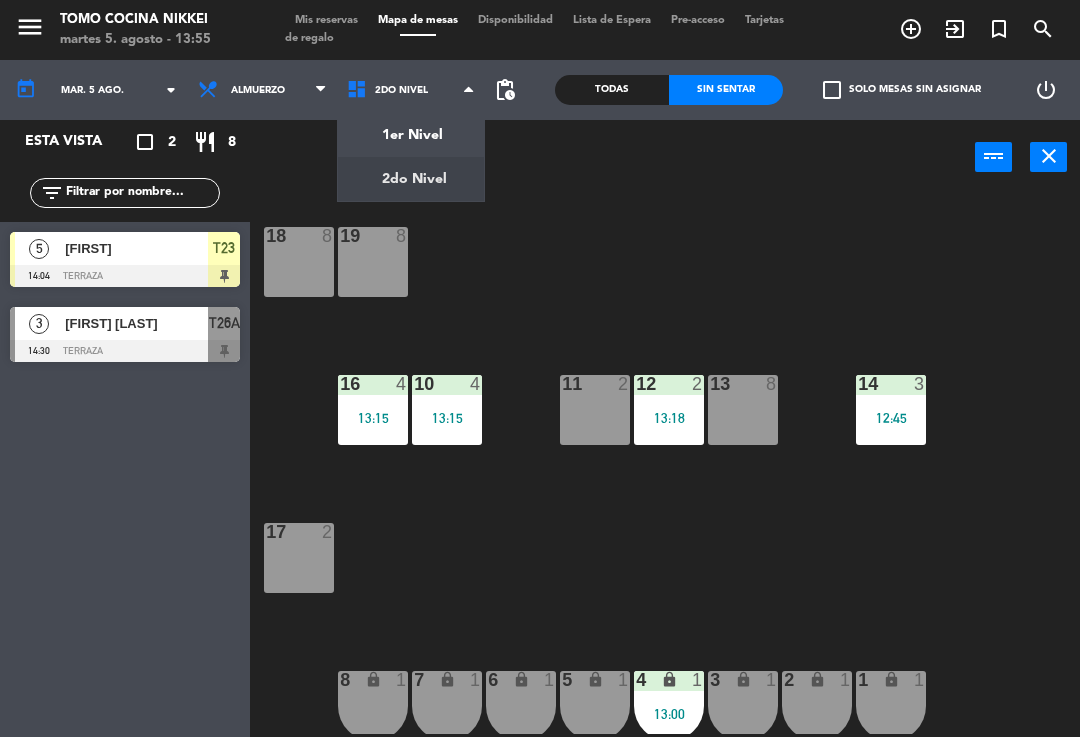 click on "menu  Tomo Cocina Nikkei   martes 5. agosto - 13:55   Mis reservas   Mapa de mesas   Disponibilidad   Lista de Espera   Pre-acceso   Tarjetas de regalo  add_circle_outline exit_to_app turned_in_not search today    mar. 5 ago. arrow_drop_down  Almuerzo  Cena  Almuerzo  Almuerzo  Cena  1er Nivel   2do Nivel   2do Nivel   1er Nivel   2do Nivel  pending_actions  Todas  Sin sentar  check_box_outline_blank   Solo mesas sin asignar   power_settings_new   Esta vista   crop_square  2  restaurant  8 filter_list  5   [FIRST]   14:04   Terraza  T23  3   [FIRST] [LAST]   14:30   Terraza  T26A power_input close 18  8  19  8  16  4   13:15  10  4   13:15  11  2  12  2   13:18  13  8  14  3   12:45  17  2  7 lock  1  8 lock  1  6 lock  1  5 lock  1  4 lock  1   13:00  3 lock  1  2 lock  1  1 lock  1" 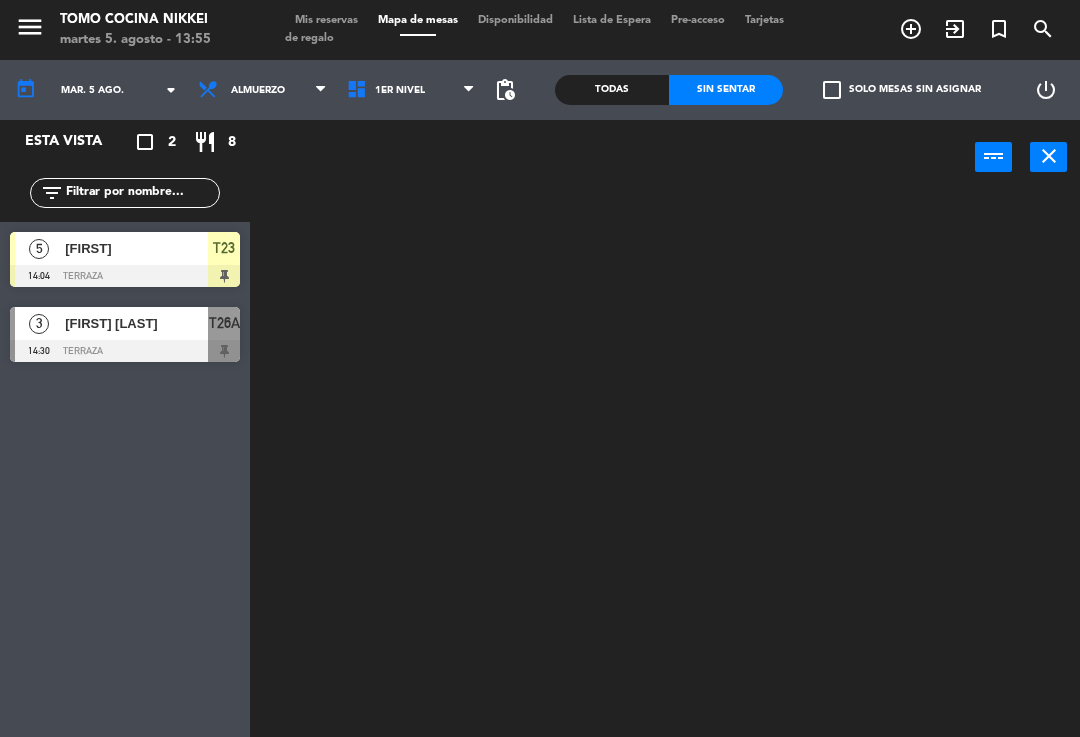 click on "1er Nivel" at bounding box center (400, 90) 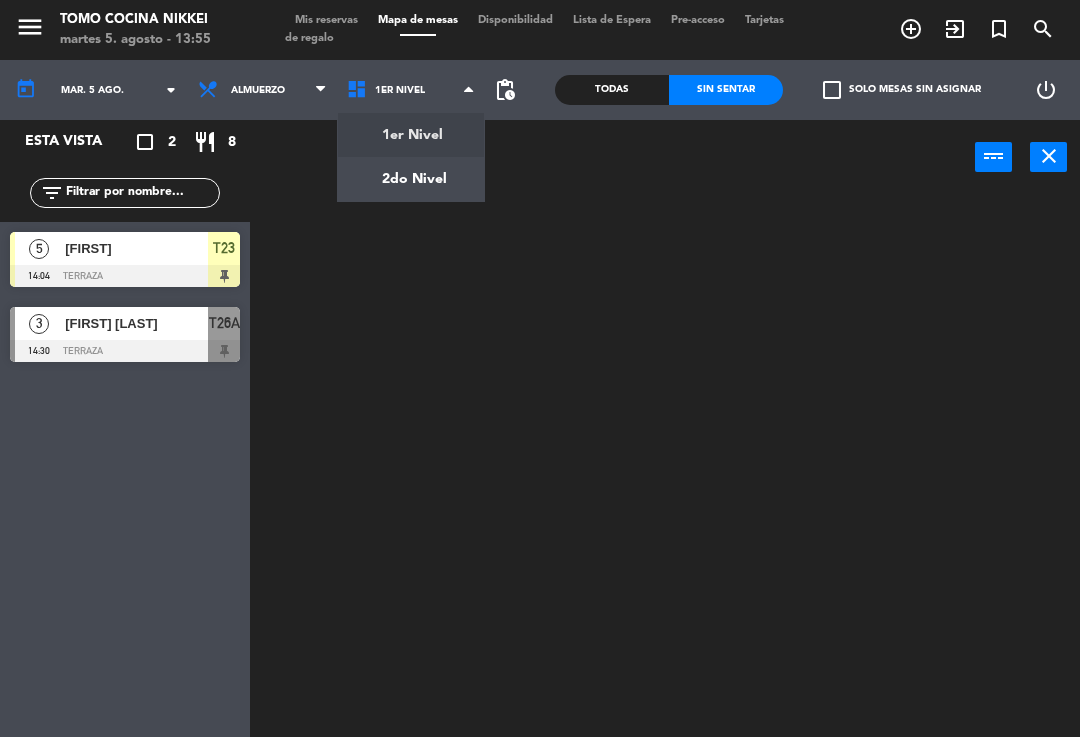 click on "menu  Tomo Cocina Nikkei   martes 5. agosto - 13:55   Mis reservas   Mapa de mesas   Disponibilidad   Lista de Espera   Pre-acceso   Tarjetas de regalo  add_circle_outline exit_to_app turned_in_not search today    mar. 5 ago. arrow_drop_down  Almuerzo  Cena  Almuerzo  Almuerzo  Cena  1er Nivel   2do Nivel   1er Nivel   1er Nivel   2do Nivel  pending_actions  Todas  Sin sentar  check_box_outline_blank   Solo mesas sin asignar   power_settings_new   Esta vista   crop_square  2  restaurant  8 filter_list  5   Olga   14:04   Terraza  T23  3   Joaquin Loayza   14:30   Terraza  T26A power_input close" 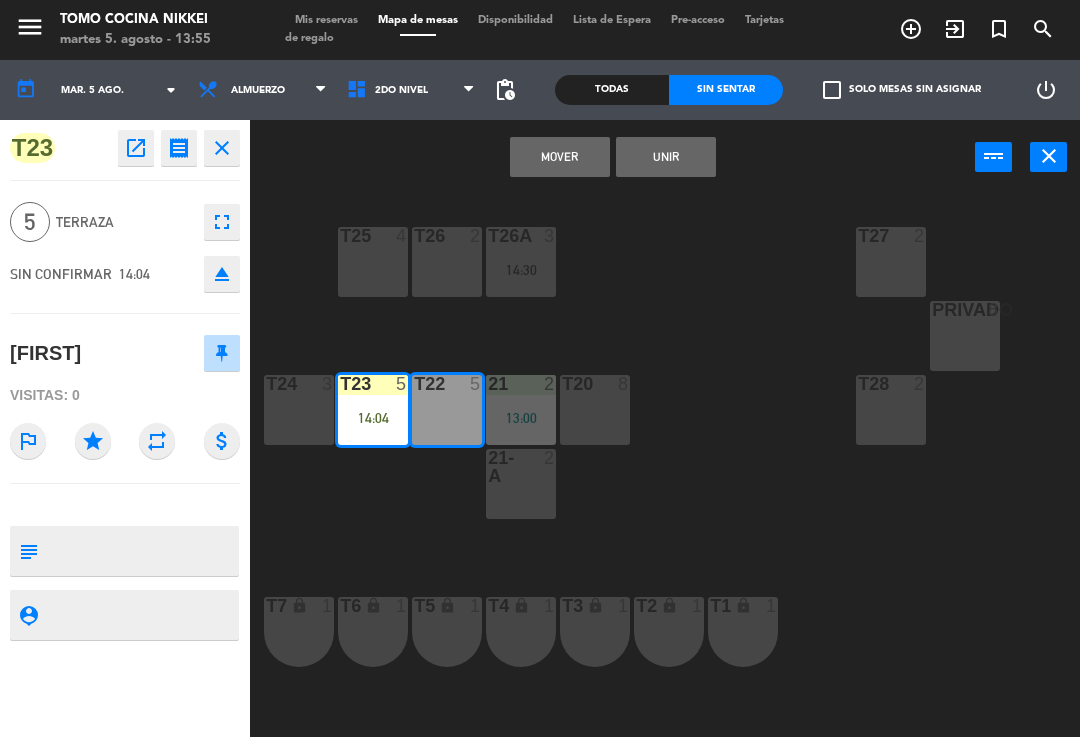 click on "Mover" at bounding box center [560, 157] 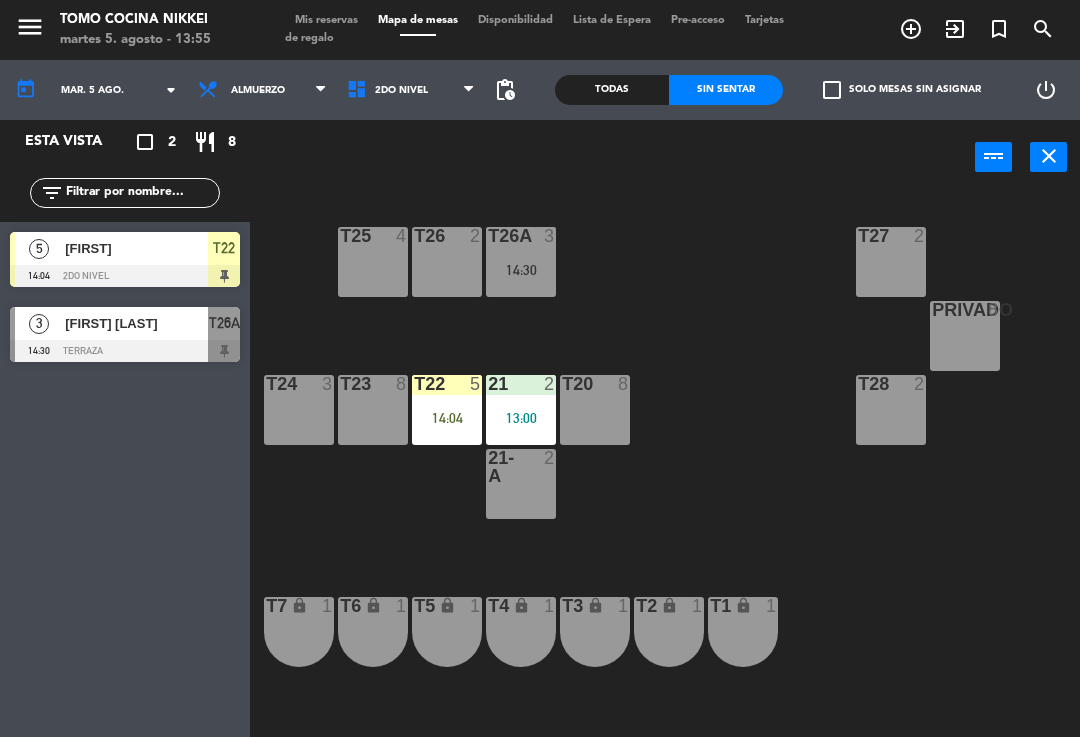 click on "T22  5   14:04" at bounding box center (447, 410) 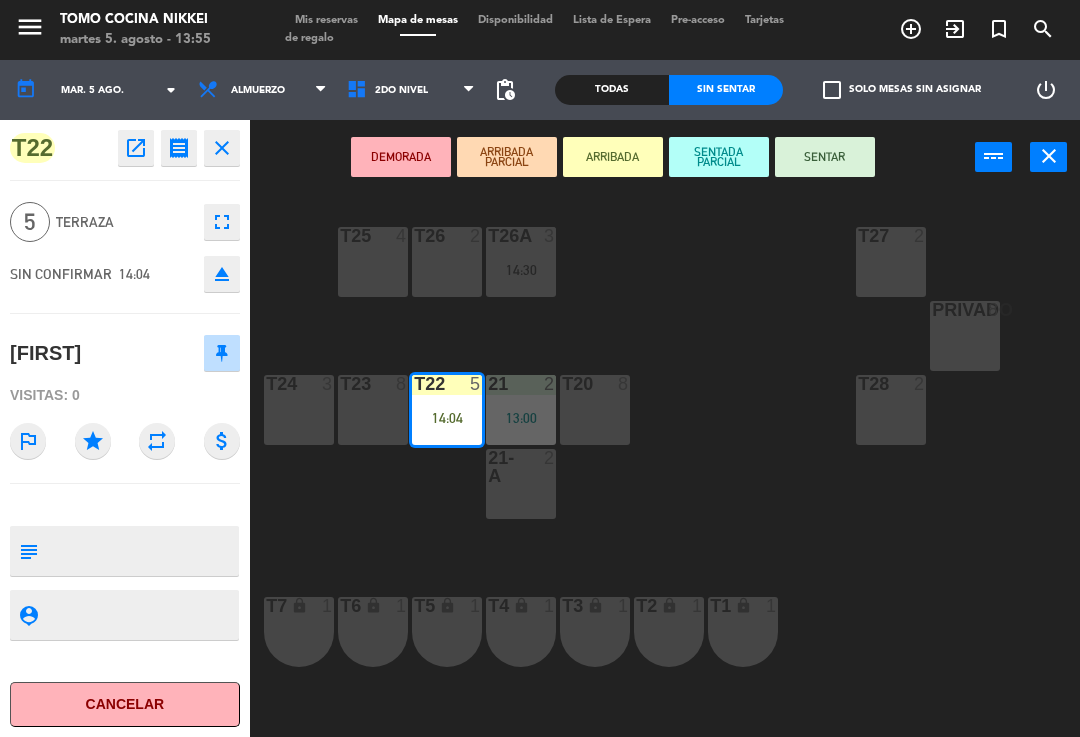 click on "SENTAR" at bounding box center (825, 157) 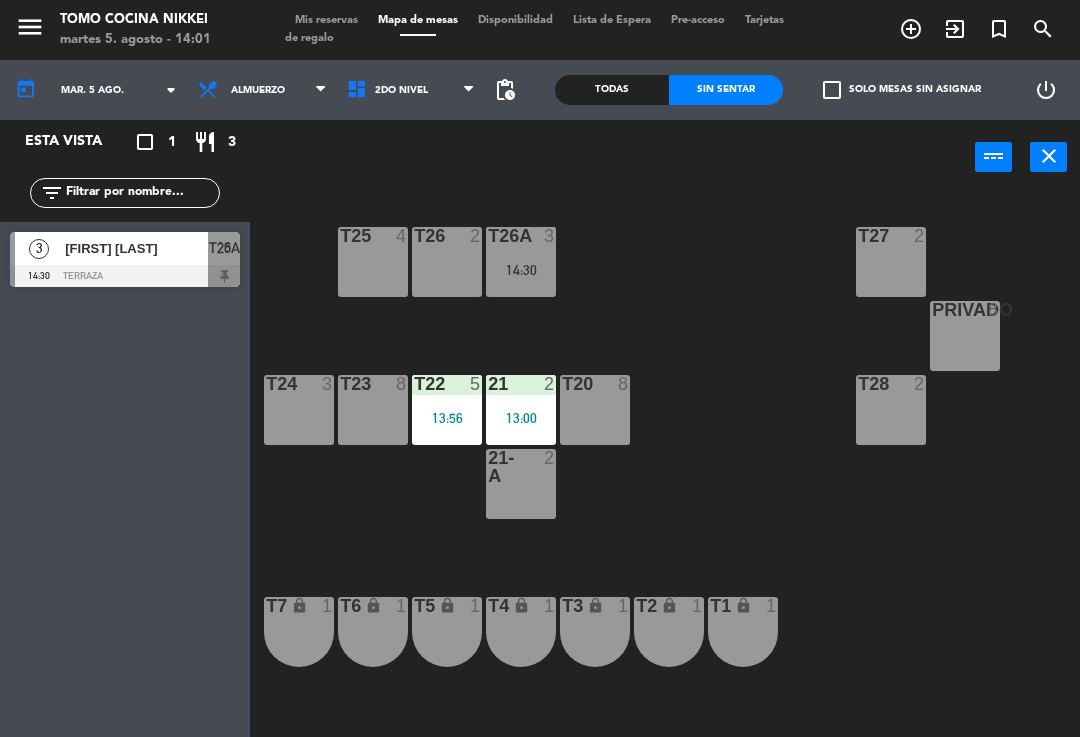 click on "add_circle_outline" at bounding box center [911, 29] 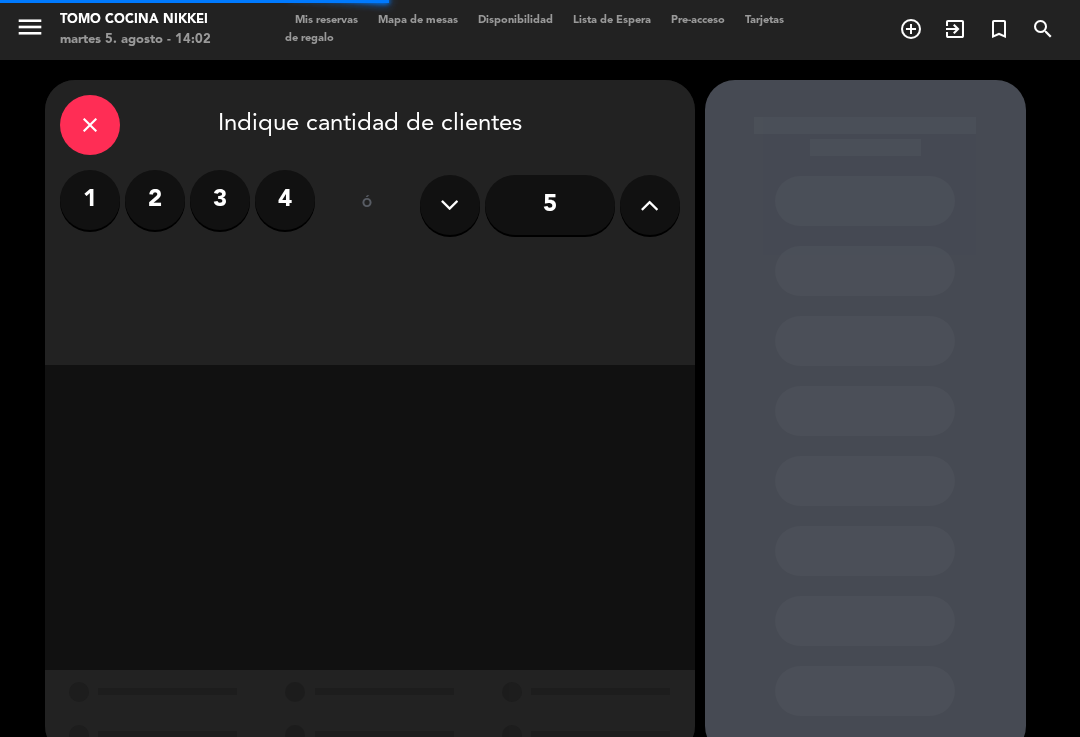 click on "5" at bounding box center [550, 205] 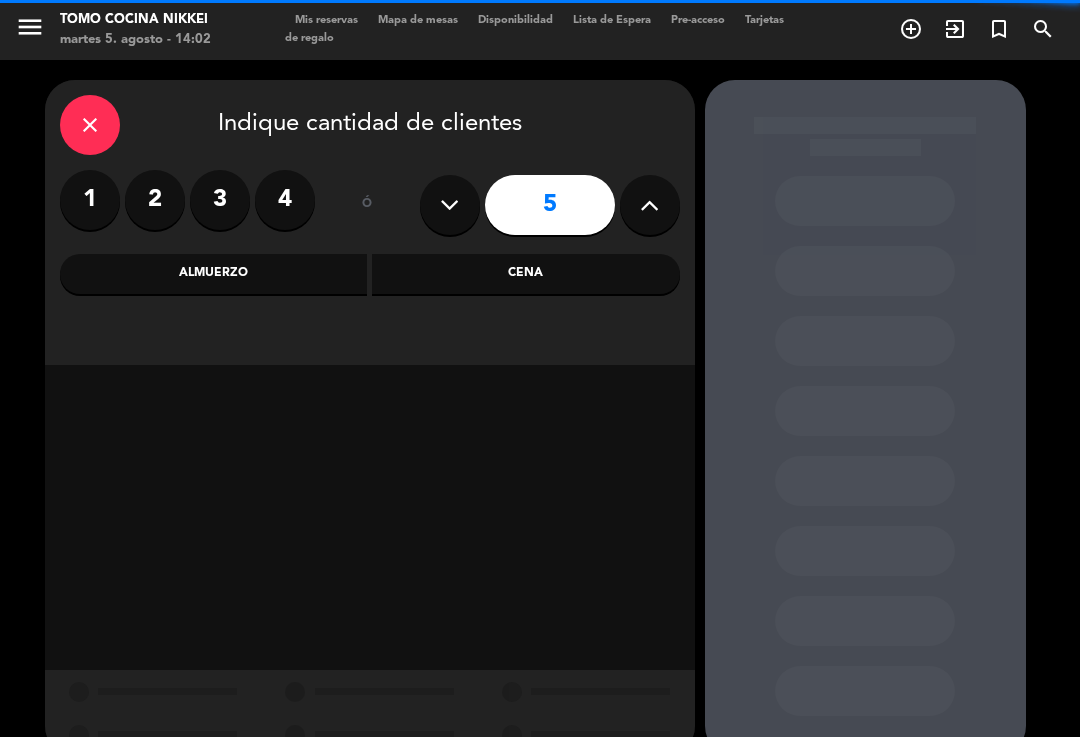 click at bounding box center (650, 205) 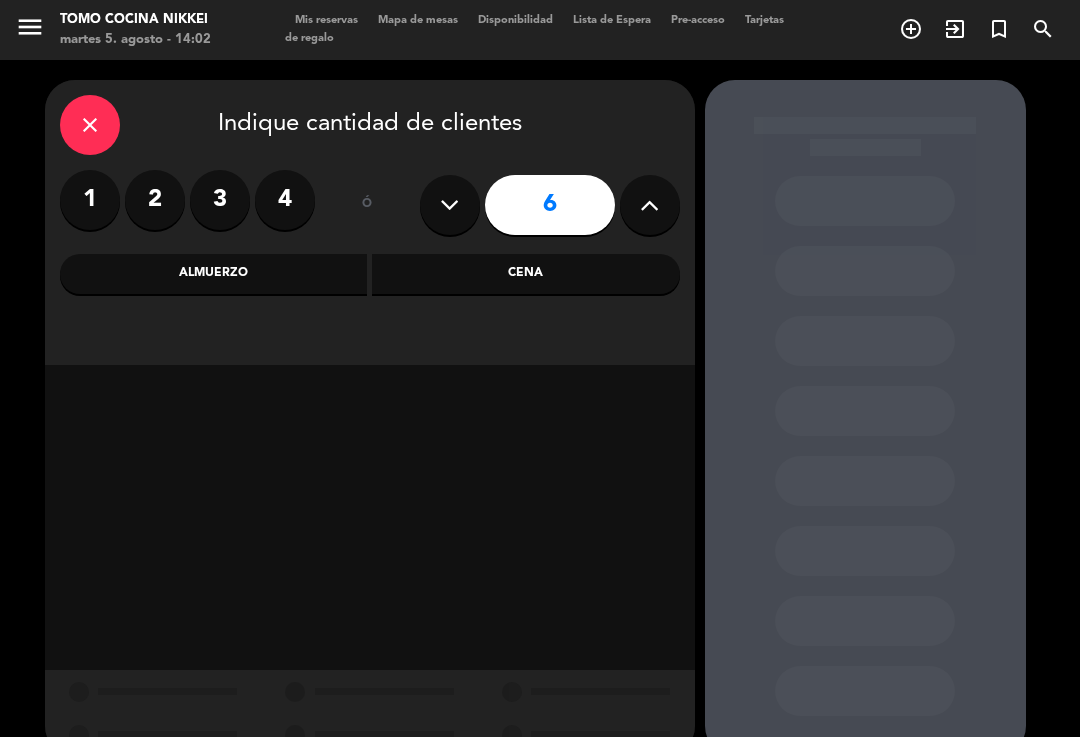 click at bounding box center [650, 205] 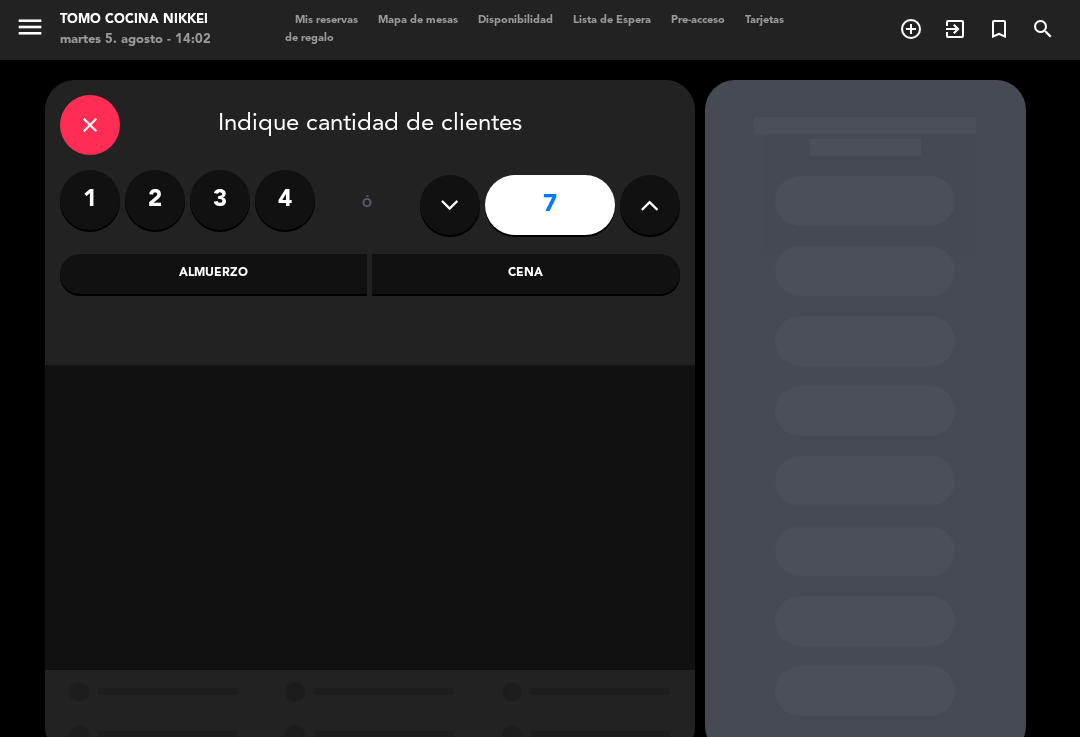 click on "Cena" at bounding box center [526, 274] 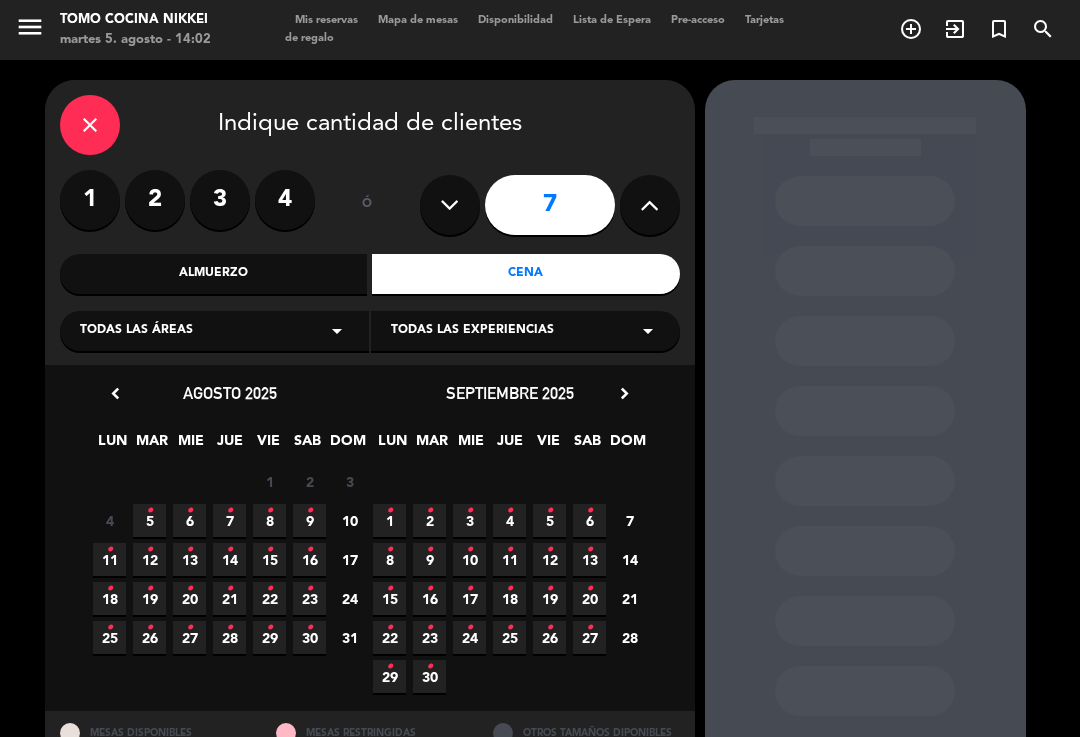 click on "19  •" at bounding box center [149, 598] 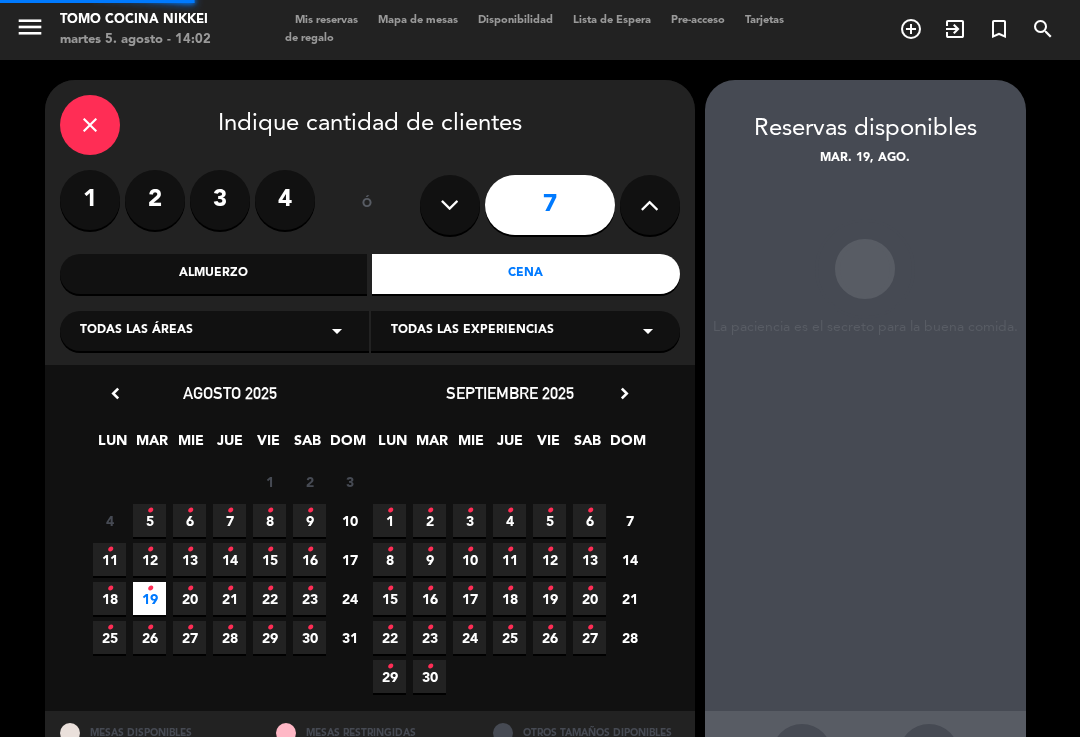 scroll, scrollTop: 45, scrollLeft: 0, axis: vertical 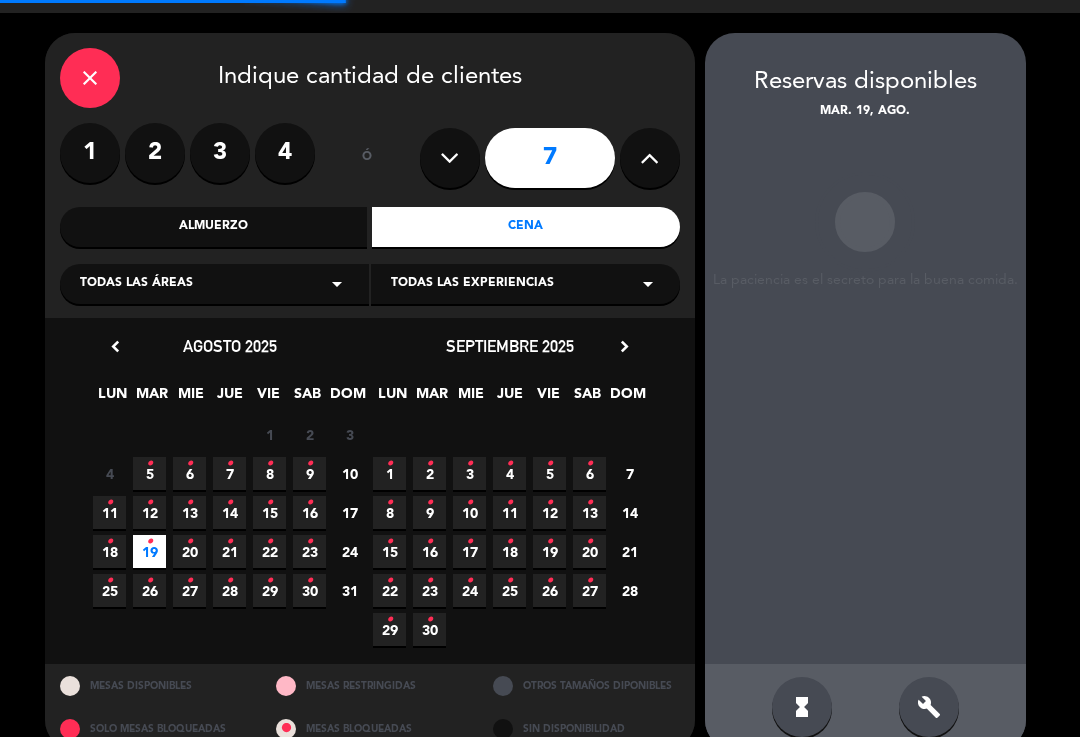 click on "12  •" at bounding box center [149, 512] 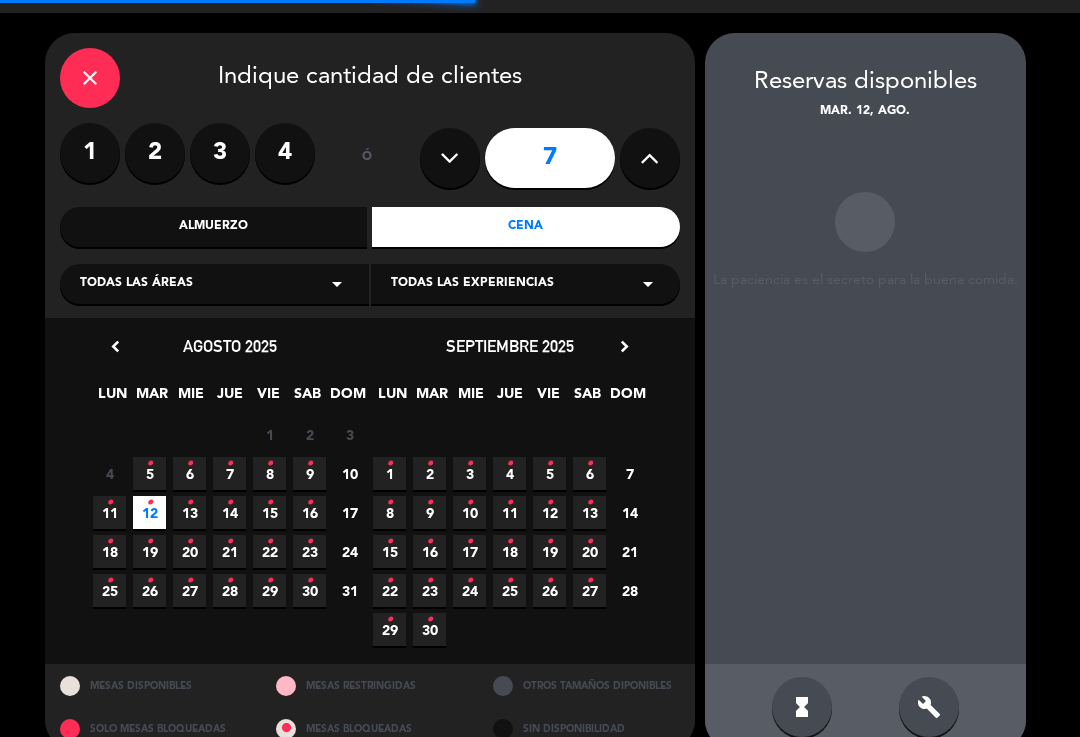 click on "build" at bounding box center (929, 707) 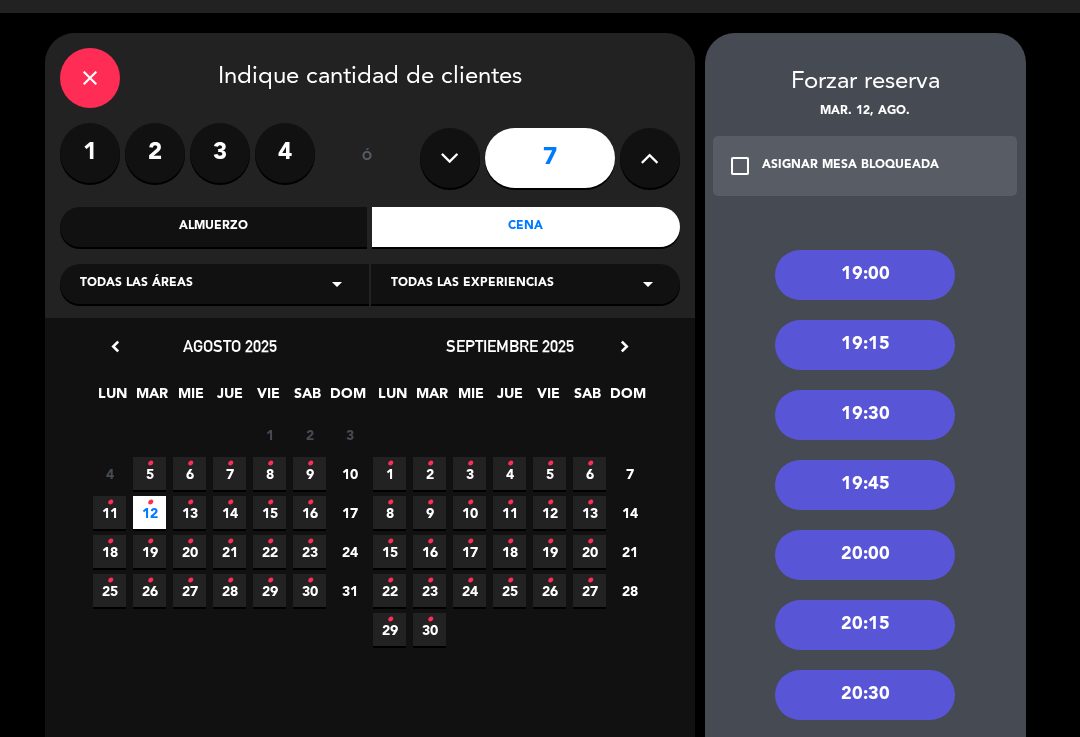 click on "20:00" at bounding box center [865, 555] 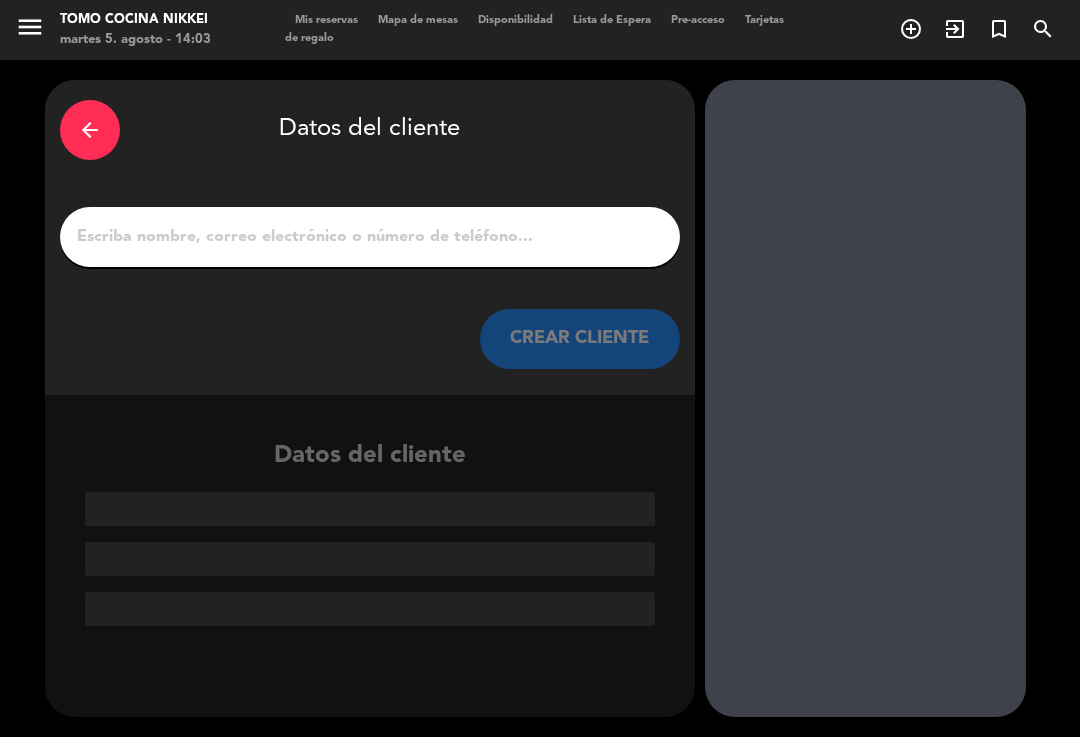 click on "1" at bounding box center (370, 237) 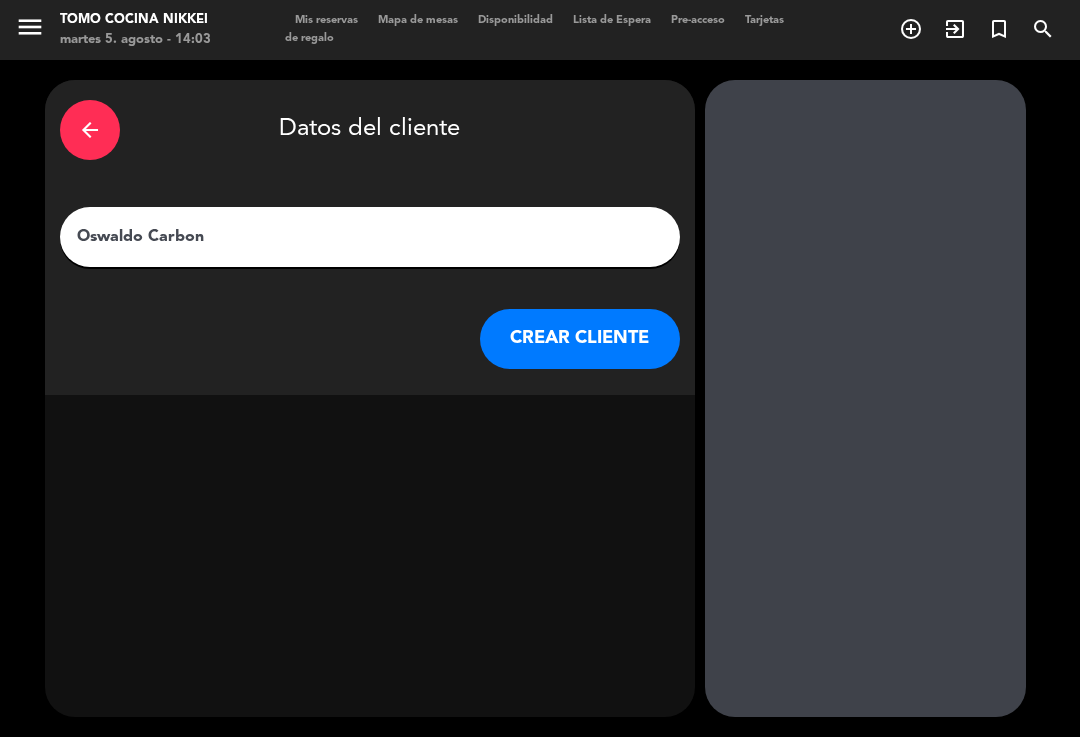 type on "[FIRST] [LAST]" 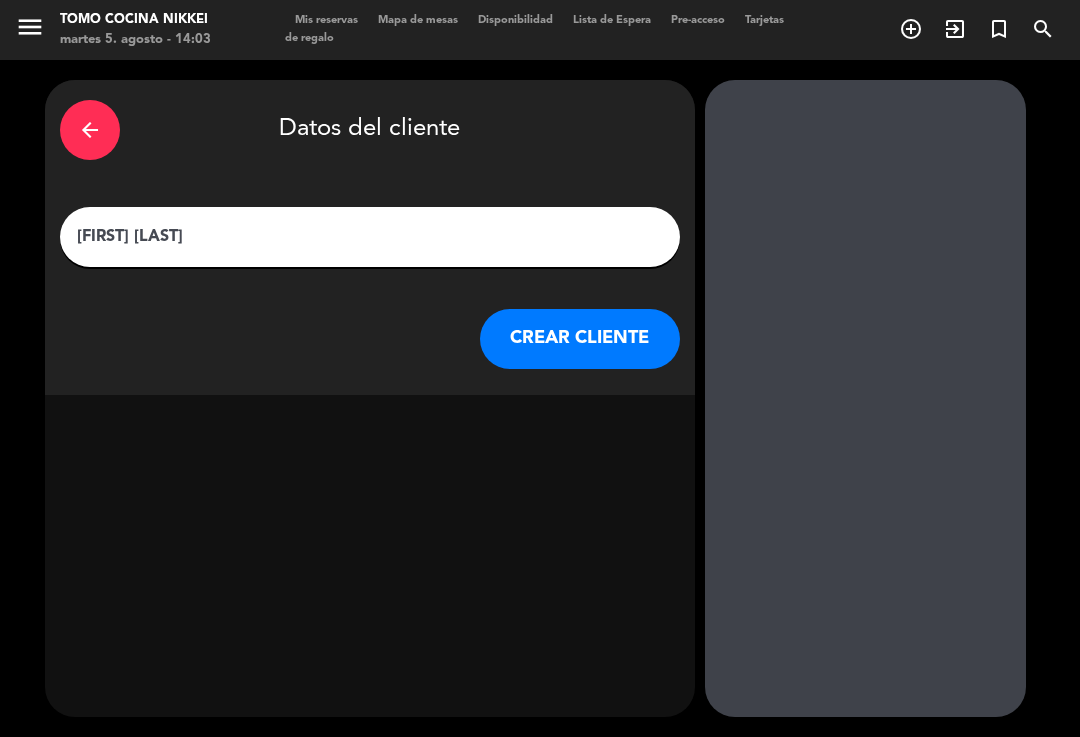 click on "CREAR CLIENTE" at bounding box center [580, 339] 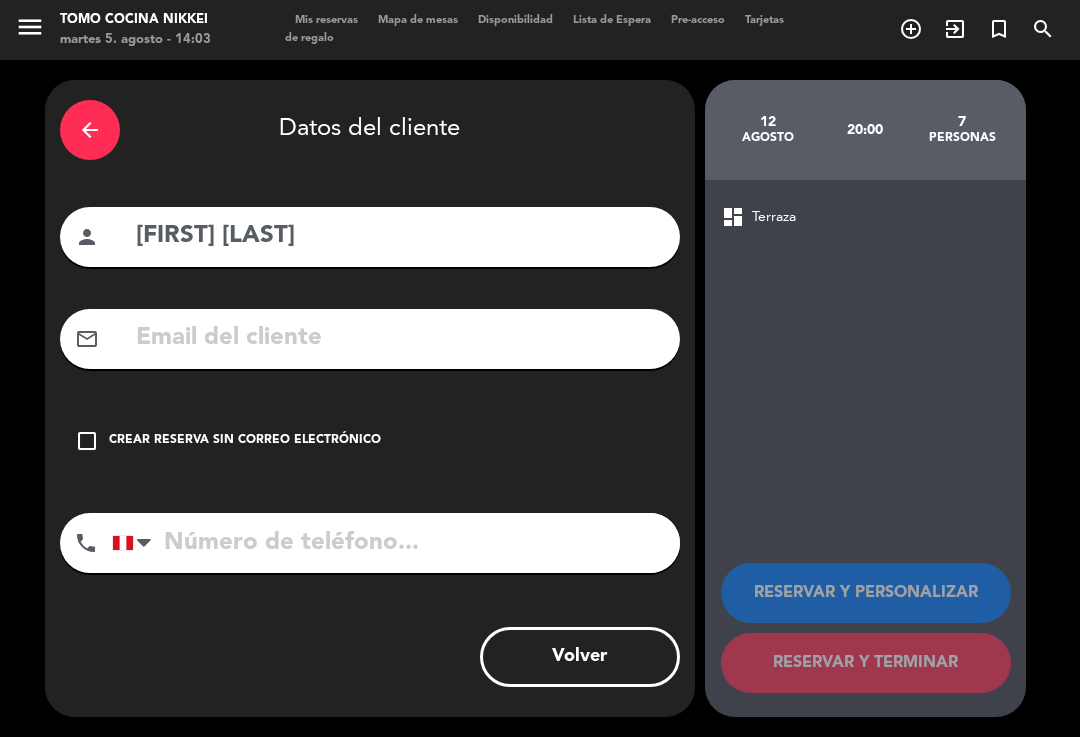 click on "check_box_outline_blank" at bounding box center [87, 441] 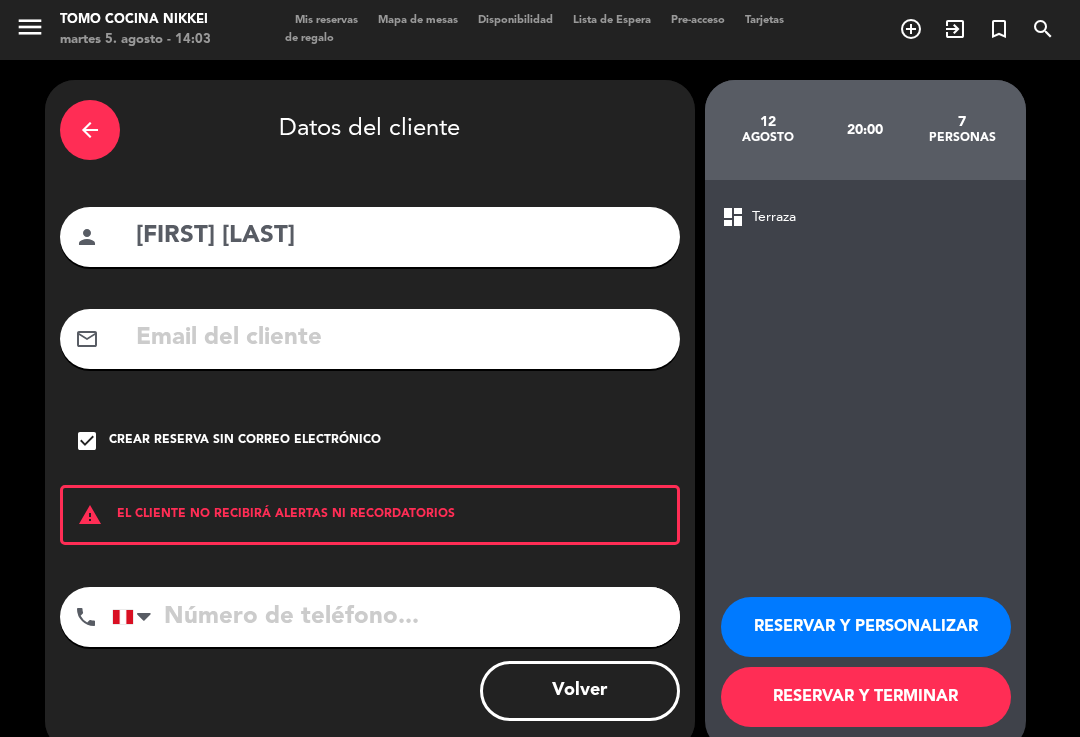 click at bounding box center [396, 617] 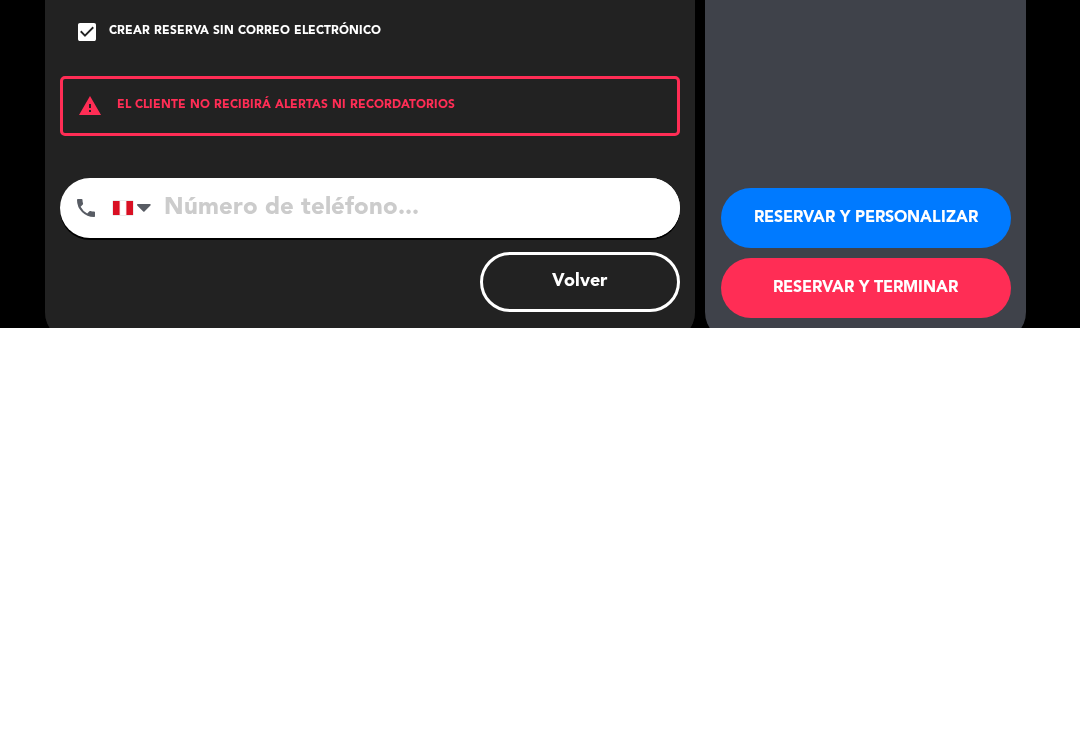 scroll, scrollTop: 0, scrollLeft: 0, axis: both 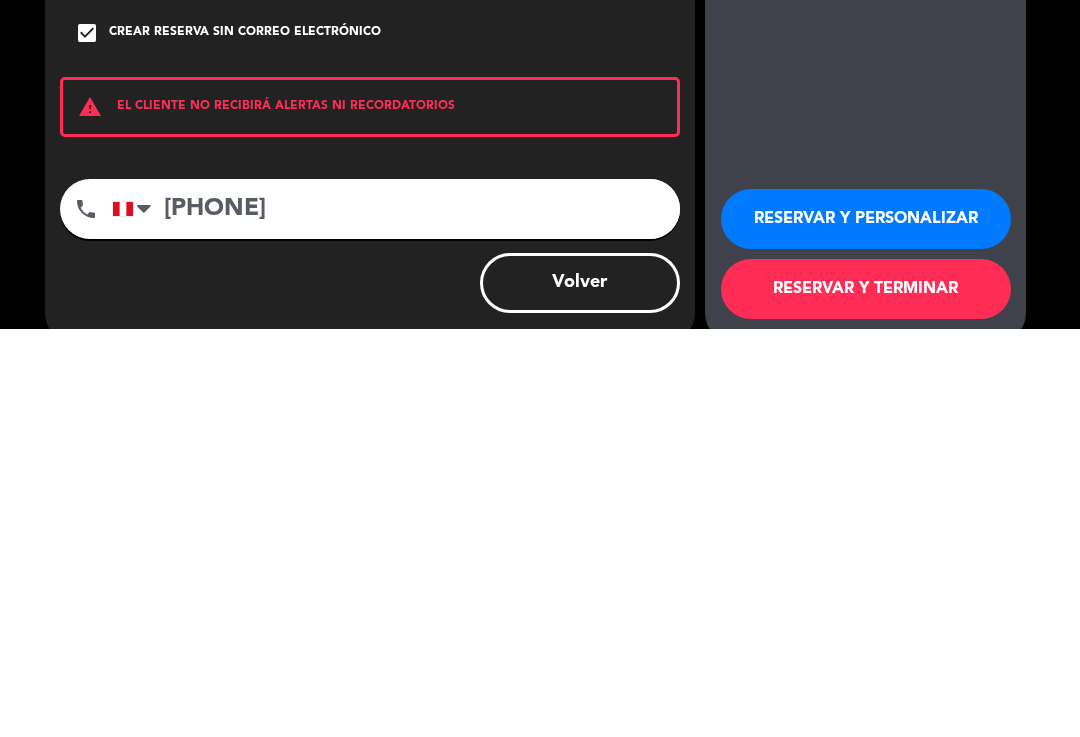 type on "[PHONE]" 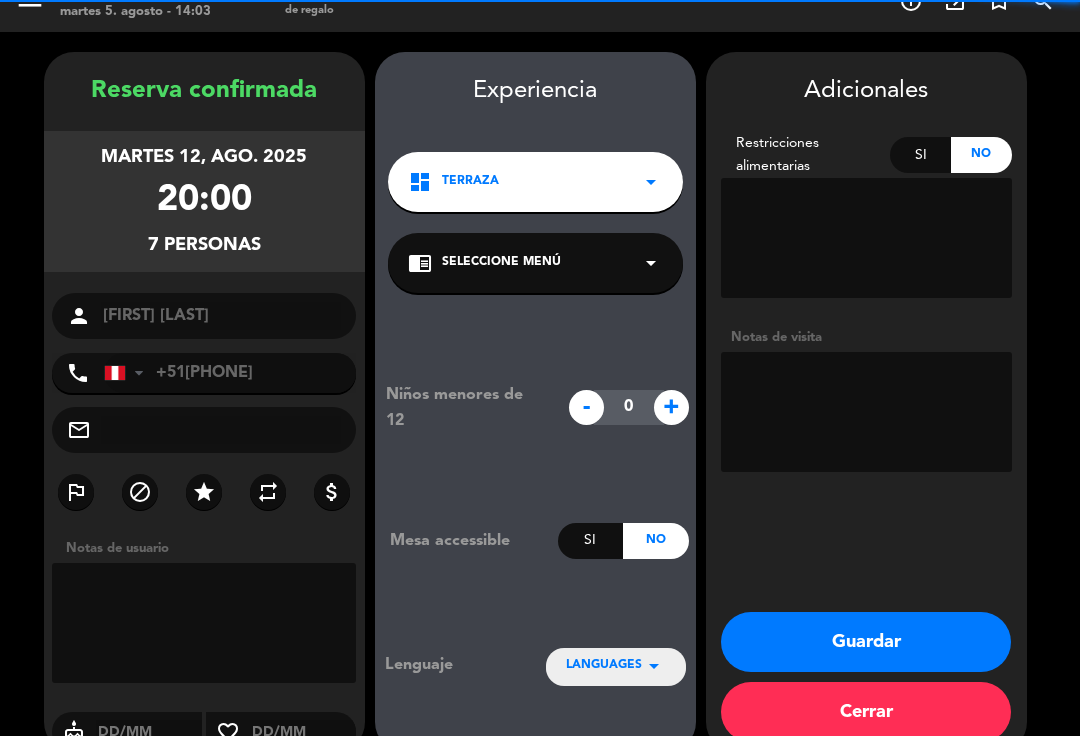 scroll, scrollTop: 29, scrollLeft: 0, axis: vertical 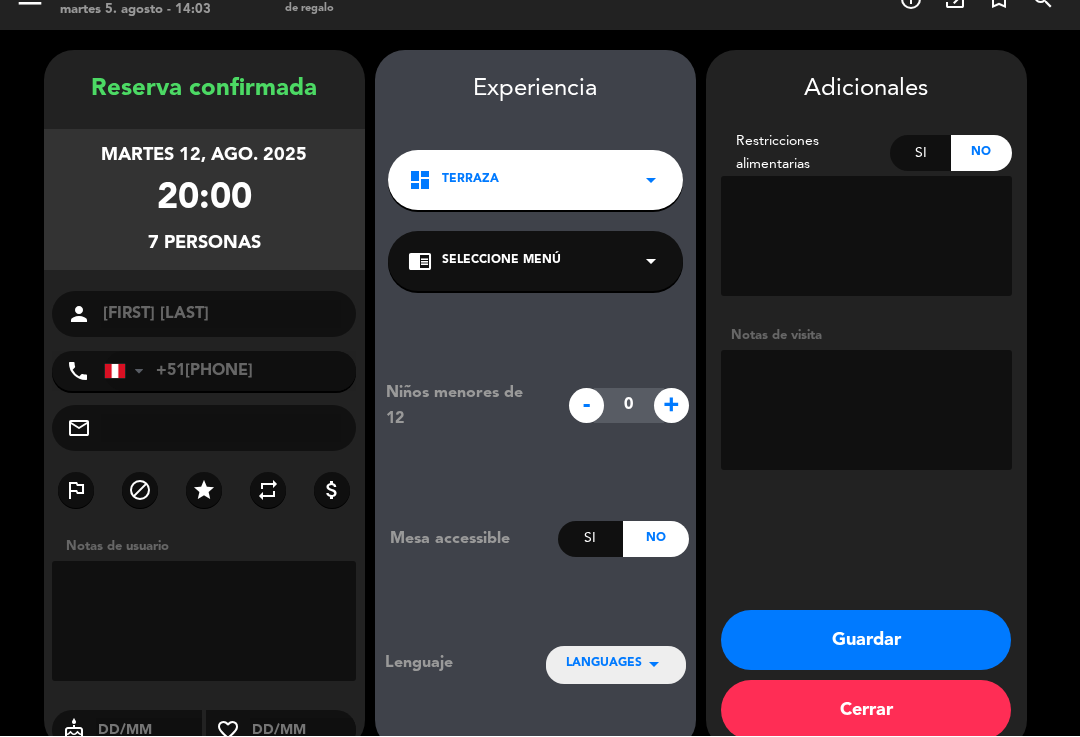 click on "Si" at bounding box center (920, 154) 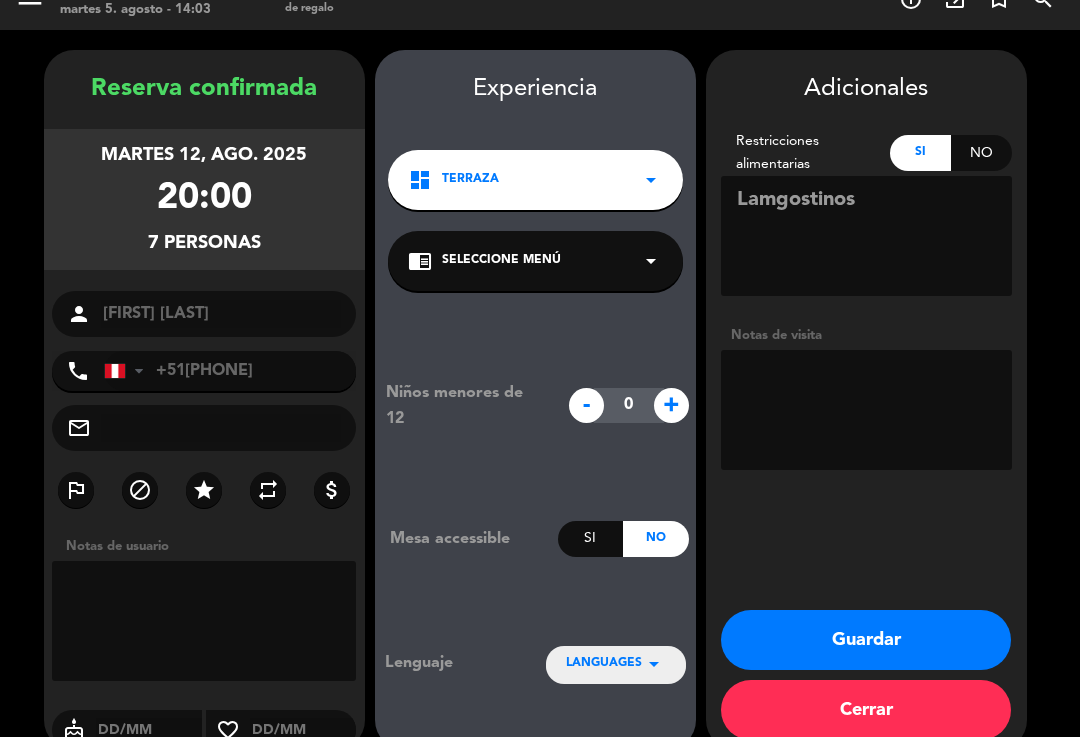type on "Lamgostinos" 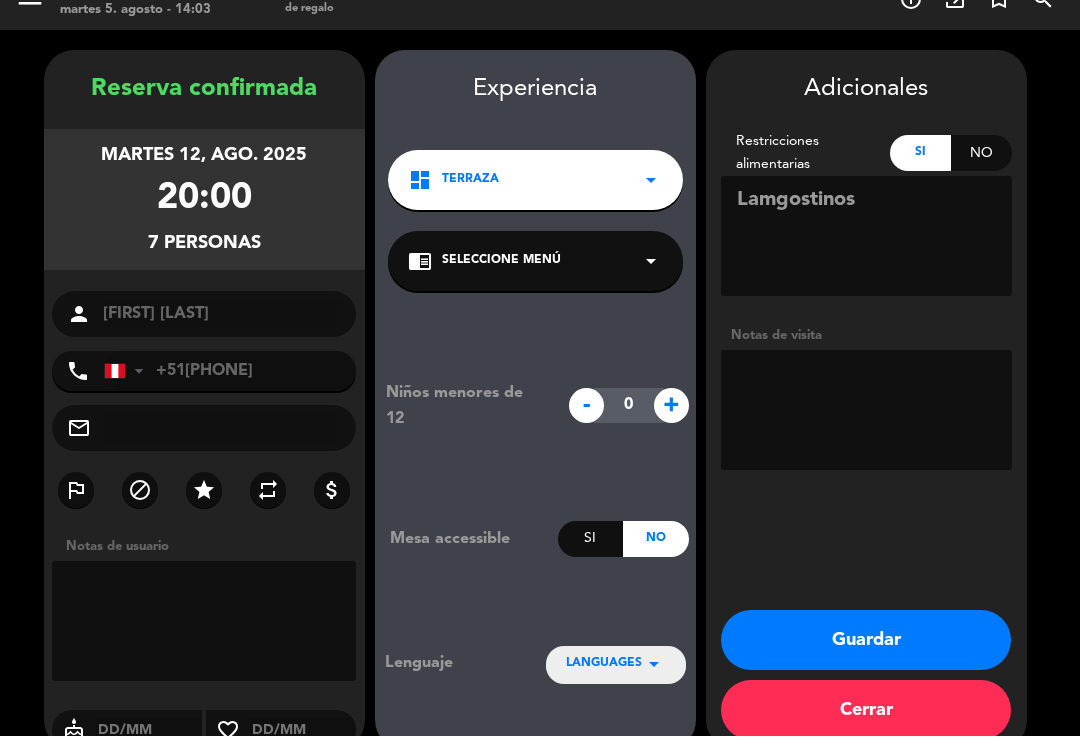click at bounding box center [866, 411] 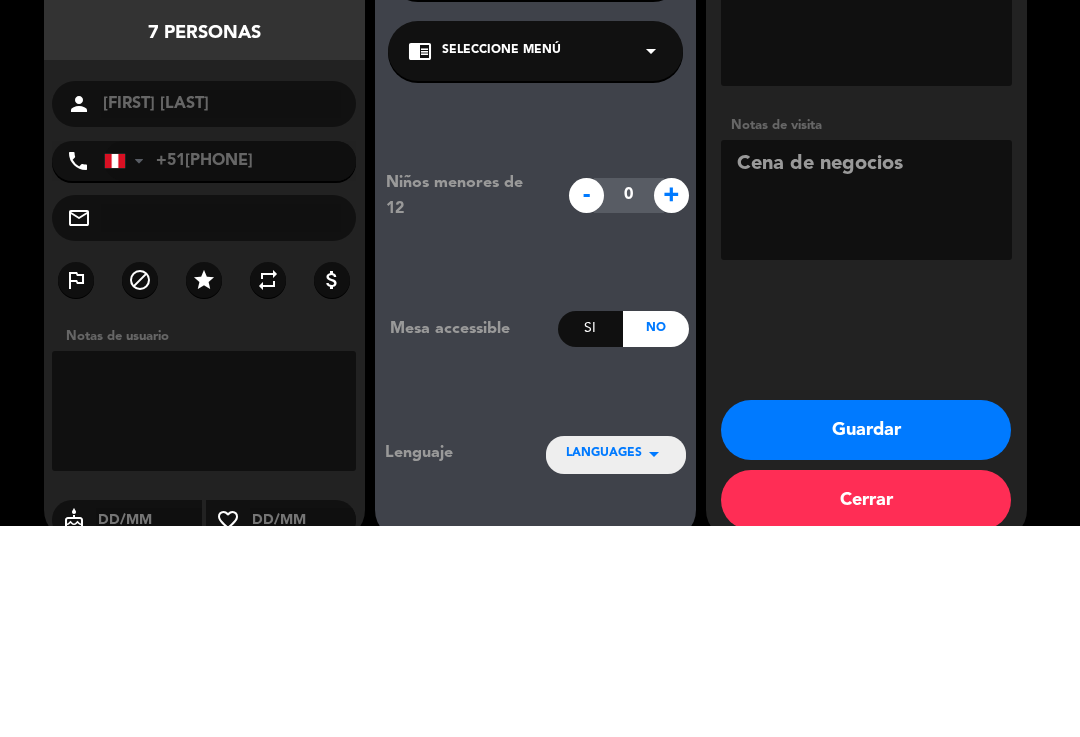 type on "Cena de negocios" 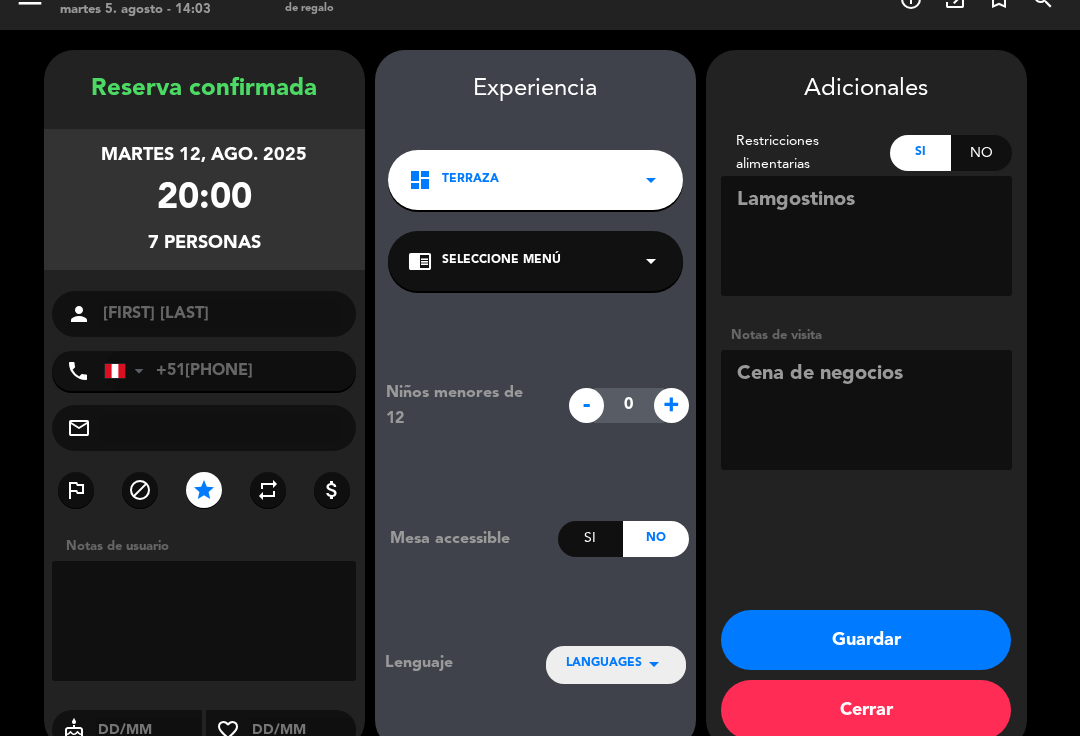 click on "Guardar" at bounding box center [866, 641] 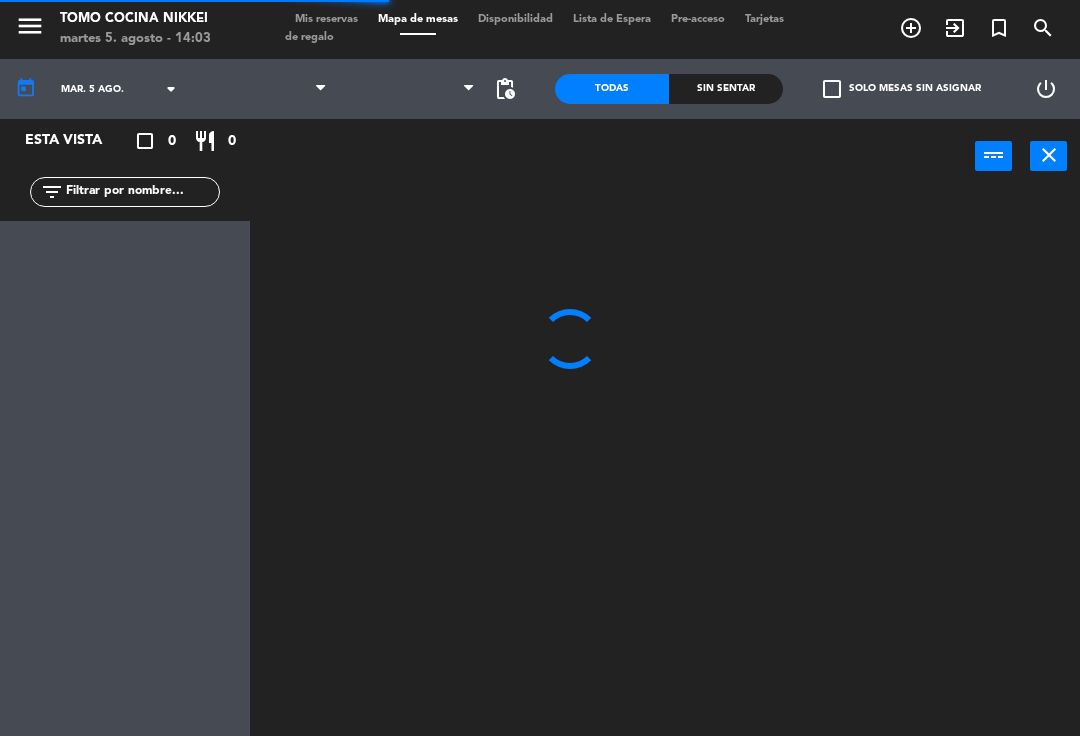 scroll, scrollTop: 0, scrollLeft: 0, axis: both 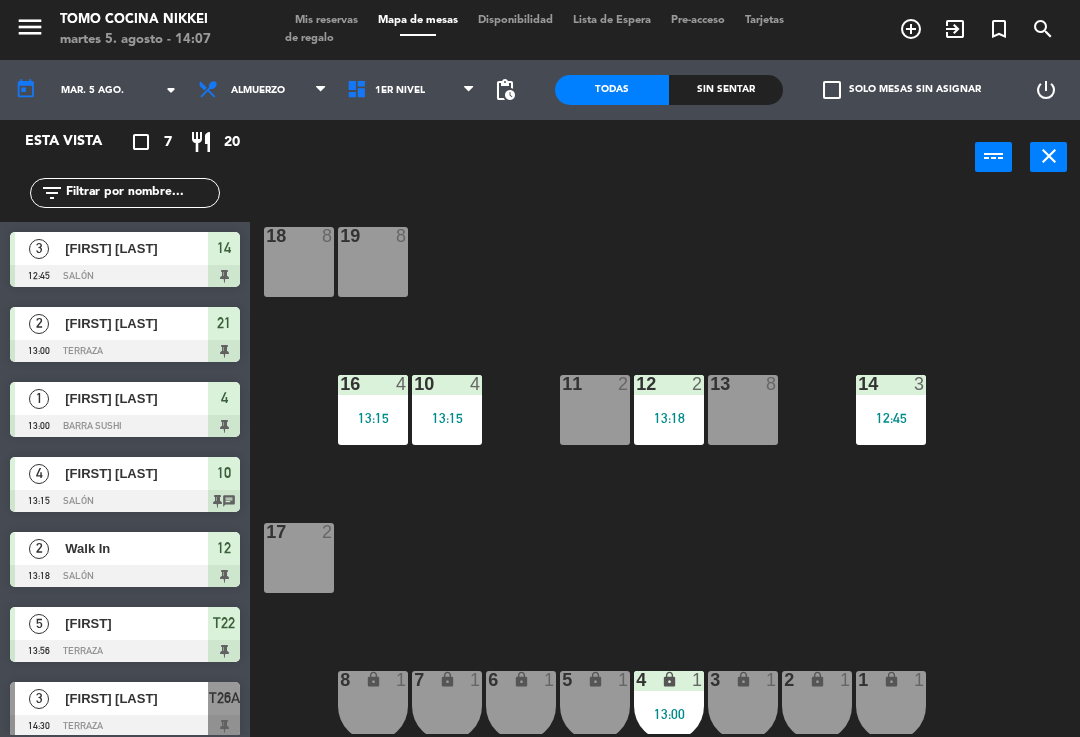 click on "18  8  19  8  16  4   13:15  10  4   13:15  11  2  12  2   13:18  13  8  14  3   12:45  17  2  7 lock  1  8 lock  1  6 lock  1  5 lock  1  4 lock  1   13:00  3 lock  1  2 lock  1  1 lock  1" 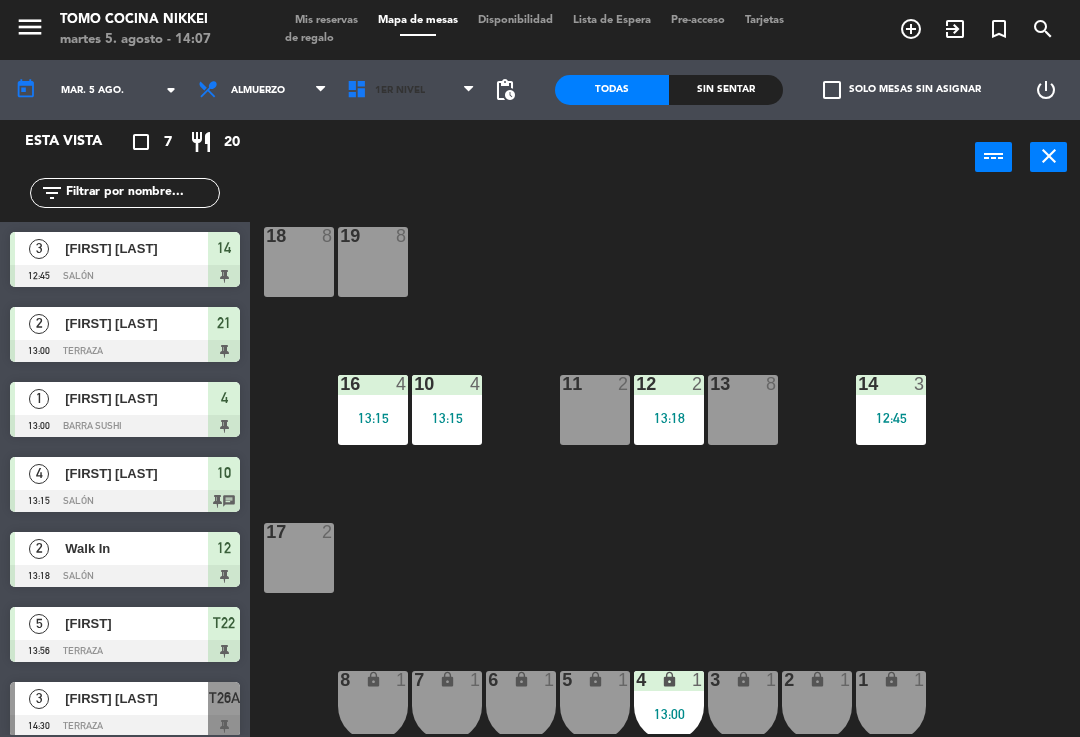 click on "1er Nivel" at bounding box center [411, 90] 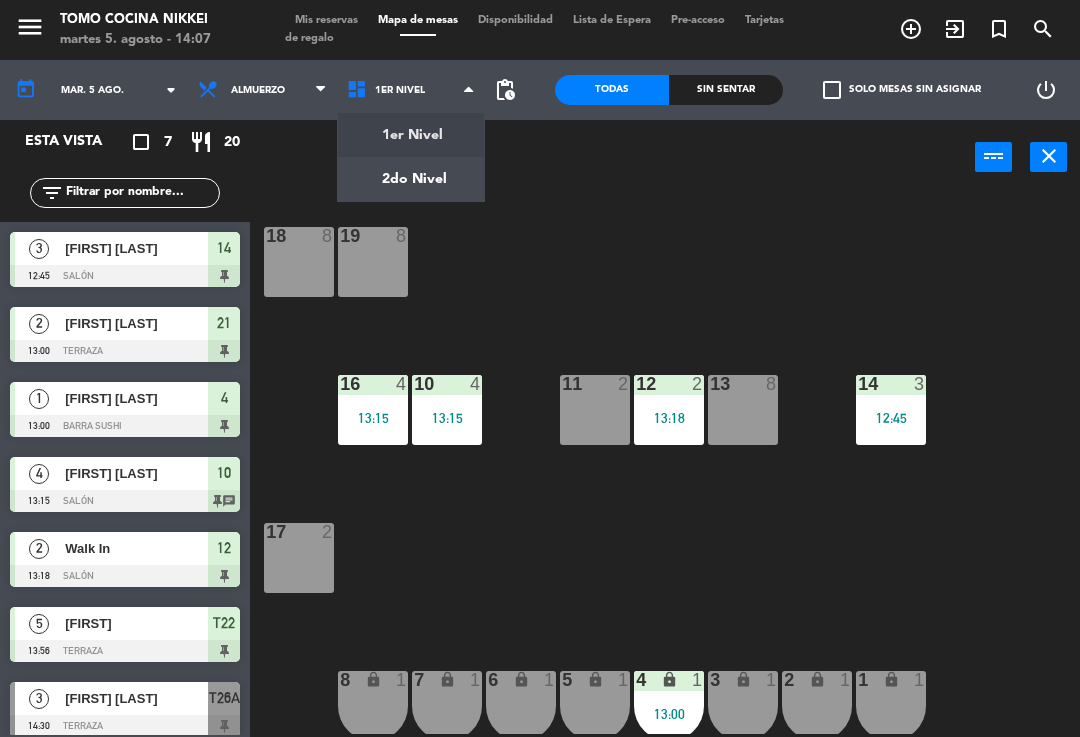 click on "Sin sentar" 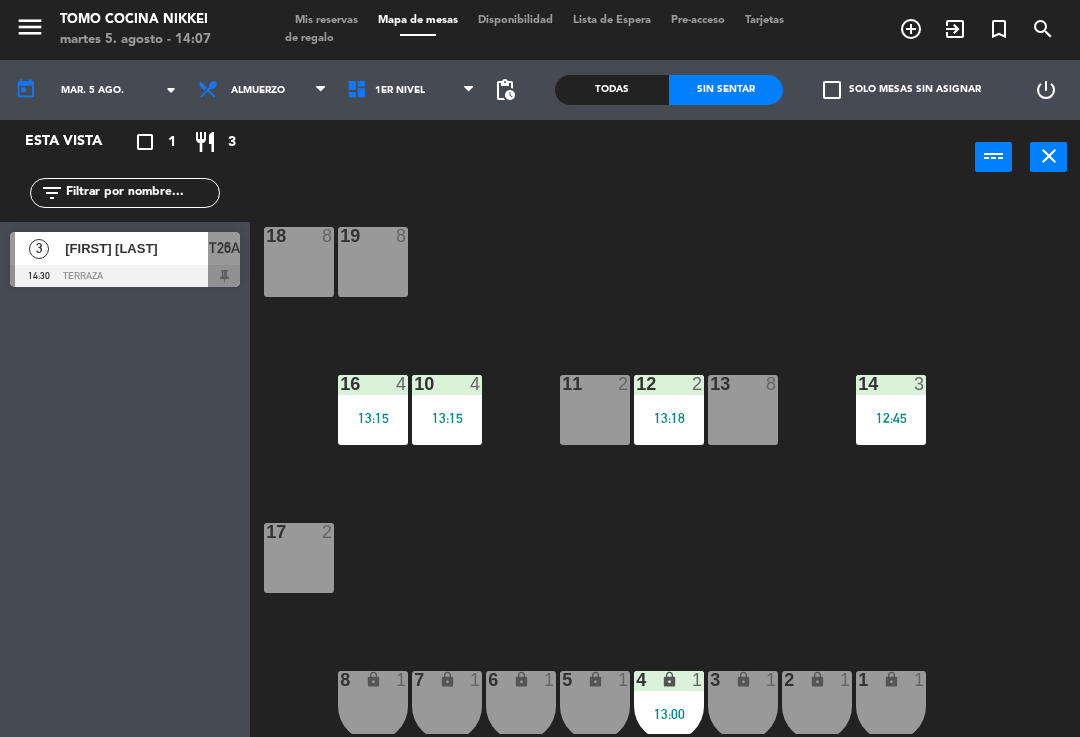 click on "Sin sentar" 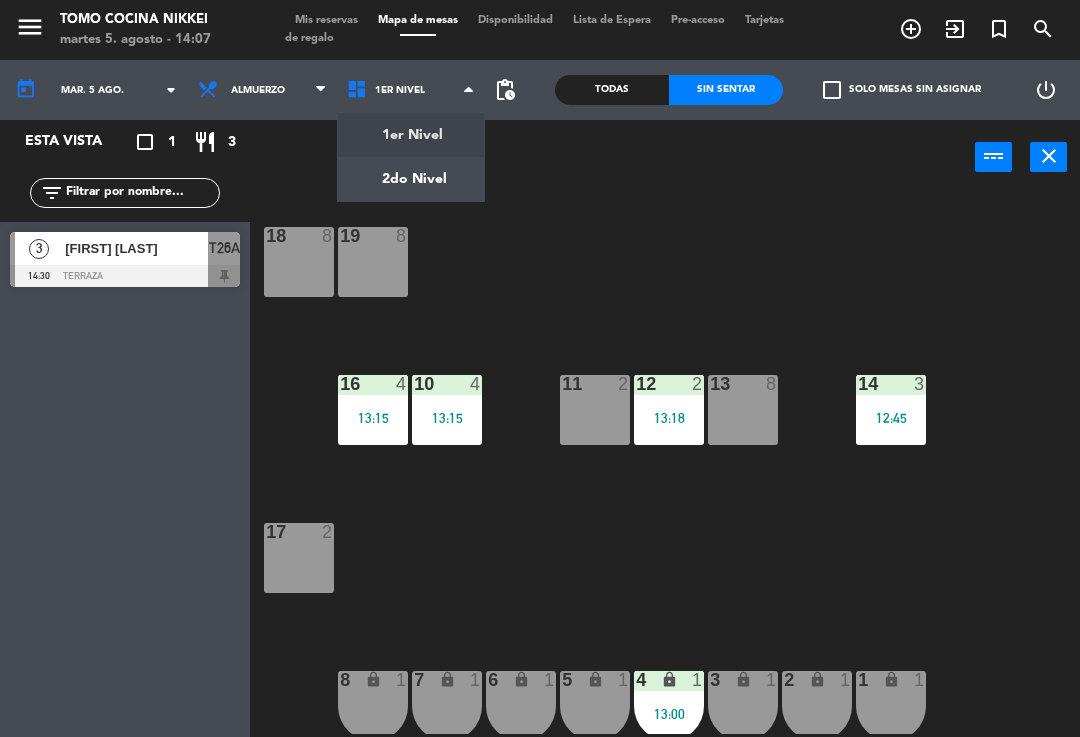 click on "Mis reservas" at bounding box center [326, 20] 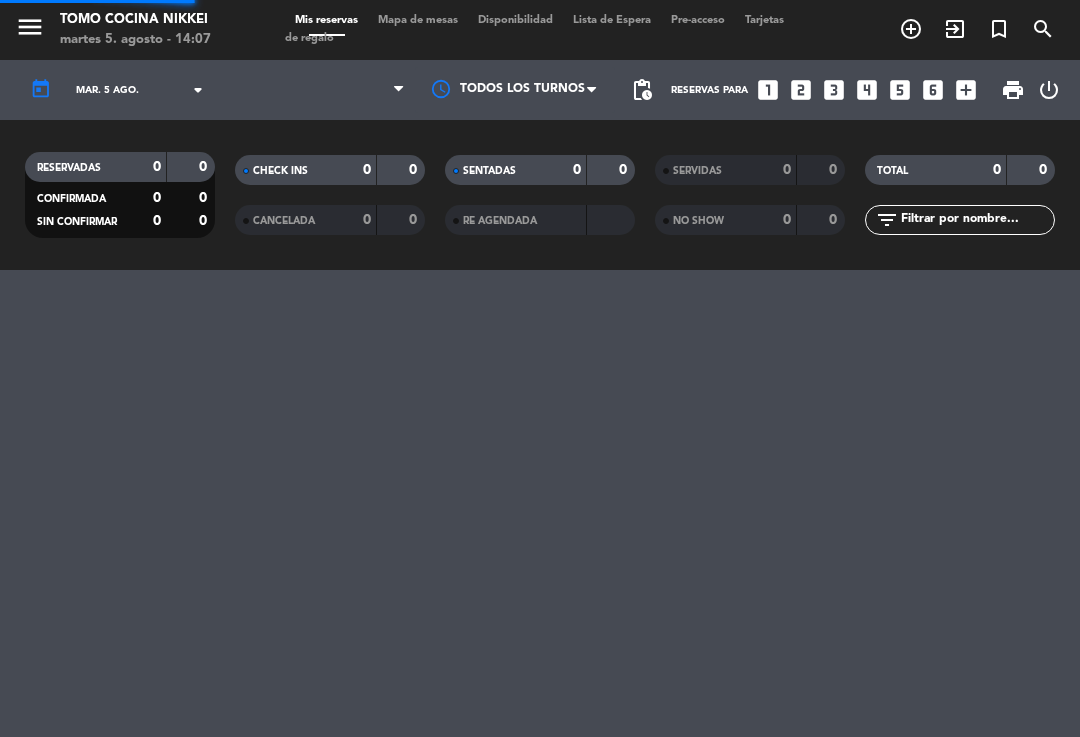click on "menu  Tomo Cocina Nikkei   martes 5. agosto - 14:07   Mis reservas   Mapa de mesas   Disponibilidad   Lista de Espera   Pre-acceso   Tarjetas de regalo  add_circle_outline exit_to_app turned_in_not search" 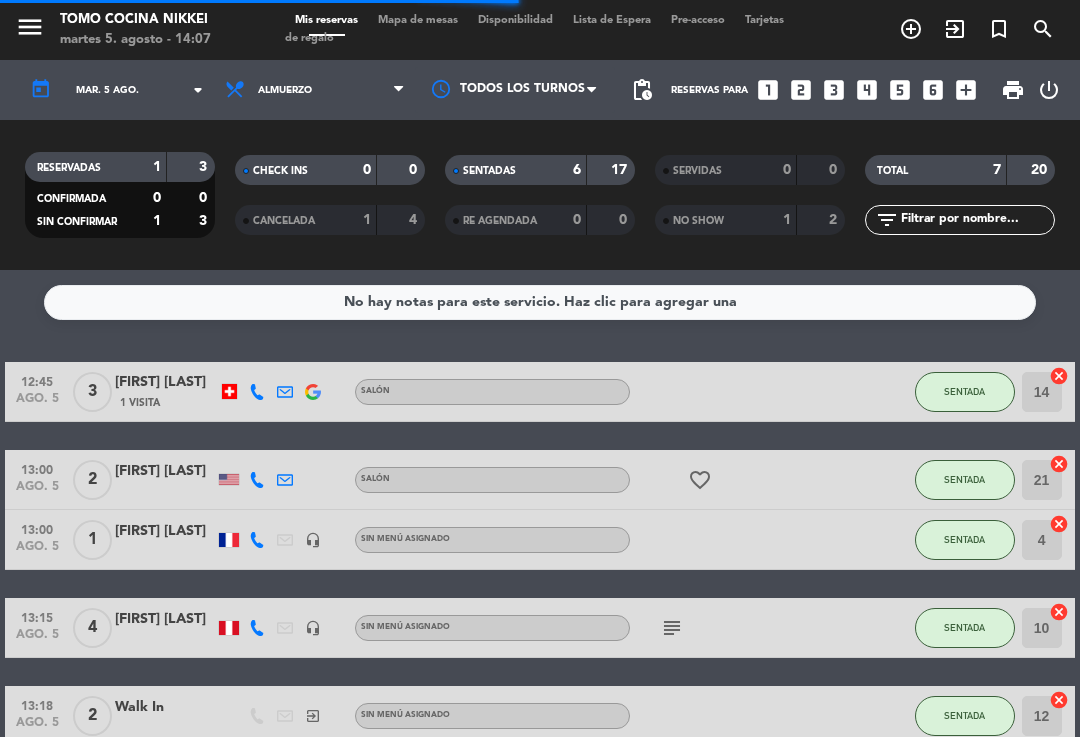 scroll, scrollTop: 0, scrollLeft: 0, axis: both 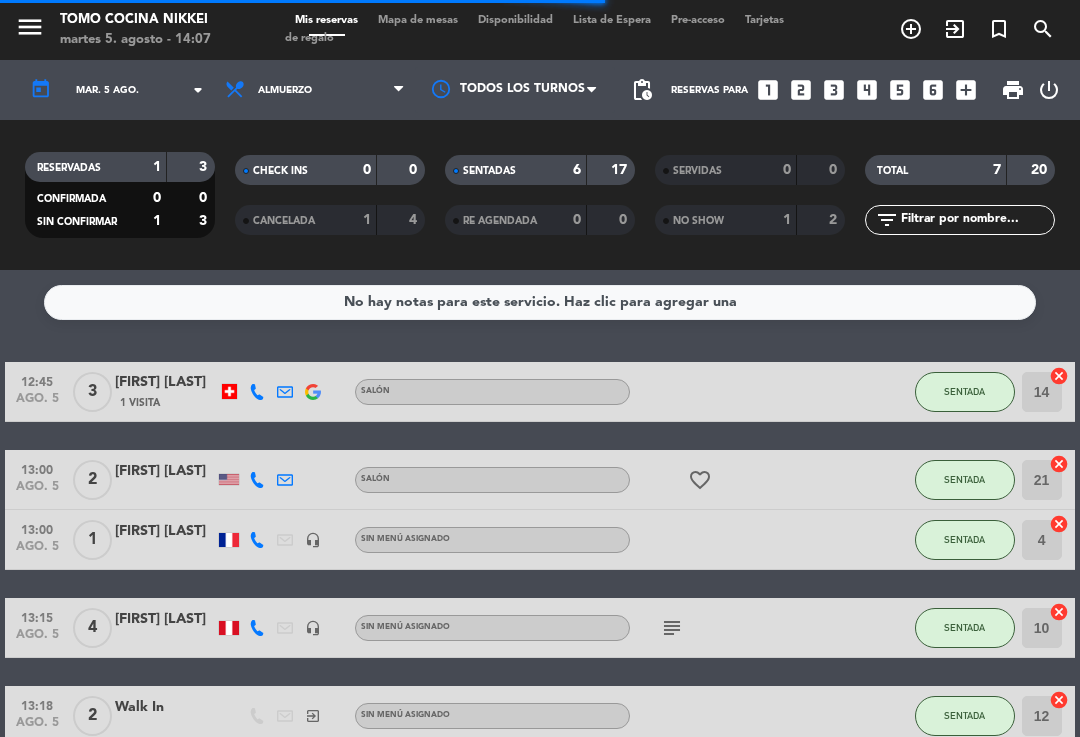 click on "6" 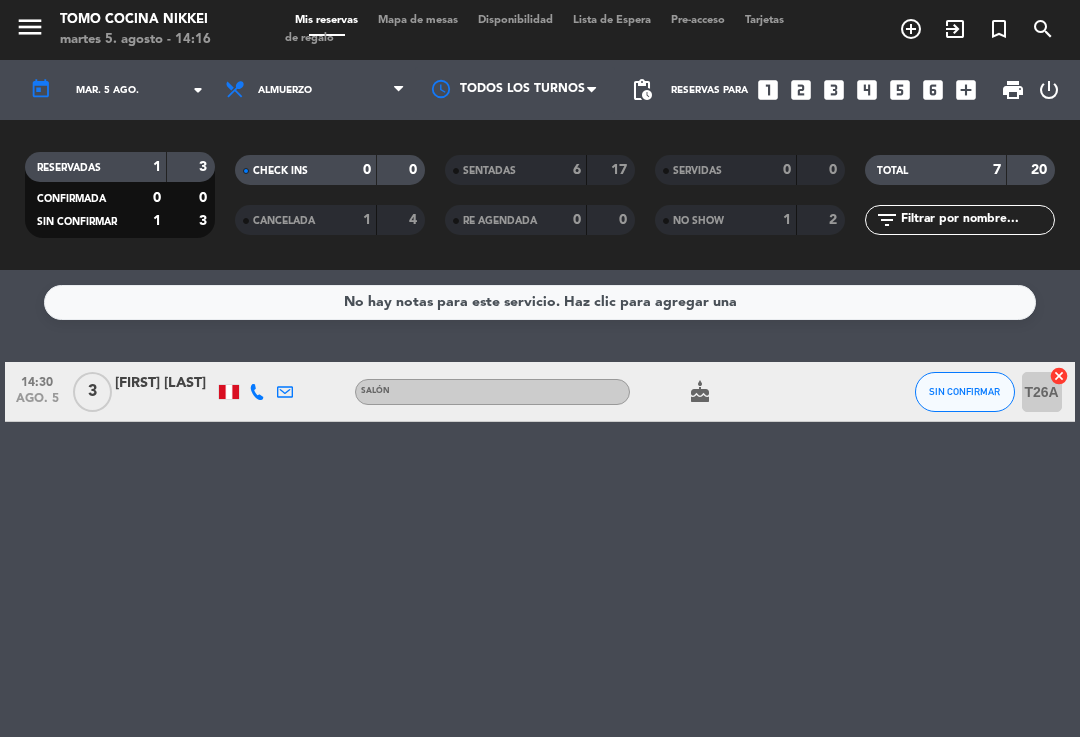 click on "SIN CONFIRMAR" 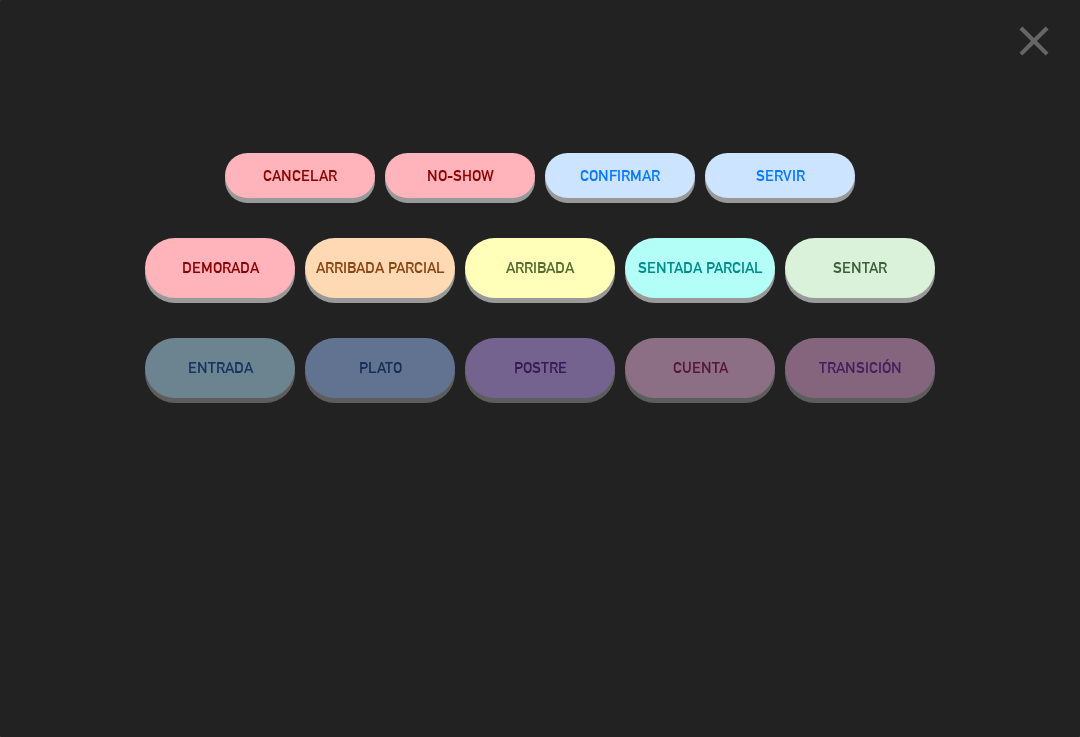click on "SENTAR" 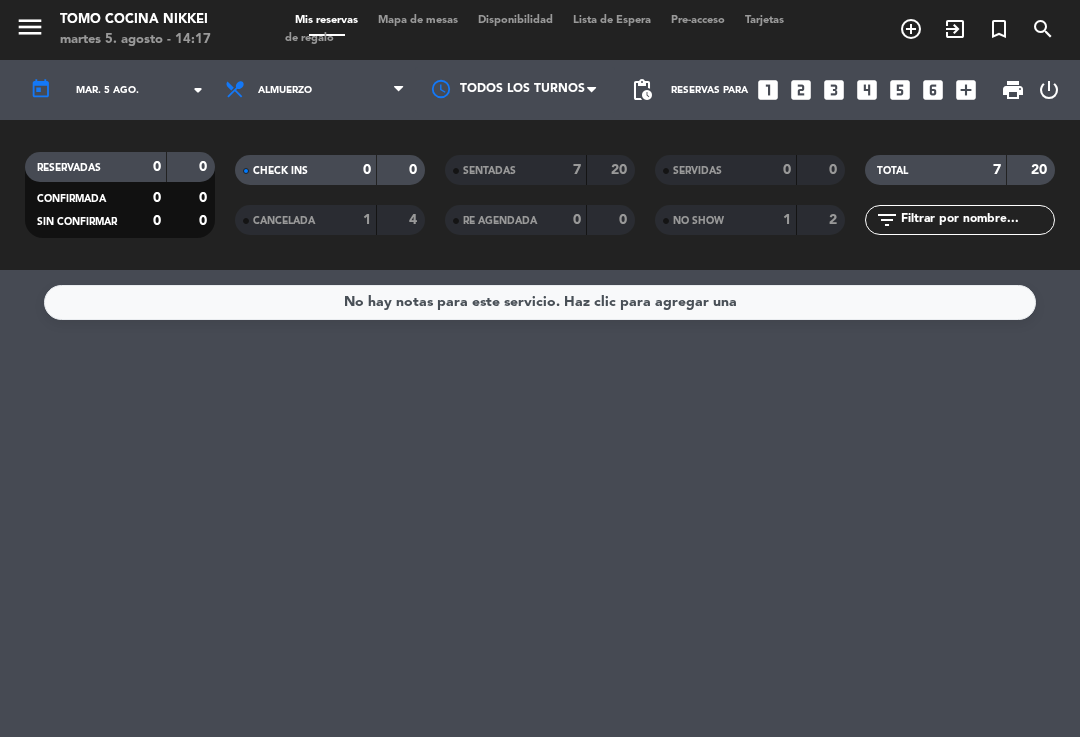 click on "mar. 5 ago." 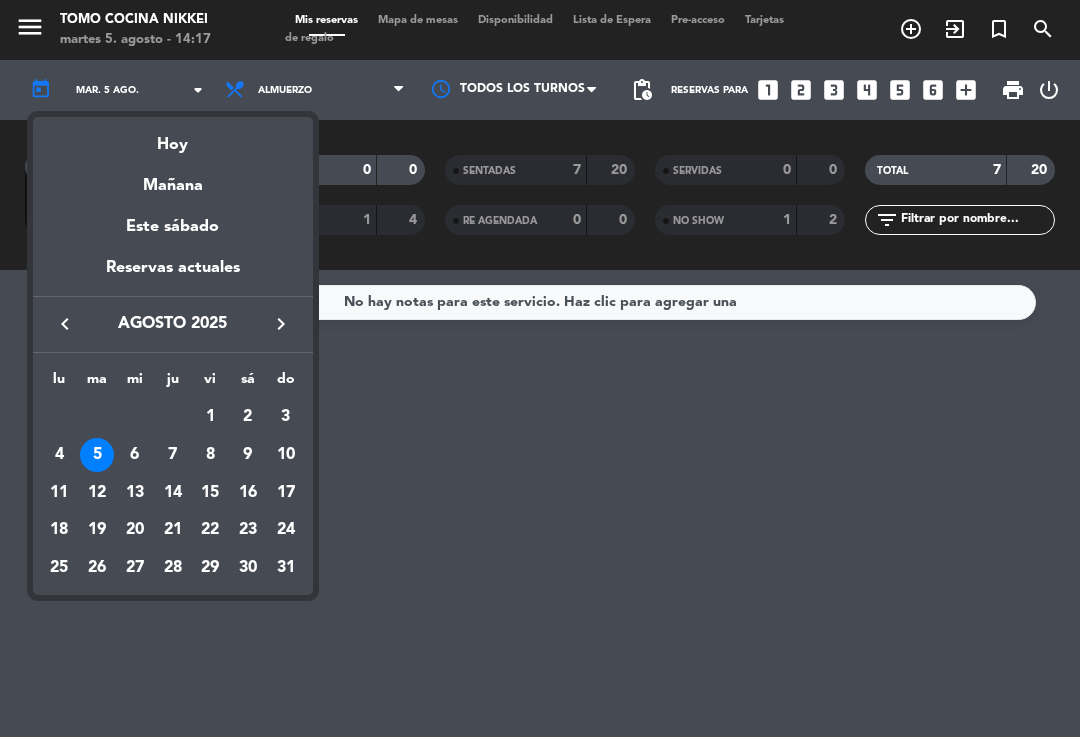 click on "12" at bounding box center (97, 493) 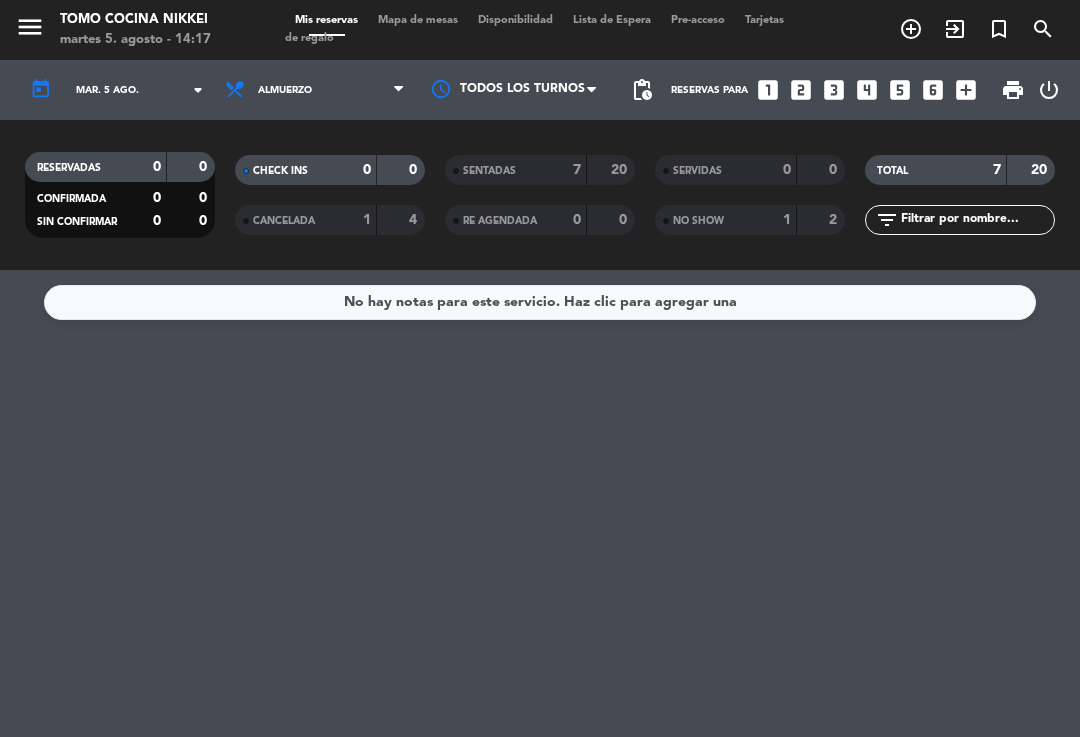type on "mar. 12 ago." 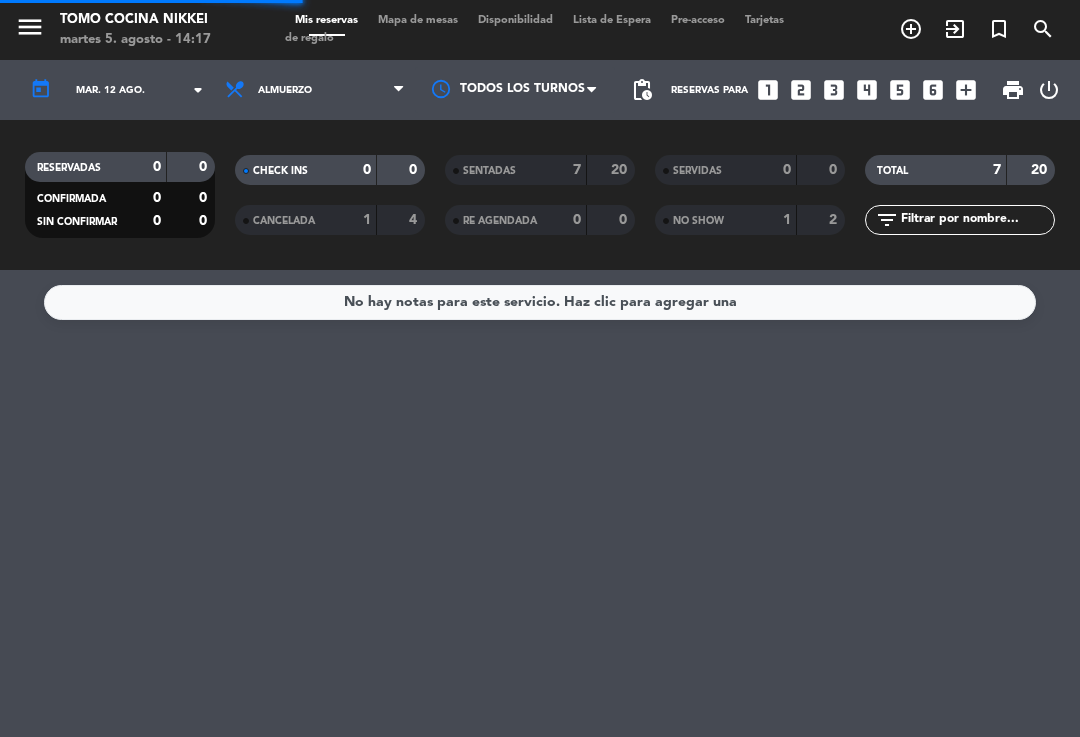 click on "Almuerzo" at bounding box center [285, 90] 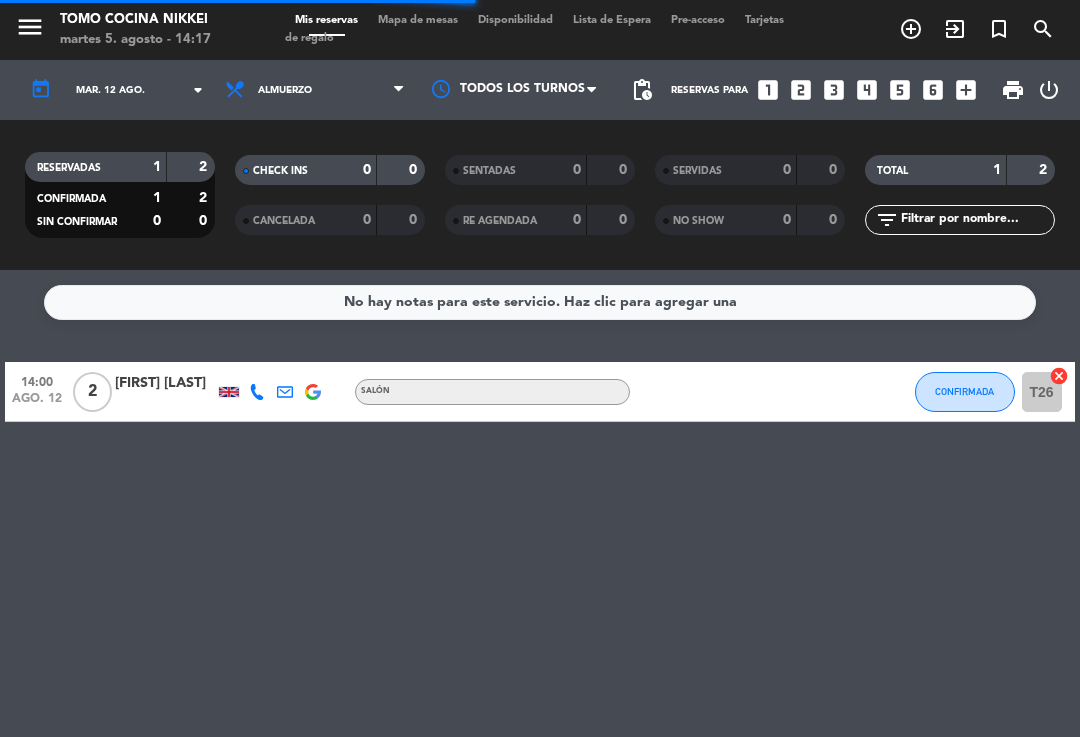 click on "Almuerzo" at bounding box center (315, 90) 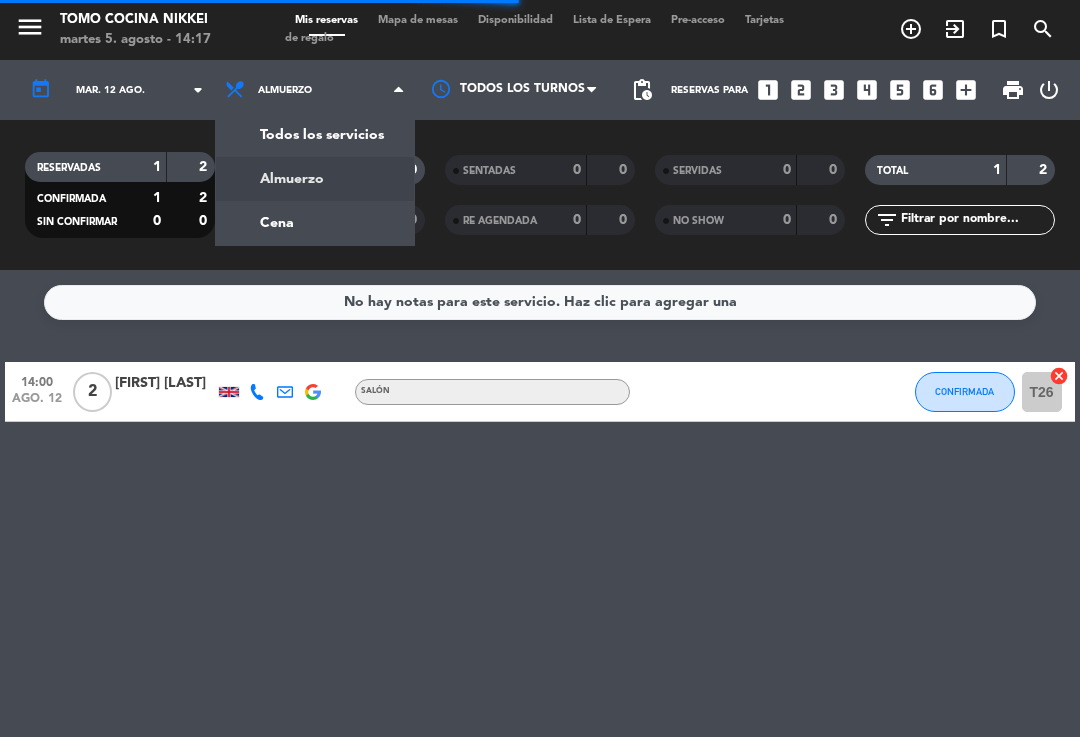 click on "menu  Tomo Cocina Nikkei   martes 5. agosto - 14:17   Mis reservas   Mapa de mesas   Disponibilidad   Lista de Espera   Pre-acceso   Tarjetas de regalo  add_circle_outline exit_to_app turned_in_not search today    mar. 12 ago. arrow_drop_down  Todos los servicios  Almuerzo  Cena  Almuerzo  Todos los servicios  Almuerzo  Cena Todos los turnos pending_actions  Reservas para   looks_one   looks_two   looks_3   looks_4   looks_5   looks_6   add_box  print  power_settings_new   RESERVADAS   1   2   CONFIRMADA   1   2   SIN CONFIRMAR   0   0   CHECK INS   0   0   CANCELADA   0   0   SENTADAS   0   0   RE AGENDADA   0   0   SERVIDAS   0   0   NO SHOW   0   0   TOTAL   1   2  filter_list" 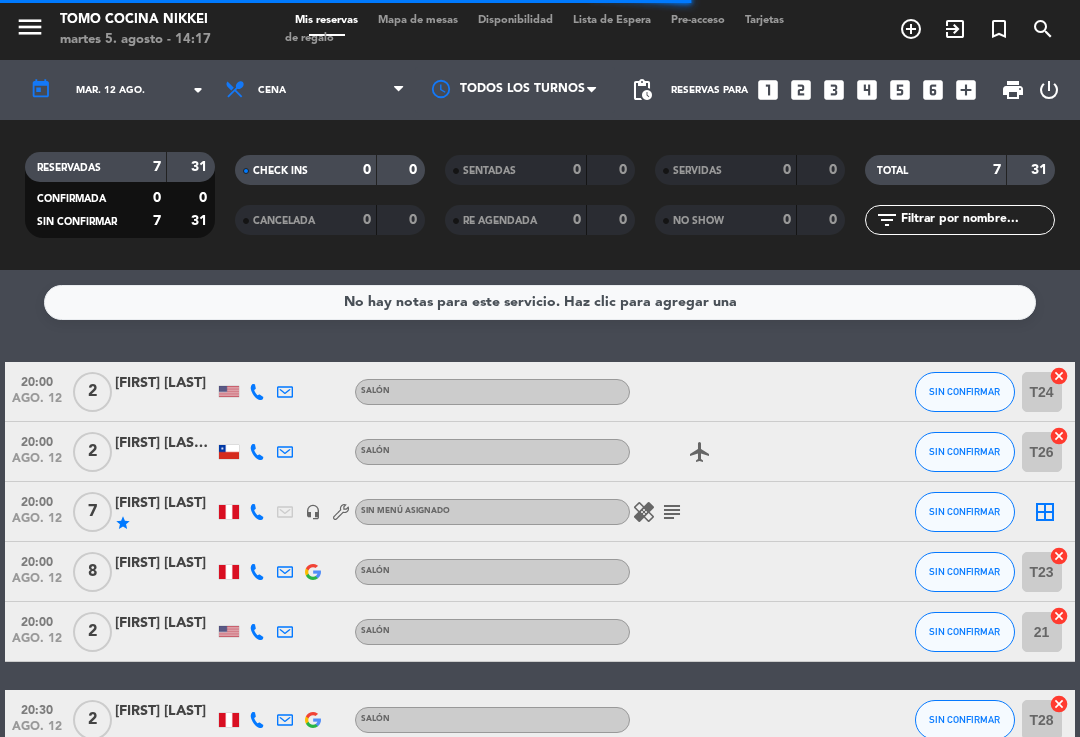 scroll, scrollTop: 70, scrollLeft: 0, axis: vertical 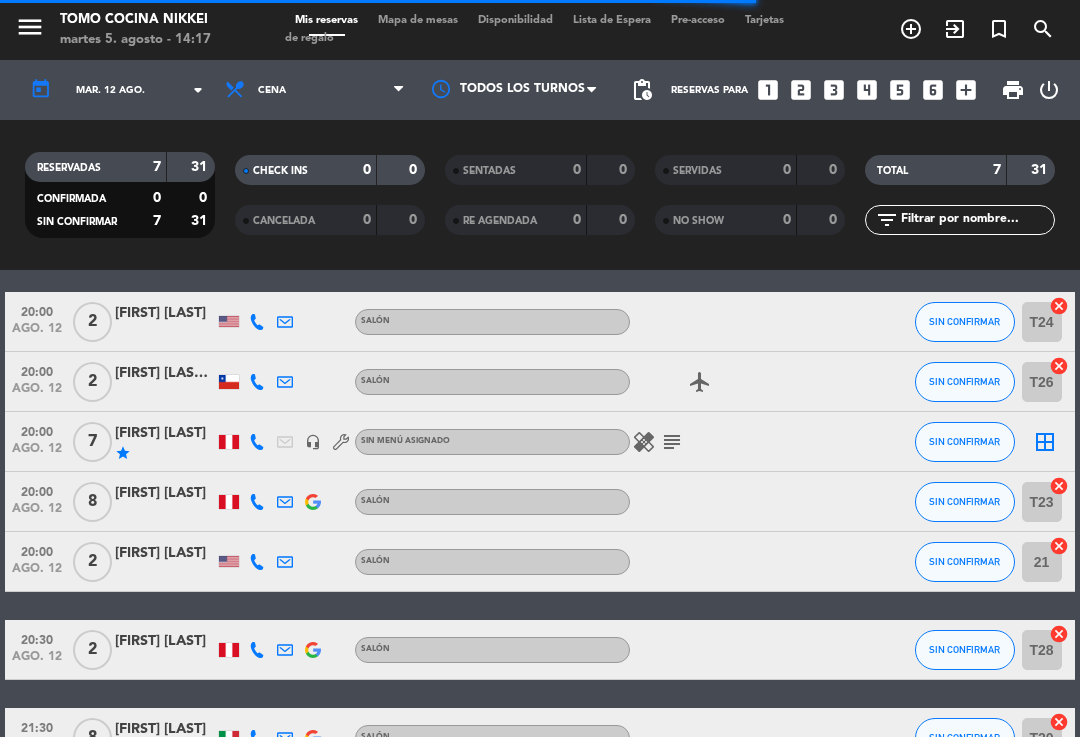 click on "[FIRST] [LAST]" 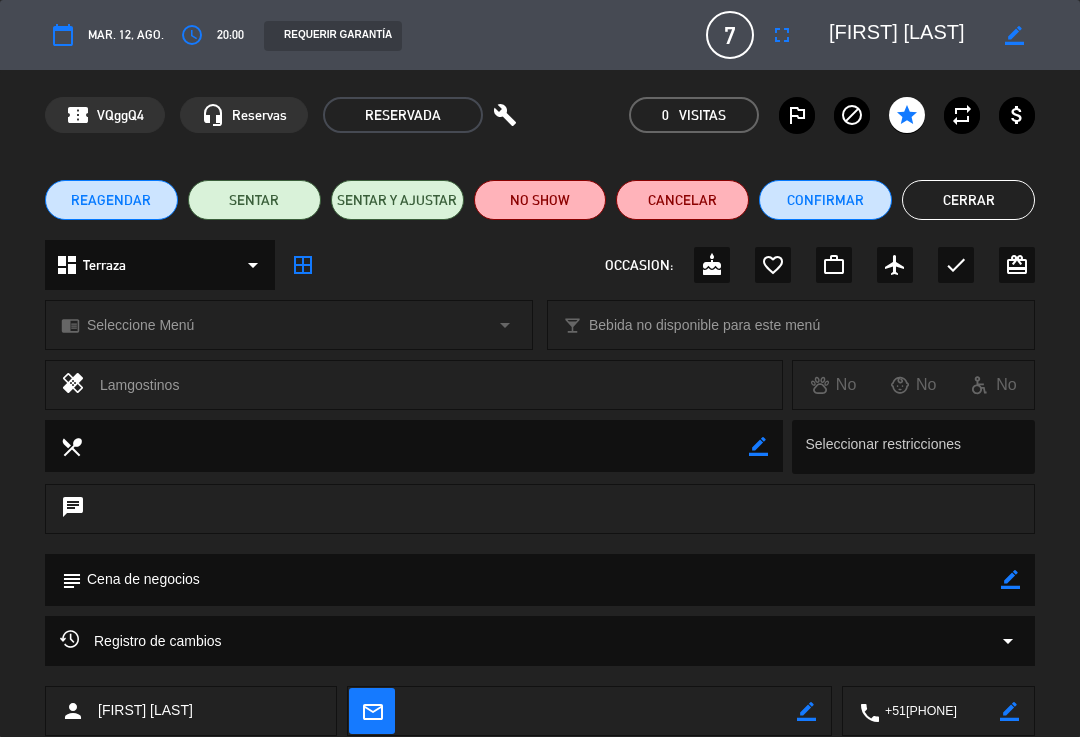 click on "access_time" at bounding box center (192, 35) 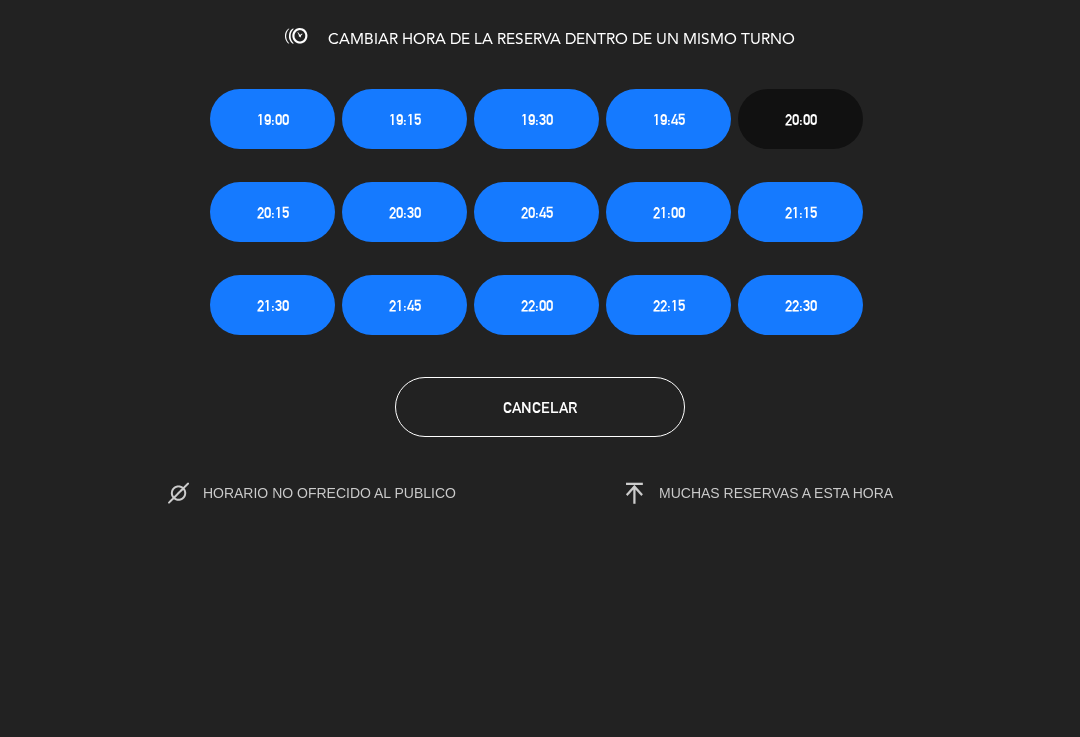 click on "19:30" 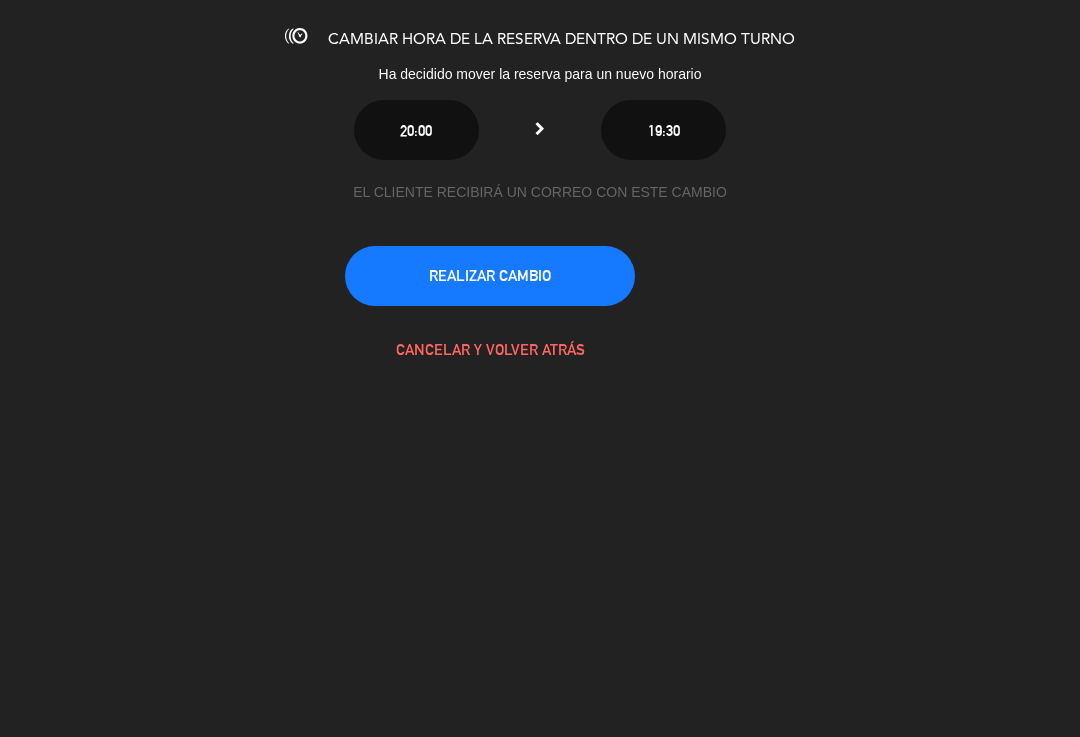 click on "REALIZAR CAMBIO" 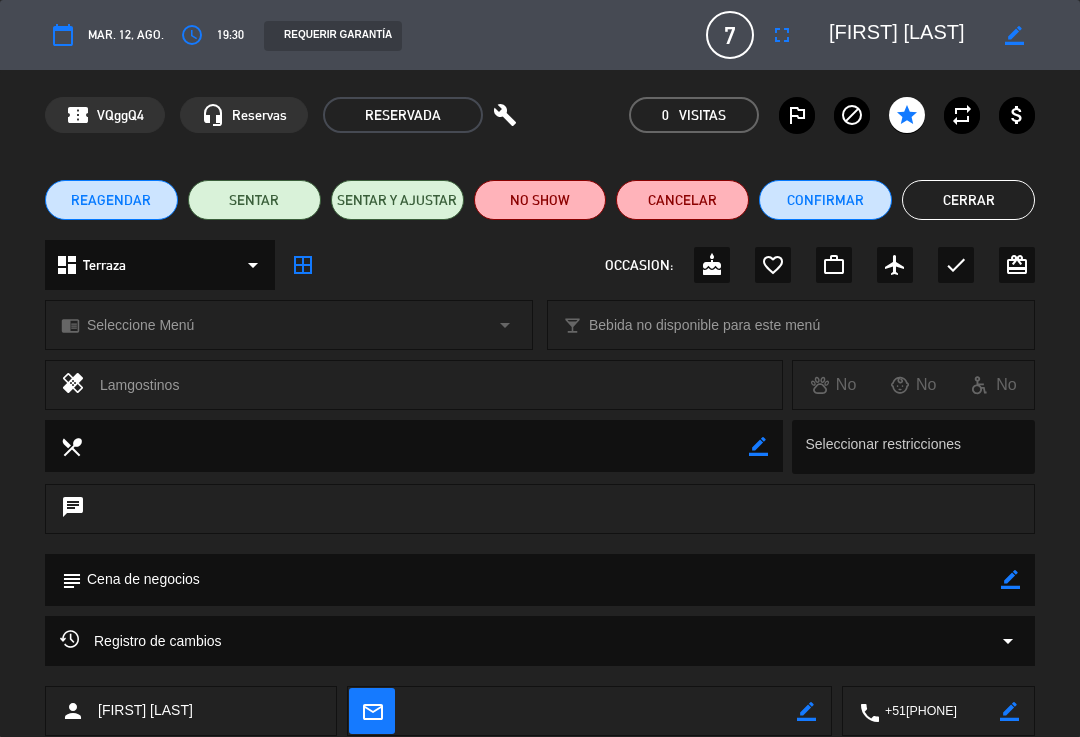 click on "border_color" 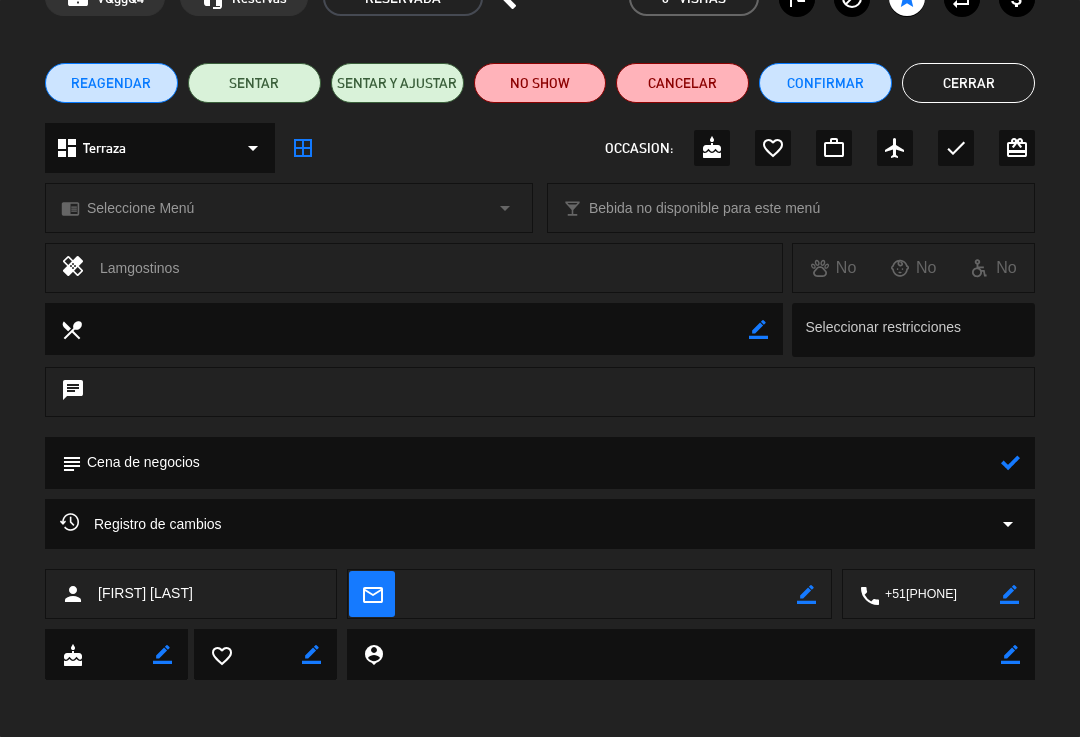 scroll, scrollTop: 115, scrollLeft: 0, axis: vertical 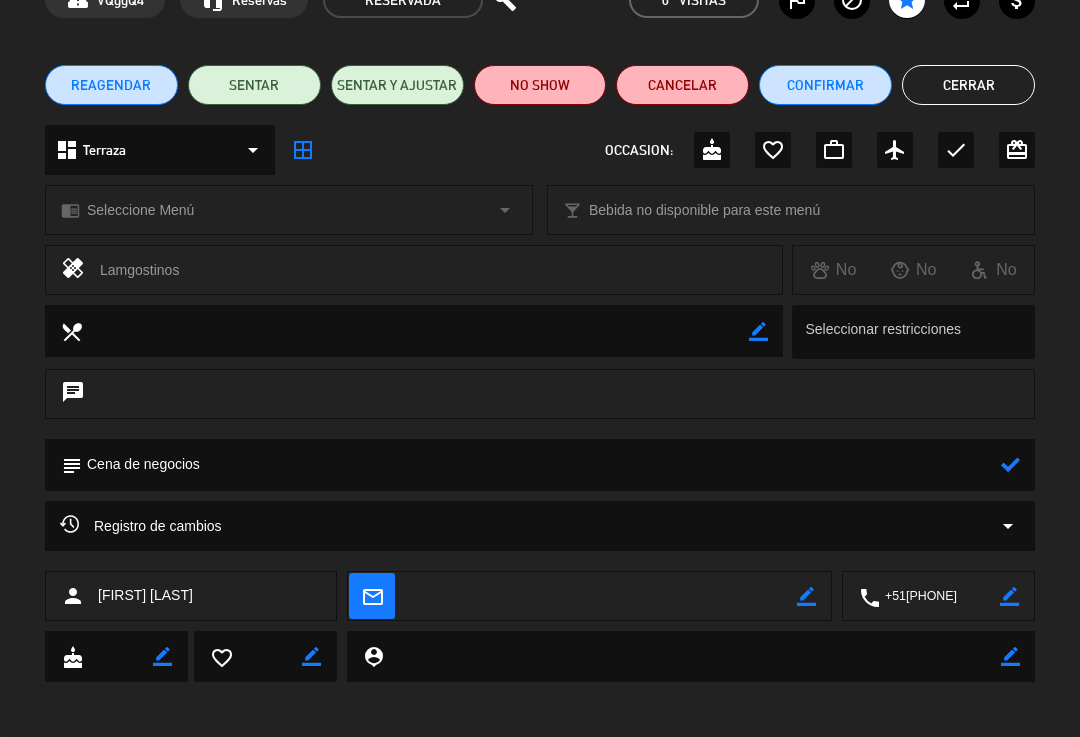 click on "border_color" 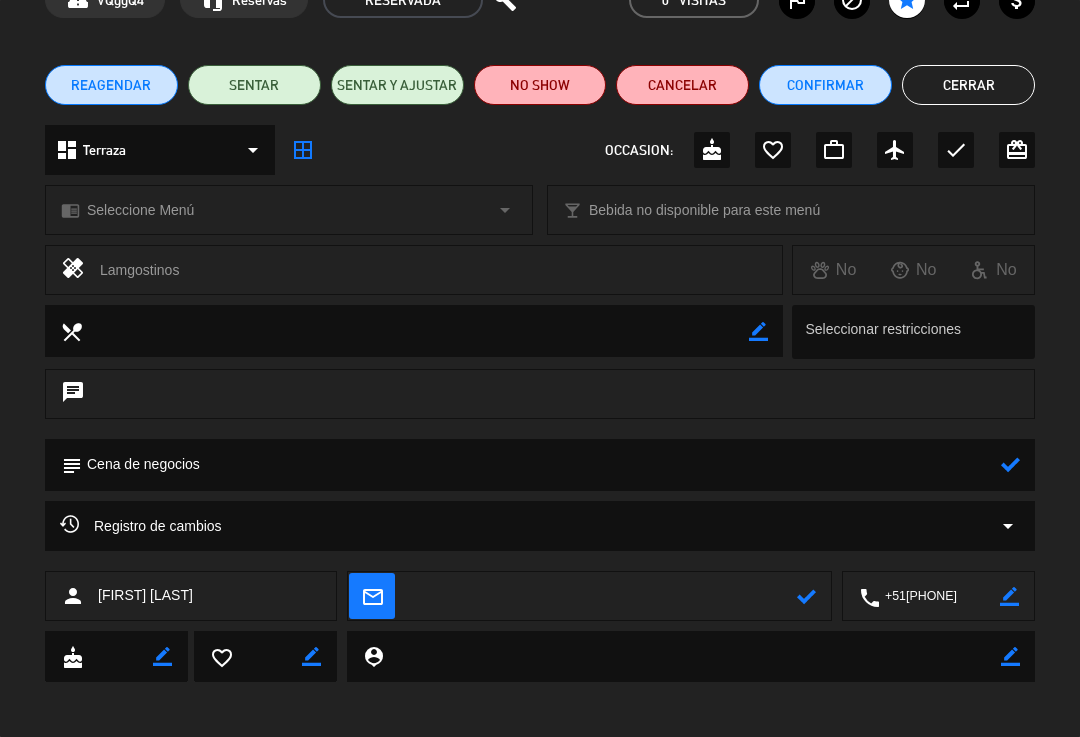 click 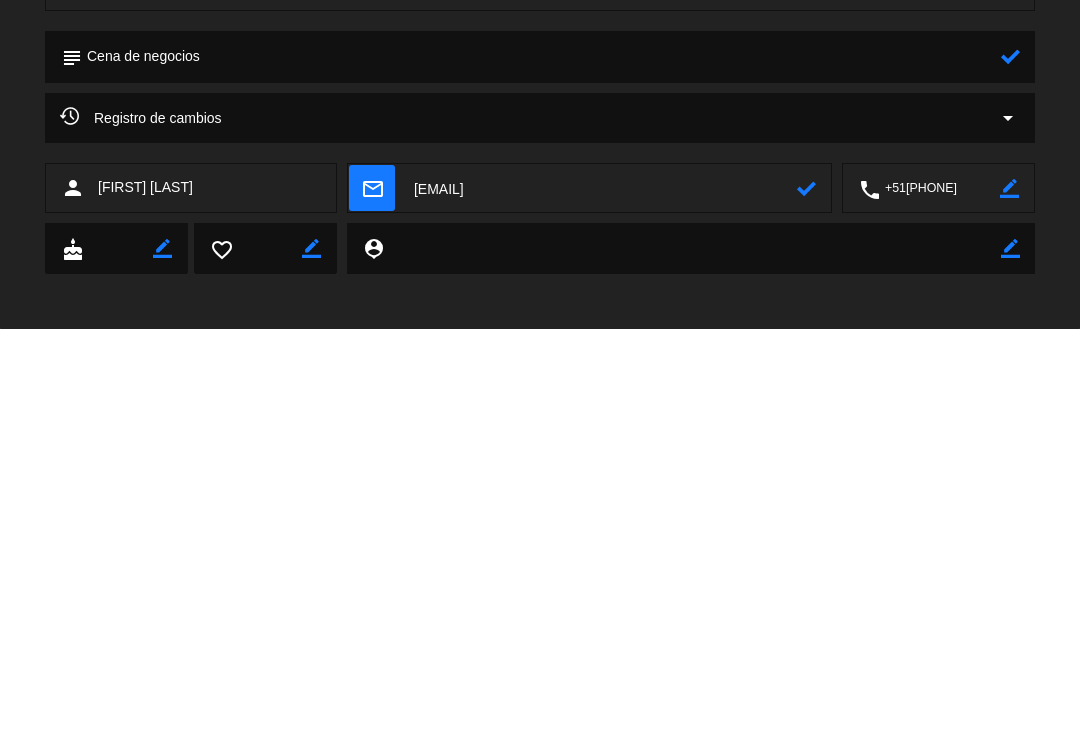 type on "[EMAIL]" 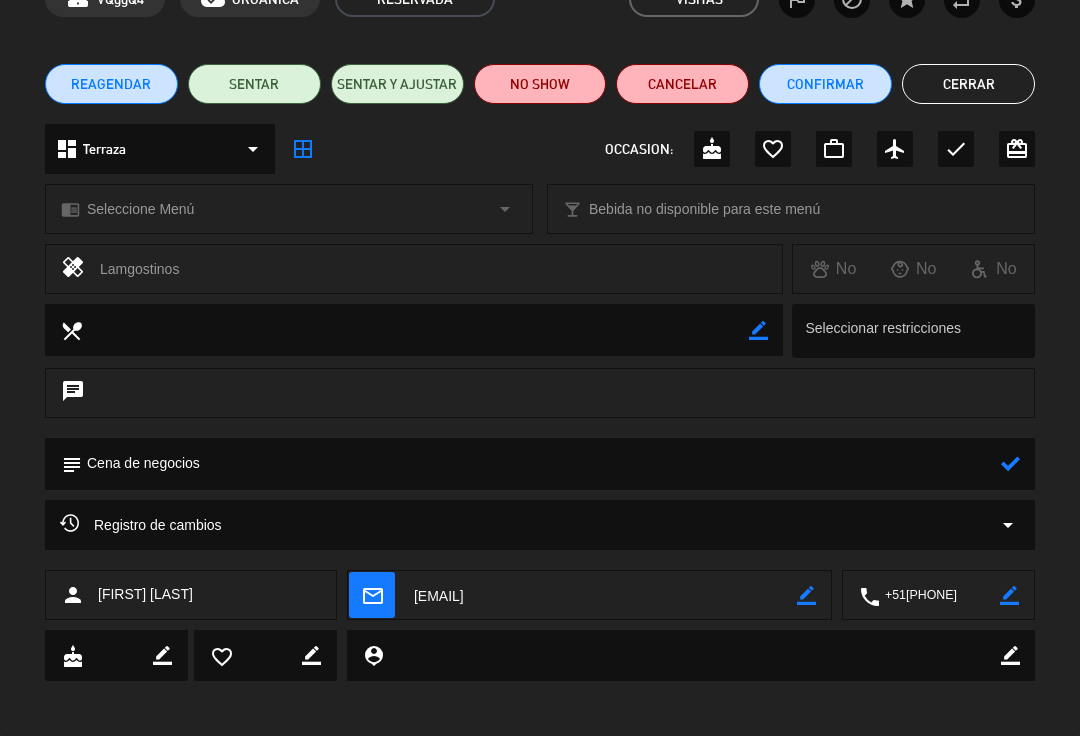 click on "Cerrar" 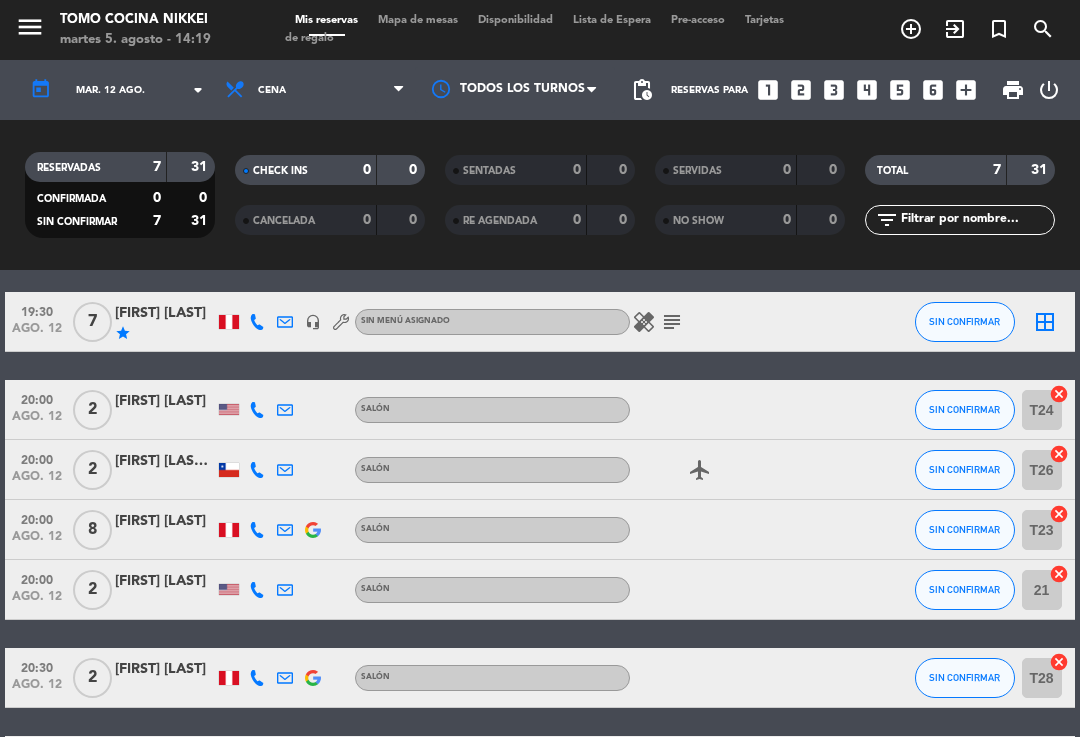 click on "Mapa de mesas" at bounding box center [418, 20] 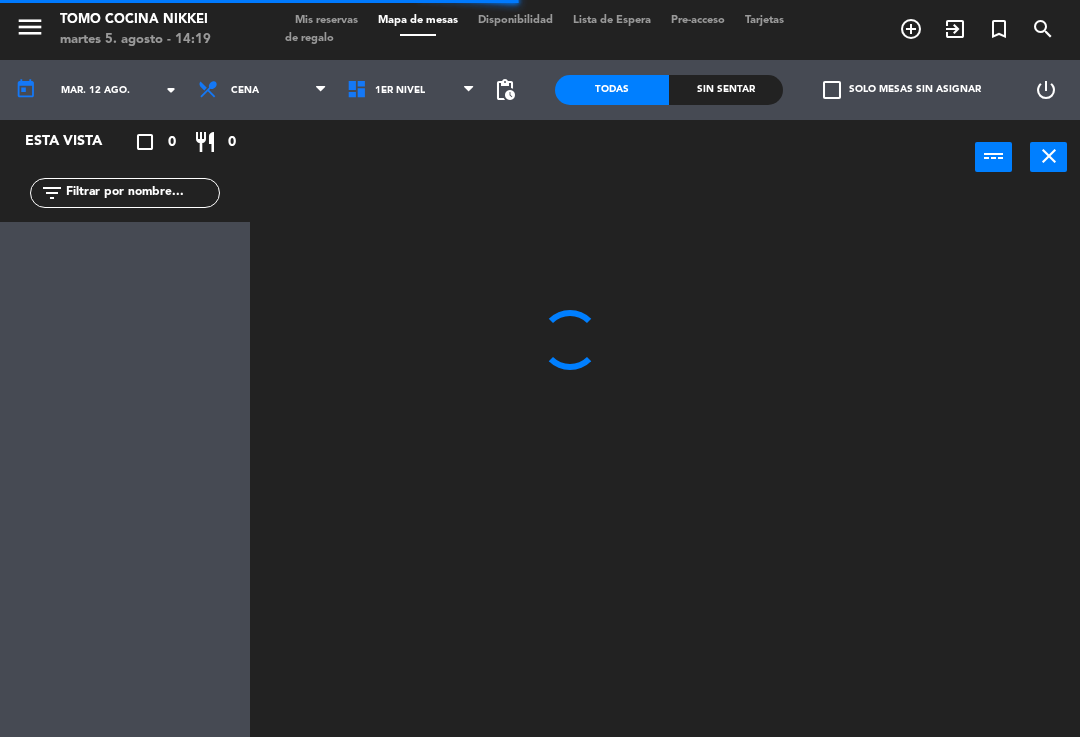 click on "mar. 12 ago." 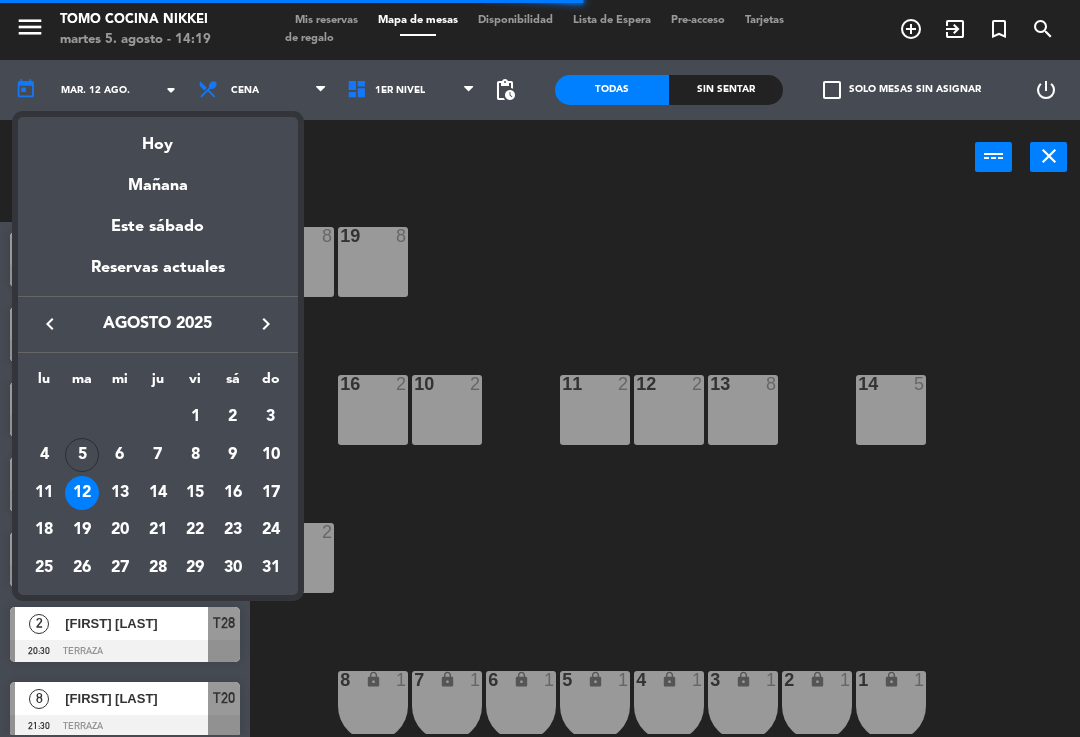 click on "Hoy" at bounding box center (158, 137) 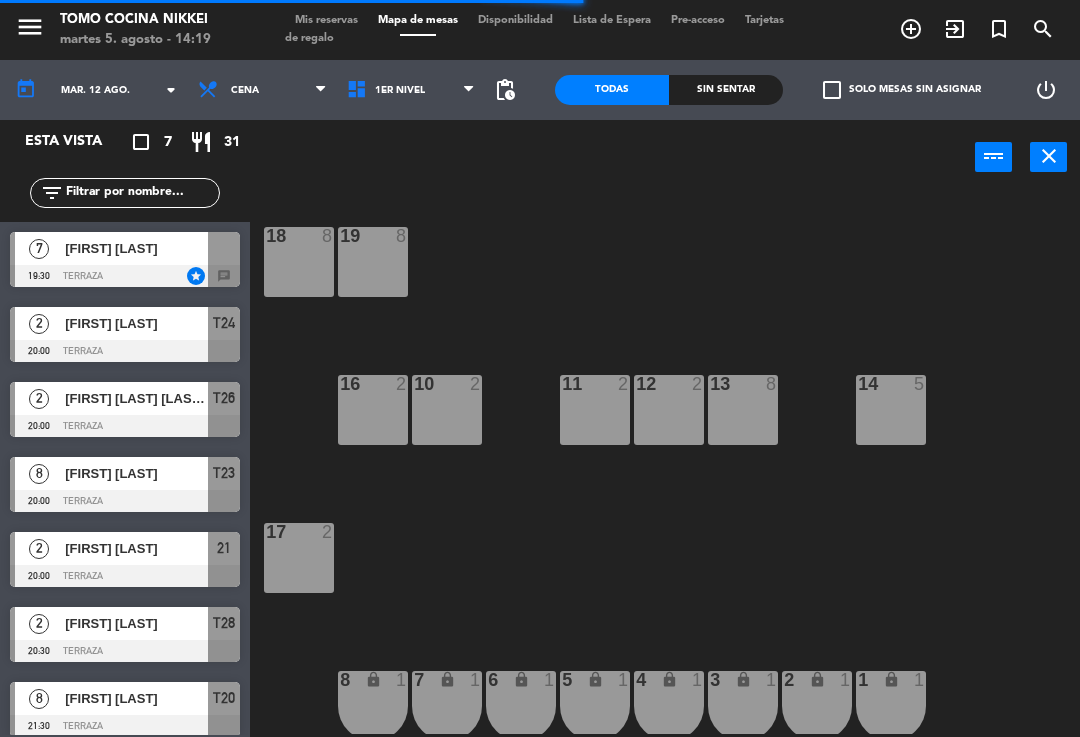 type on "mar. 5 ago." 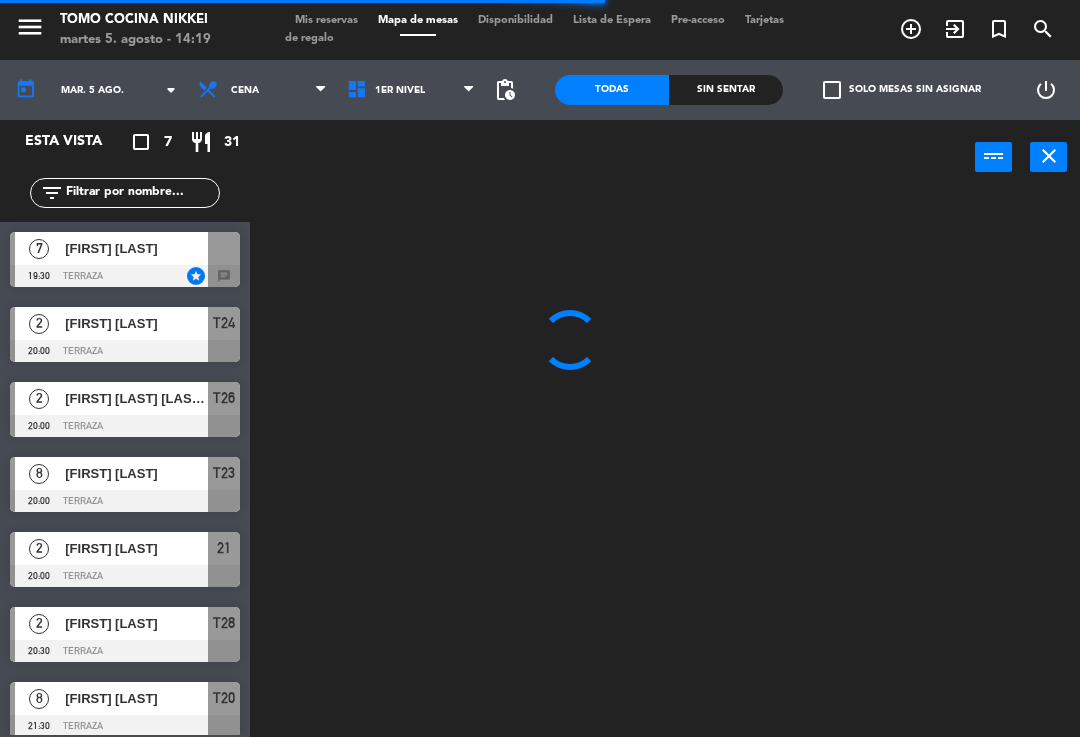 click on "Esta vista   crop_square  7  restaurant  31" 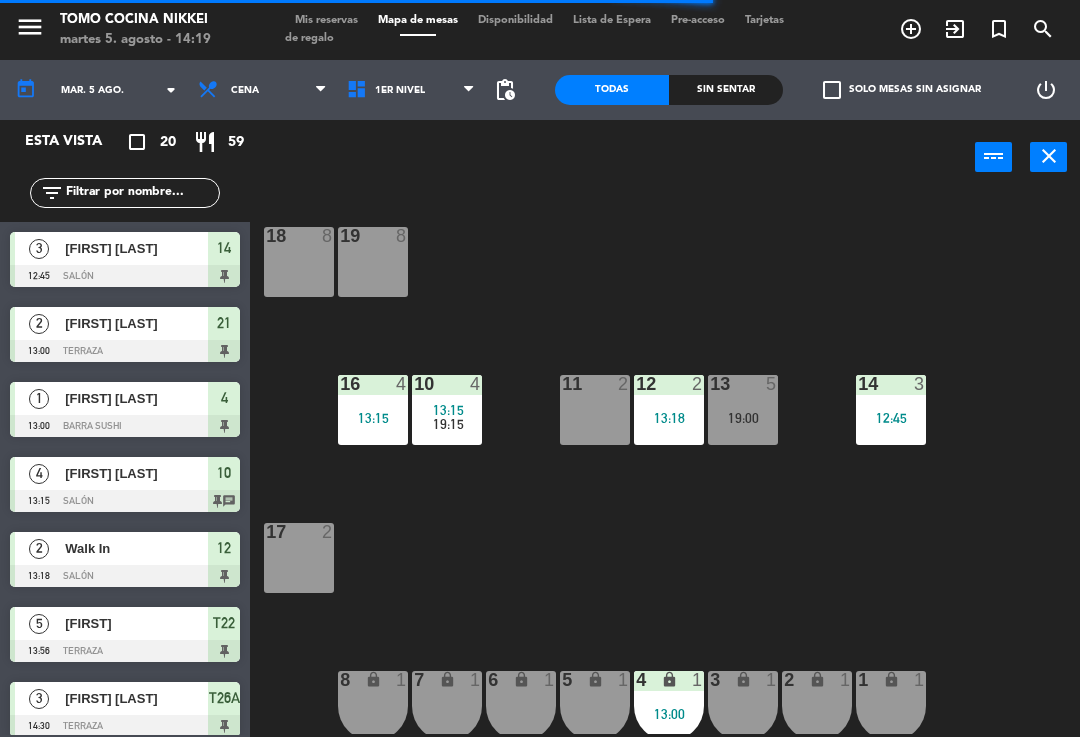 click on "Sin sentar" 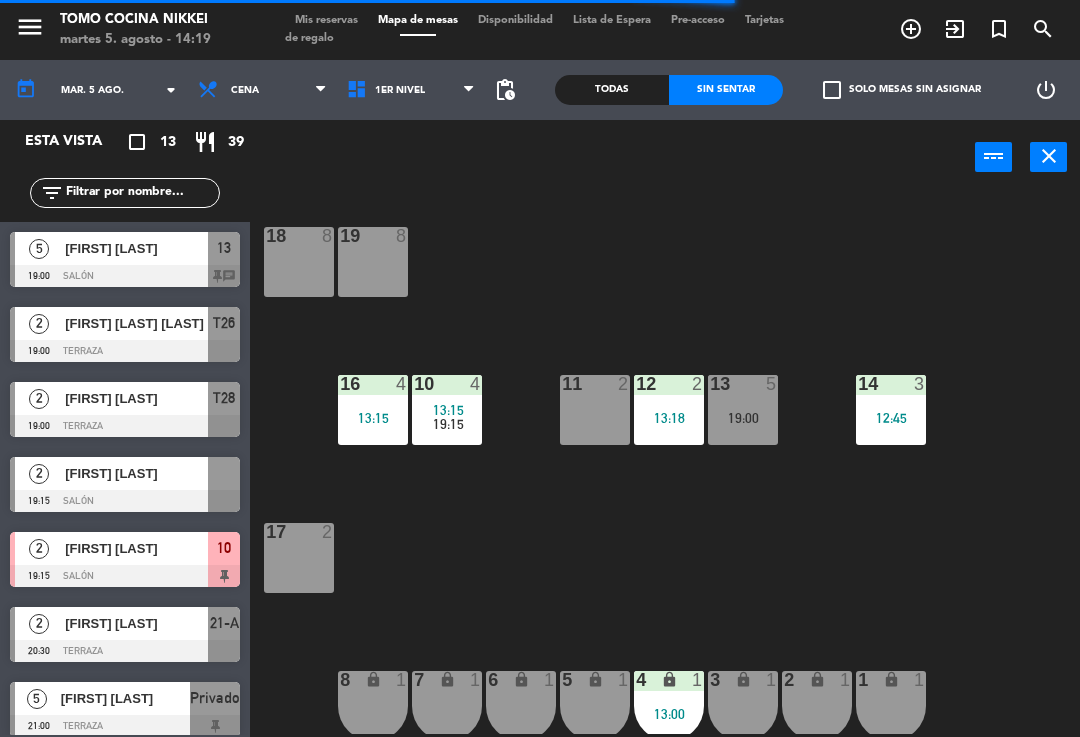 click on "Sin sentar" 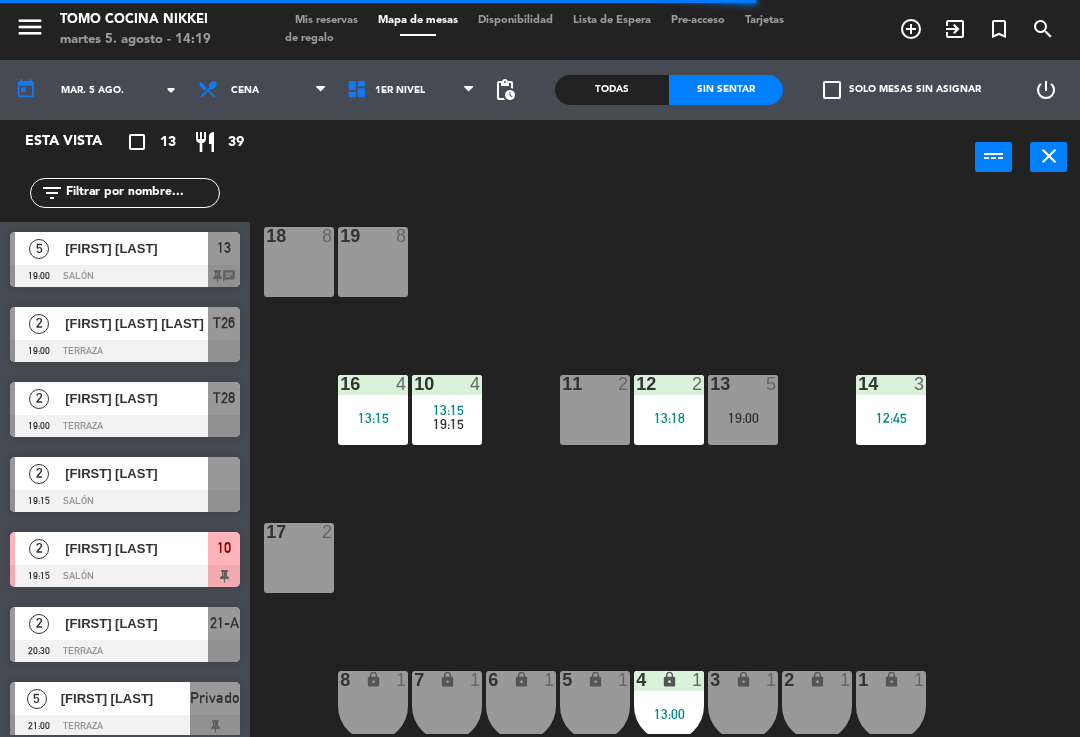 click on "Sin sentar" 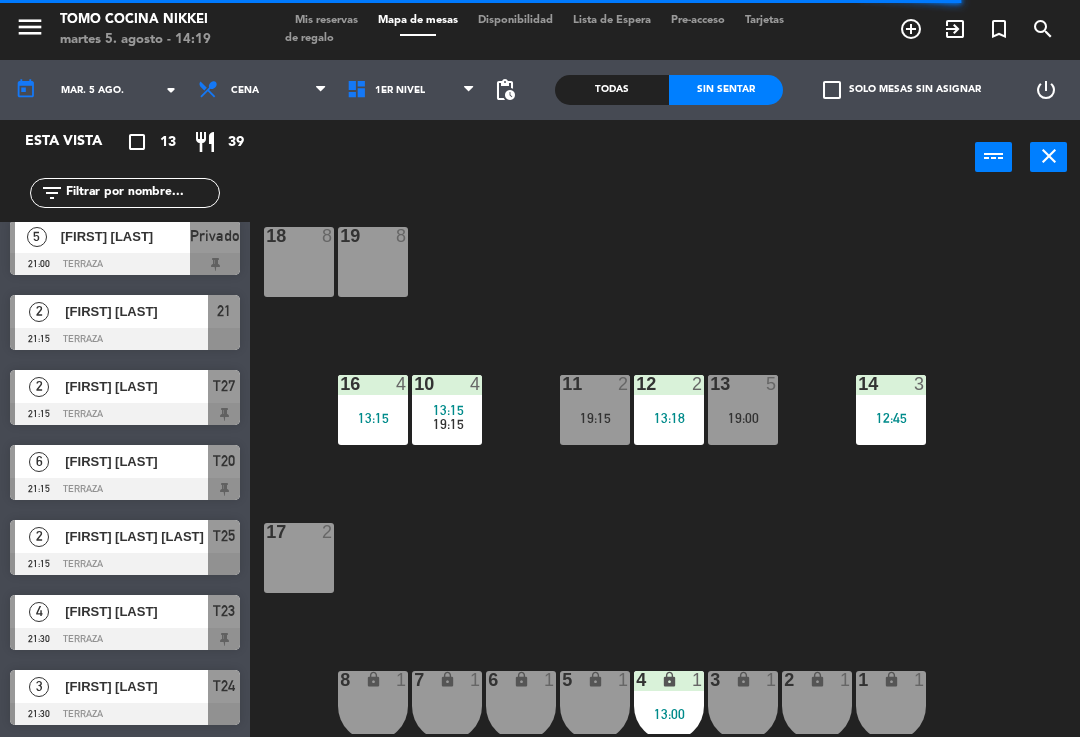scroll, scrollTop: 462, scrollLeft: 0, axis: vertical 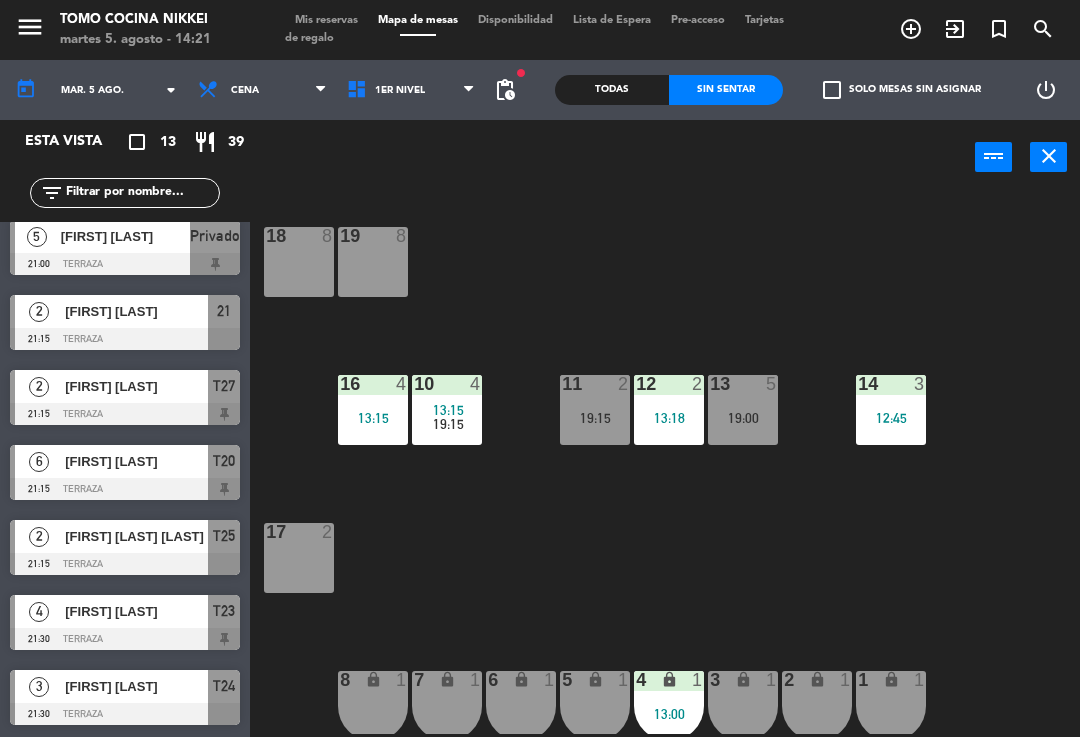 click on "menu  Tomo Cocina Nikkei   martes 5. agosto - 14:21   Mis reservas   Mapa de mesas   Disponibilidad   Lista de Espera   Pre-acceso   Tarjetas de regalo  add_circle_outline exit_to_app turned_in_not search" 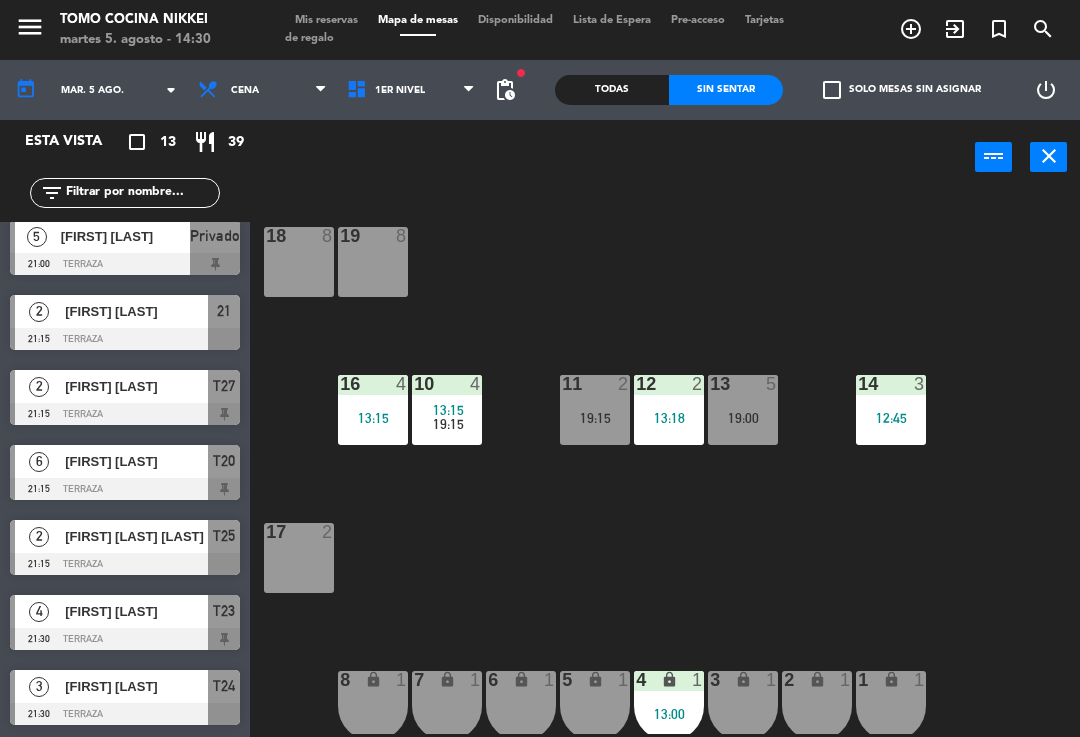 scroll, scrollTop: 462, scrollLeft: 0, axis: vertical 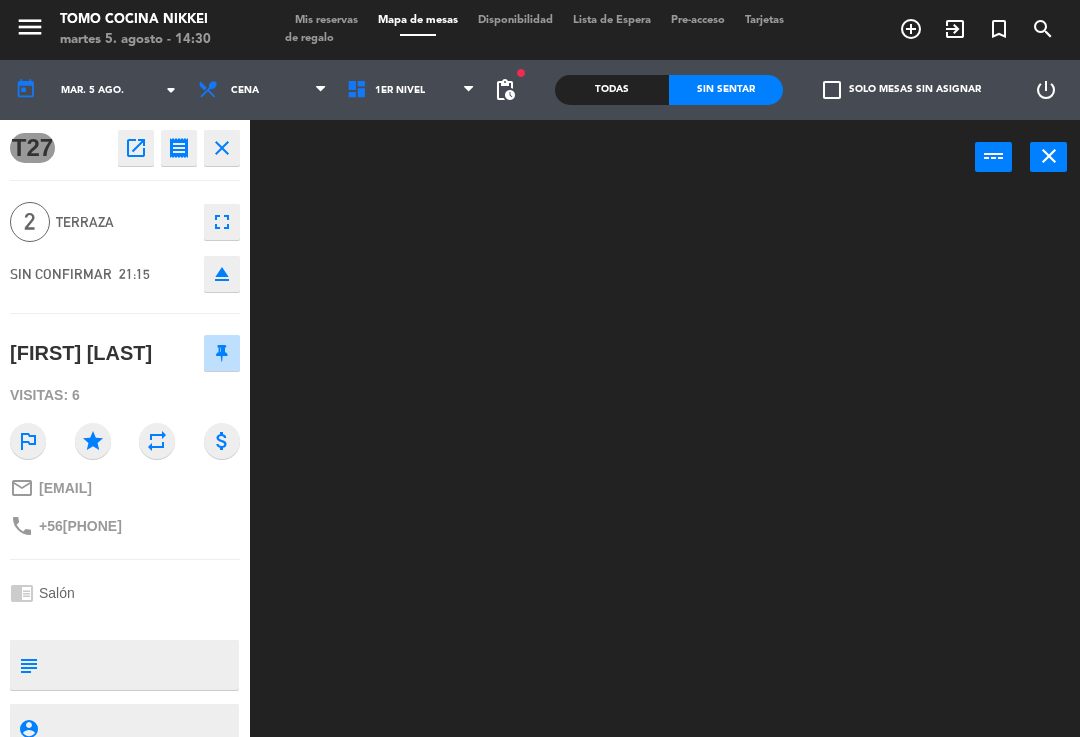 click on "open_in_new" 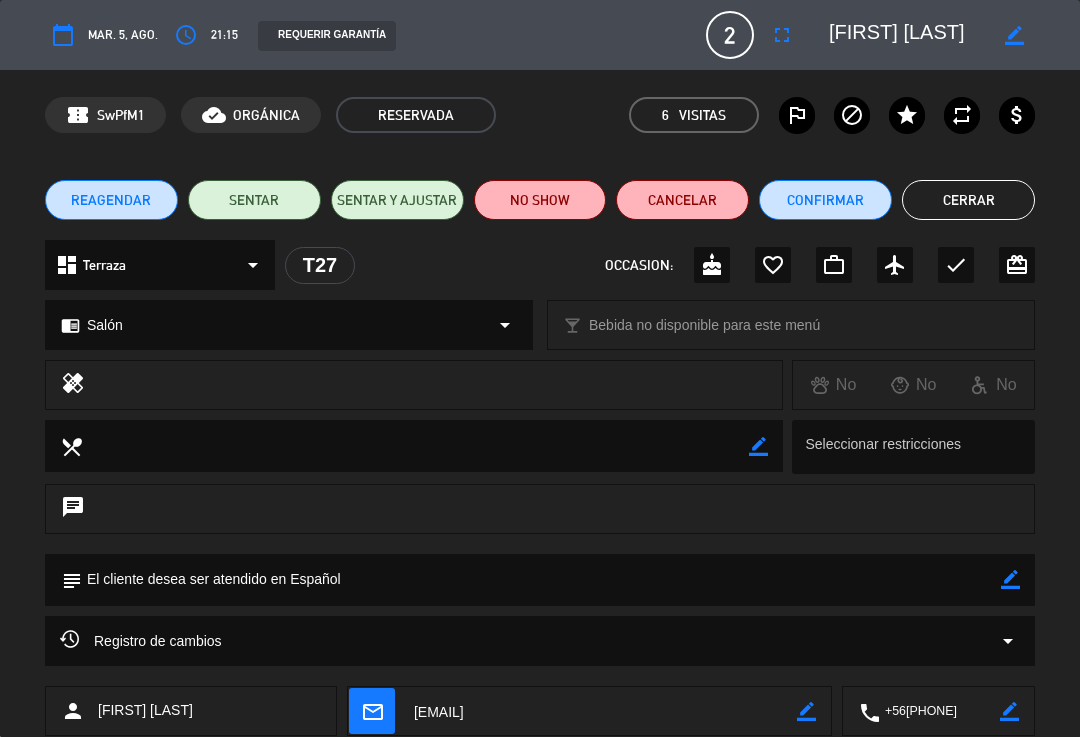 click on "calendar_today  mar. 5, ago.  access_time  21:15   REQUERIR GARANTÍA  2 Clemente [LAST] fullscreen               border_color  phone  mail_outline" 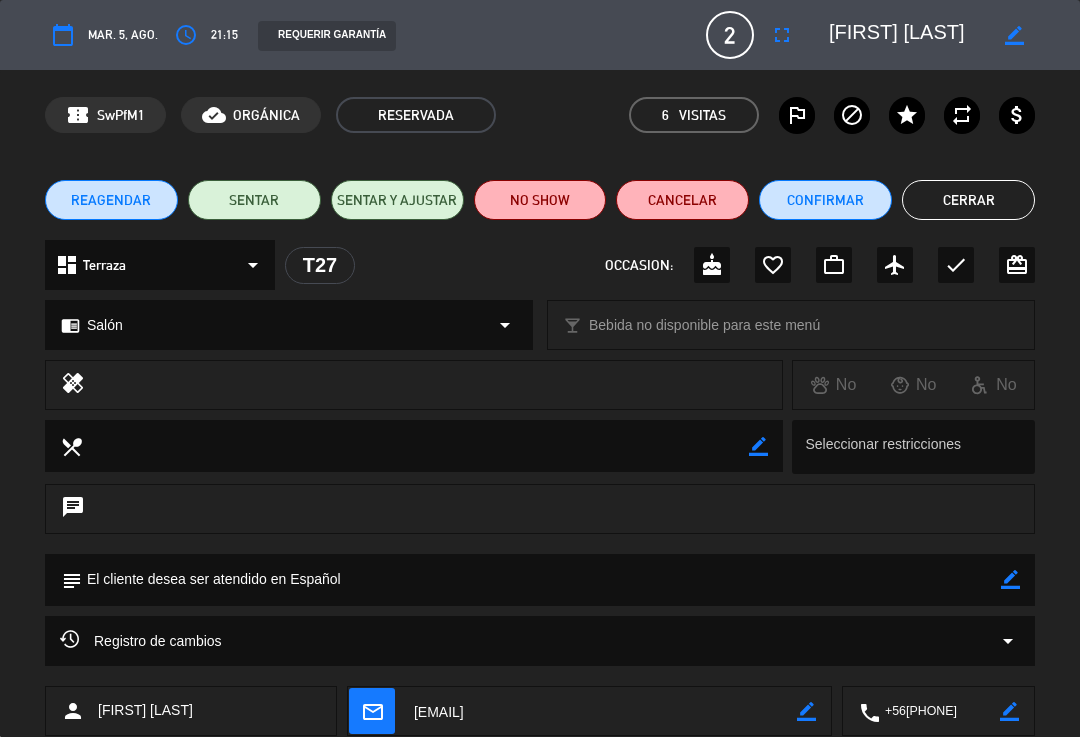 click on "access_time" at bounding box center [186, 35] 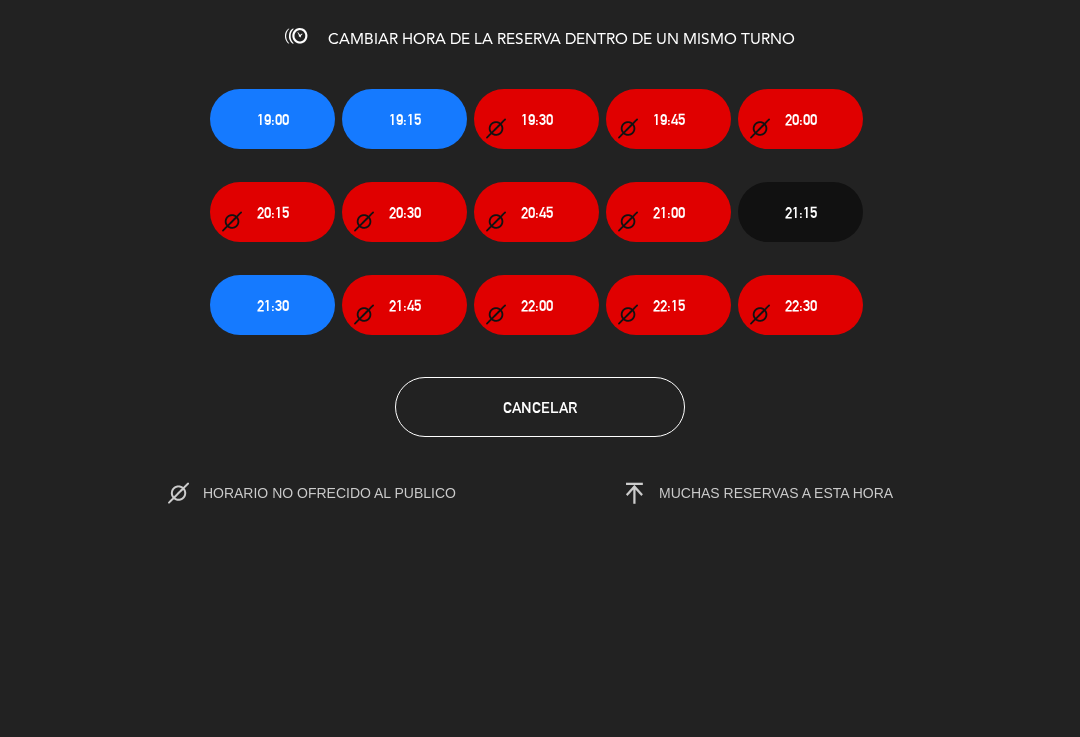 click on "19:15" 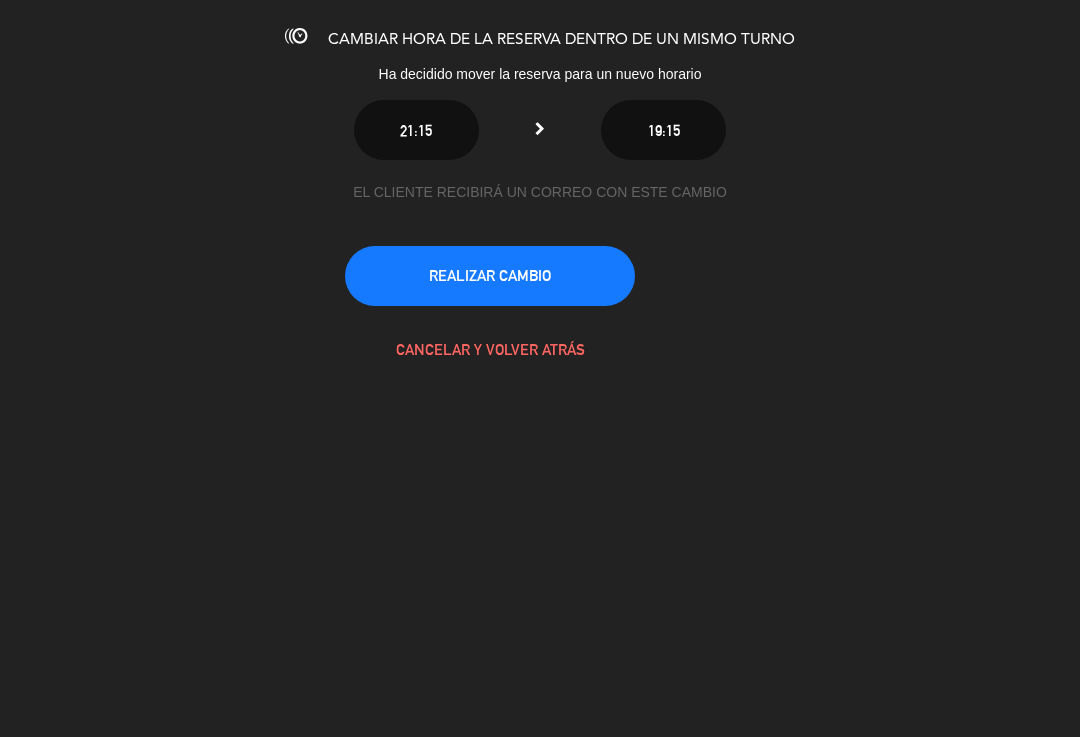 click on "REALIZAR CAMBIO" 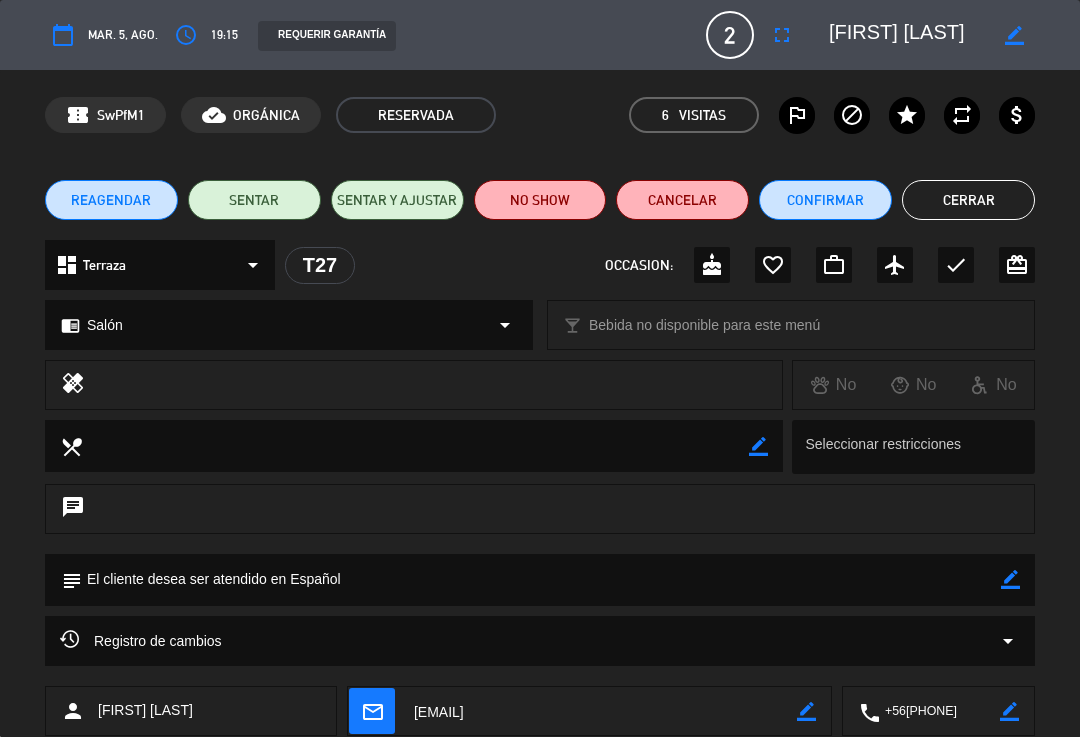 click on "Cerrar" 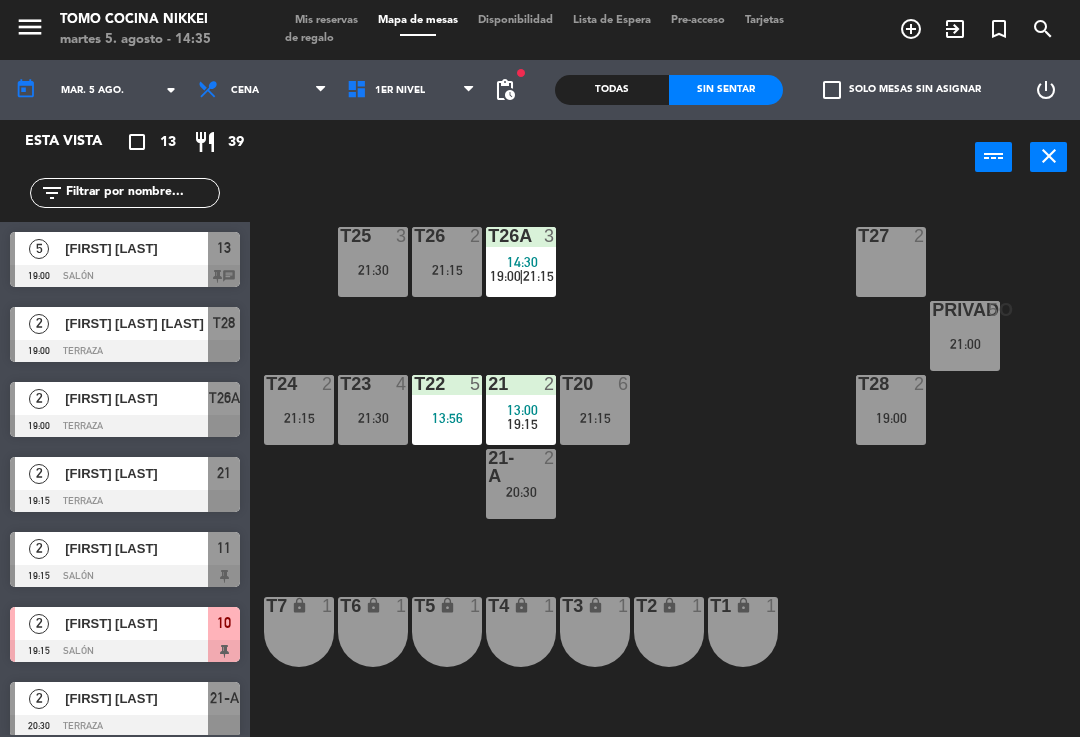 click on "T27  2  T25  3   21:30  T26A  3   14:30      19:00    |    21:15     T26  2   21:15  Privado  5   21:00  T24  2   21:15  T23  4   21:30  T22  5   13:56  21  2   13:00      19:15     T20  6   21:15  T28  2   19:00  21-A  2   20:30  T7 lock  1  T6 lock  1  T5 lock  1  T4 lock  1  T3 lock  1  T2 lock  1  T1 lock  1" 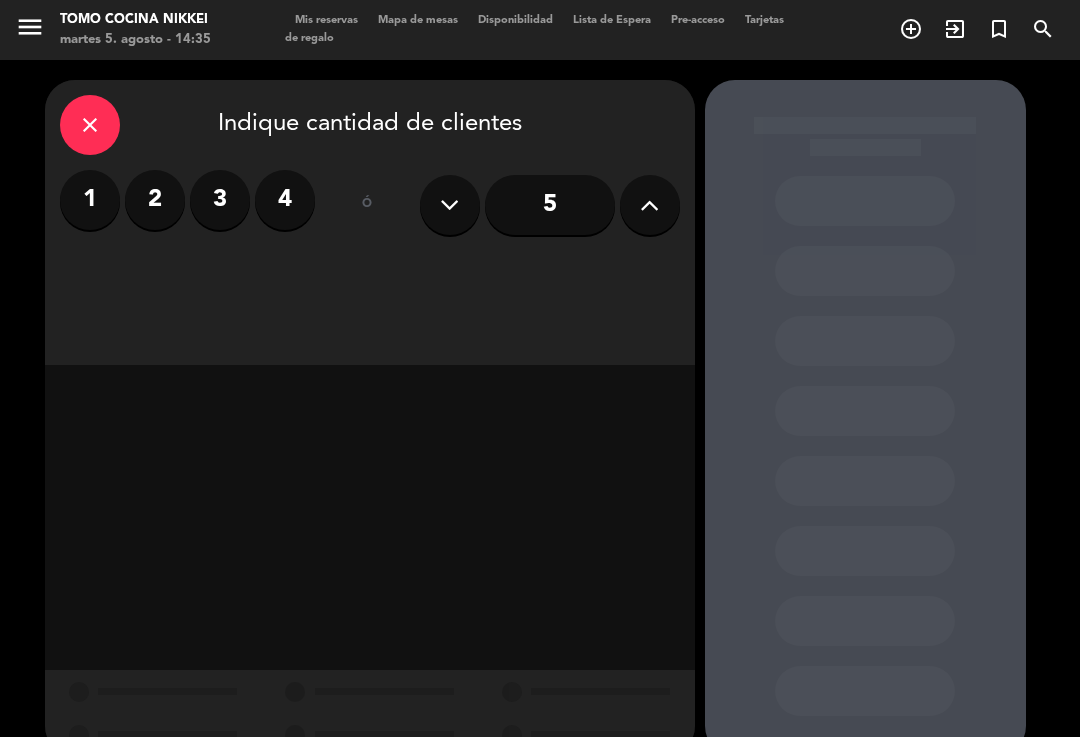 click on "4" at bounding box center [285, 200] 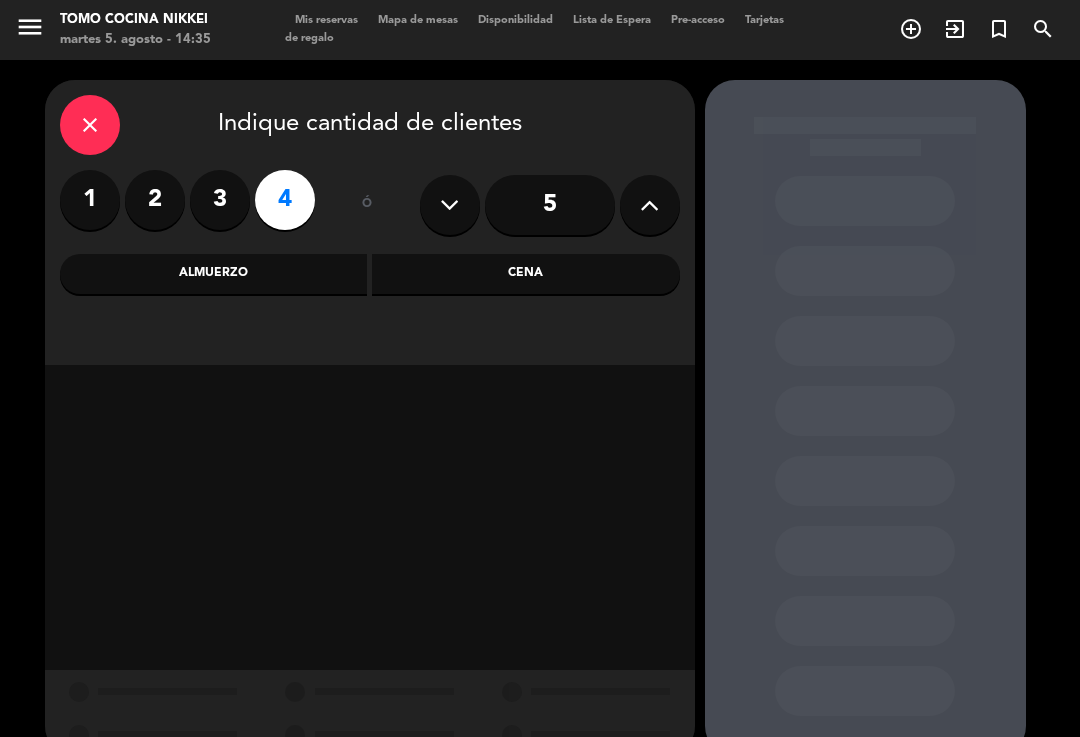 click on "3" at bounding box center (220, 200) 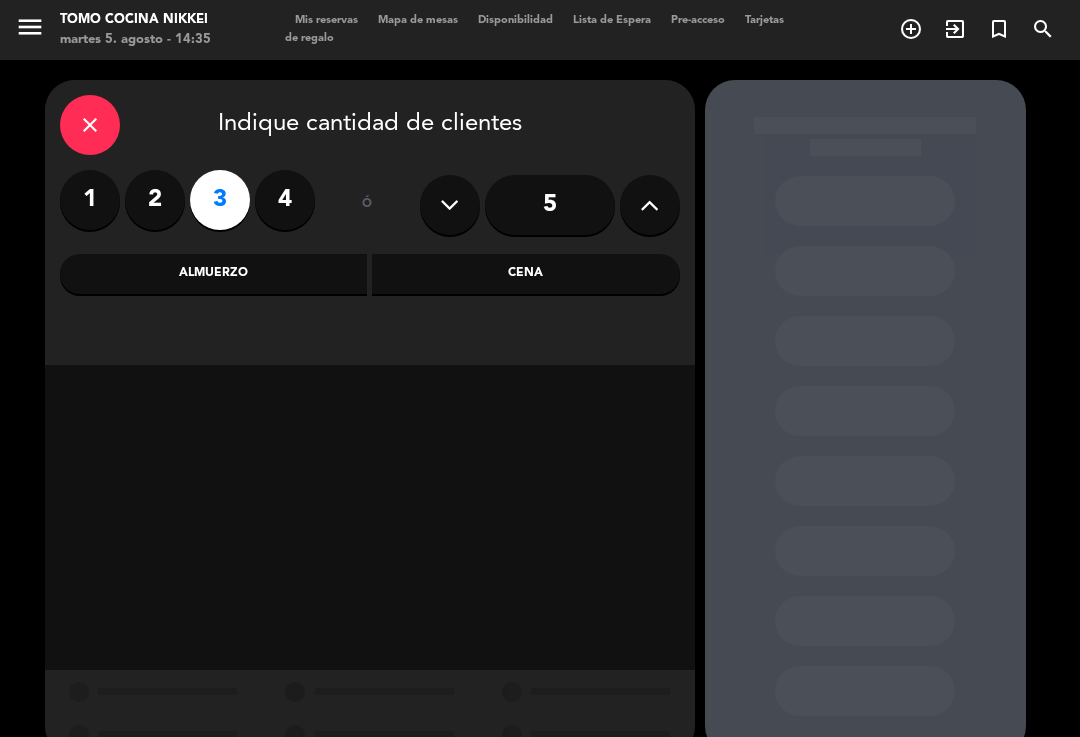click on "Cena" at bounding box center [526, 274] 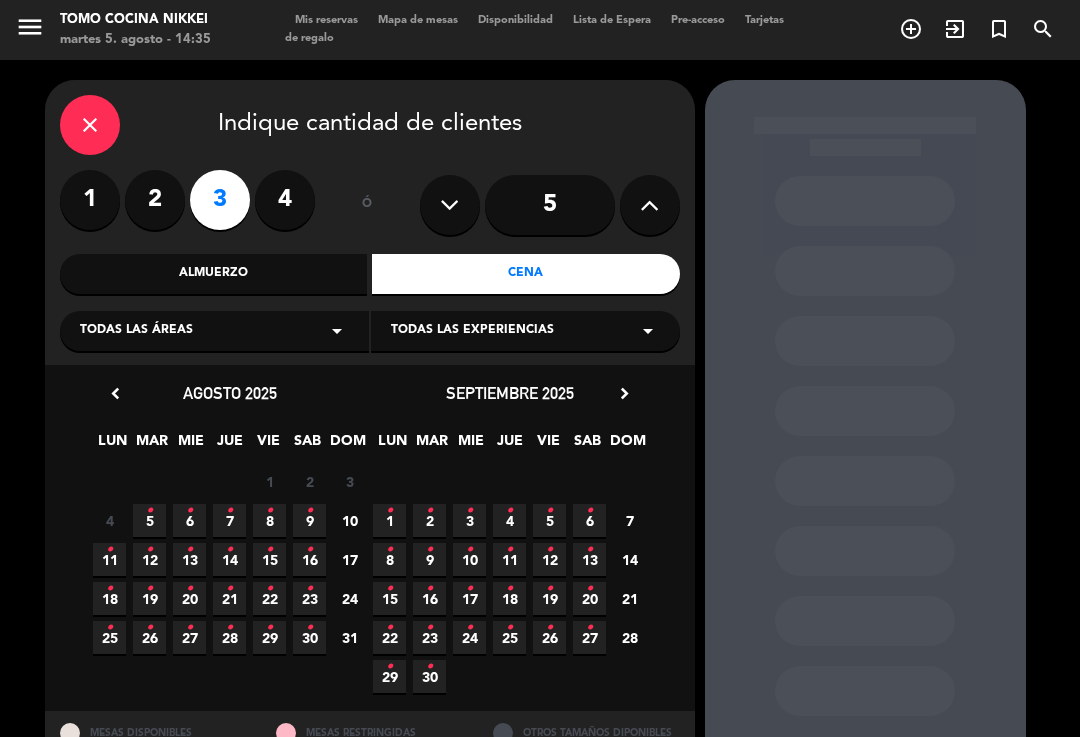 click on "5  •" at bounding box center (149, 520) 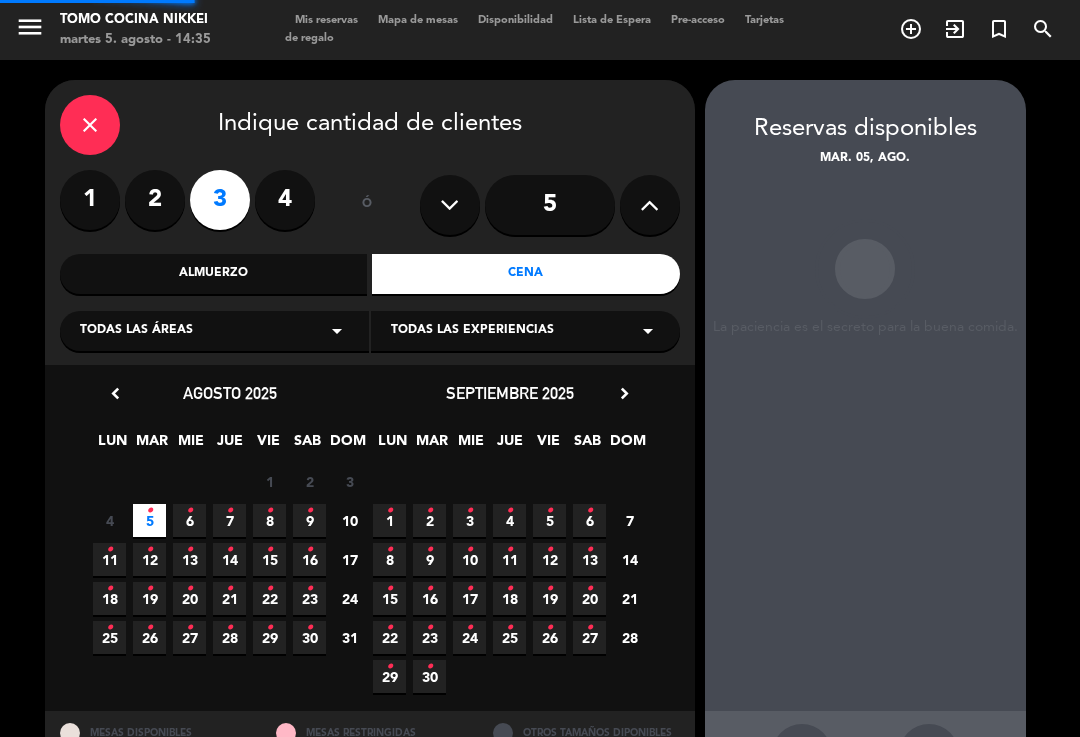 scroll, scrollTop: 44, scrollLeft: 0, axis: vertical 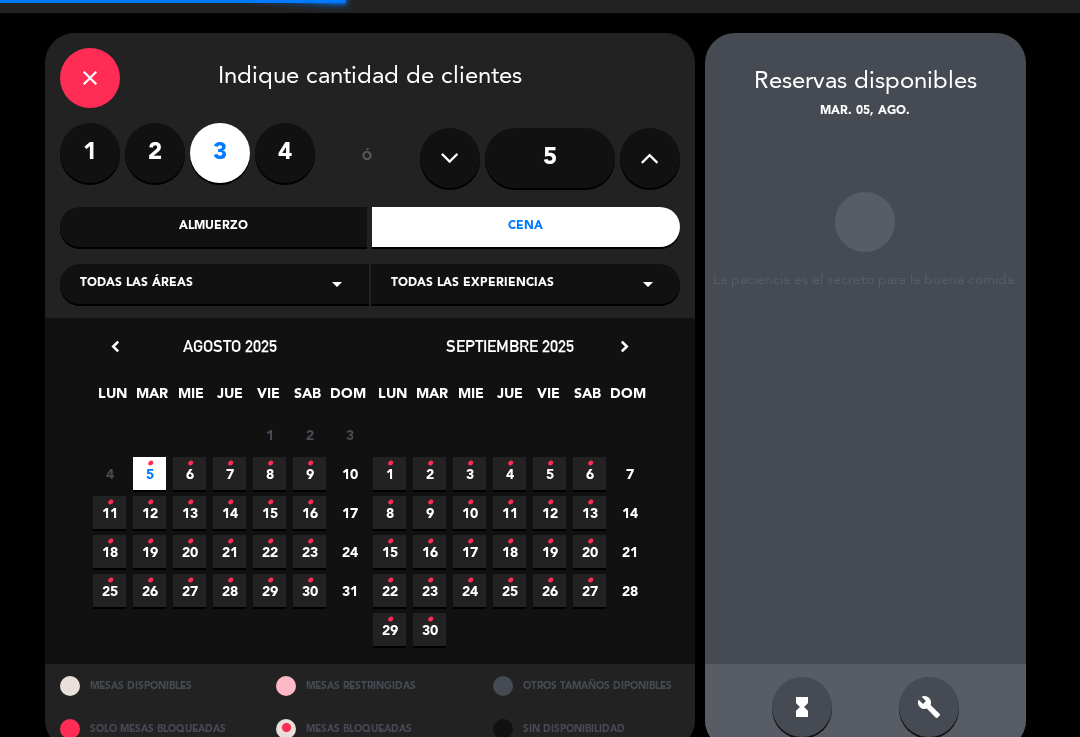 click on "build" at bounding box center [929, 707] 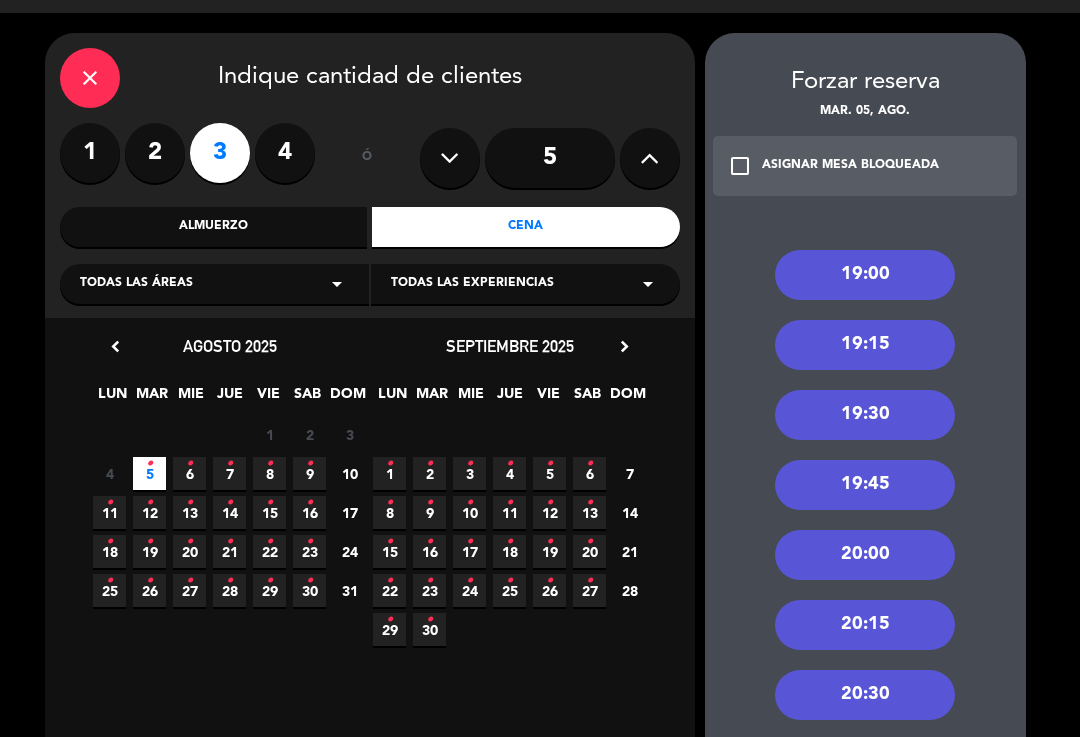 click on "19:30" at bounding box center (865, 415) 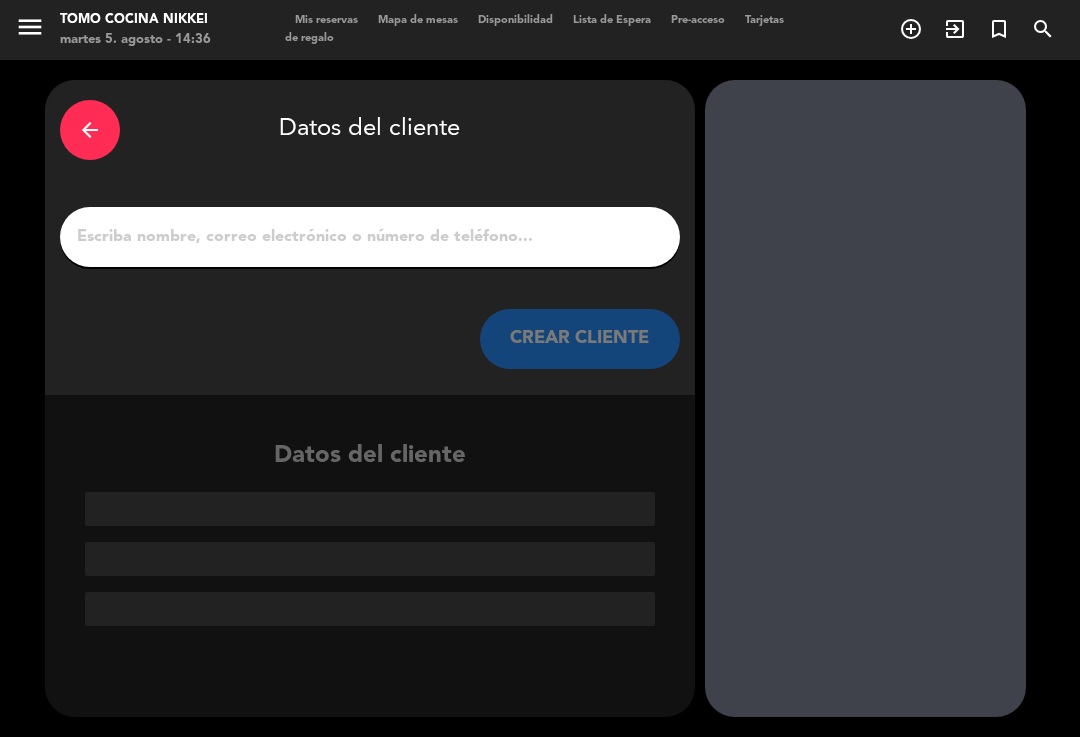 scroll, scrollTop: 0, scrollLeft: 0, axis: both 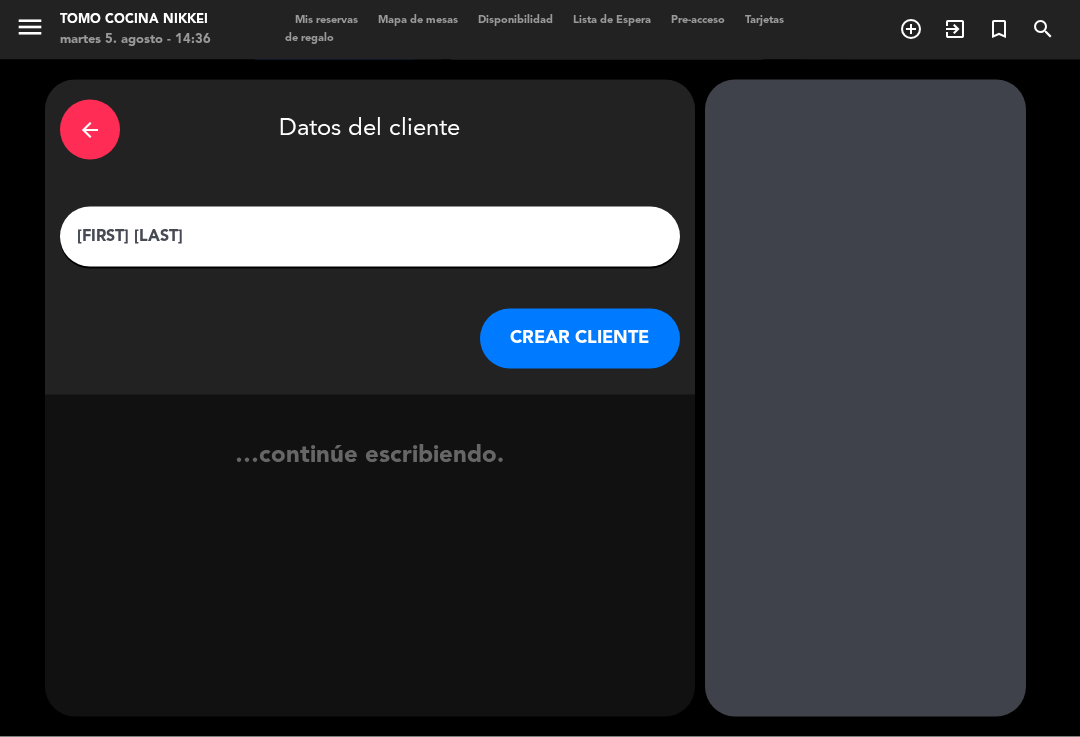 type on "[FIRST] [LAST]" 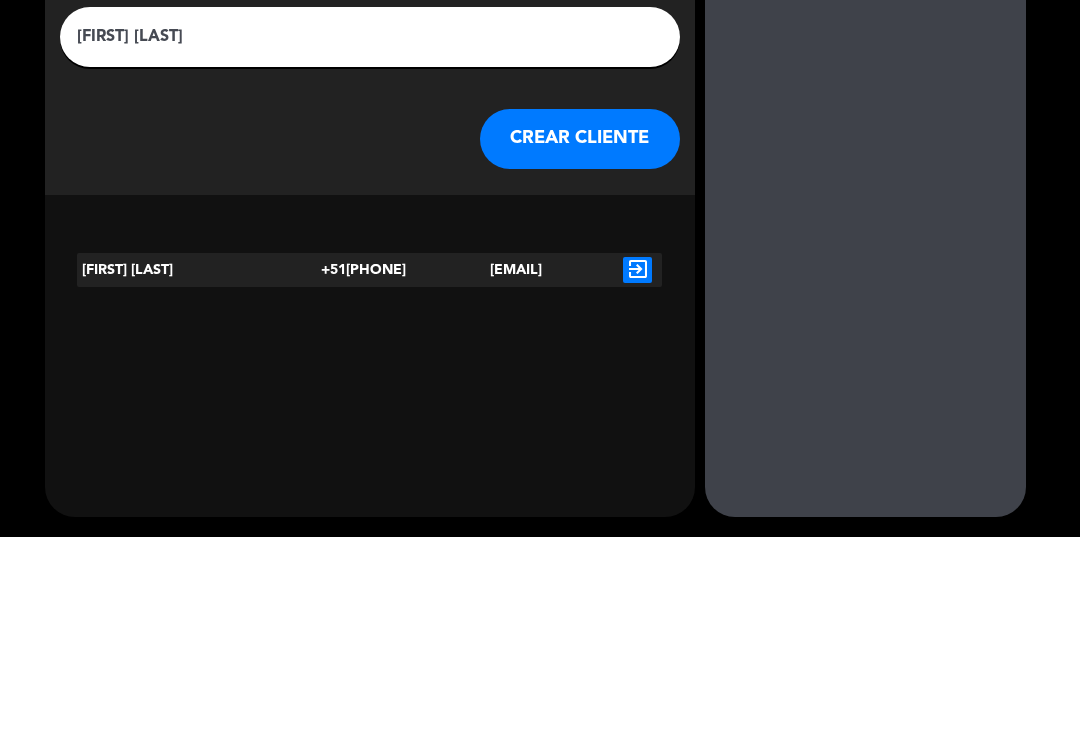 click on "exit_to_app" at bounding box center [637, 470] 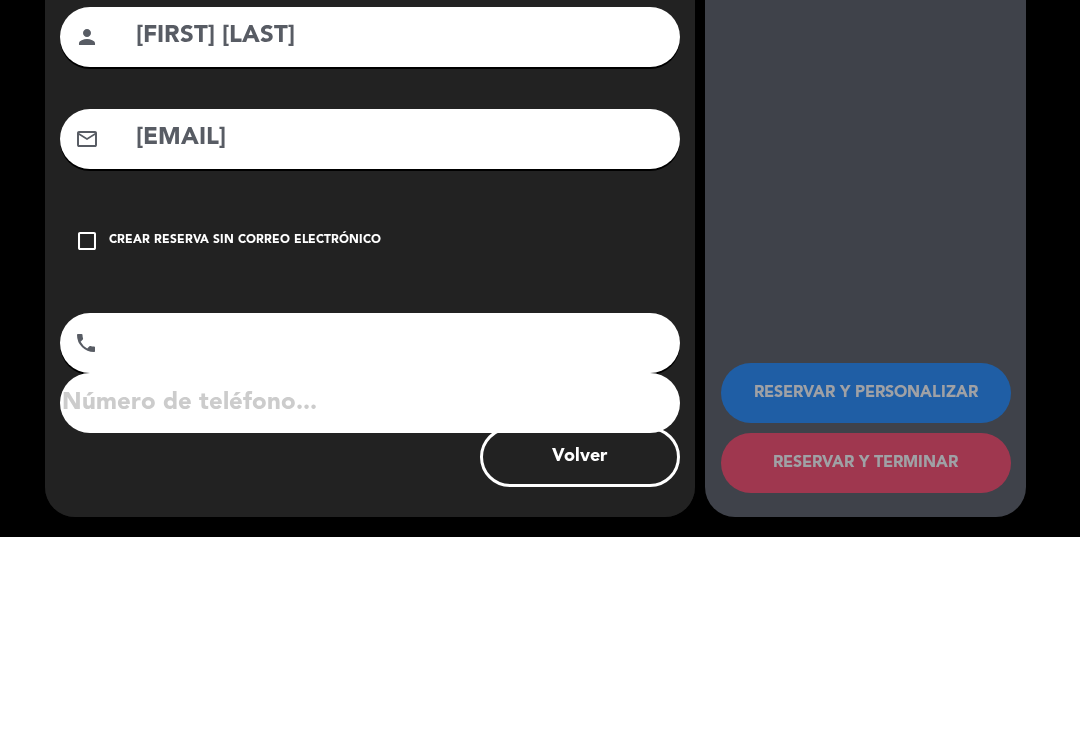 type on "+51[PHONE]" 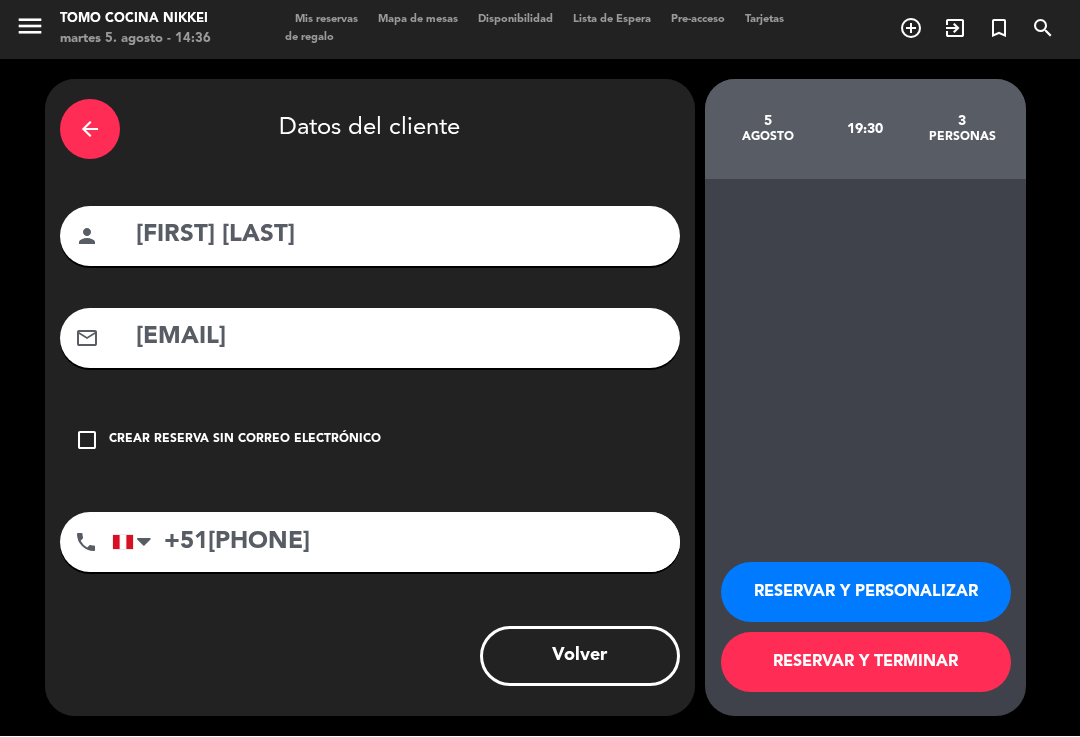 click on "check_box_outline_blank   Crear reserva sin correo electrónico" at bounding box center [370, 441] 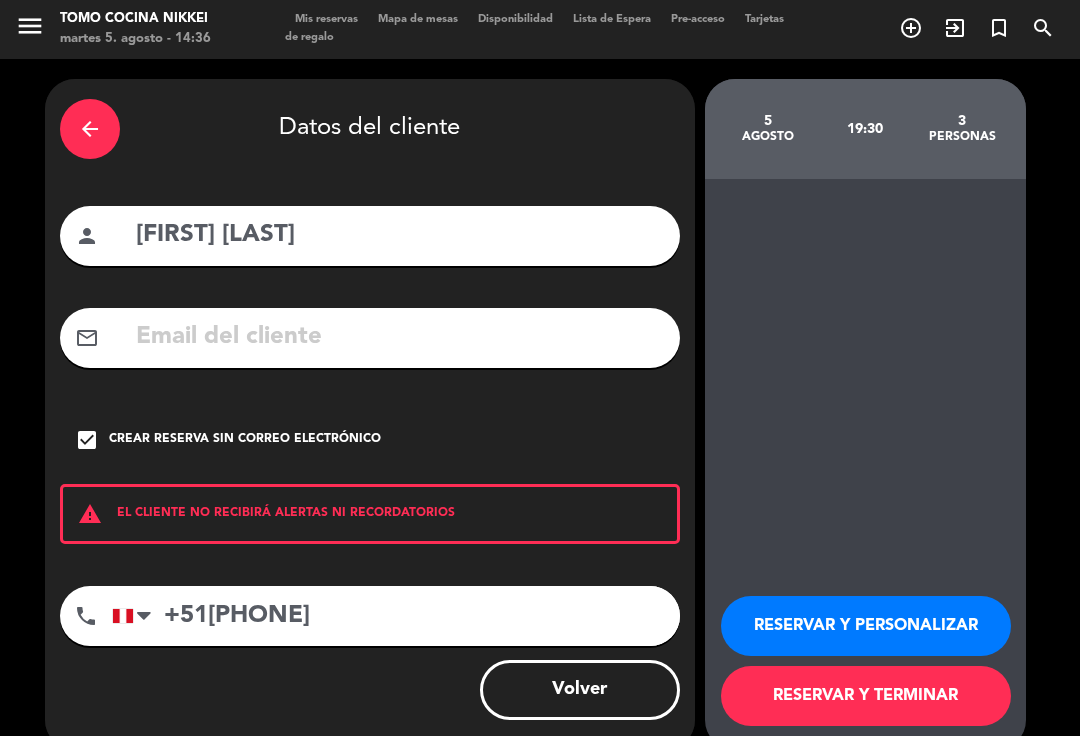click on "person [FIRST] [LAST] mail_outline  check_box   Crear reserva sin correo electrónico  warning  EL CLIENTE NO RECIBIRÁ ALERTAS NI RECORDATORIOS  phone United States +1 United Kingdom +44 Peru (Perú) +51 Argentina +54 Brazil (Brasil) +55 Afghanistan (‫افغانستان‬‎) +93 Albania (Shqipëri) +355 Algeria (‫الجزائر‬‎) +213 American Samoa +1684 Andorra +376 Angola +244 Anguilla +1264 Antigua and Barbuda +1268 Argentina +54 Armenia (Հայաստան) +374 Aruba +297 Australia +61 Austria (Österreich) +43 Azerbaijan (Azərbaycan) +994 Bahamas +1242 Bahrain (‫البحرين‬‎) +973 Bangladesh (বাংলাদেশ) +880 Barbados +1246 Belarus (Беларусь) +375 Belgium (België) +32 Belize +501 Benin (Bénin) +229 Bermuda +1441 Bhutan (འབྲུག) +975 Bolivia +591 Bosnia and Herzegovina (Босна и Херцеговина) +387 Botswana +267 Brazil (Brasil) +55 British Indian Ocean Territory +246 British Virgin Islands +1284 Brunei" at bounding box center [370, 415] 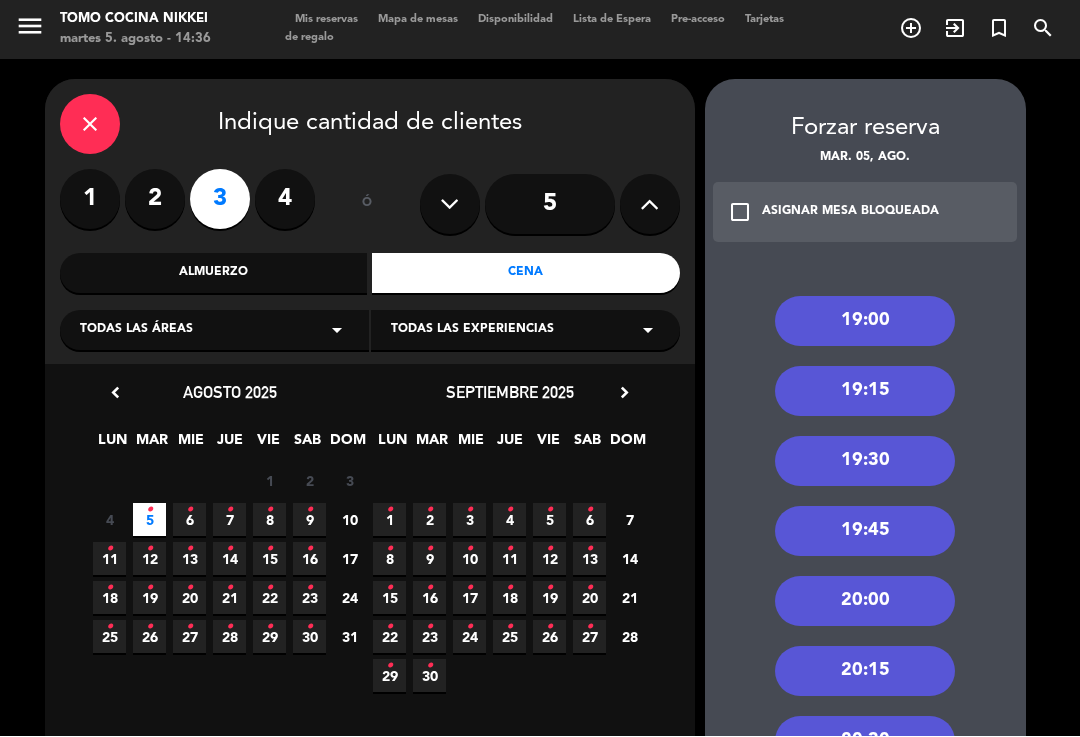 click on "19:30" at bounding box center [865, 462] 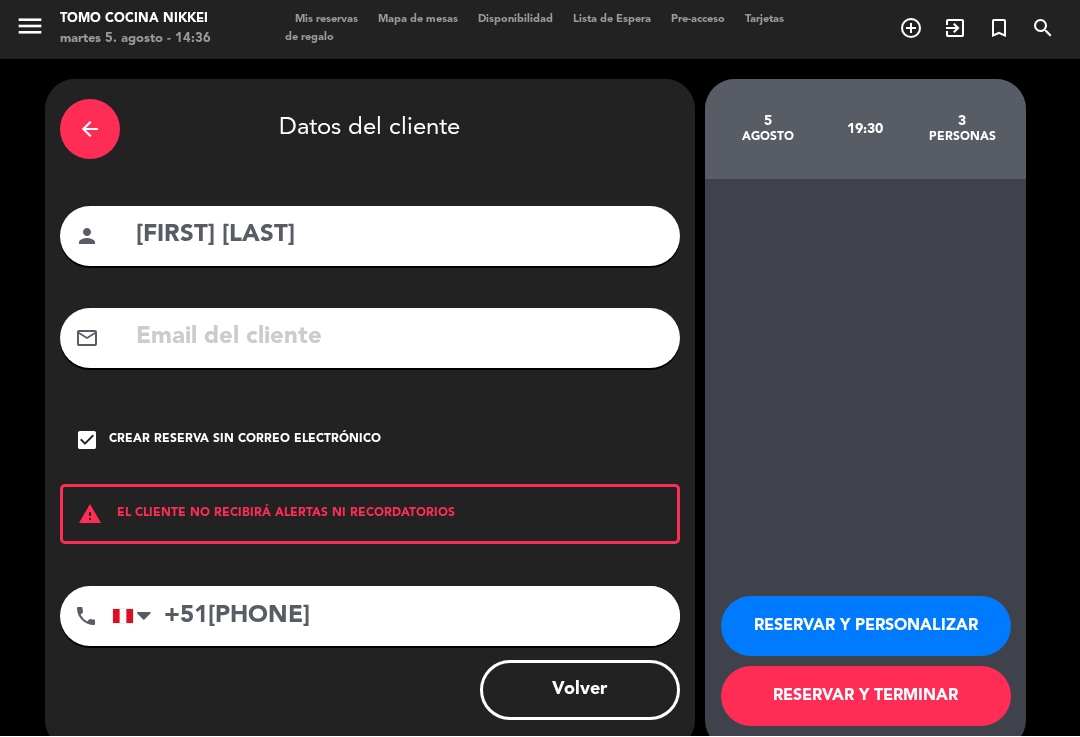 click on "check_box" at bounding box center [87, 441] 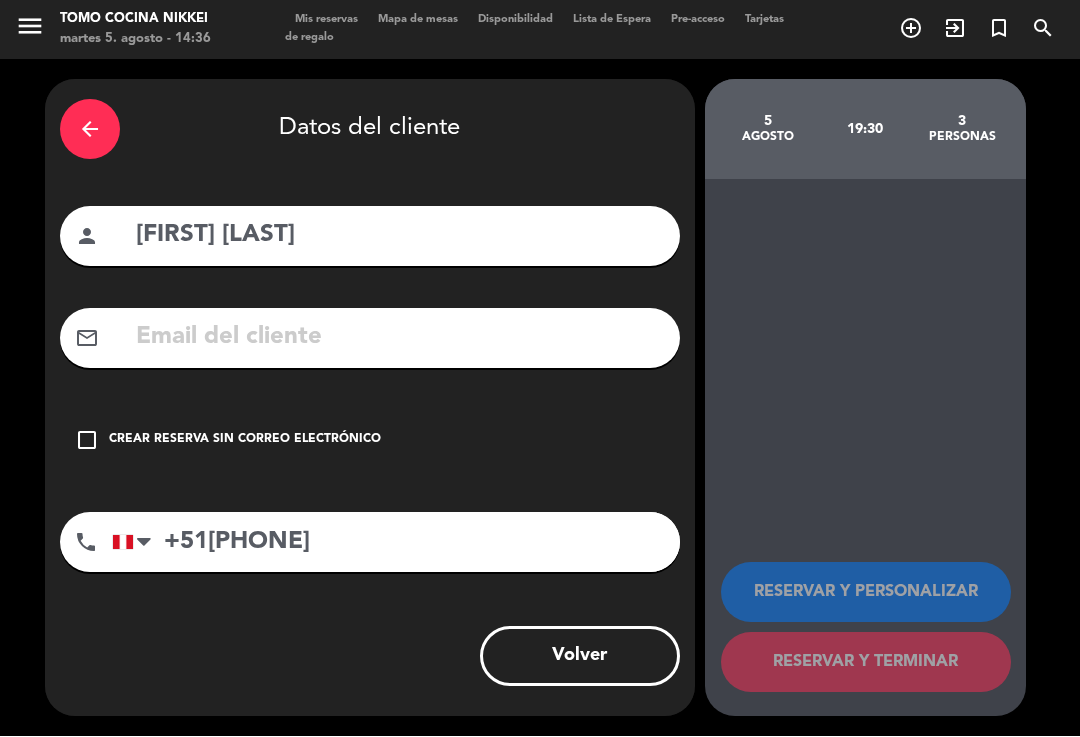 click at bounding box center [399, 338] 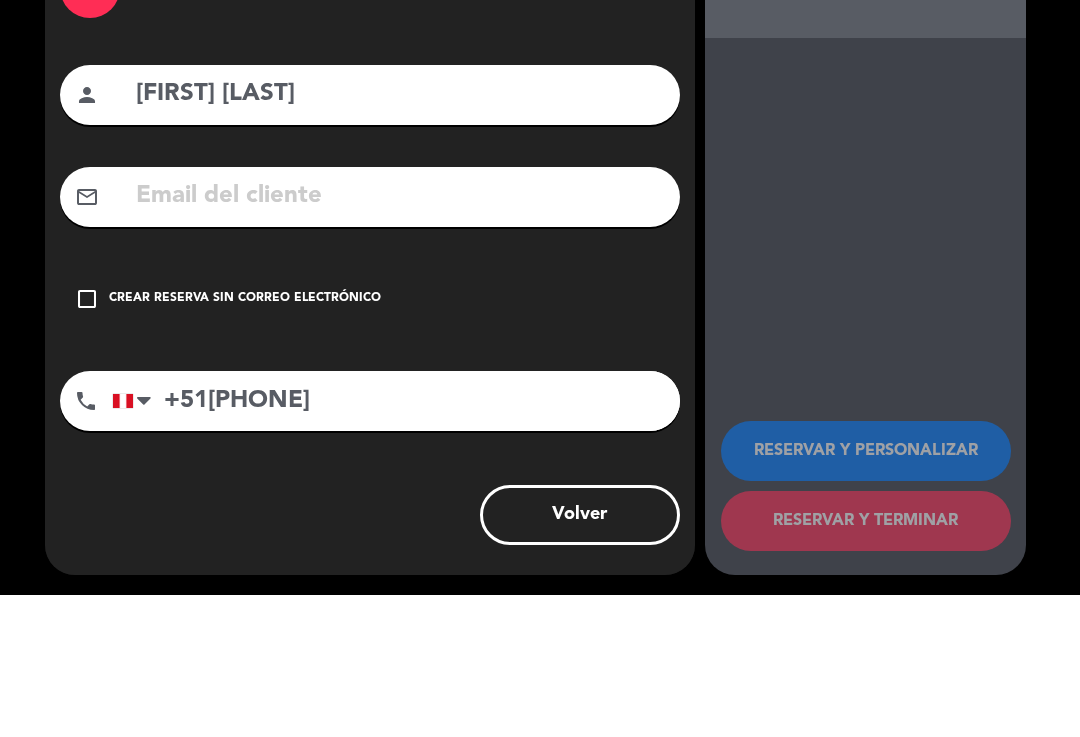click on "person [FIRST] [LAST] mail_outline  check_box_outline_blank   Crear reserva sin correo electrónico  phone United States +1 United Kingdom +44 Peru (Perú) +51 Argentina +54 Brazil (Brasil) +55 Afghanistan (‫افغانستان‬‎) +93 Albania (Shqipëri) +355 Algeria (‫الجزائر‬‎) +213 American Samoa +1684 Andorra +376 Angola +244 Anguilla +1264 Antigua and Barbuda +1268 Argentina +54 Armenia (Հայաստան) +374 Aruba +297 Australia +61 Austria (Österreich) +43 Azerbaijan (Azərbaycan) +994 Bahamas +1242 Bahrain (‫البحرين‬‎) +973 Bangladesh (বাংলাদেশ) +880 Barbados +1246 Belarus (Беларусь) +375 Belgium (België) +32 Belize +501 Benin (Bénin) +229 Bermuda +1441 Bhutan (འབྲུག) +975 Bolivia +591 Bosnia and Herzegovina (Босна и Херцеговина) +387 Botswana +267 Brazil (Brasil) +55 British Indian Ocean Territory +246 British Virgin Islands +1284 Brunei +673 Bulgaria (България) +359 +226 +1" at bounding box center [370, 398] 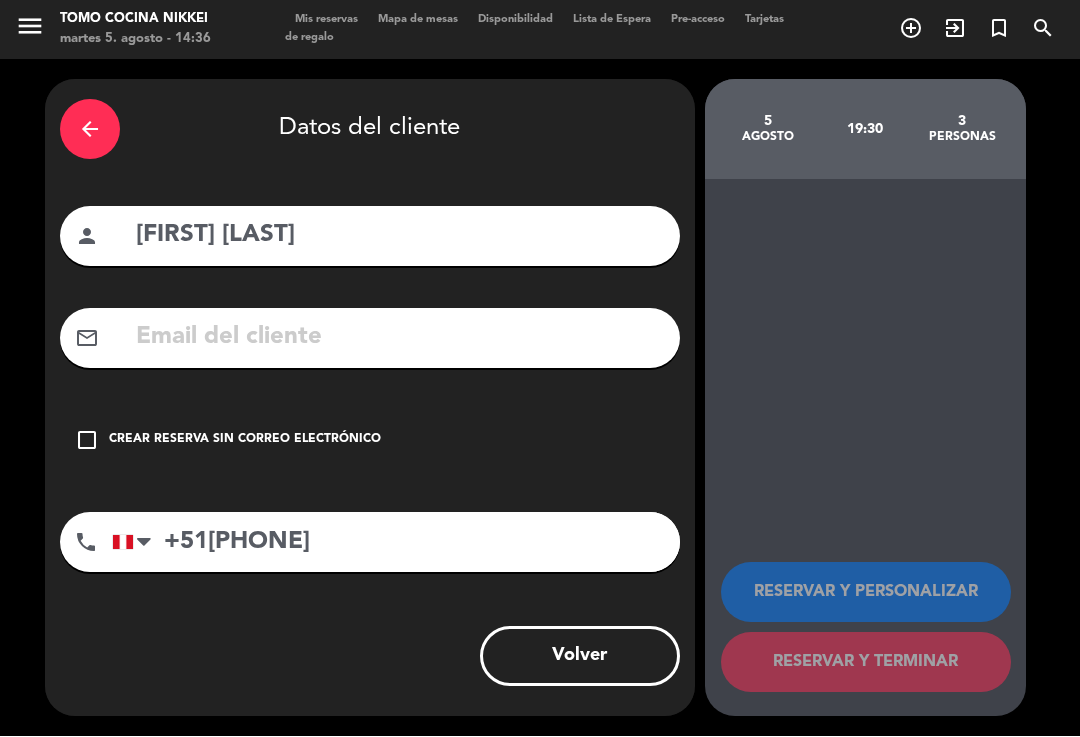 click on "[FIRST] [LAST]" at bounding box center [399, 236] 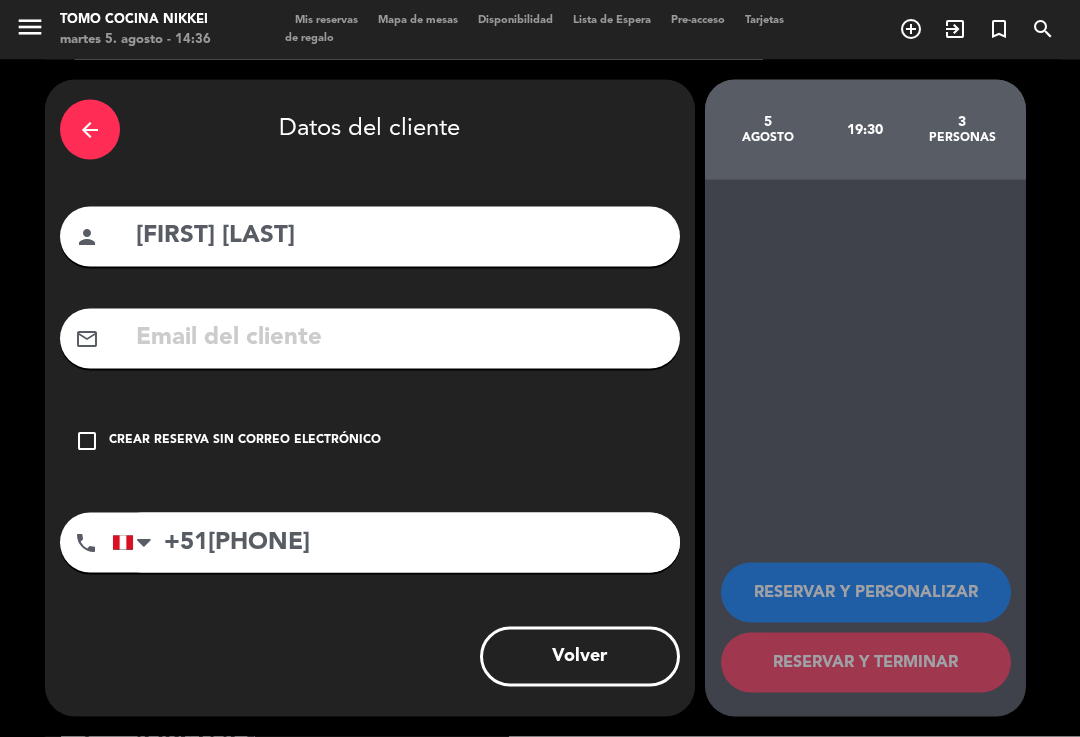 type on "[FIRST] [LAST]" 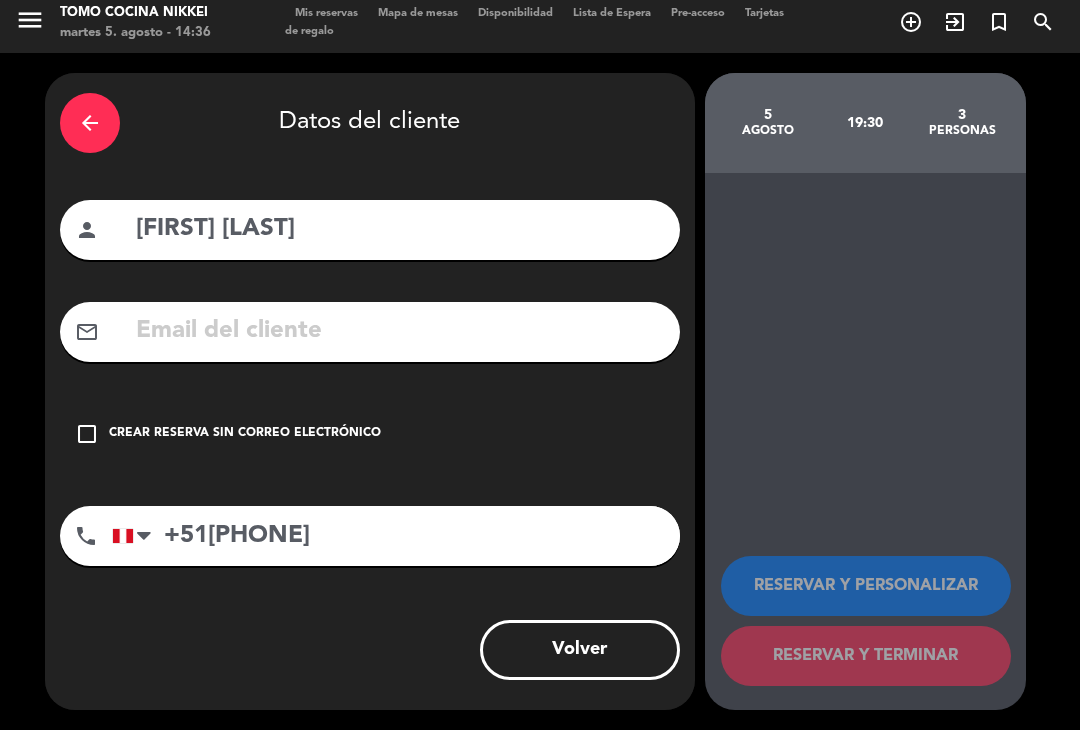 click on "arrow_back" at bounding box center [90, 130] 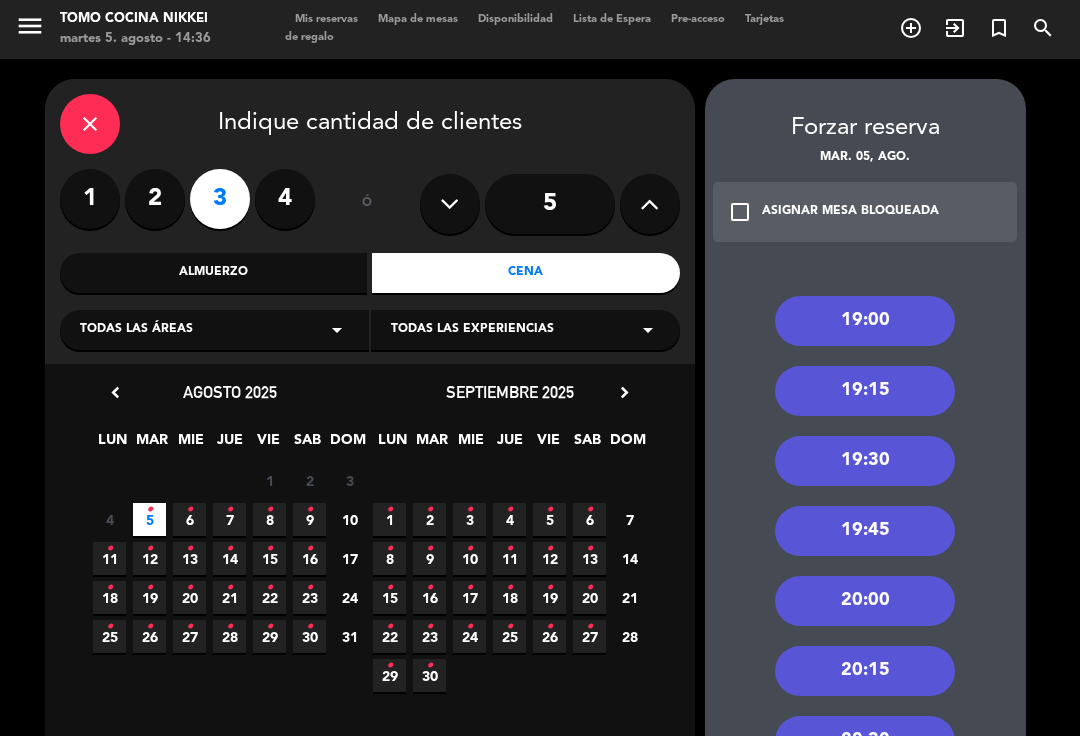 click on "close" at bounding box center (90, 125) 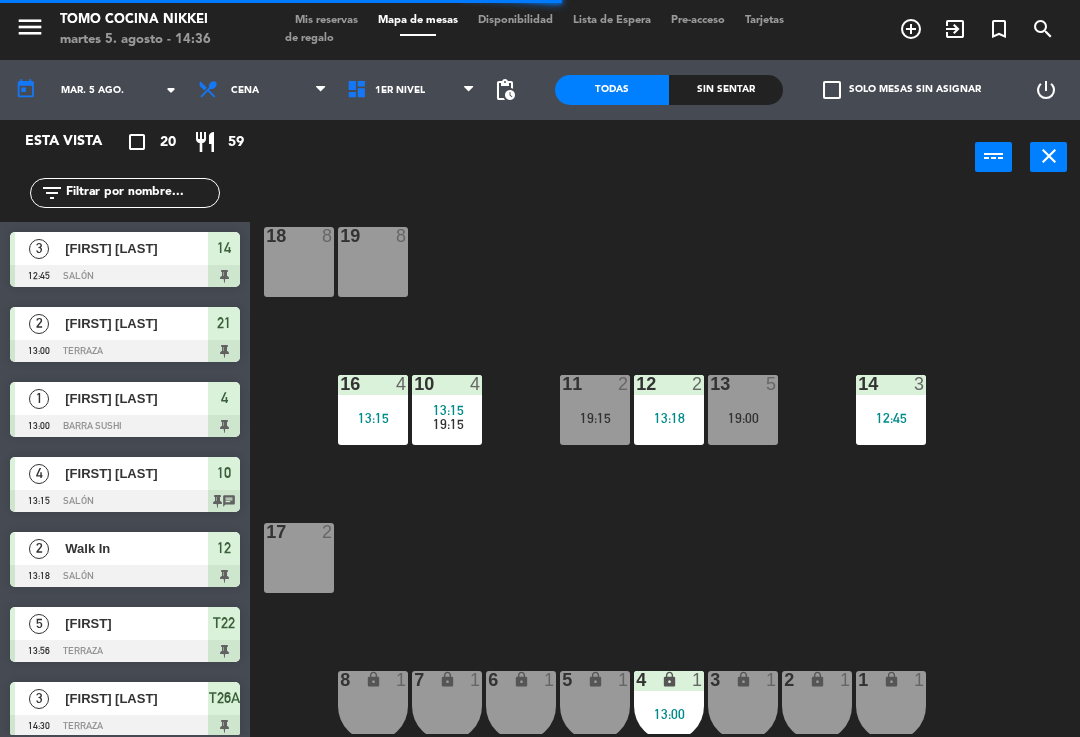 click on "add_circle_outline" at bounding box center [911, 29] 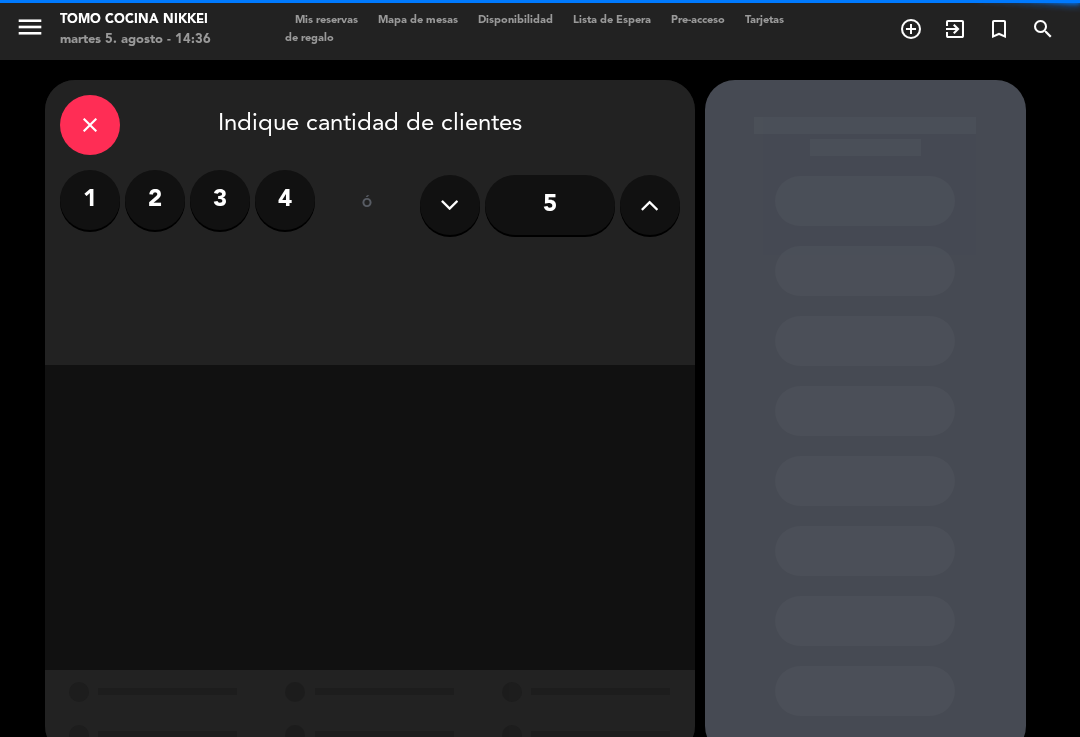 click on "3" at bounding box center [220, 200] 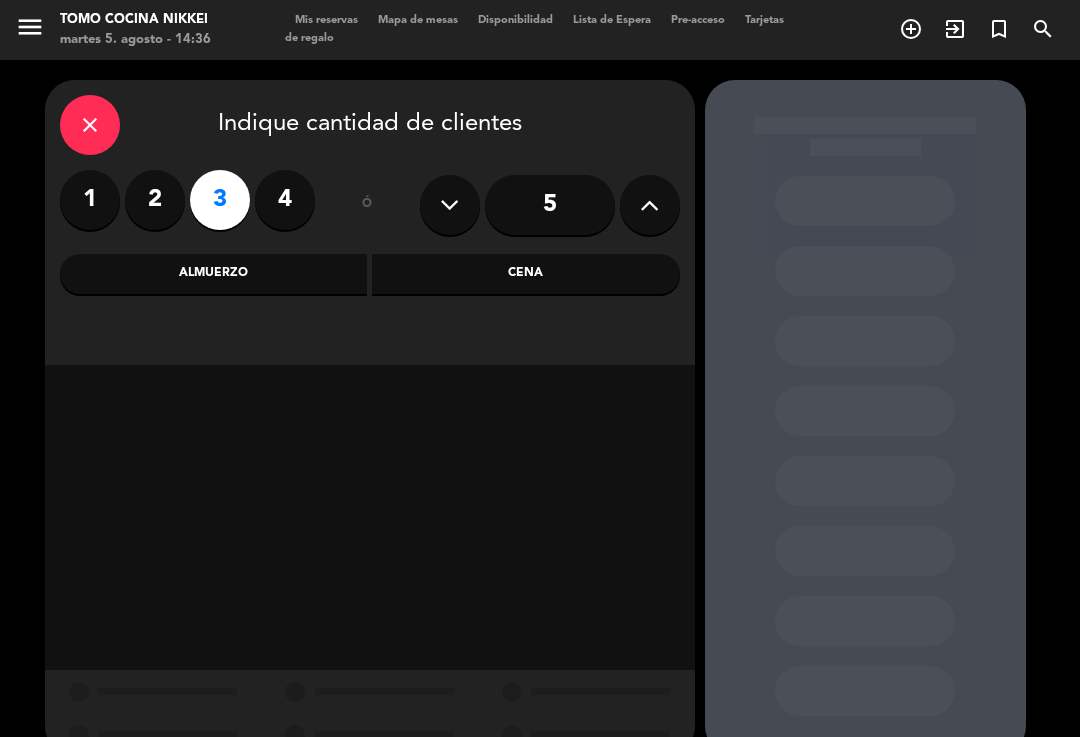 click on "Cena" at bounding box center [526, 274] 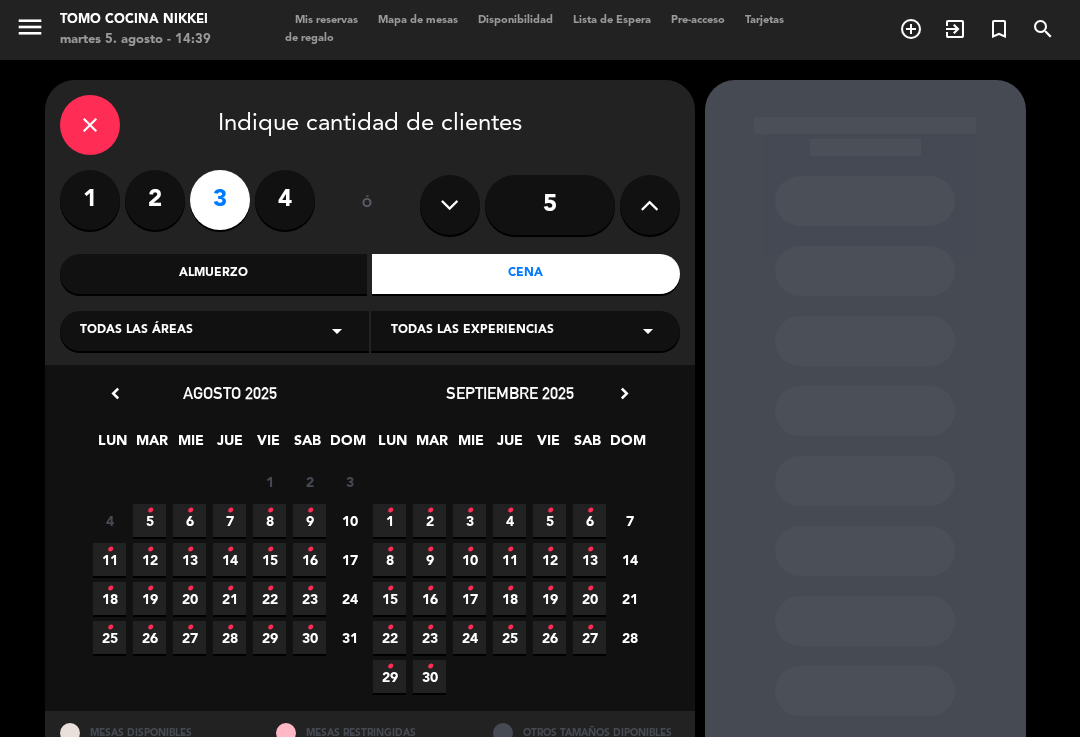 click on "•" at bounding box center [149, 511] 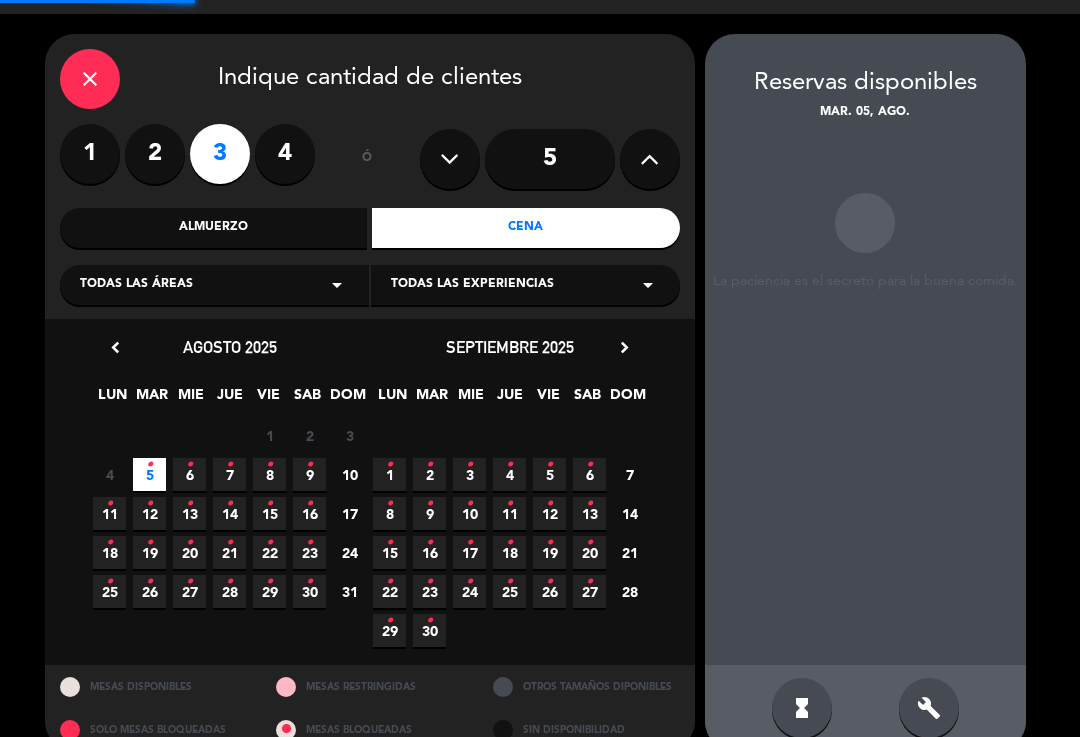 scroll, scrollTop: 47, scrollLeft: 0, axis: vertical 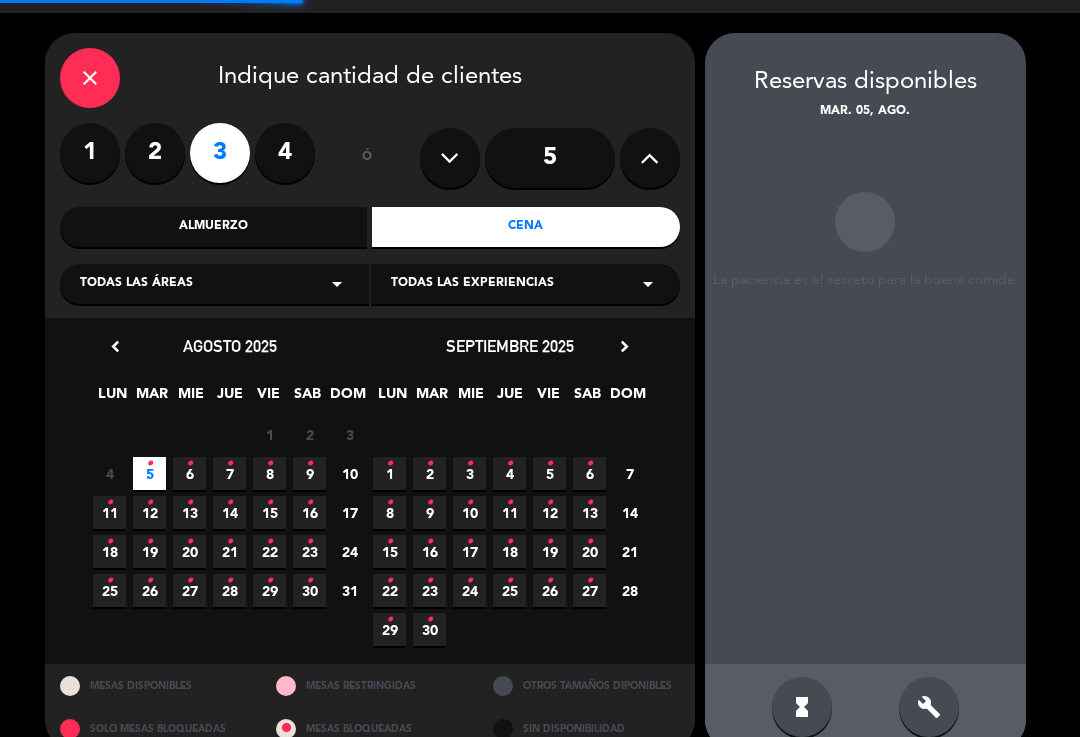 click on "build" at bounding box center (929, 707) 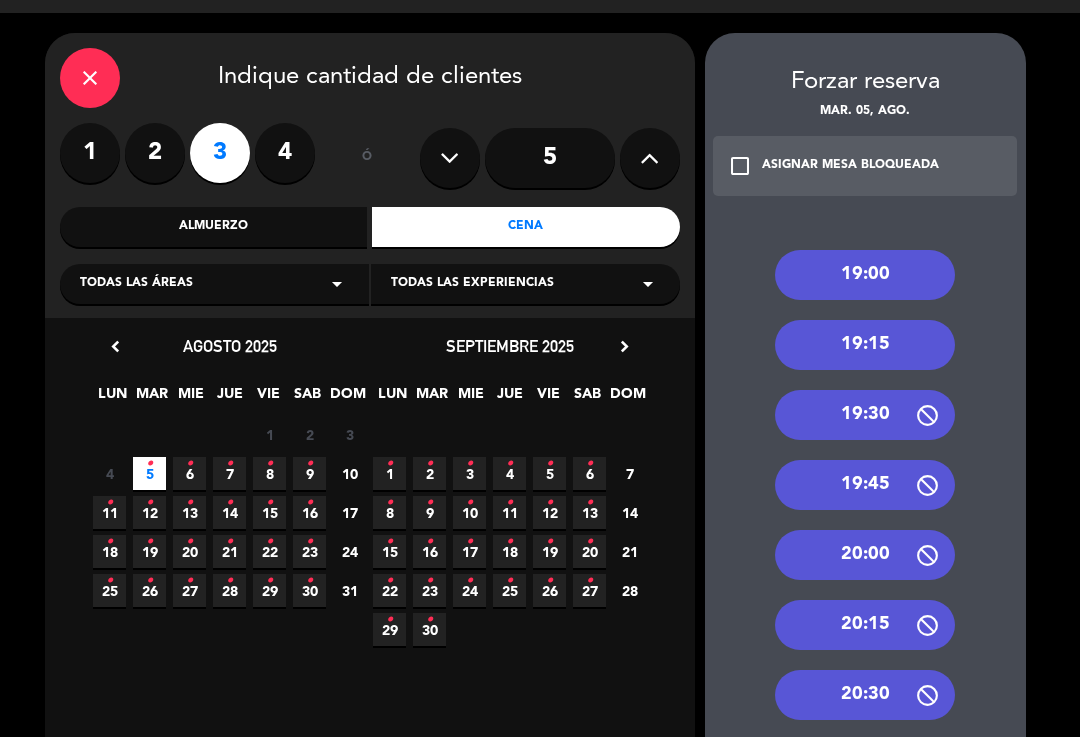 click on "19:30" at bounding box center (865, 415) 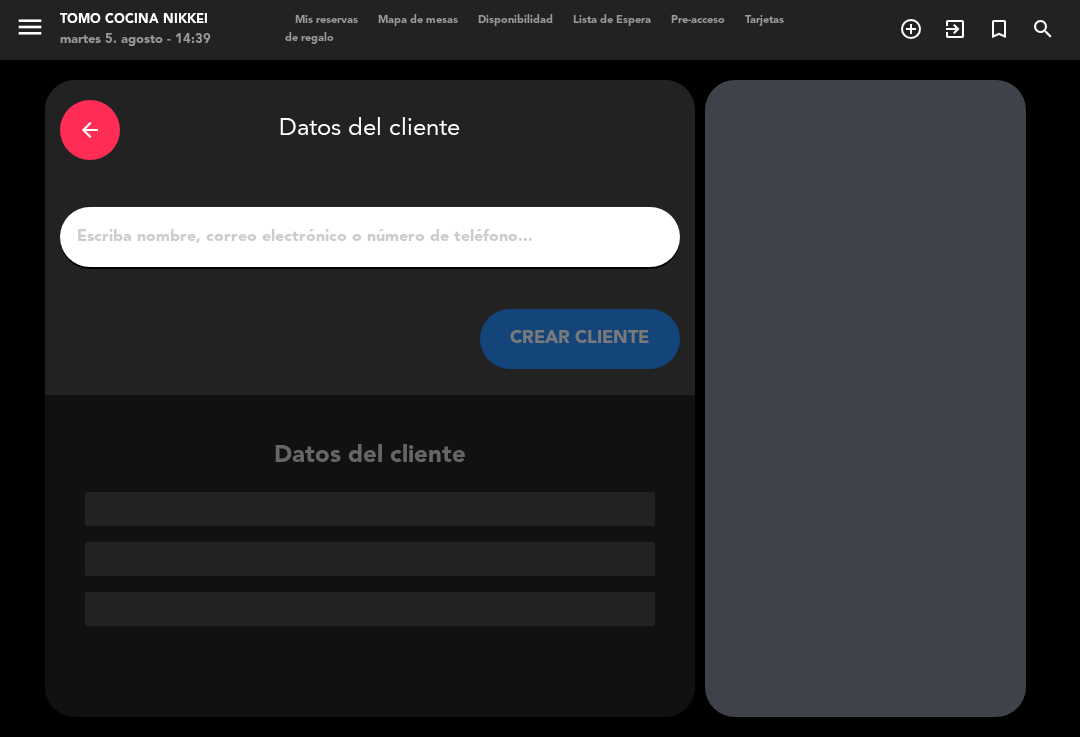 click on "1" at bounding box center [370, 237] 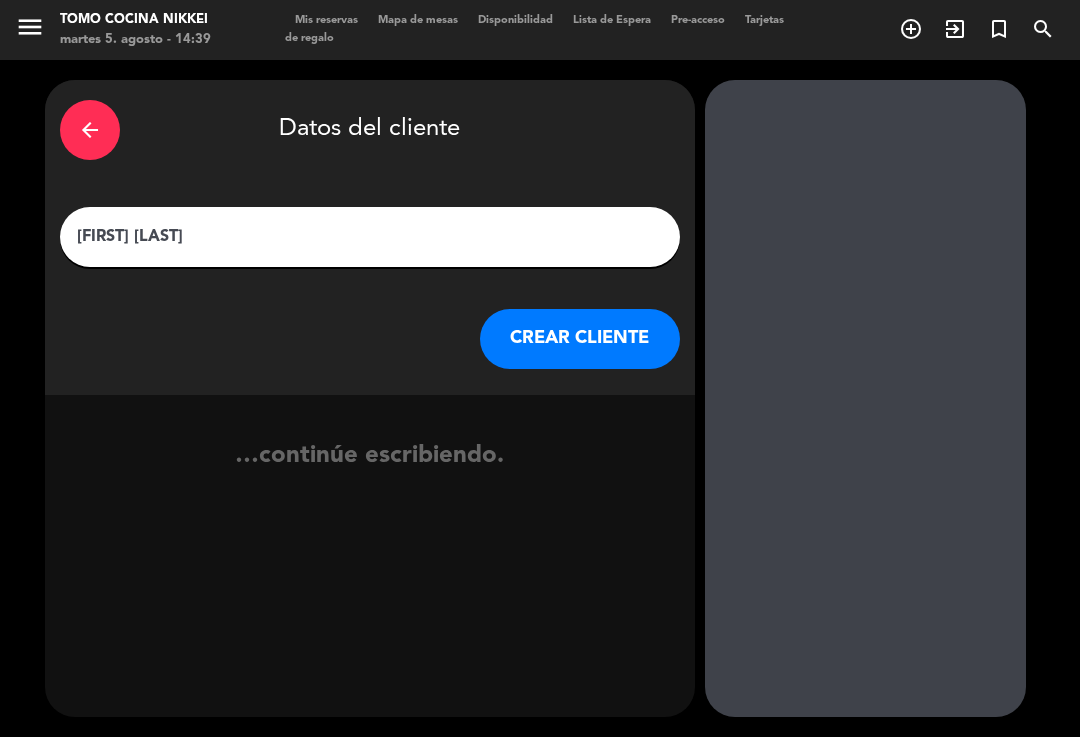 type on "[FIRST] [LAST]" 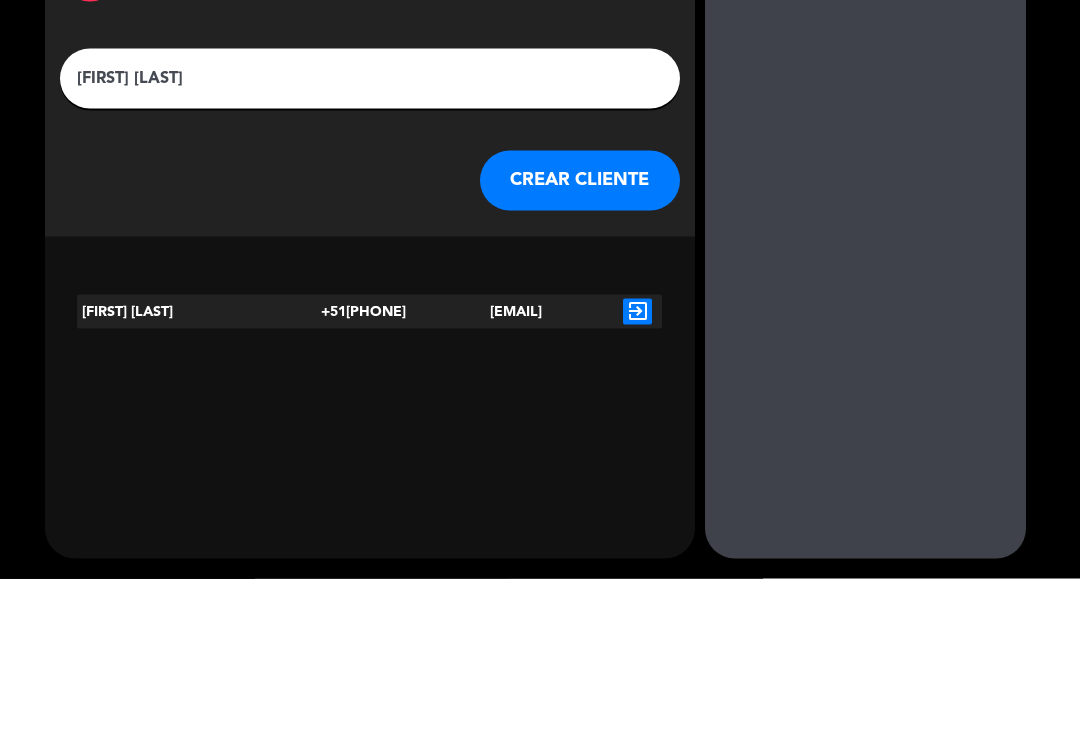 click on "exit_to_app" at bounding box center (637, 470) 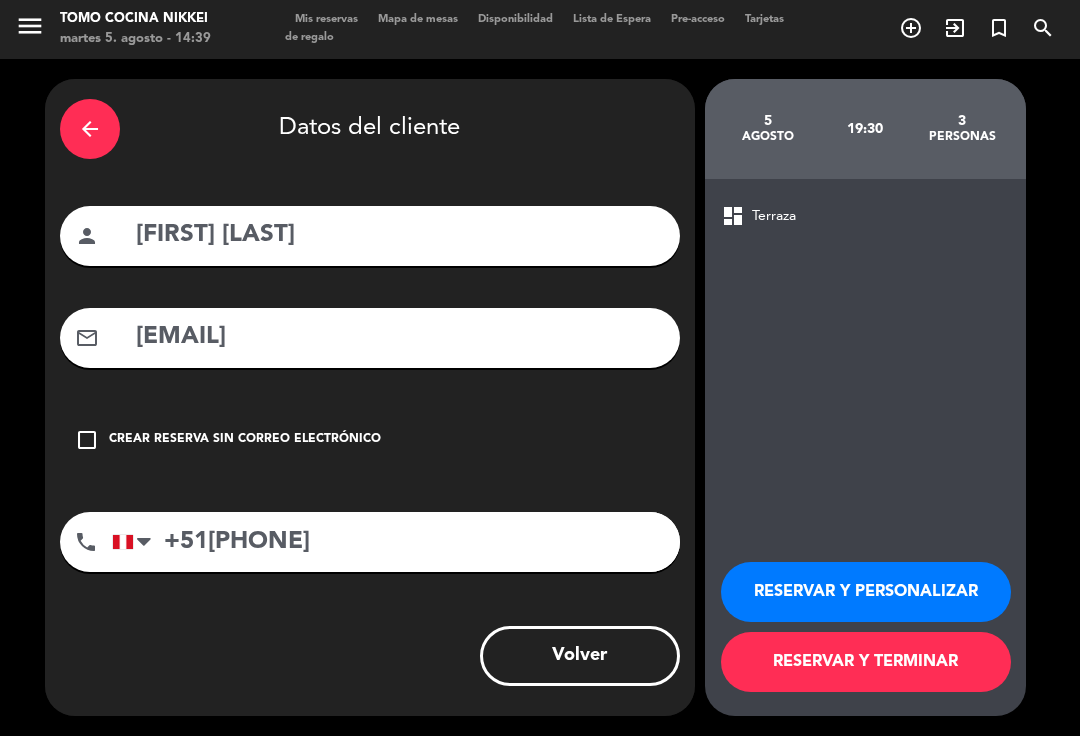 click on "RESERVAR Y TERMINAR" at bounding box center [866, 663] 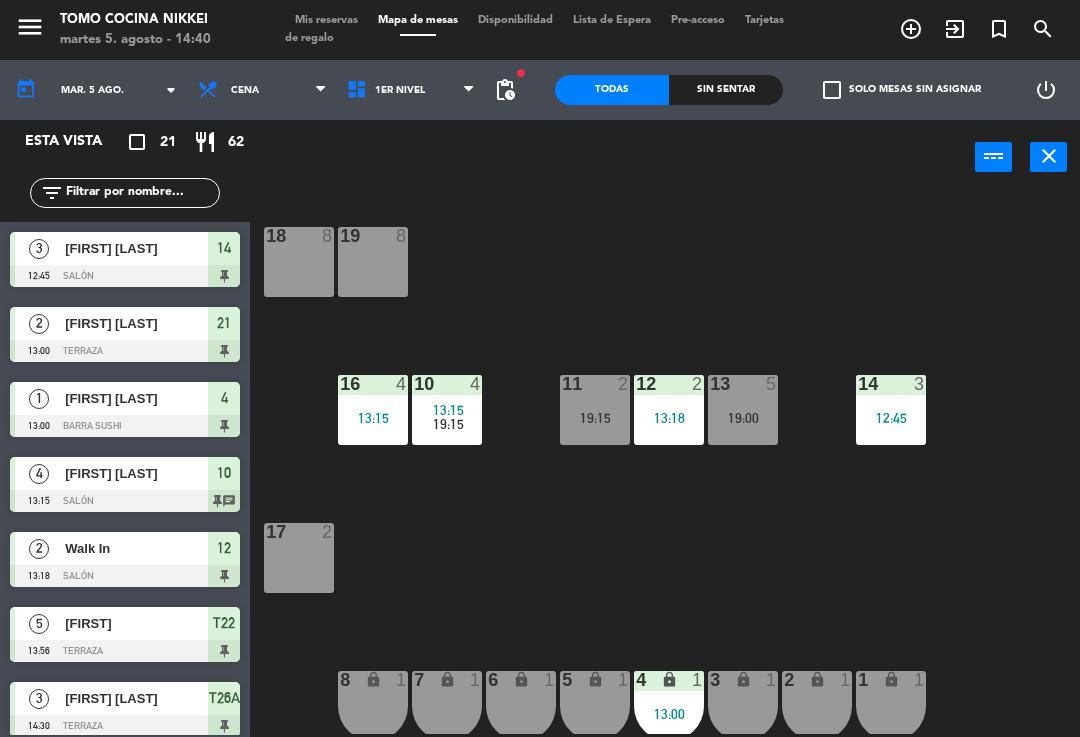 click on "check_box_outline_blank   Solo mesas sin asignar" 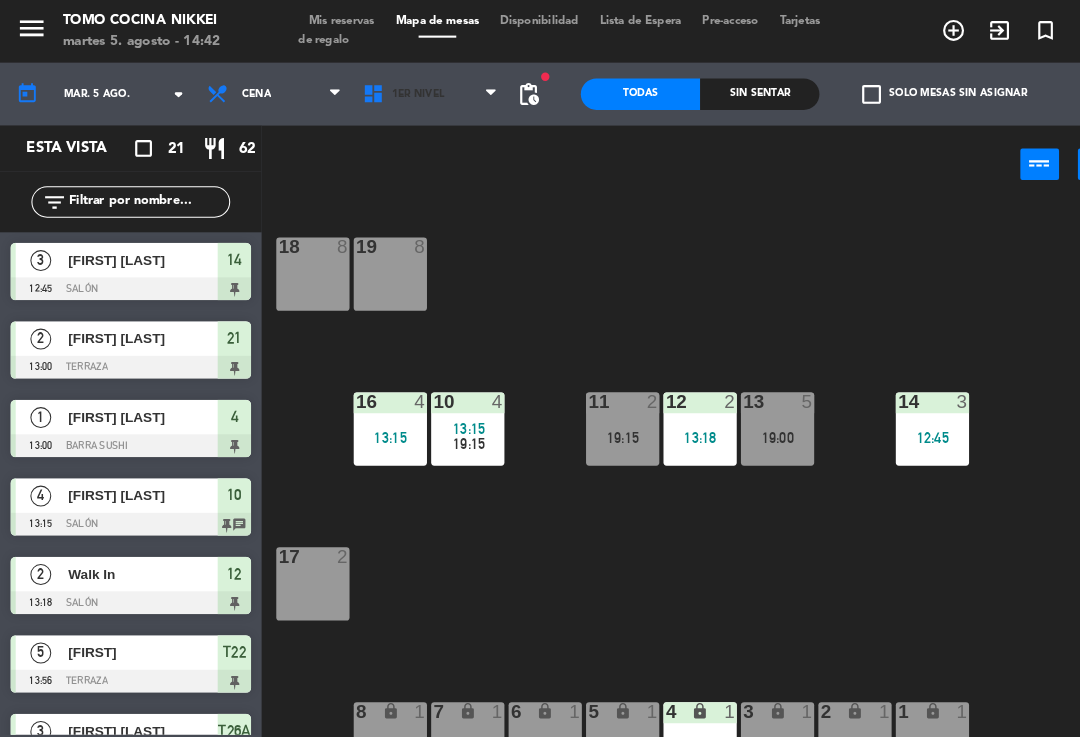 click on "1er Nivel" at bounding box center [411, 90] 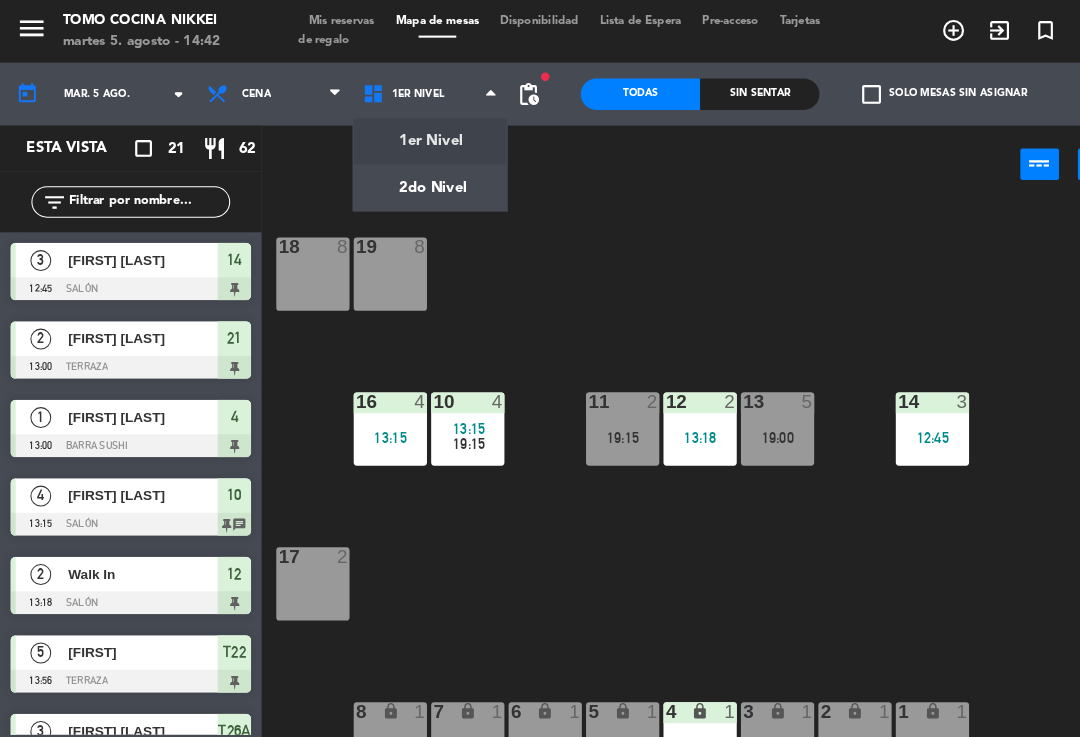 click on "Liliana [LAST]   12:45   Salón  14  2   Elizabeth [LAST]   13:00   Terraza  T26  1   Pablo [LAST]   13:00   Barra Sushi  4  4   Fernando [LAST]   13:15   Salón  10 chat  2   Walk In   13:18   Salón  12  5   Olga   13:56   Terraza  T22  3   Joaquin [LAST]   14:30   Terraza  T26A  5   Carlos [LAST]   19:00   Salón  13 chat  2   JUAN PABLO BOLOÑA   19:00   Terraza  T28  2   Leon Vidaller   19:00   Terraza  T26A  2   Clemente [LAST]   19:15   Terraza  21  2   Karen [LAST]   19:15   Salón" 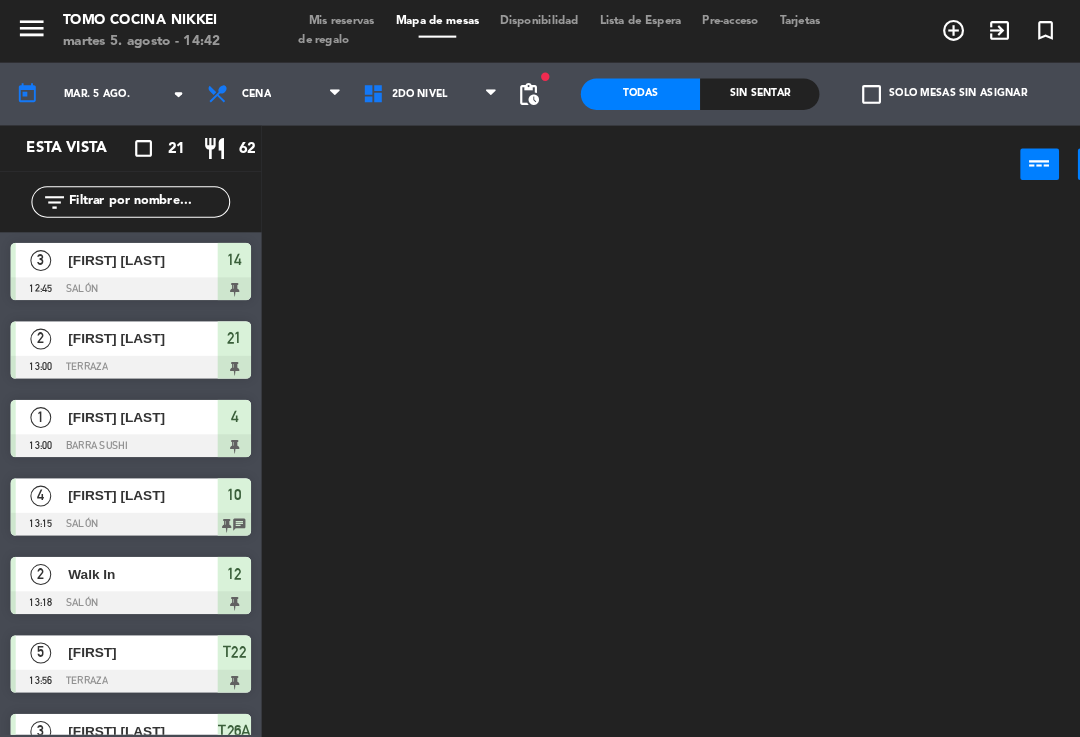 click on "Mis reservas" at bounding box center (326, 20) 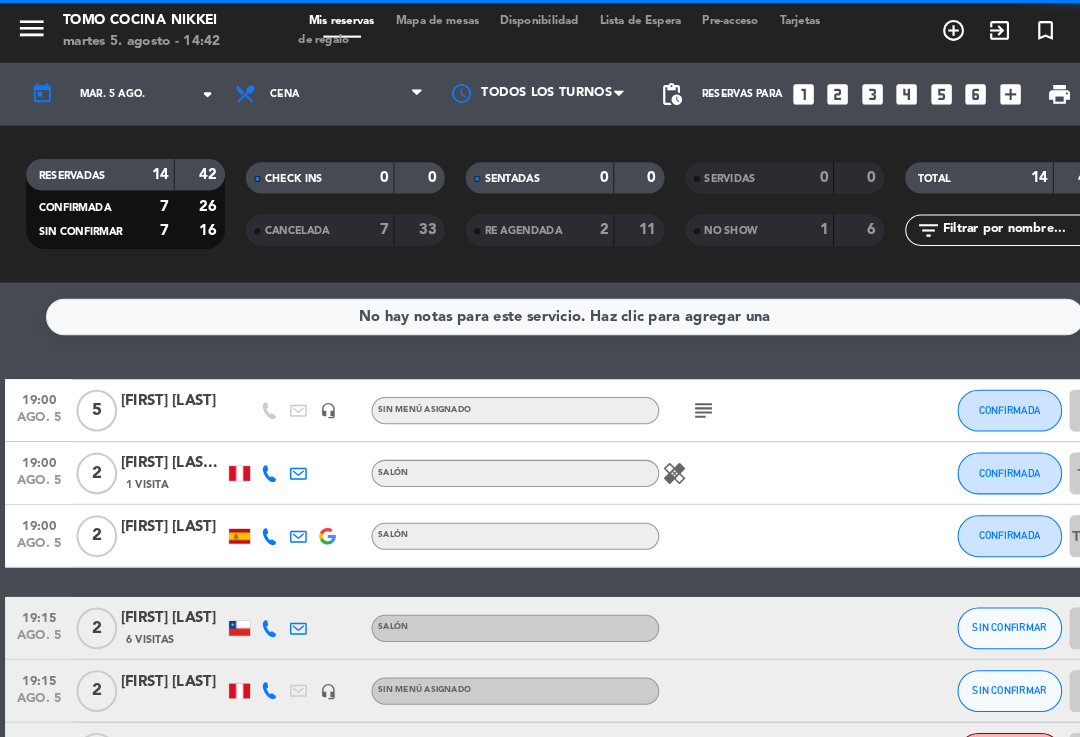 click on "SENTADAS" 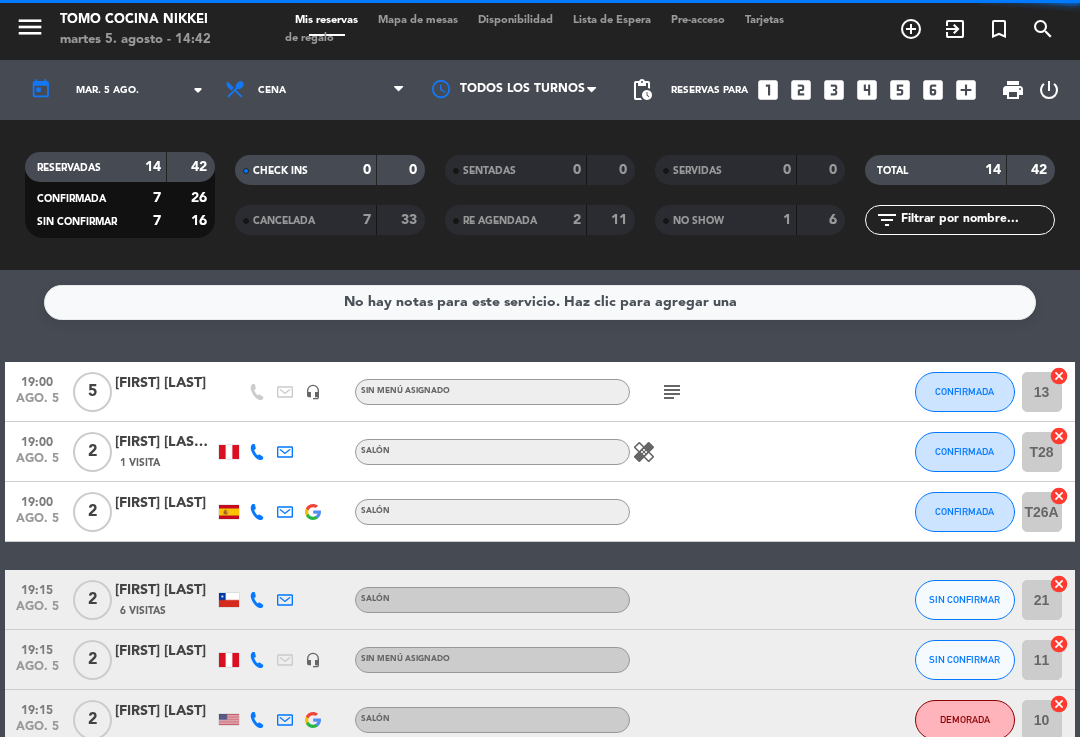 click on "Cena" at bounding box center [315, 90] 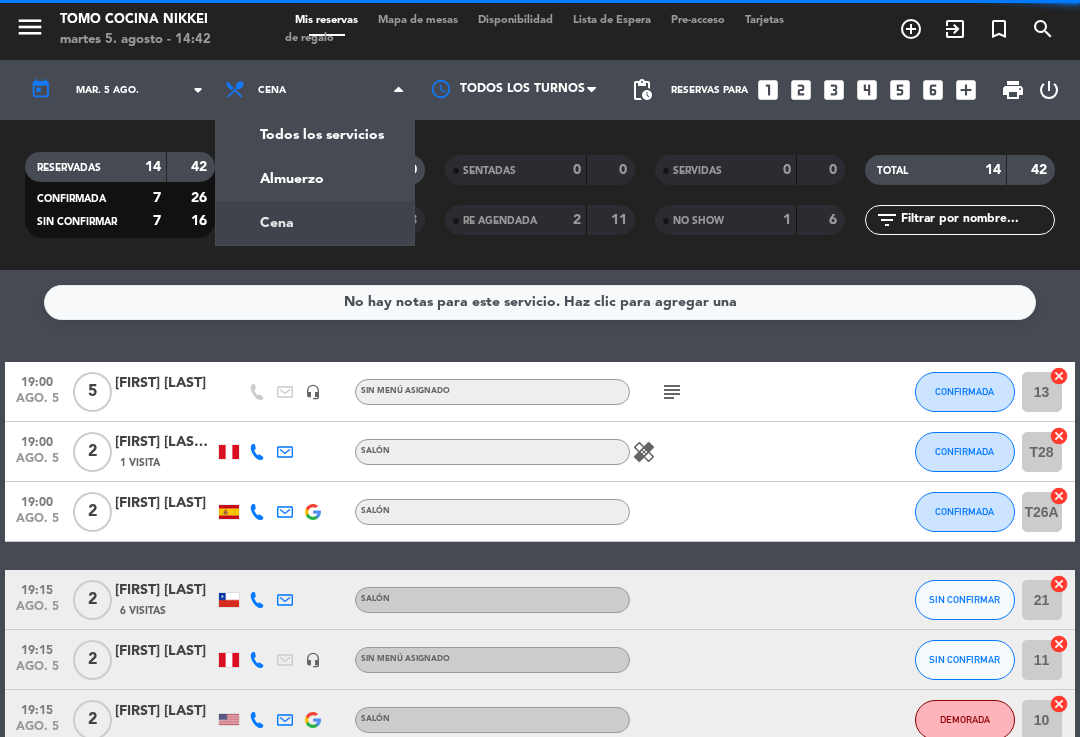 click on "menu  Tomo Cocina Nikkei   martes 5. agosto - 14:42   Mis reservas   Mapa de mesas   Disponibilidad   Lista de Espera   Pre-acceso   Tarjetas de regalo  add_circle_outline exit_to_app turned_in_not search today    mar. 5 ago. arrow_drop_down  Todos los servicios  Almuerzo  Cena  Cena  Todos los servicios  Almuerzo  Cena Todos los turnos pending_actions  Reservas para   looks_one   looks_two   looks_3   looks_4   looks_5   looks_6   add_box  print  power_settings_new   RESERVADAS   14   42   CONFIRMADA   7   26   SIN CONFIRMAR   7   16   CHECK INS   0   0   CANCELADA   7   33   SENTADAS   0   0   RE AGENDADA   2   11   SERVIDAS   0   0   NO SHOW   1   6   TOTAL   14   42  filter_list" 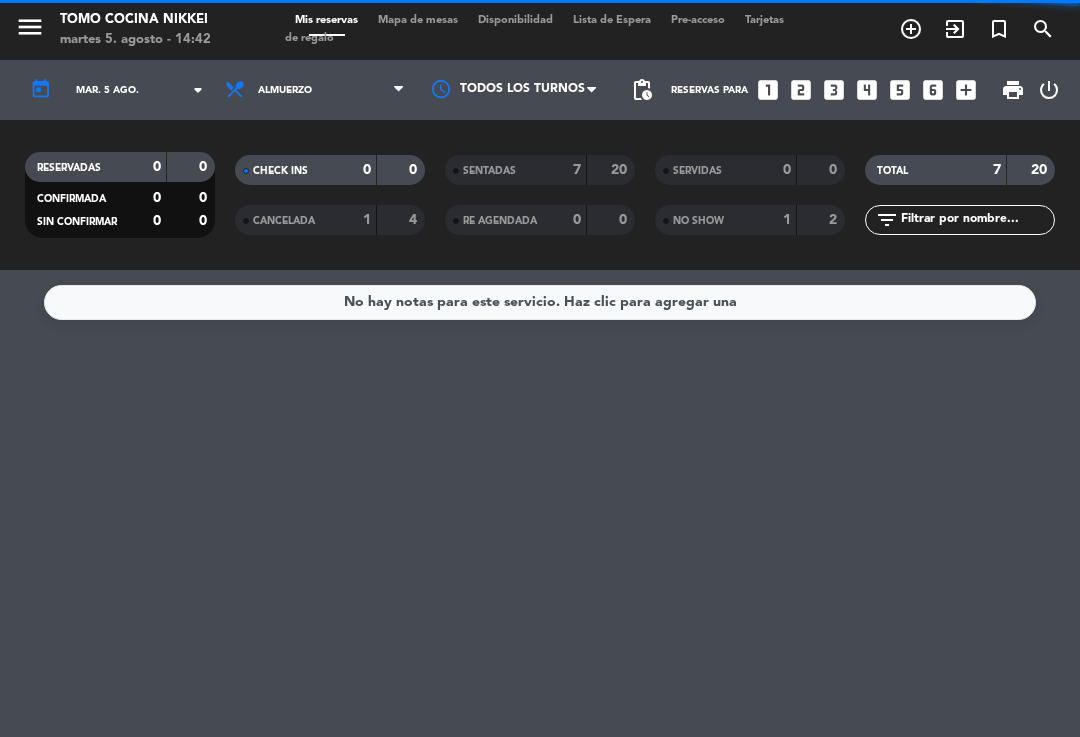 click on "Almuerzo" at bounding box center [315, 90] 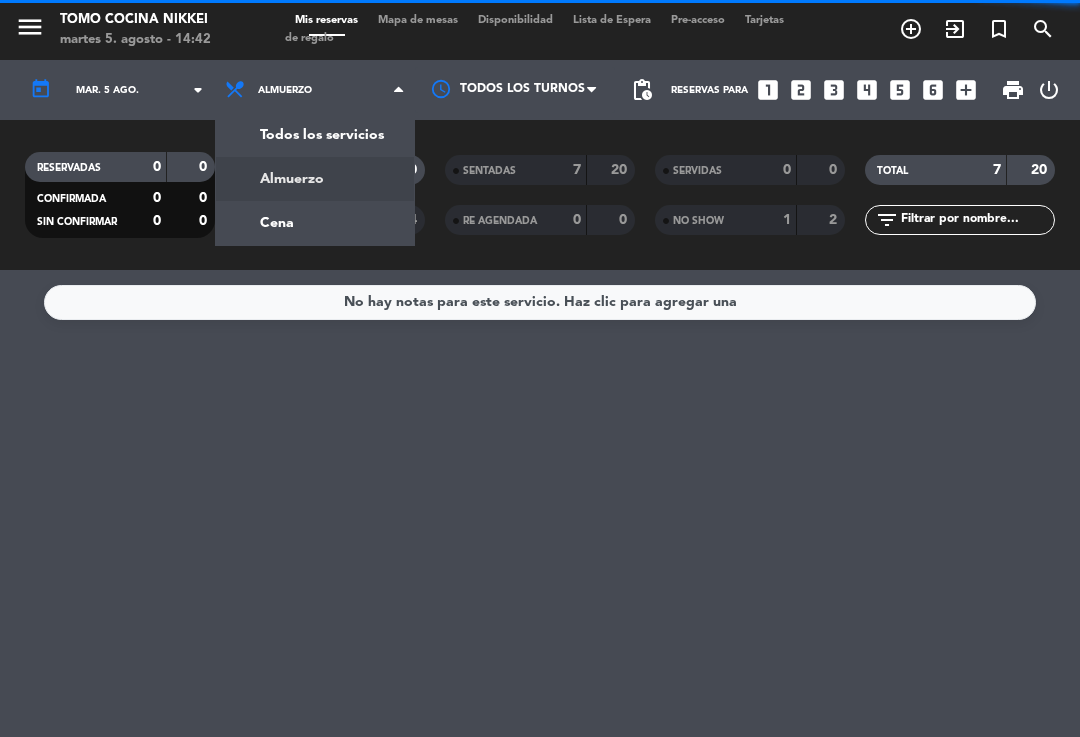 click on "Reservas para   looks_one   looks_two   looks_3   looks_4   looks_5   looks_6   add_box  print  power_settings_new   RESERVADAS   0   0   CONFIRMADA   0   0   SIN CONFIRMAR   0   0   CHECK INS   0   0   CANCELADA   1   4   SENTADAS   7   20   RE AGENDADA   0   0   SERVIDAS   0   0   NO SHOW   1   2   TOTAL   7   20  filter_list" 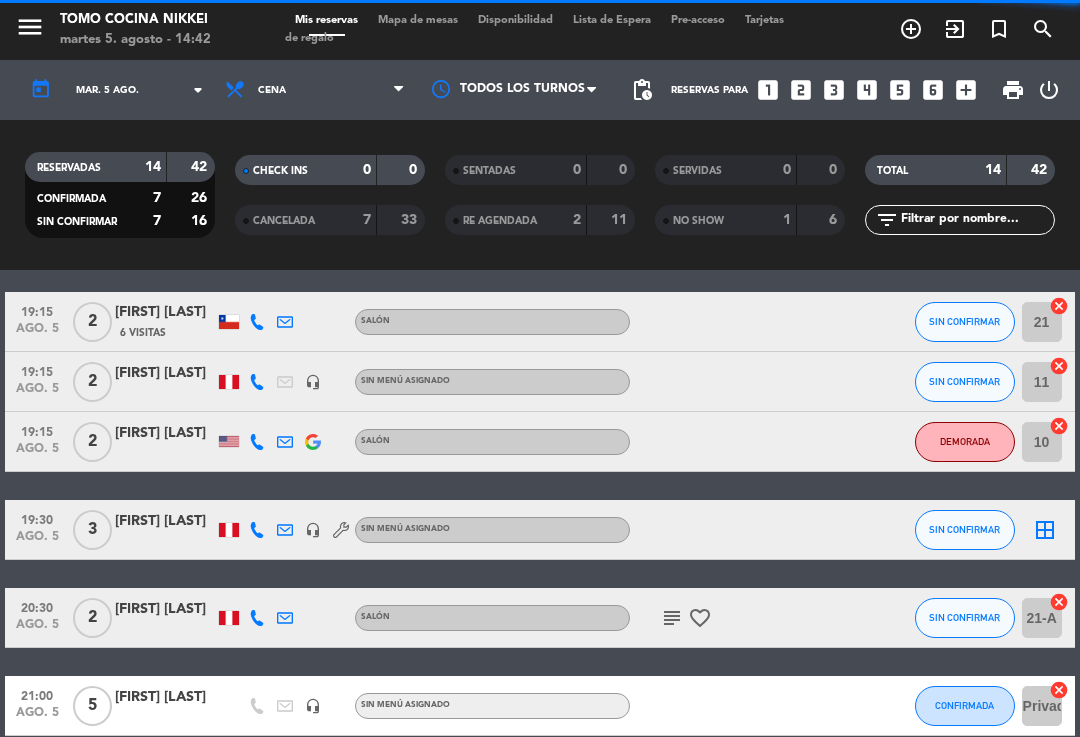 scroll, scrollTop: 287, scrollLeft: 0, axis: vertical 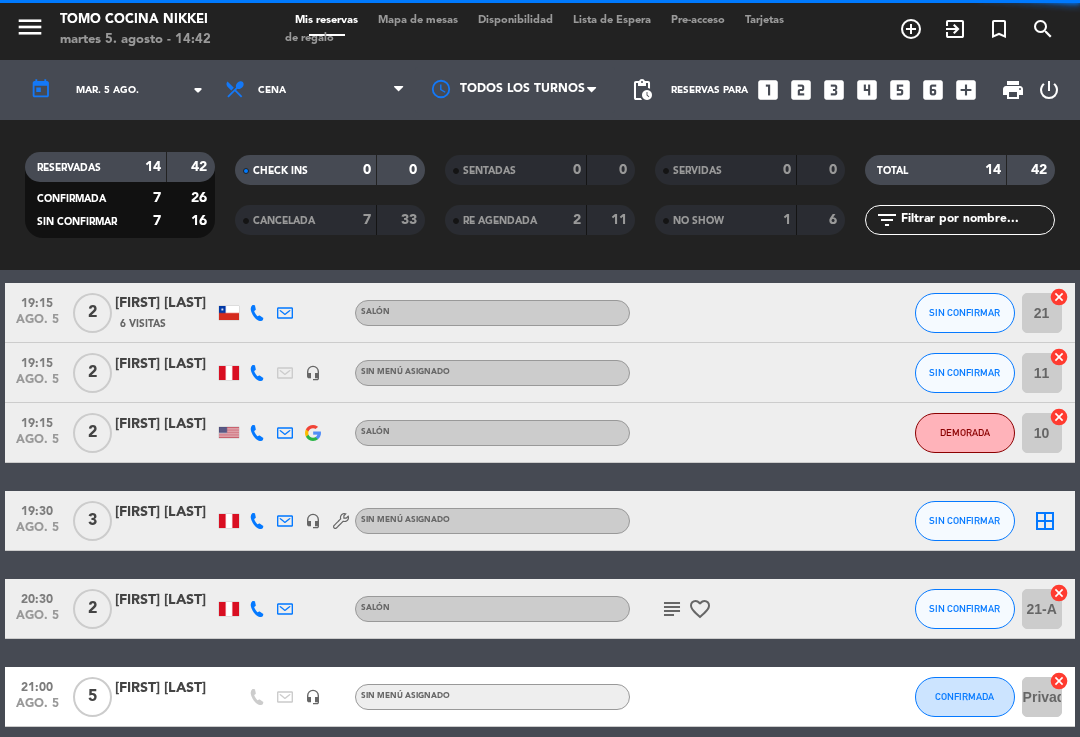 click on "DEMORADA" 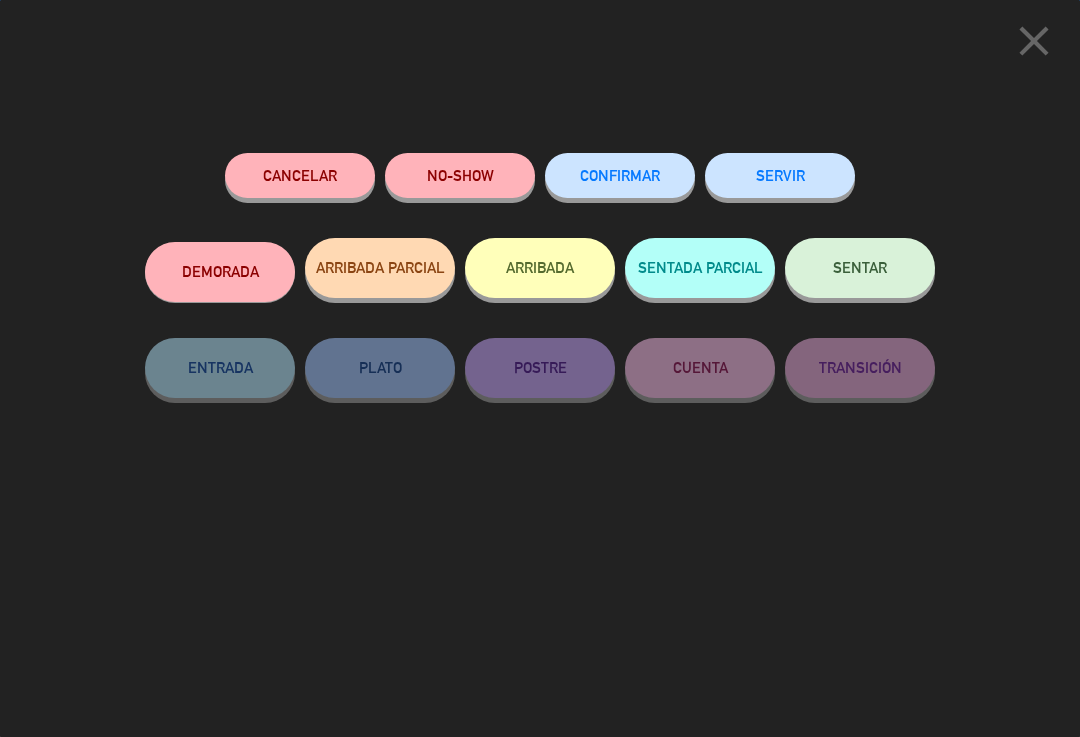 click on "CONFIRMAR" 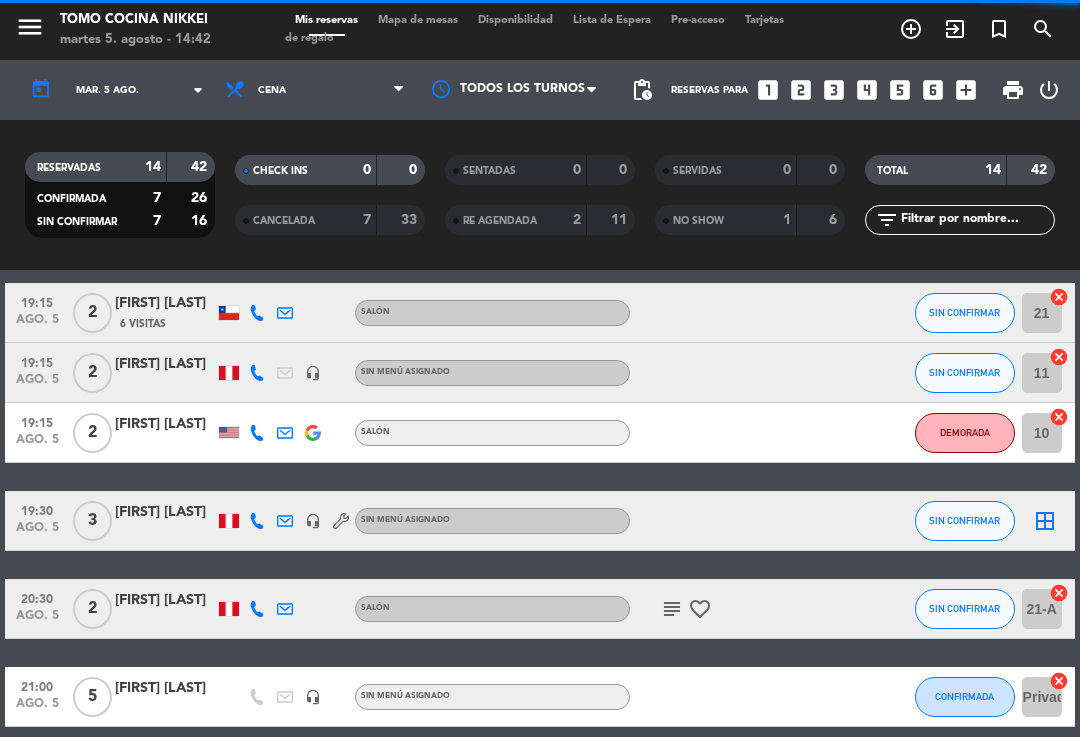 click on "SIN CONFIRMAR" 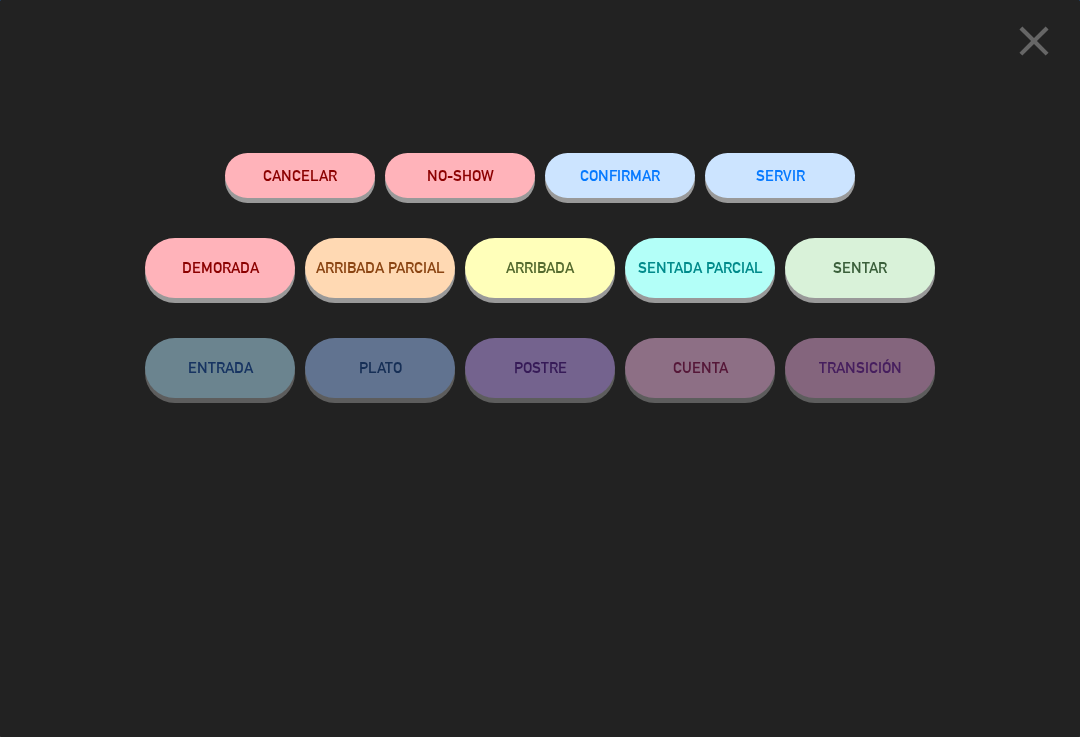 click on "CONFIRMAR" 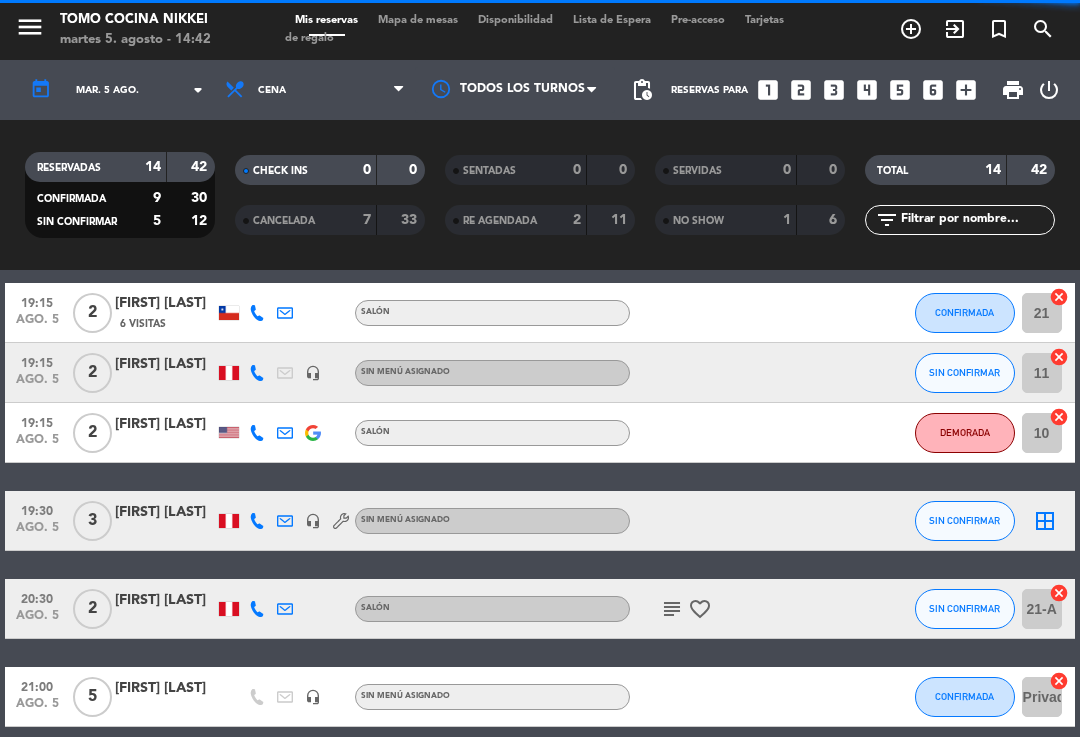 scroll, scrollTop: 354, scrollLeft: 0, axis: vertical 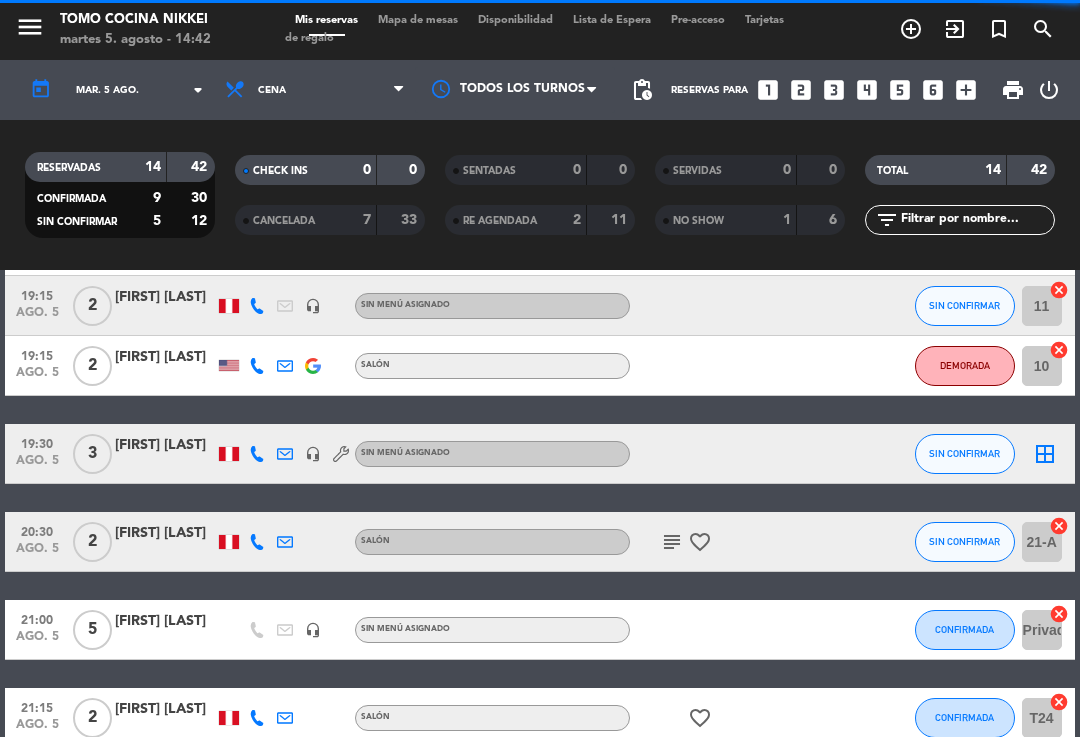 click on "SIN CONFIRMAR" 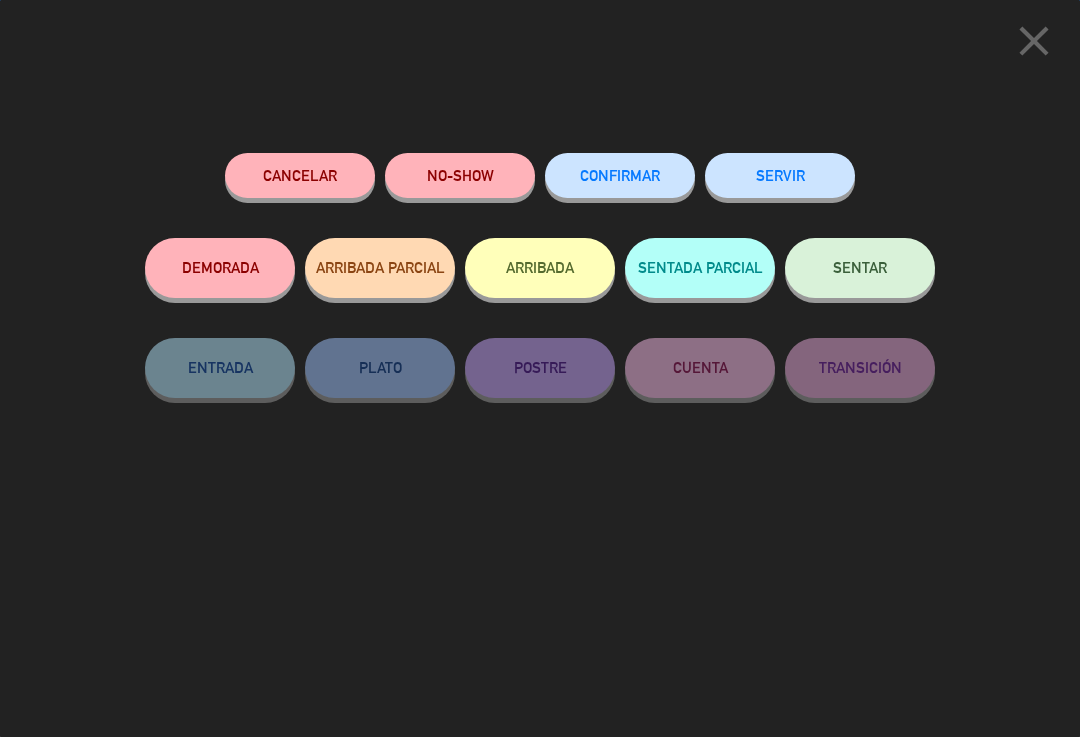 click on "CONFIRMAR" 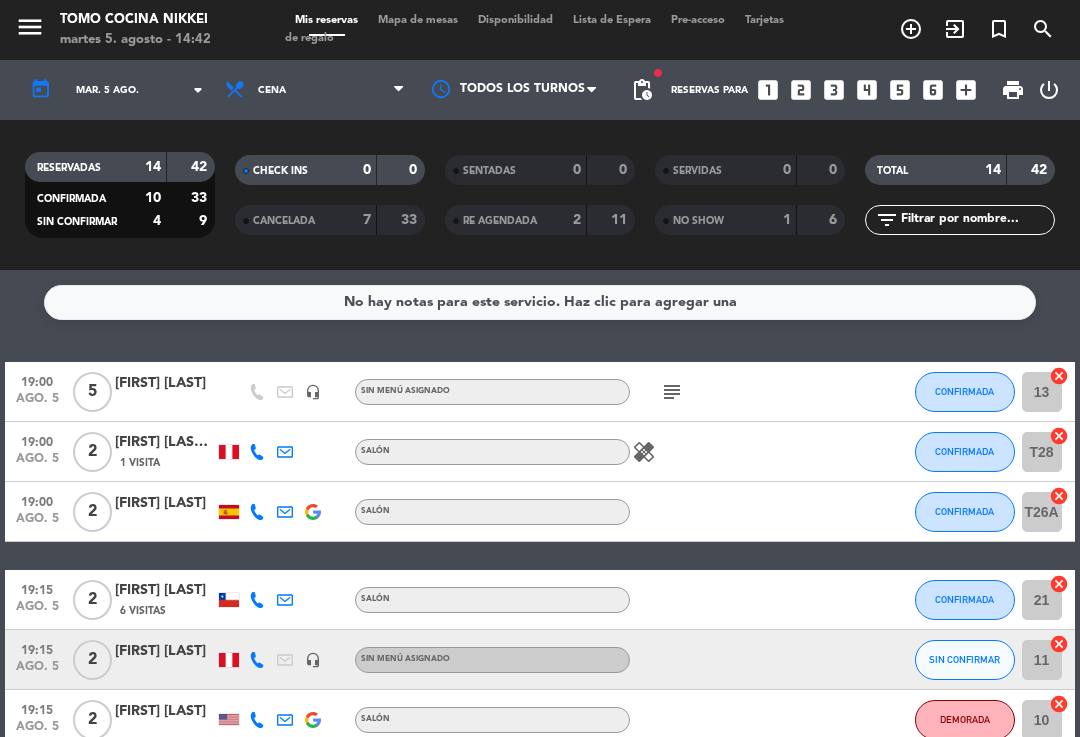 scroll, scrollTop: 0, scrollLeft: 0, axis: both 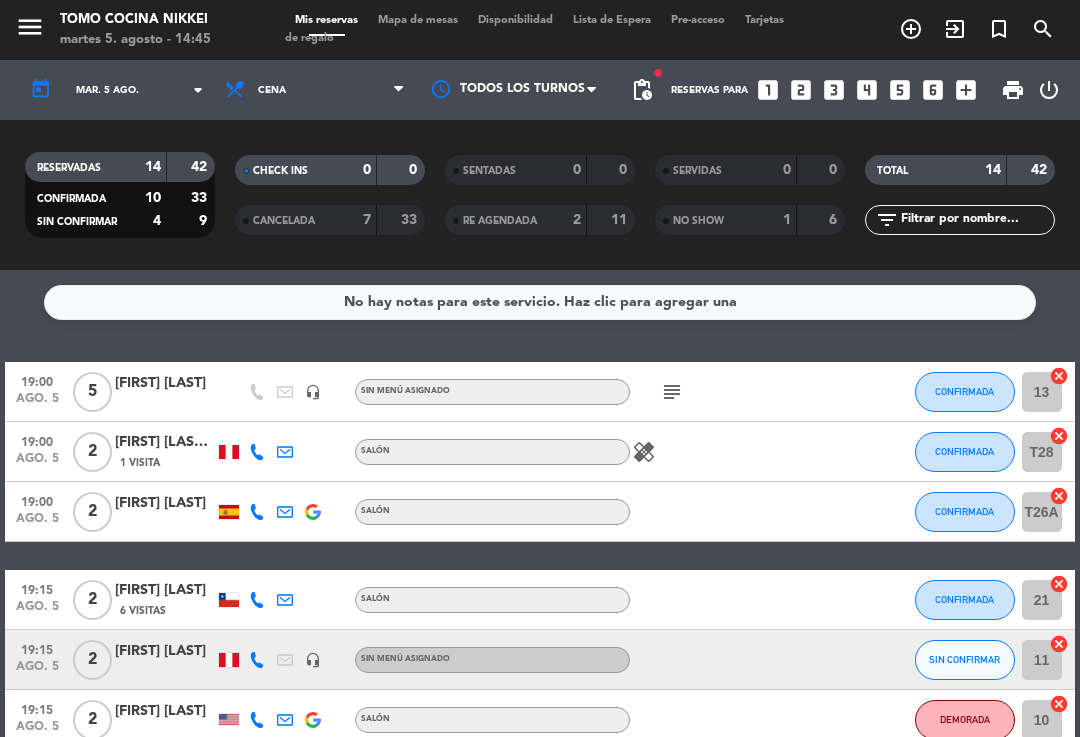 click on "Mapa de mesas" at bounding box center (418, 20) 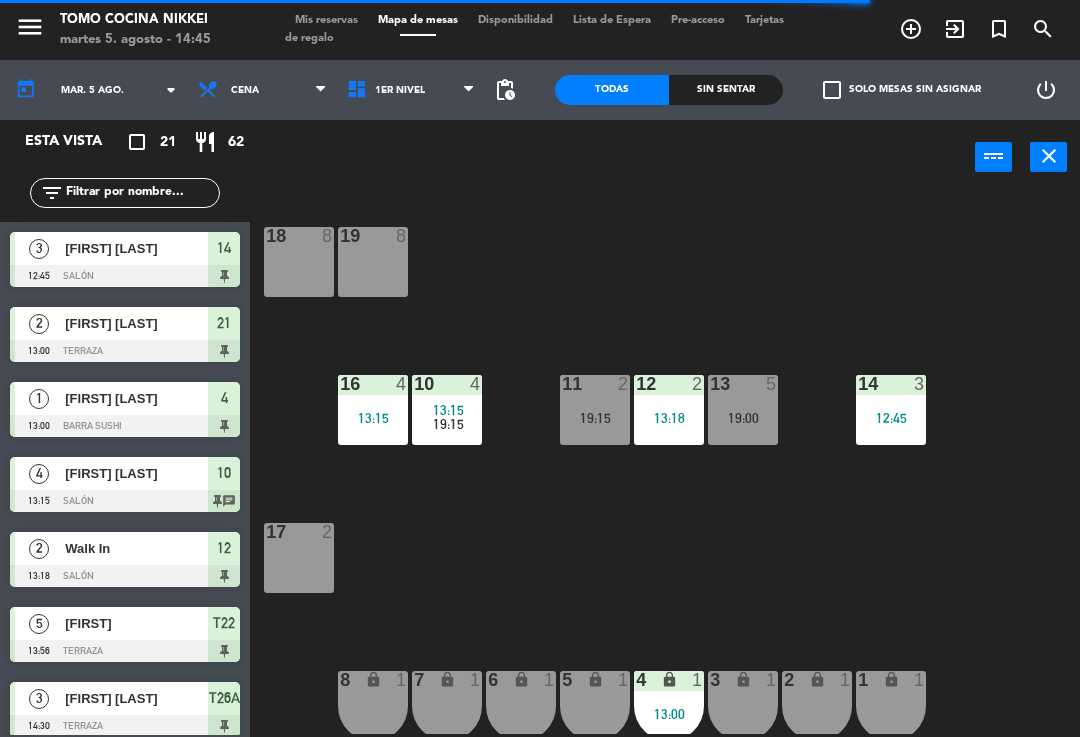 click on "12  2   13:18" at bounding box center [669, 410] 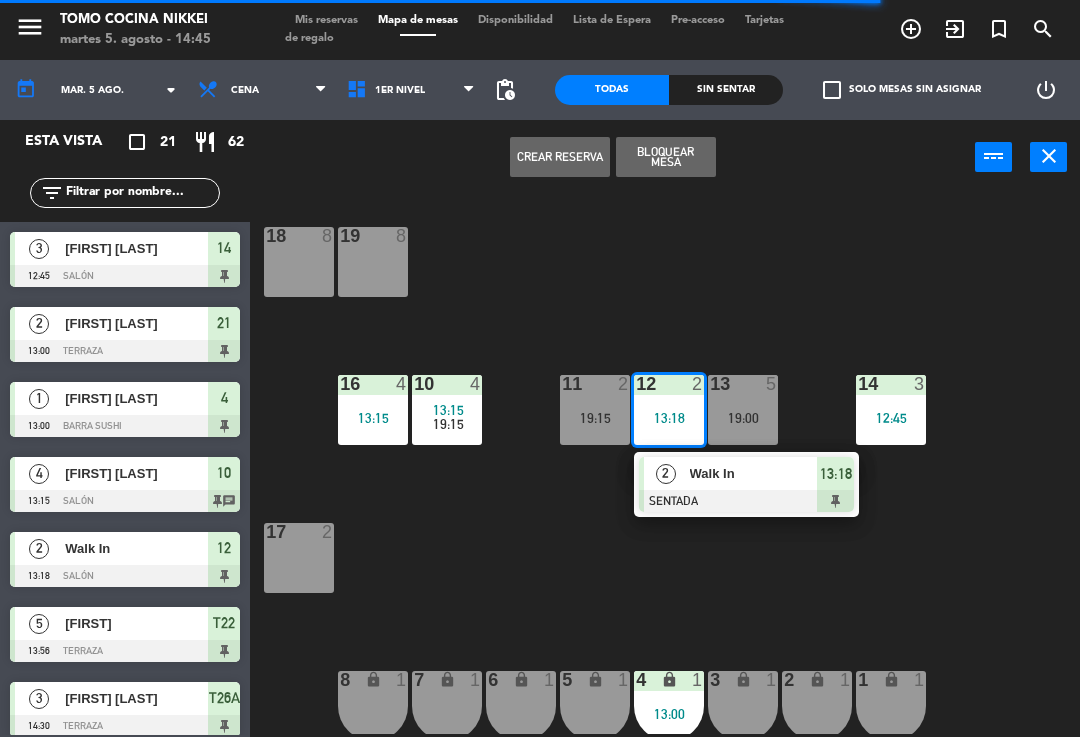 click on "Walk In" at bounding box center (754, 473) 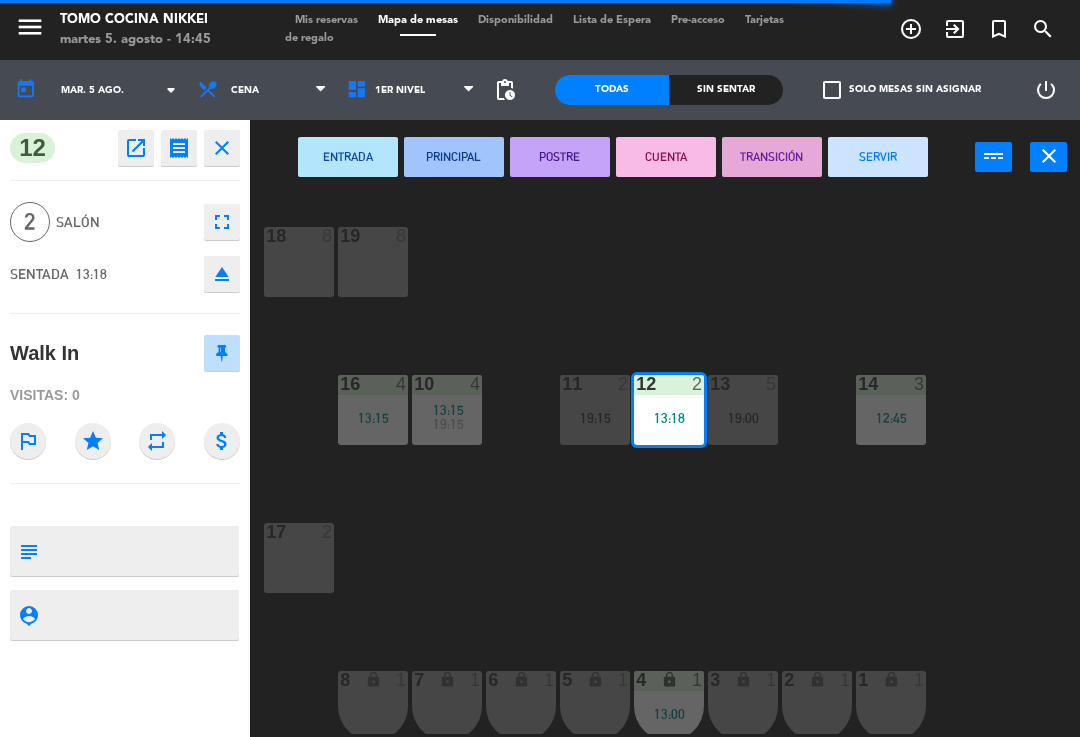 click on "SERVIR" at bounding box center (878, 157) 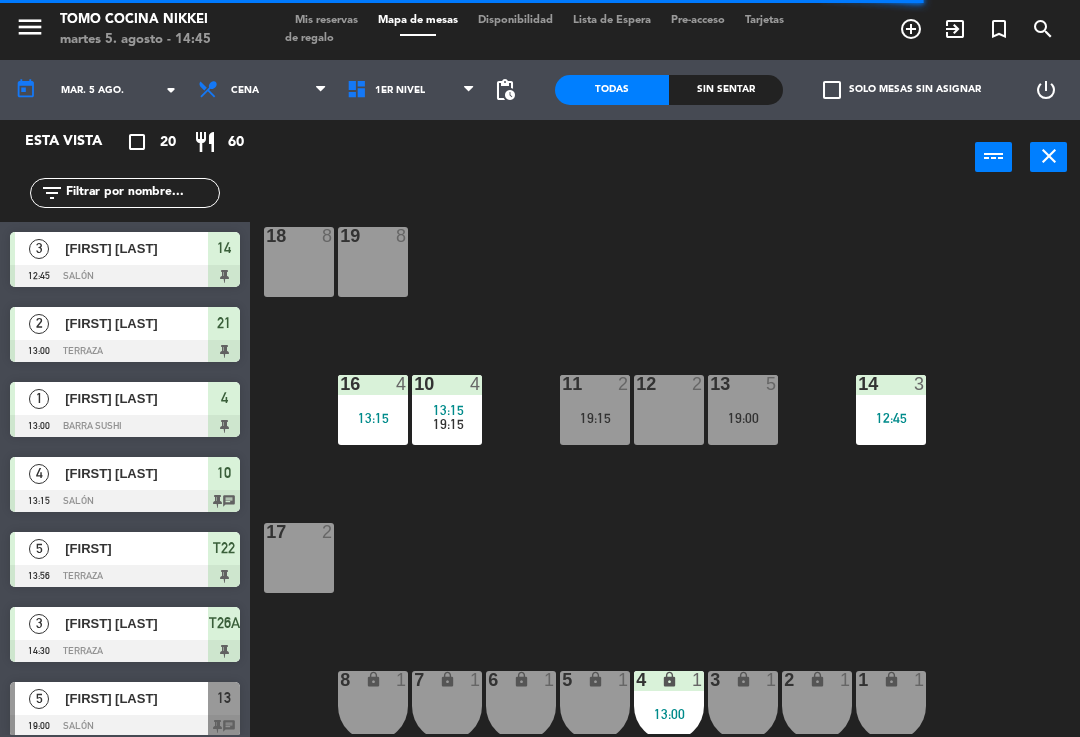click on "power_input close" at bounding box center (612, 158) 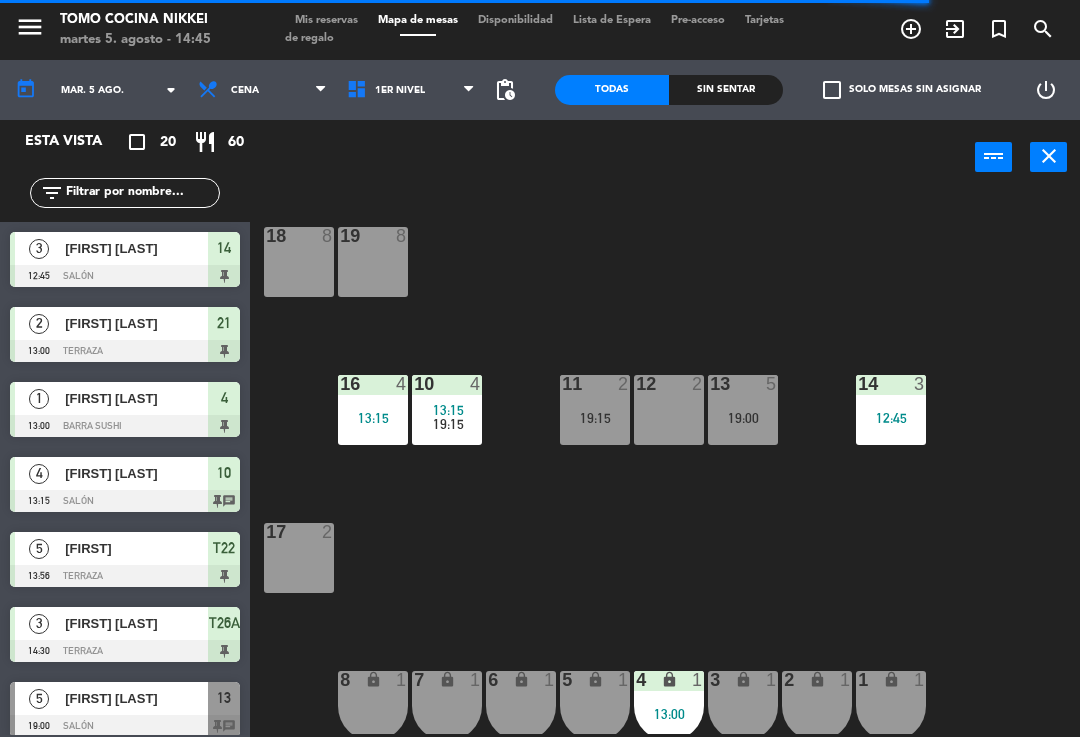 click on "Sin sentar" 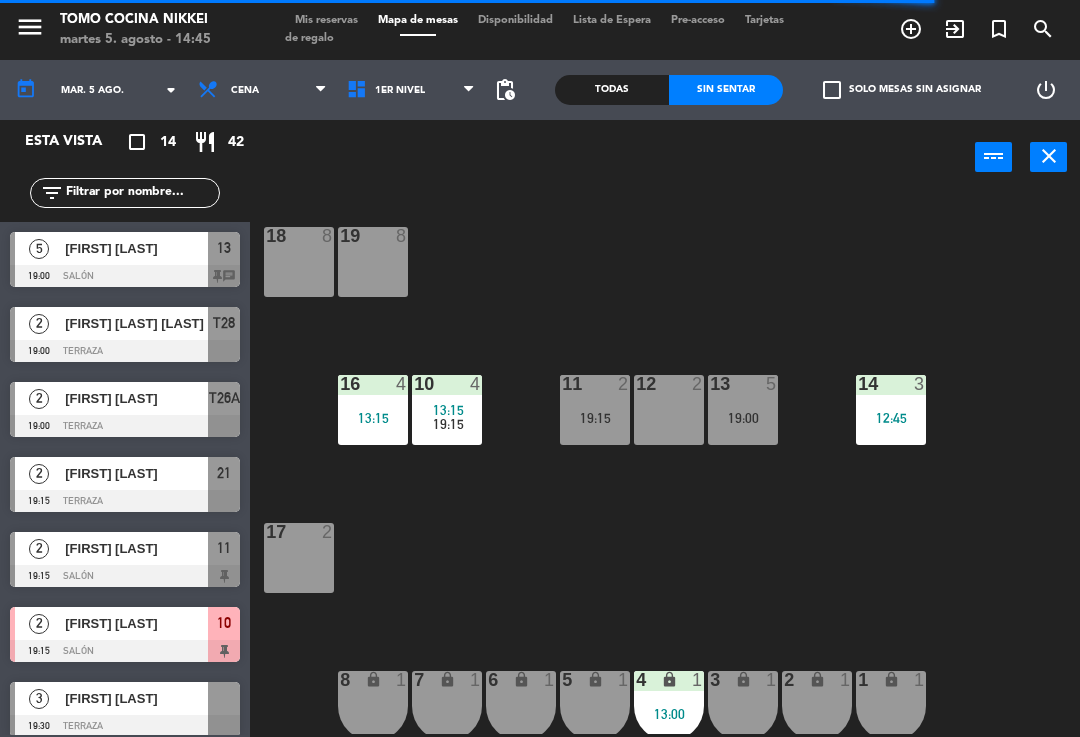 click on "Sin sentar" 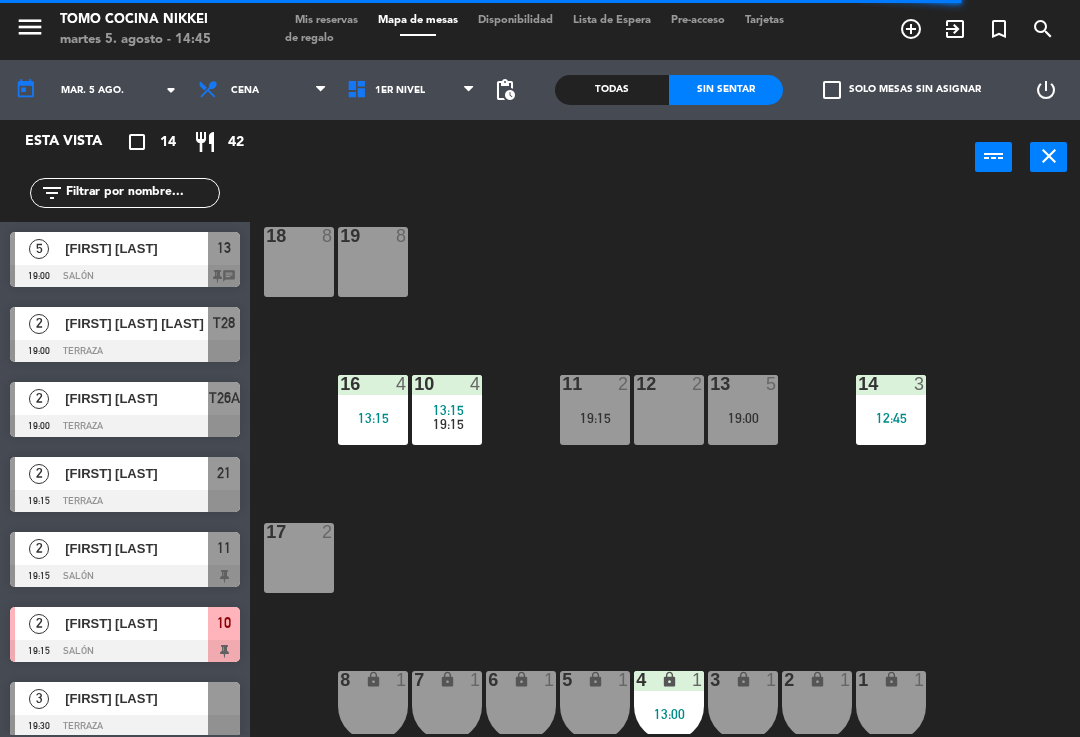 scroll, scrollTop: 0, scrollLeft: 0, axis: both 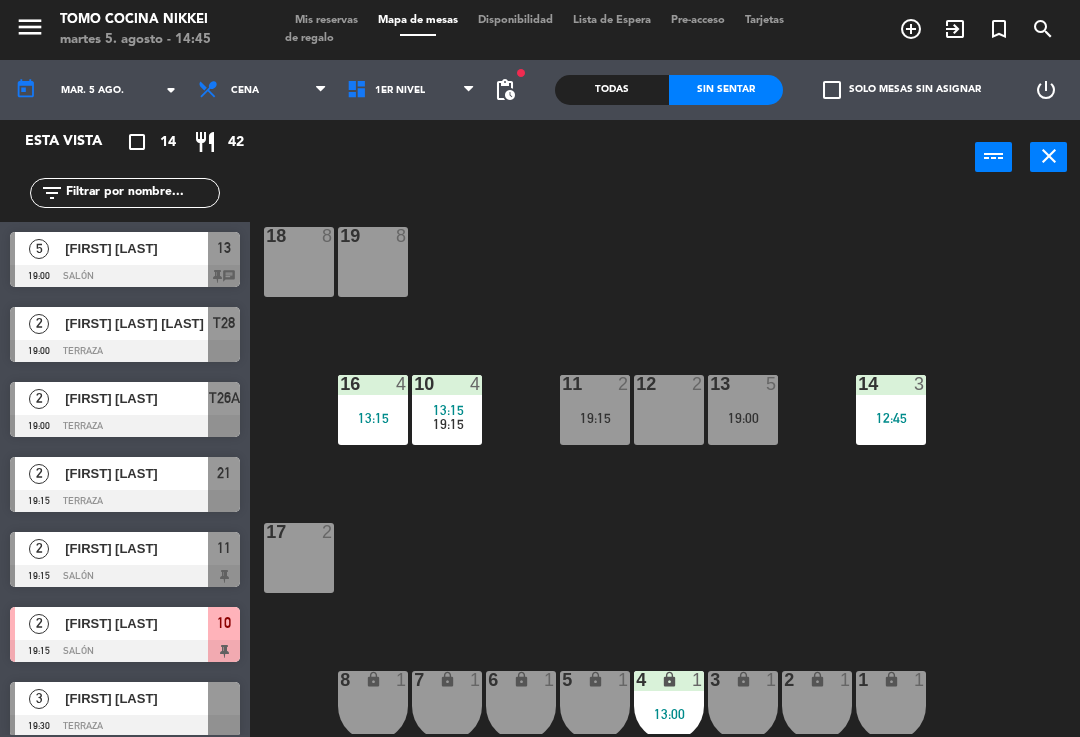 click on "1er Nivel" at bounding box center (411, 90) 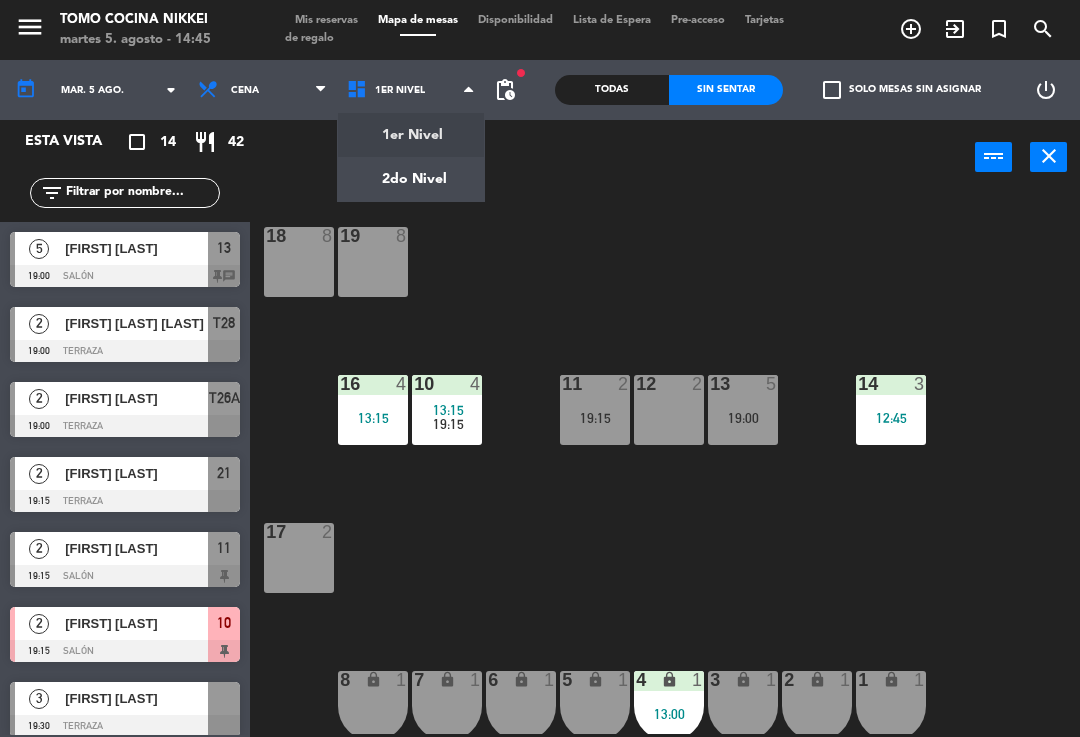 click on "menu  Tomo Cocina Nikkei   martes 5. agosto - 14:45   Mis reservas   Mapa de mesas   Disponibilidad   Lista de Espera   Pre-acceso   Tarjetas de regalo  add_circle_outline exit_to_app turned_in_not search today    mar. 5 ago. arrow_drop_down  Almuerzo  Cena  Cena  Almuerzo  Cena  1er Nivel   2do Nivel   1er Nivel   1er Nivel   2do Nivel  fiber_manual_record pending_actions  Todas  Sin sentar  check_box_outline_blank   Solo mesas sin asignar   power_settings_new   Esta vista   crop_square  14  restaurant  42 filter_list  5   [FIRST] [LAST]   19:00   Salón  13 chat  2   [FIRST] [LAST]   19:00   Terraza  T28  2   [FIRST] [LAST]   19:00   Terraza  T26A  2   [FIRST] [LAST]   19:15   Terraza  21  2   [FIRST] [LAST]   19:15   Salón  11  2   [FIRST] [LAST]   19:15   Salón  10  3   [FIRST] [LAST]   19:30   Terraza   2   [FIRST] [LAST]   20:30   Terraza  21-A  5   [FIRST] [LAST]   21:00   Terraza  Privado  2   [FIRST] [LAST]   21:15   Terraza  T24  6   [FIRST] [LAST]   21:15   Terraza  T20  2   21:15   Terraza  7" 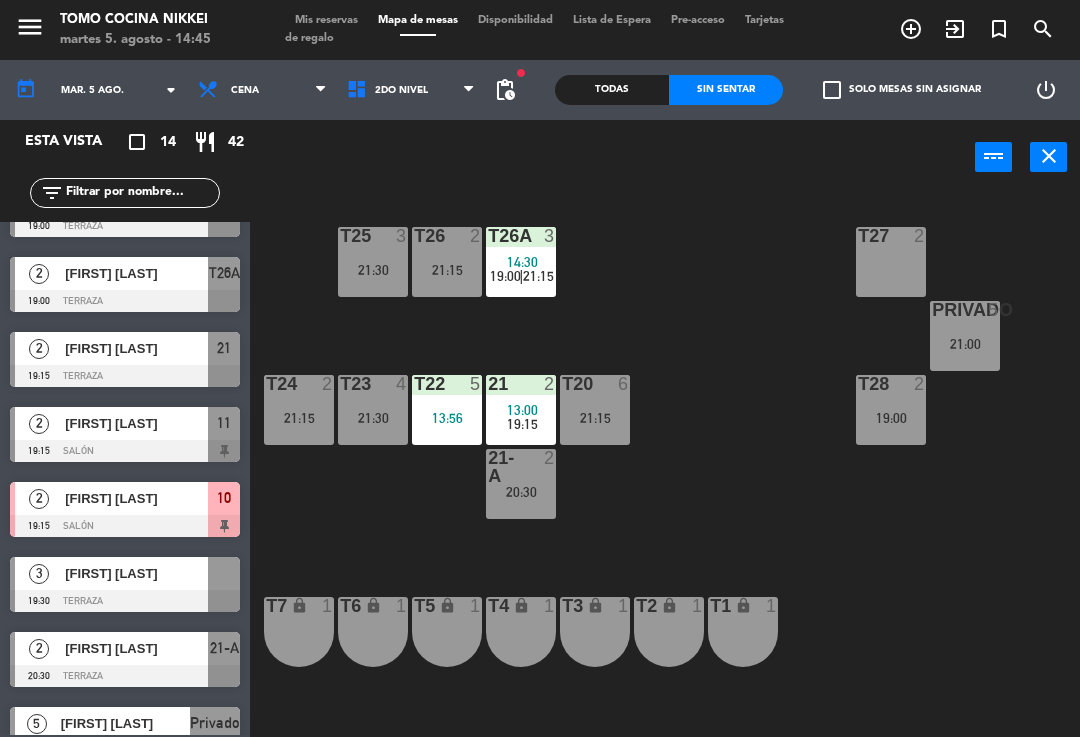 scroll, scrollTop: 122, scrollLeft: 0, axis: vertical 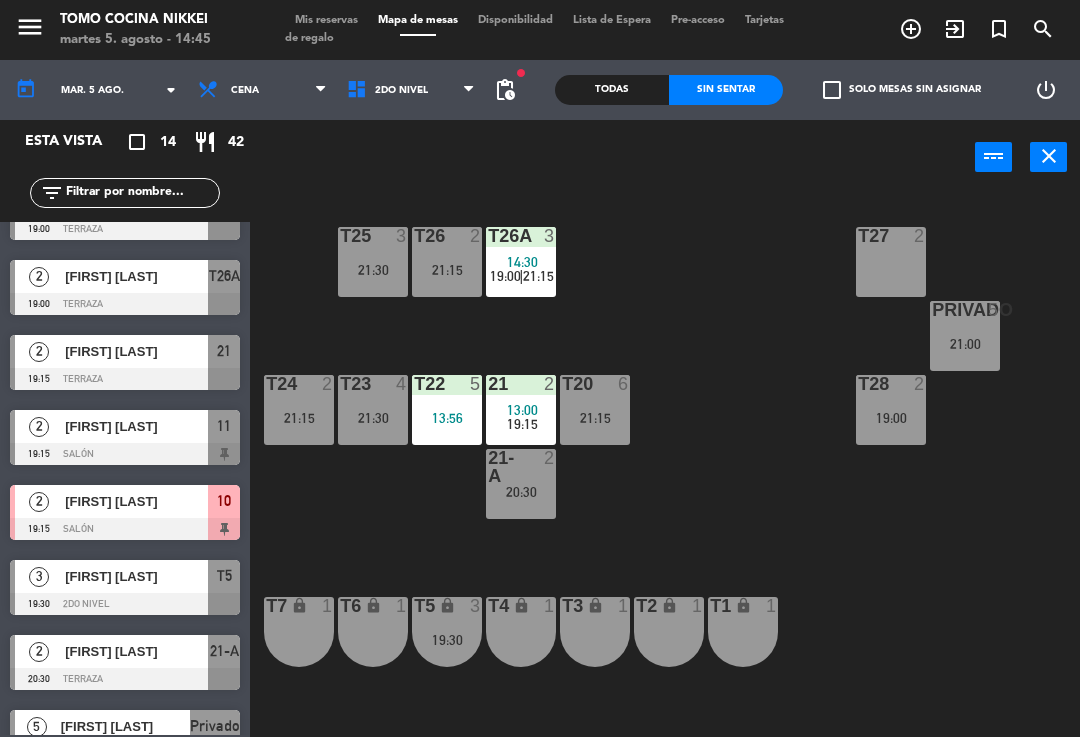 click on "T27  2  T25  3   21:30  T26A  3   14:30      19:00    |    21:15     T26  2   21:15  Privado  5   21:00  T24  2   21:15  T23  4   21:30  T22  5   13:56  21  2   13:00      19:15     T20  6   21:15  T28  2   19:00  21-A  2   20:30  T7 lock  1  T6 lock  1  T5 lock  3   19:30  T4 lock  1  T3 lock  1  T2 lock  1  T1 lock  1" 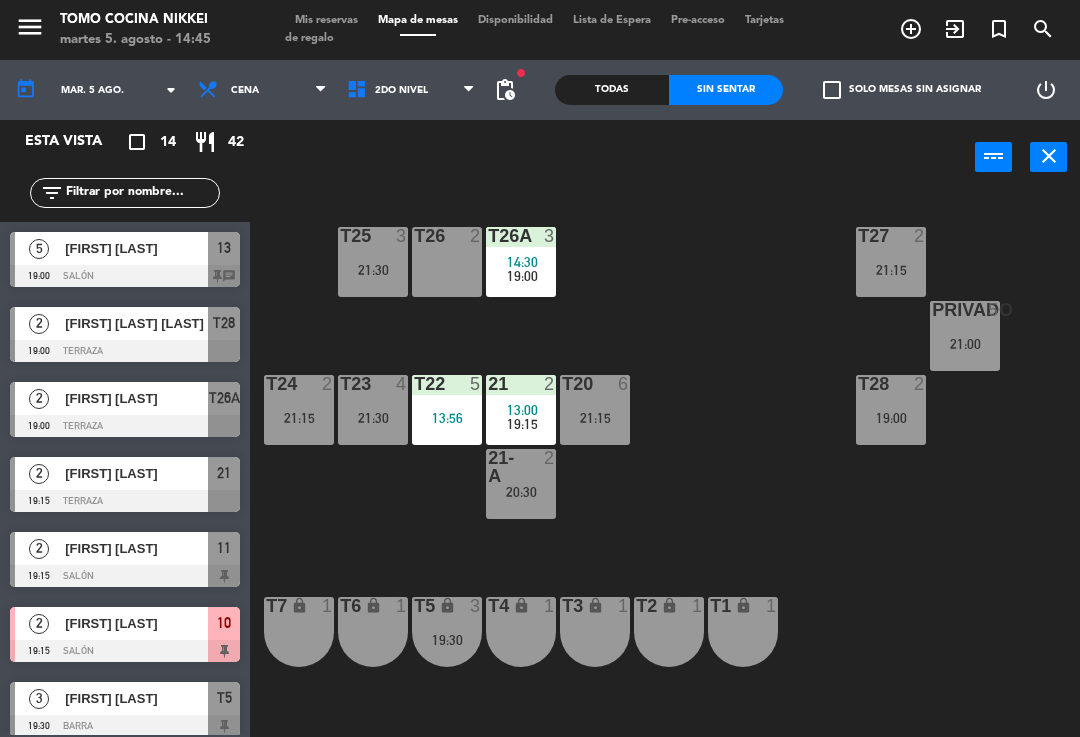 scroll, scrollTop: 0, scrollLeft: 0, axis: both 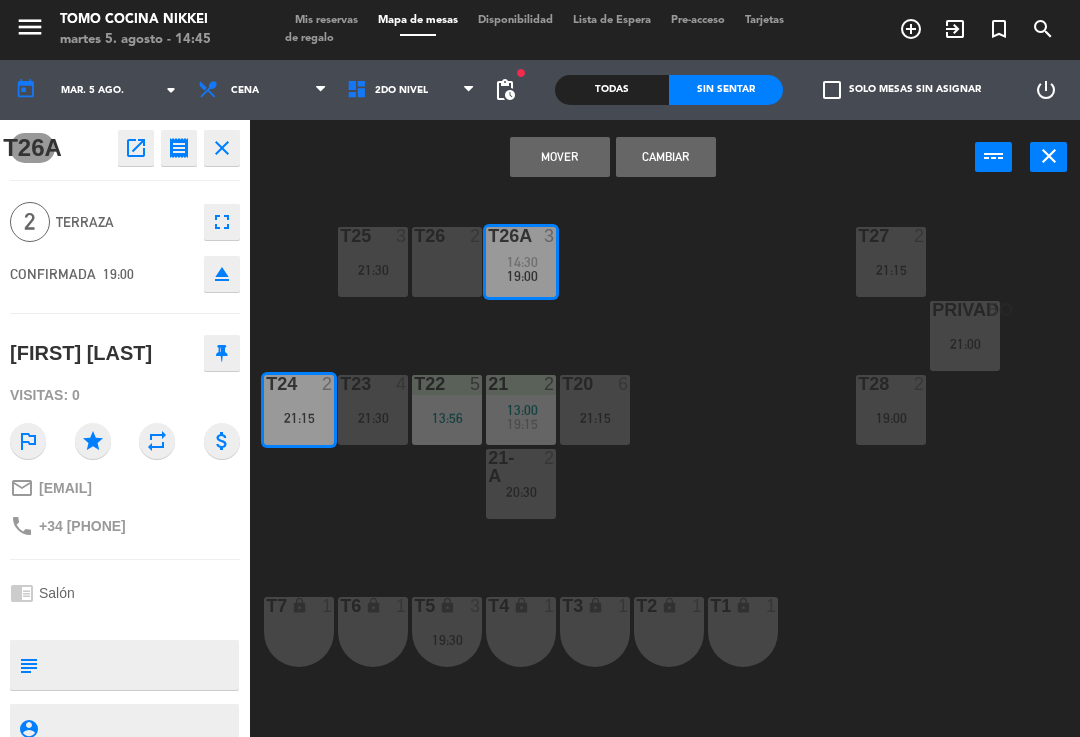 click on "Mover" at bounding box center (560, 157) 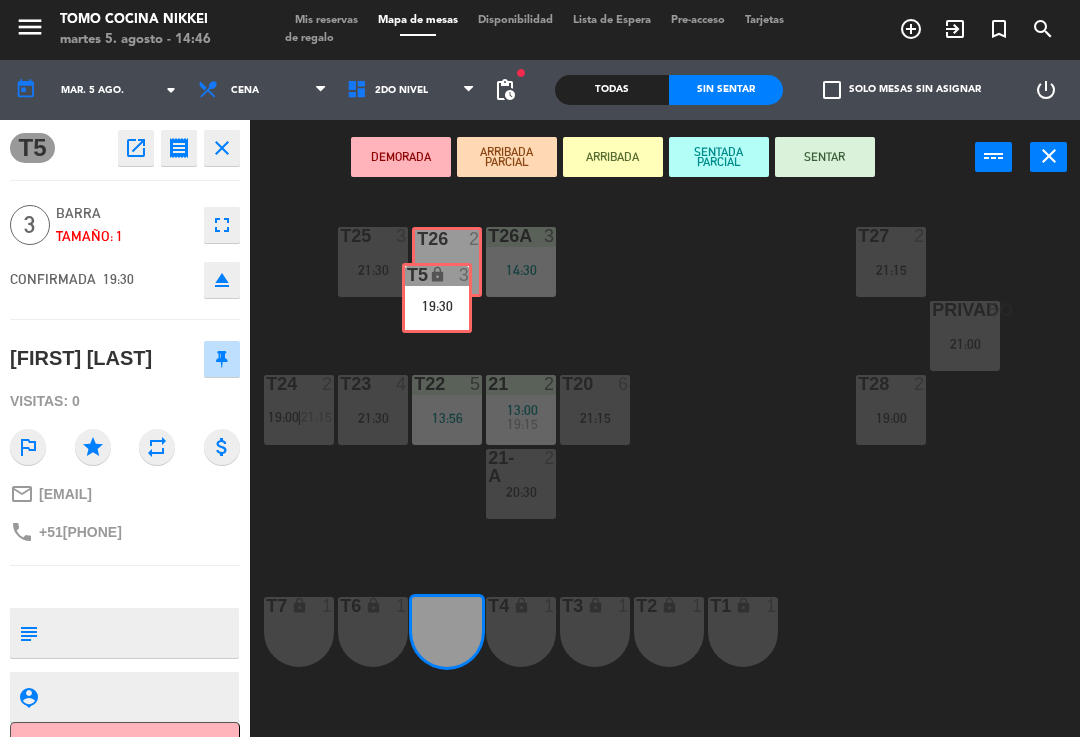 scroll, scrollTop: 0, scrollLeft: 0, axis: both 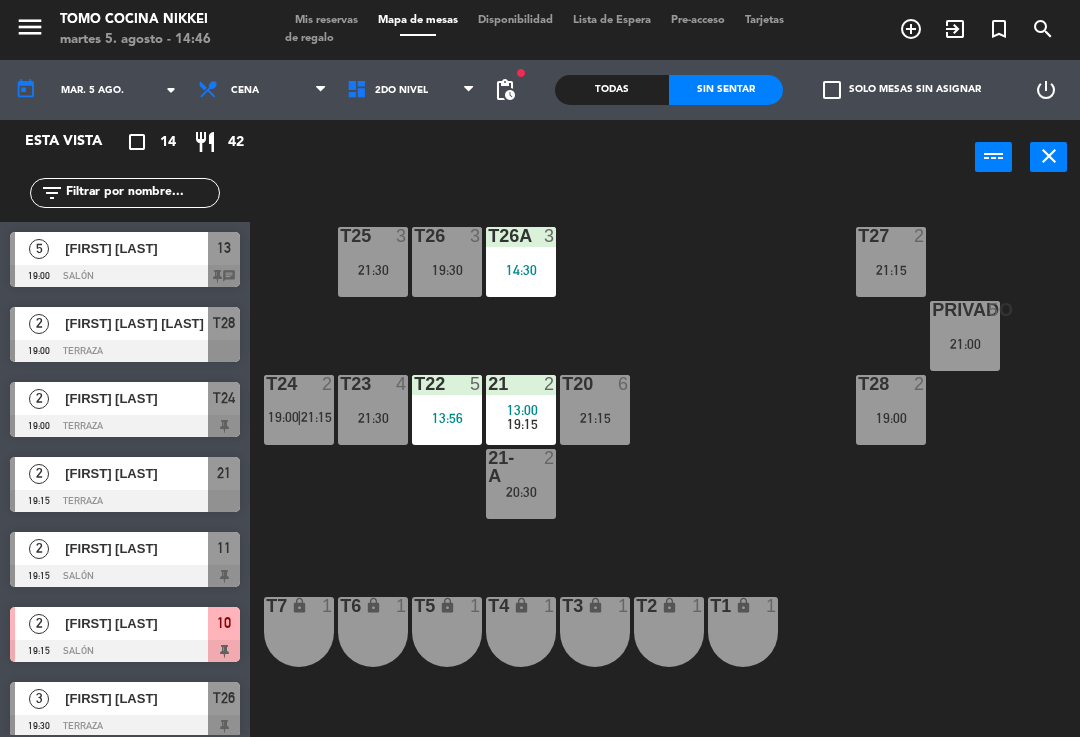 click on "T27  2   21:15  T25  3   21:30  T26A  3   14:30  T26  3   19:30  Privado  5   21:00  T24  2   19:00    |    21:15     T23  4   21:30  T22  5   13:56  21  2   13:00      19:15     T20  6   21:15  T28  2   19:00  21-A  2   20:30  T7 lock  1  T6 lock  1  T5 lock  1  T4 lock  1  T3 lock  1  T2 lock  1  T1 lock  1" 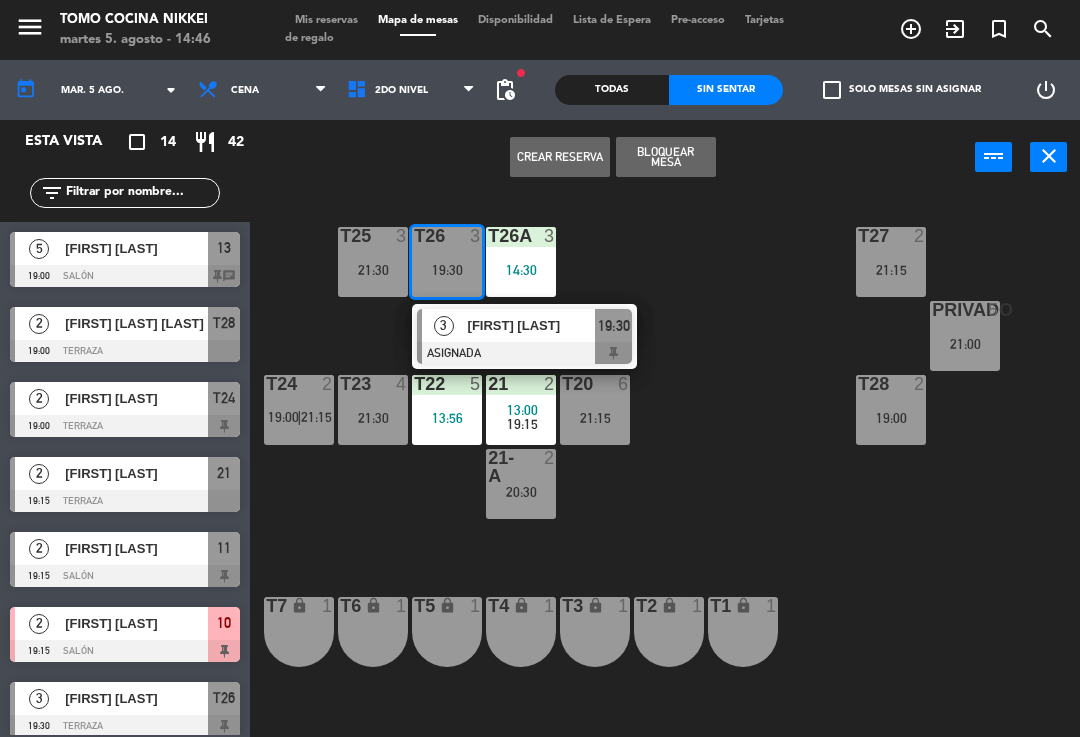 click on "[FIRST] [LAST]" at bounding box center [532, 325] 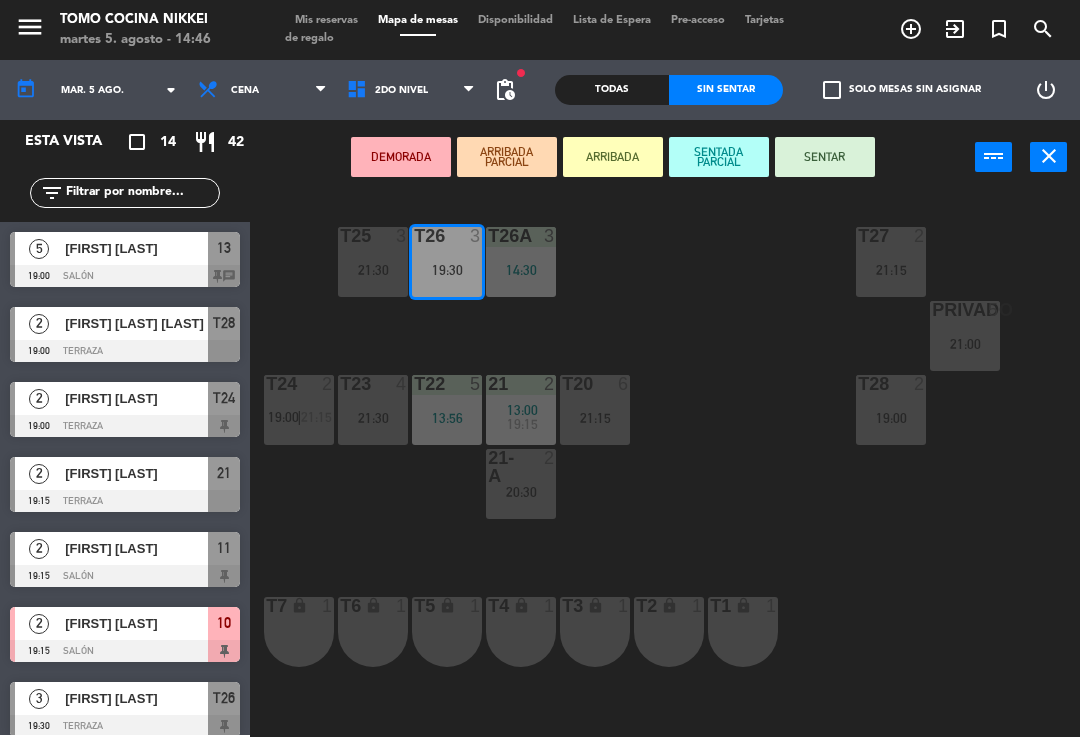 click on "T26A  3   14:30" at bounding box center (521, 262) 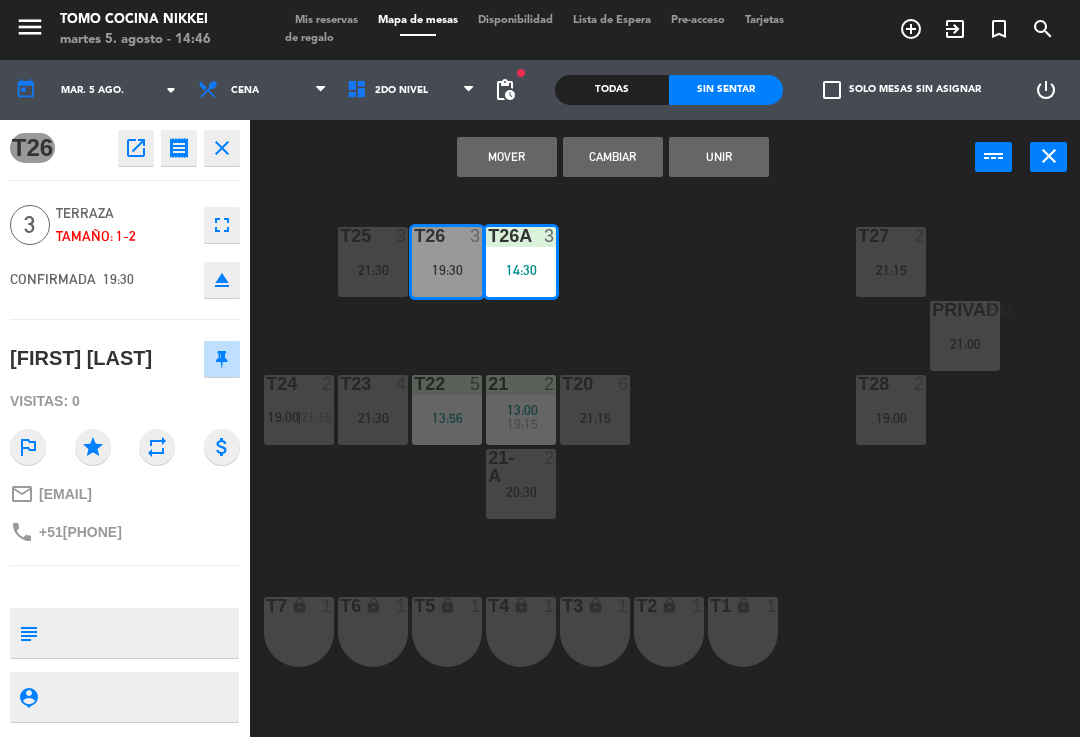 click on "Unir" at bounding box center (719, 157) 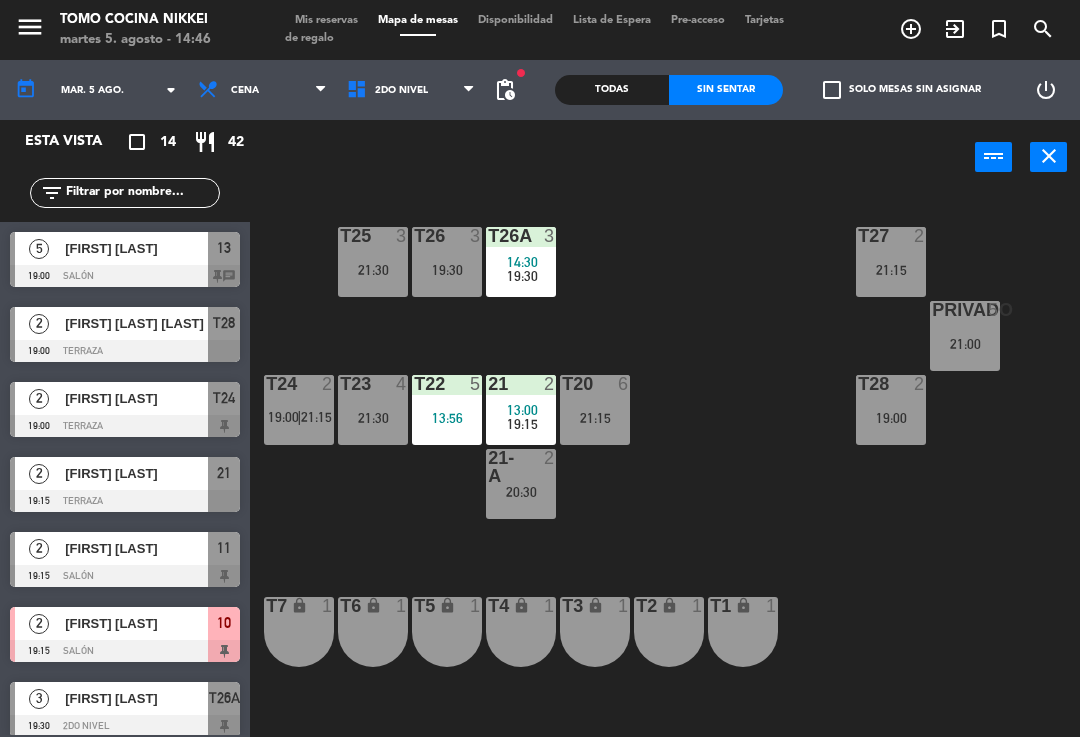 scroll, scrollTop: 0, scrollLeft: 0, axis: both 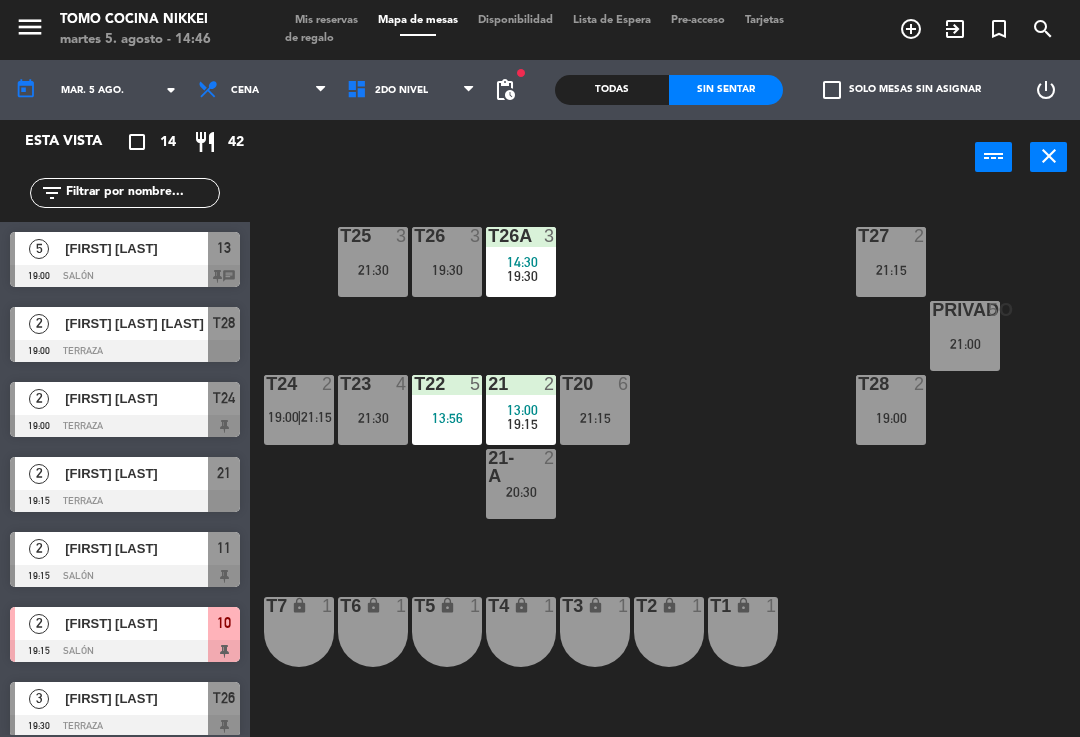 click at bounding box center (125, 351) 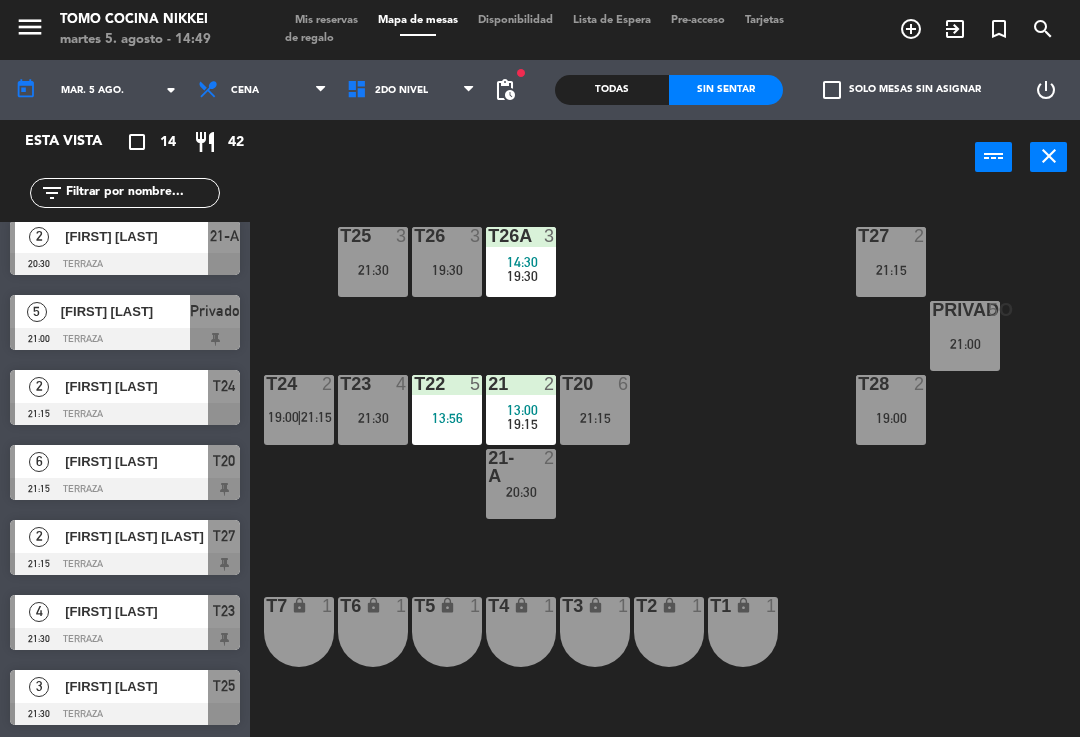 scroll, scrollTop: 537, scrollLeft: 0, axis: vertical 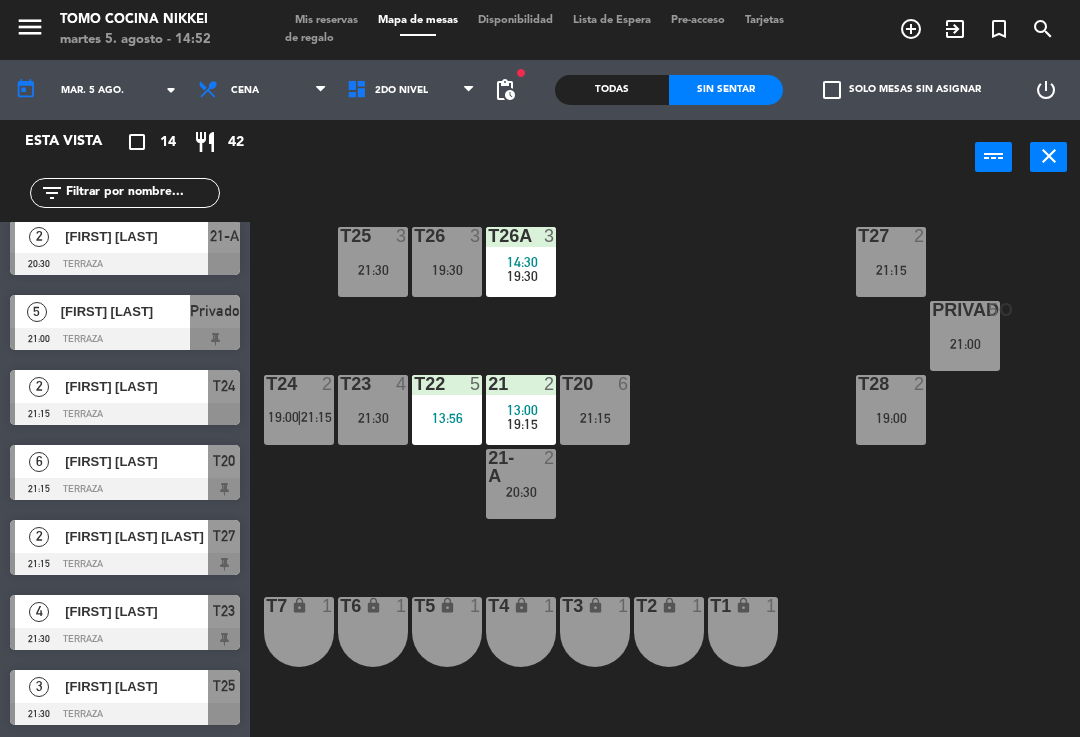 click on "power_input close" at bounding box center (612, 158) 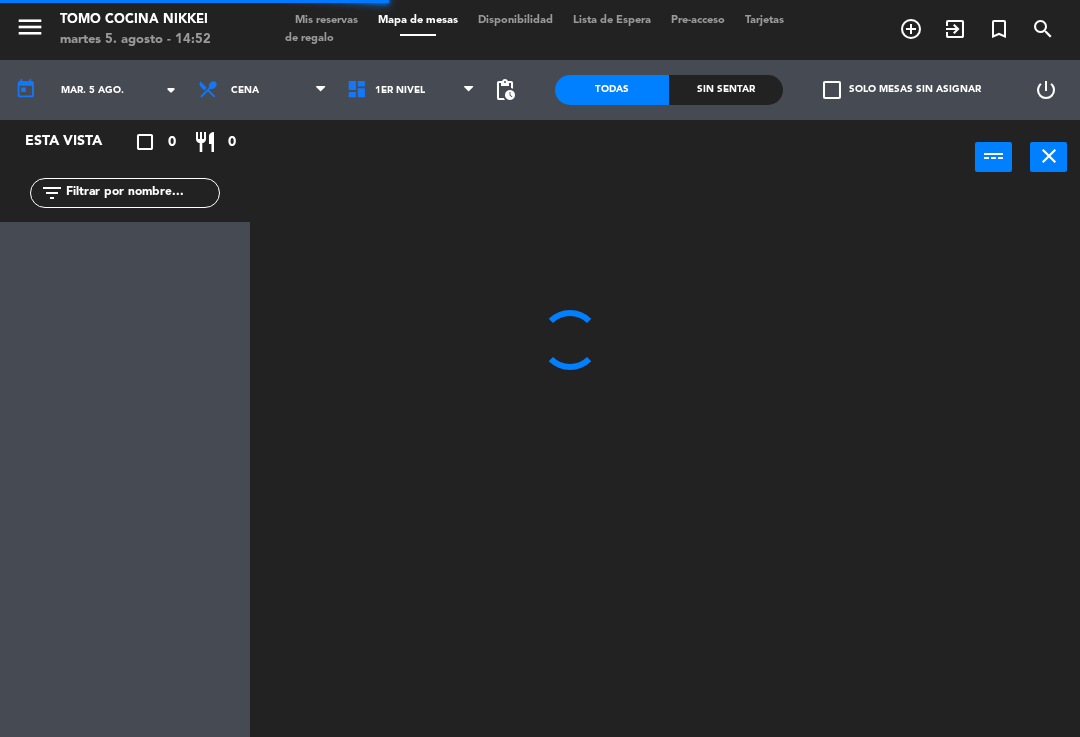 scroll, scrollTop: 0, scrollLeft: 0, axis: both 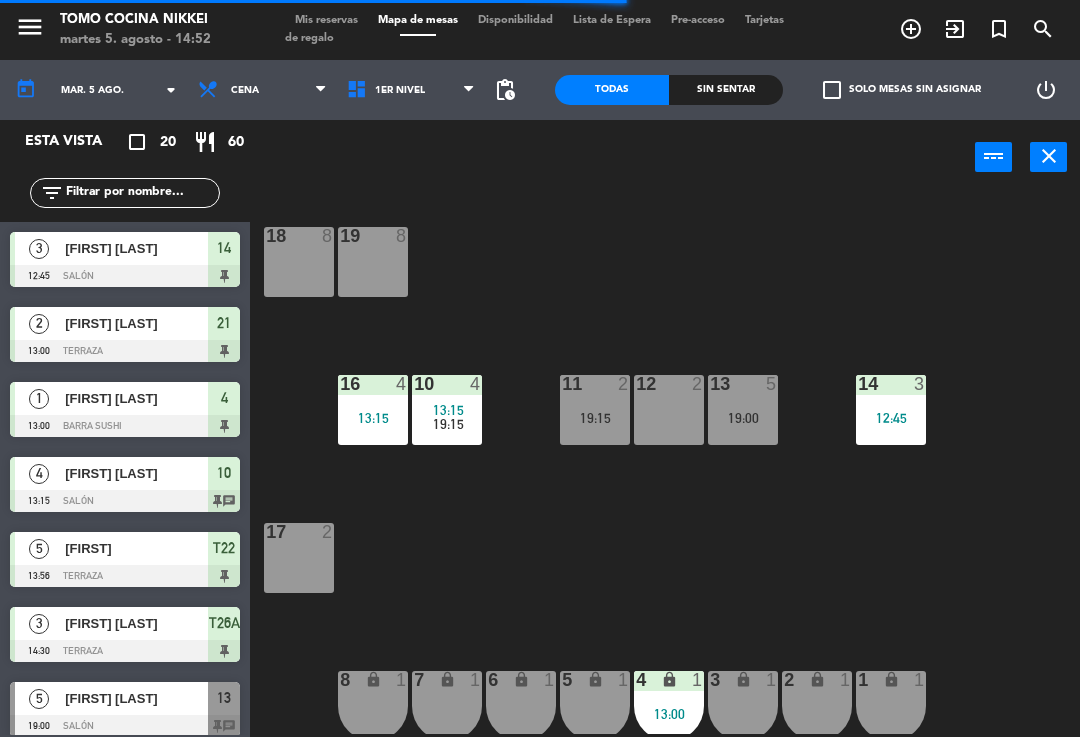 click on "18  8  19  8  16  4   13:15  10  4   13:15      19:15     11  2   19:15  12  2  13  5   19:00  14  3   12:45  17  2  7 lock  1  8 lock  1  6 lock  1  5 lock  1  4 lock  1   13:00  3 lock  1  2 lock  1  1 lock  1" 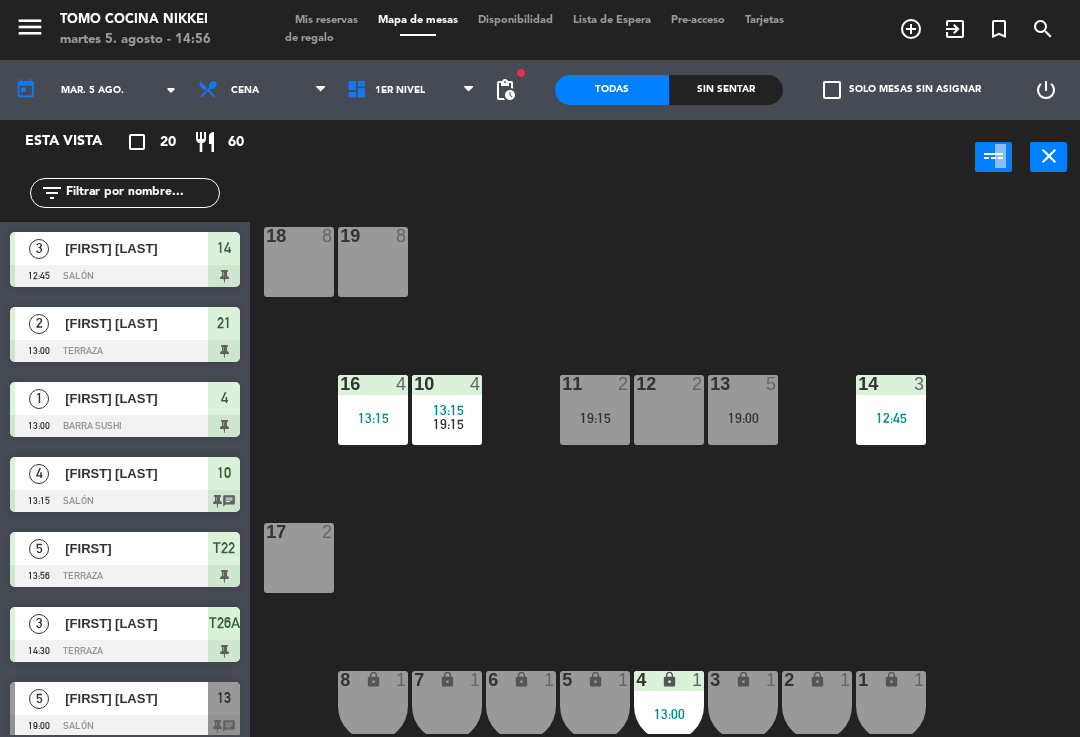 click on "Sin sentar" 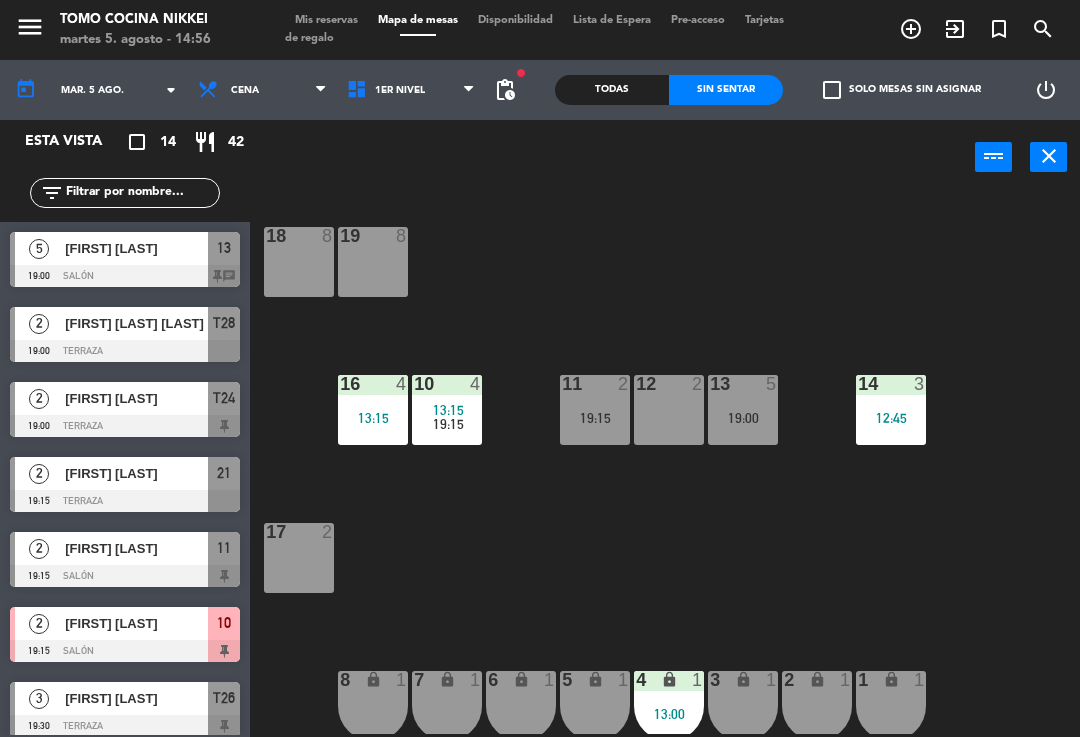 click on "Todas  Sin sentar" 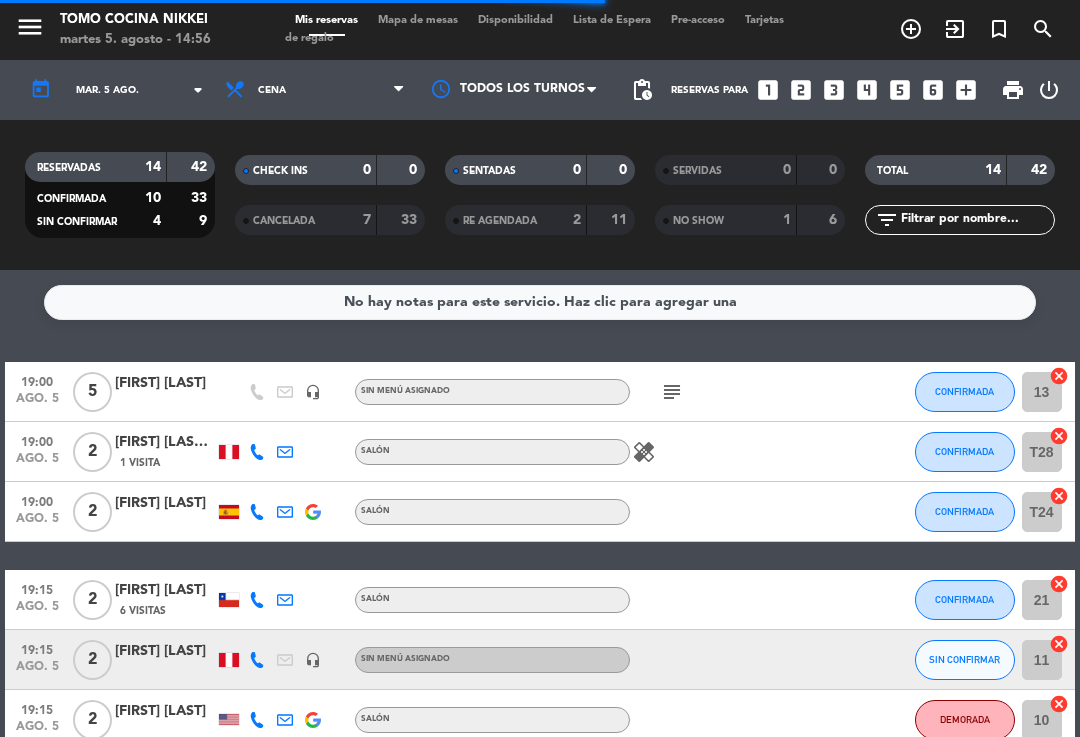 click on "Cena" at bounding box center (315, 90) 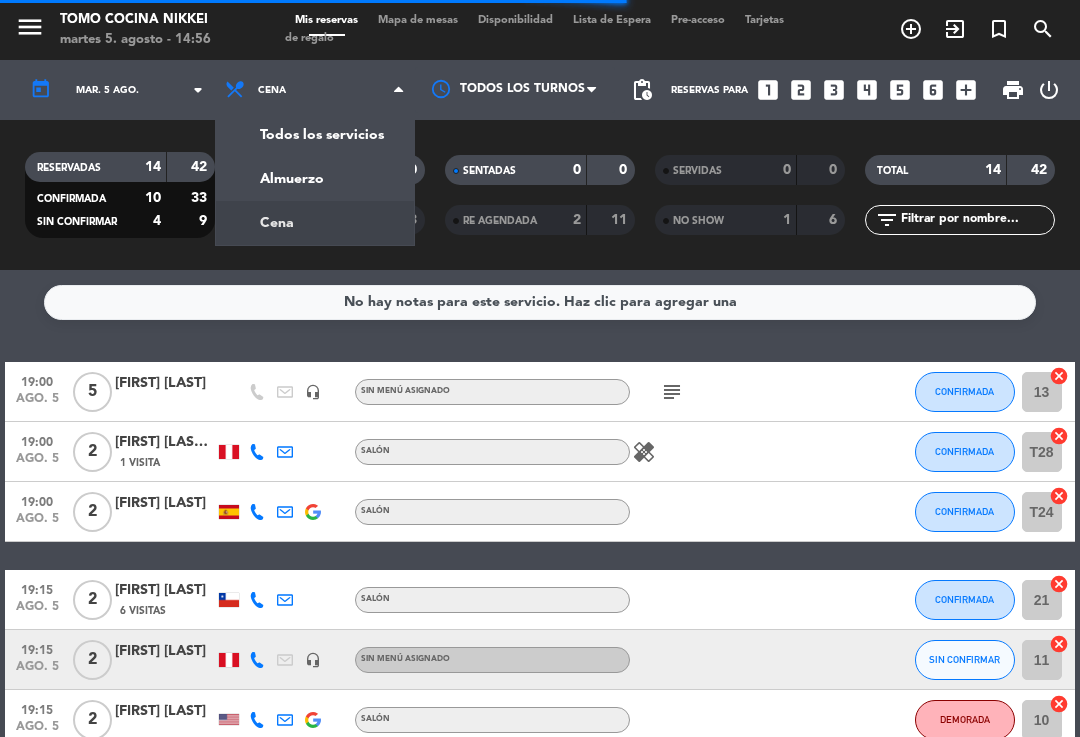 click on "menu  Tomo Cocina Nikkei   martes 5. agosto - 14:56   Mis reservas   Mapa de mesas   Disponibilidad   Lista de Espera   Pre-acceso   Tarjetas de regalo  add_circle_outline exit_to_app turned_in_not search today    mar. 5 ago. arrow_drop_down  Todos los servicios  Almuerzo  Cena  Cena  Todos los servicios  Almuerzo  Cena Todos los turnos pending_actions  Reservas para   looks_one   looks_two   looks_3   looks_4   looks_5   looks_6   add_box  print  power_settings_new   RESERVADAS   14   42   CONFIRMADA   10   33   SIN CONFIRMAR   4   9   CHECK INS   0   0   CANCELADA   7   33   SENTADAS   0   0   RE AGENDADA   2   11   SERVIDAS   0   0   NO SHOW   1   6   TOTAL   14   42  filter_list" 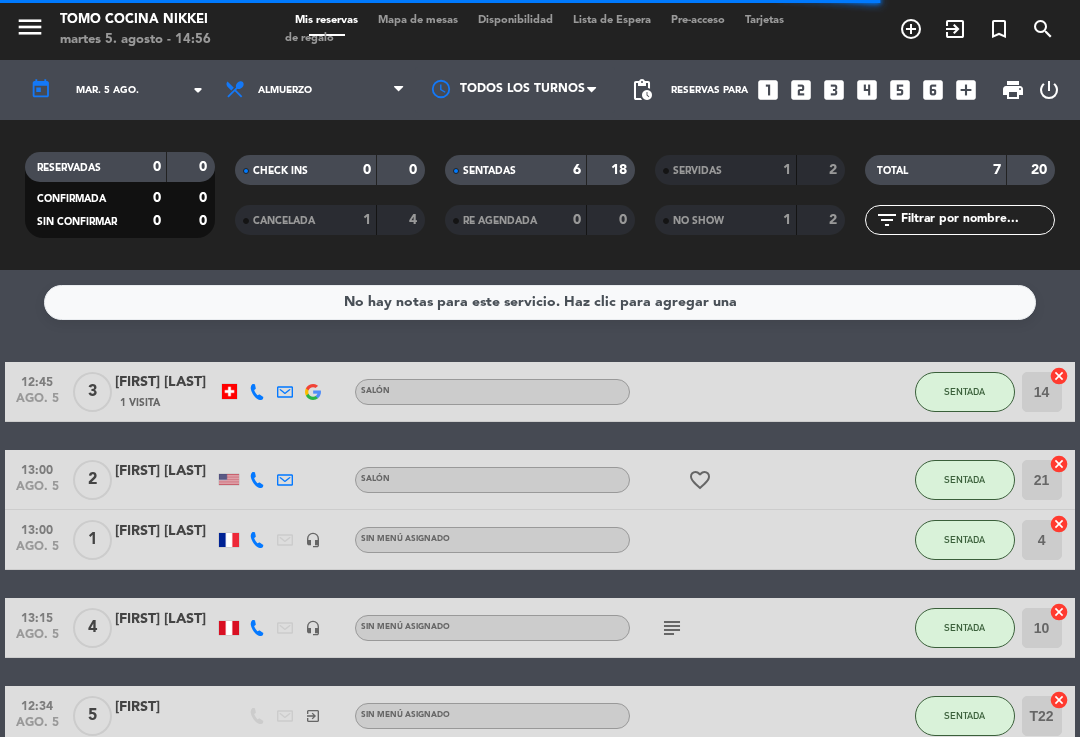 click on "1" 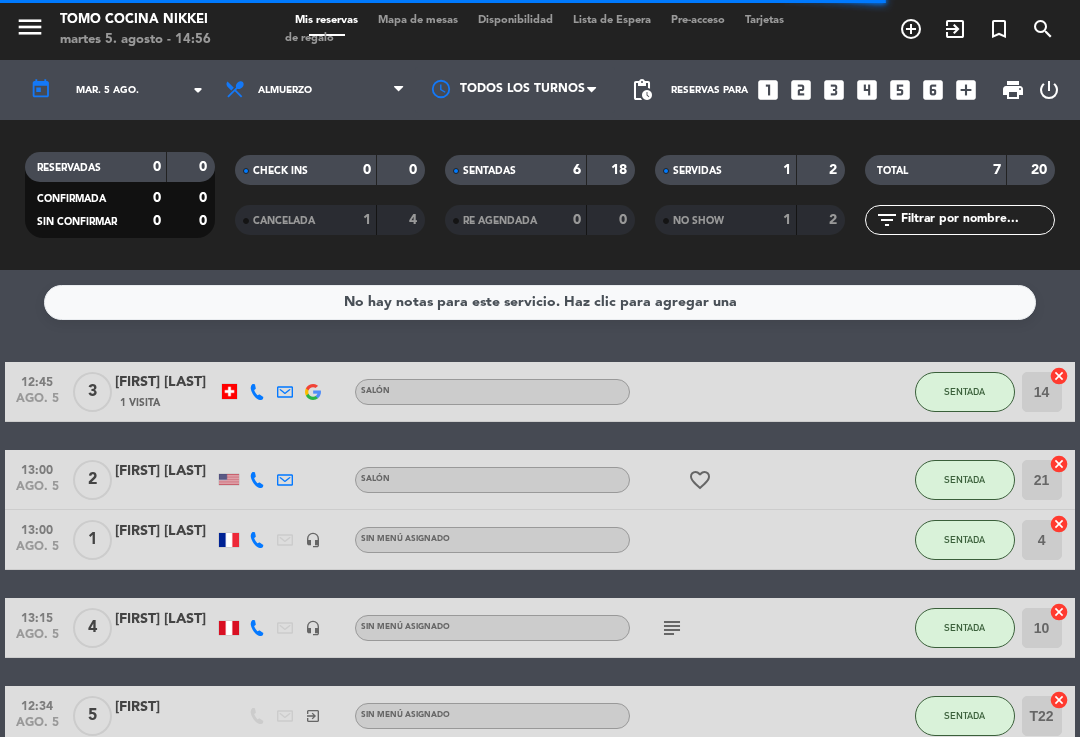 scroll, scrollTop: 0, scrollLeft: 0, axis: both 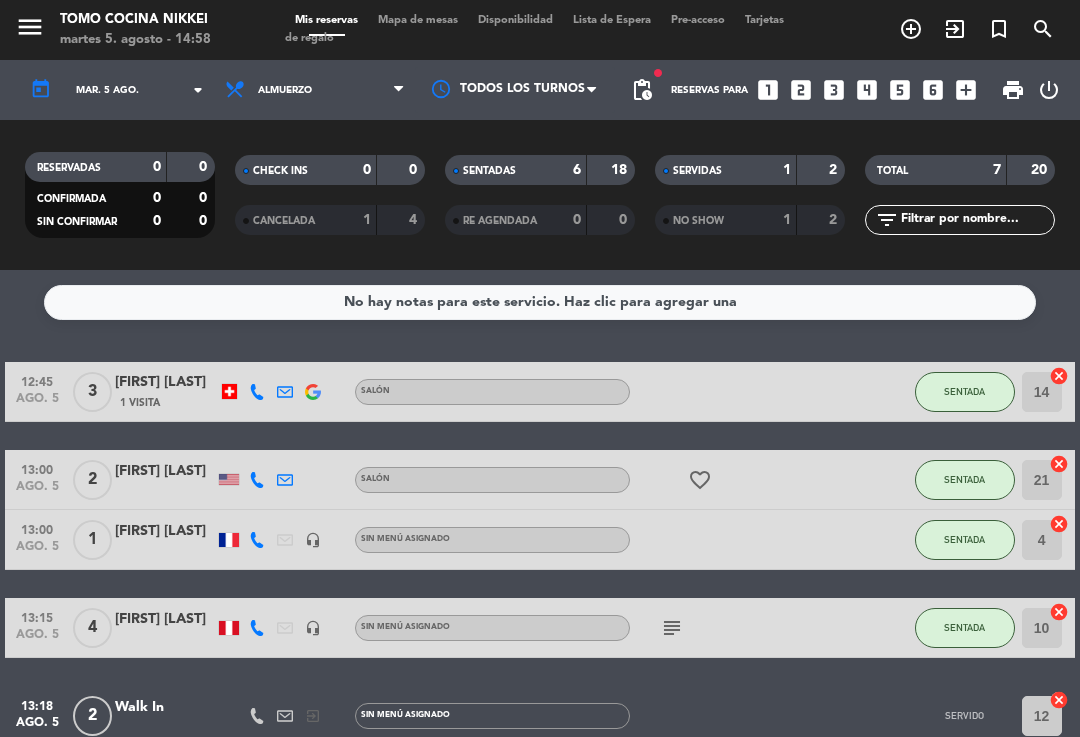 click on "No hay notas para este servicio. Haz clic para agregar una   12:45   ago. 5   3   [FIRST] [LAST]   1 Visita   Salón SENTADA 14  cancel   13:00   ago. 5   2   [FIRST] [LAST]   Salón  favorite_border  SENTADA 21  cancel   13:00   ago. 5   1   [FIRST] [LAST]   headset_mic  Sin menú asignado SENTADA 4  cancel   13:15   ago. 5   4   [FIRST] [LAST]   headset_mic  Sin menú asignado  subject  SENTADA 10  cancel   13:18   ago. 5   2   Walk In   exit_to_app  Sin menú asignado SERVIDO 12  cancel   12:34   ago. 5   5   [FIRST]   exit_to_app  Sin menú asignado SENTADA T22  cancel   14:30   ago. 5   3   [FIRST] [LAST]   Salón  cake  SENTADA T26A  cancel" 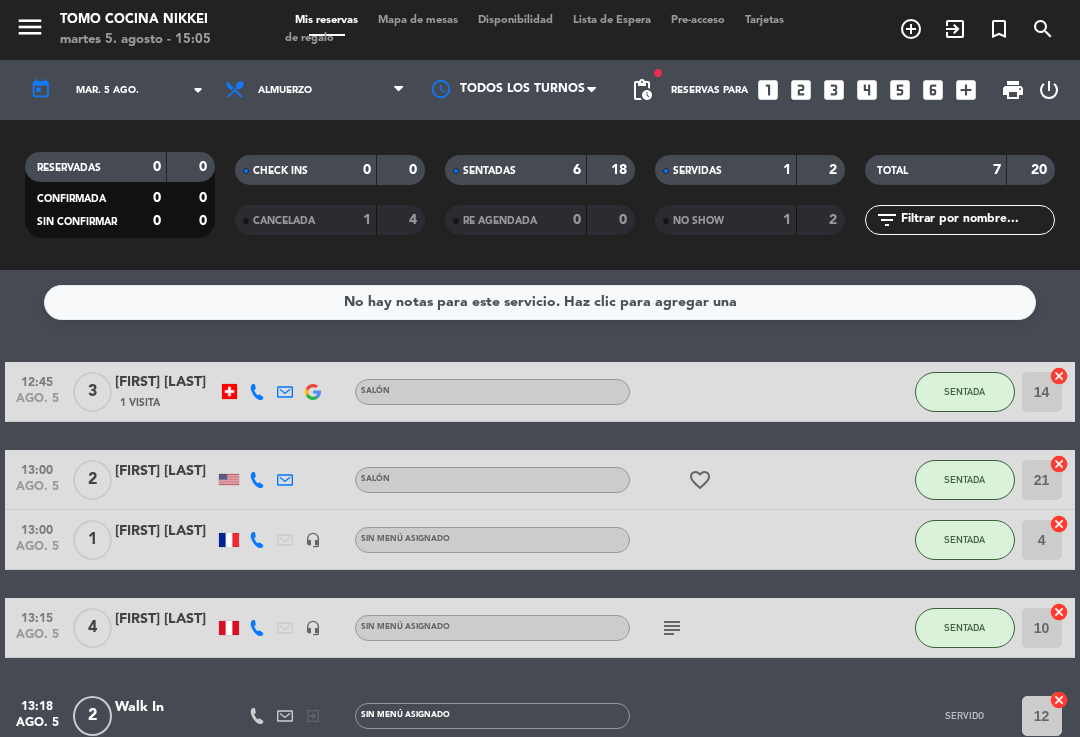 click on "Mapa de mesas" at bounding box center (418, 20) 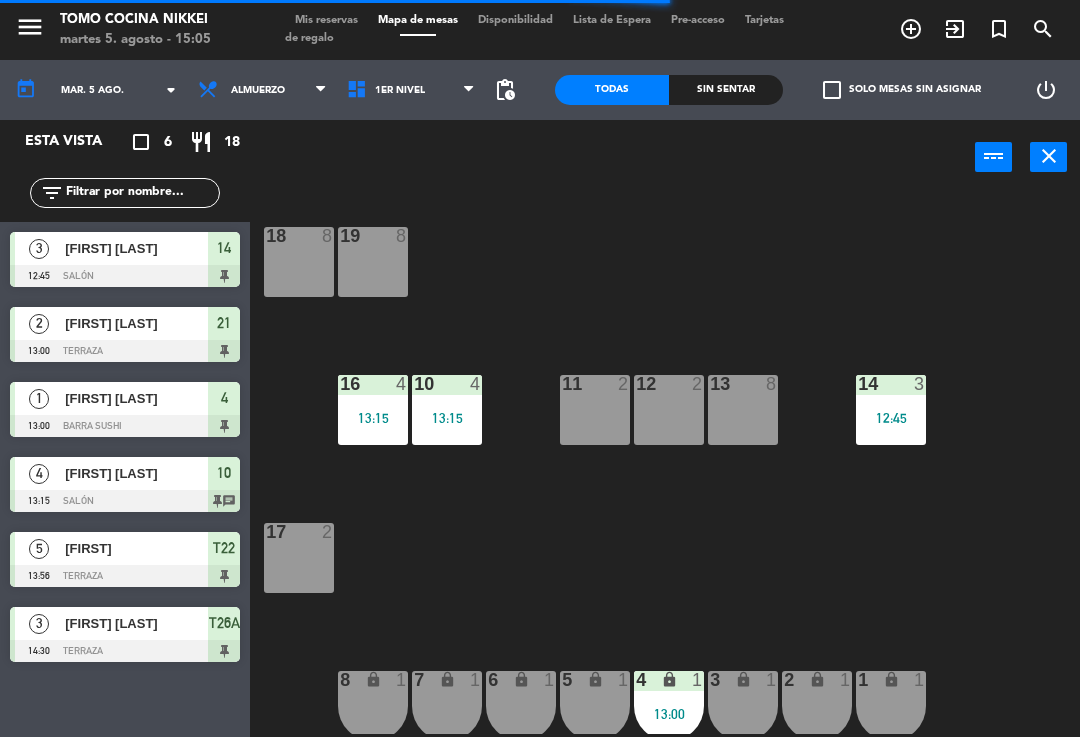 click on "18  8  19  8  16  4   13:15  10  4   13:15  11  2  12  2  13  8  14  3   12:45  17  2  7 lock  1  8 lock  1  6 lock  1  5 lock  1  4 lock  1   13:00  3 lock  1  2 lock  1  1 lock  1" 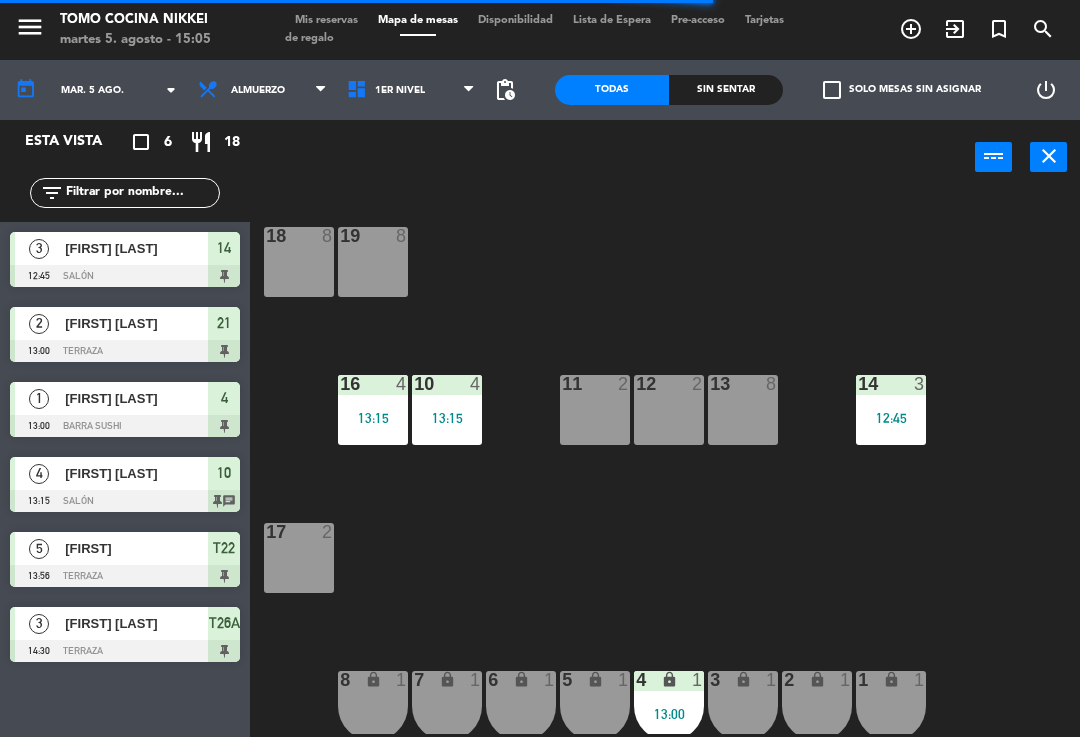 click on "18  8  19  8  16  4   13:15  10  4   13:15  11  2  12  2  13  8  14  3   12:45  17  2  7 lock  1  8 lock  1  6 lock  1  5 lock  1  4 lock  1   13:00  3 lock  1  2 lock  1  1 lock  1" 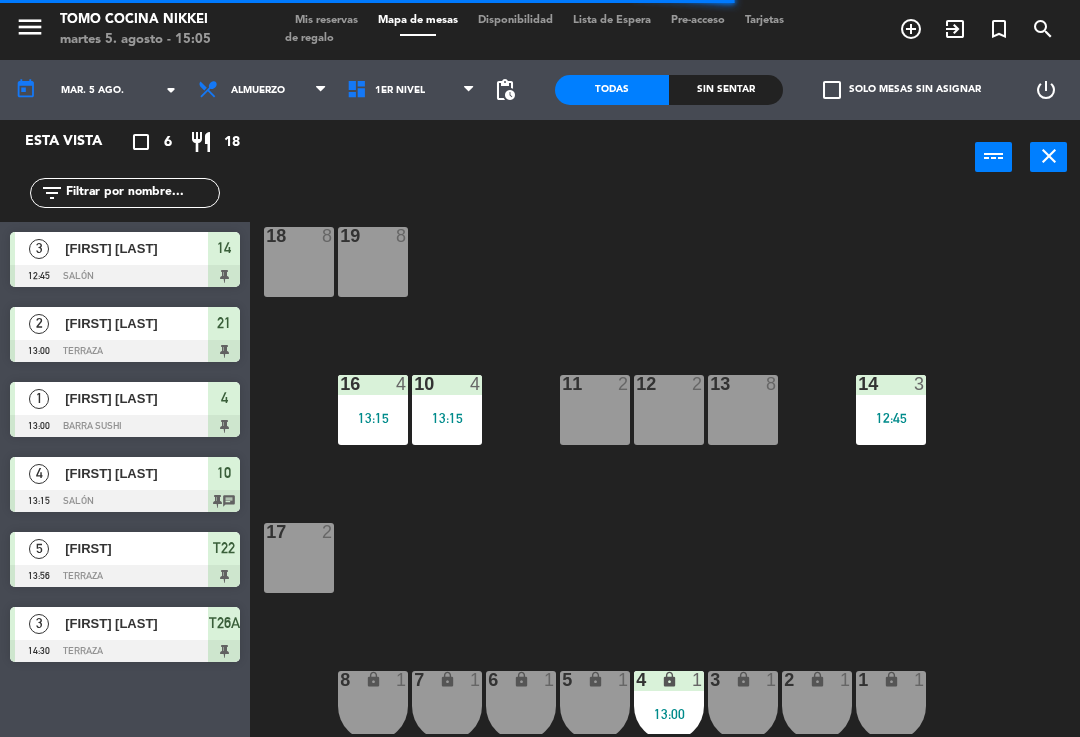 click on "14  3   12:45" at bounding box center (891, 410) 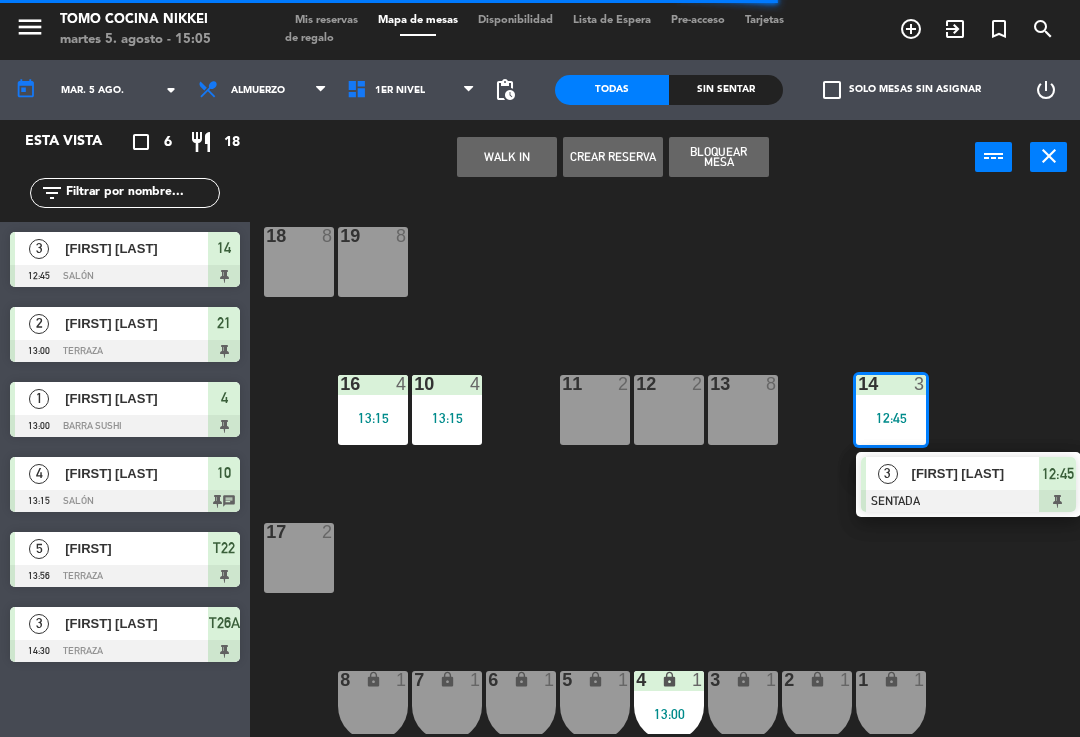 click on "[FIRST] [LAST]" at bounding box center [975, 473] 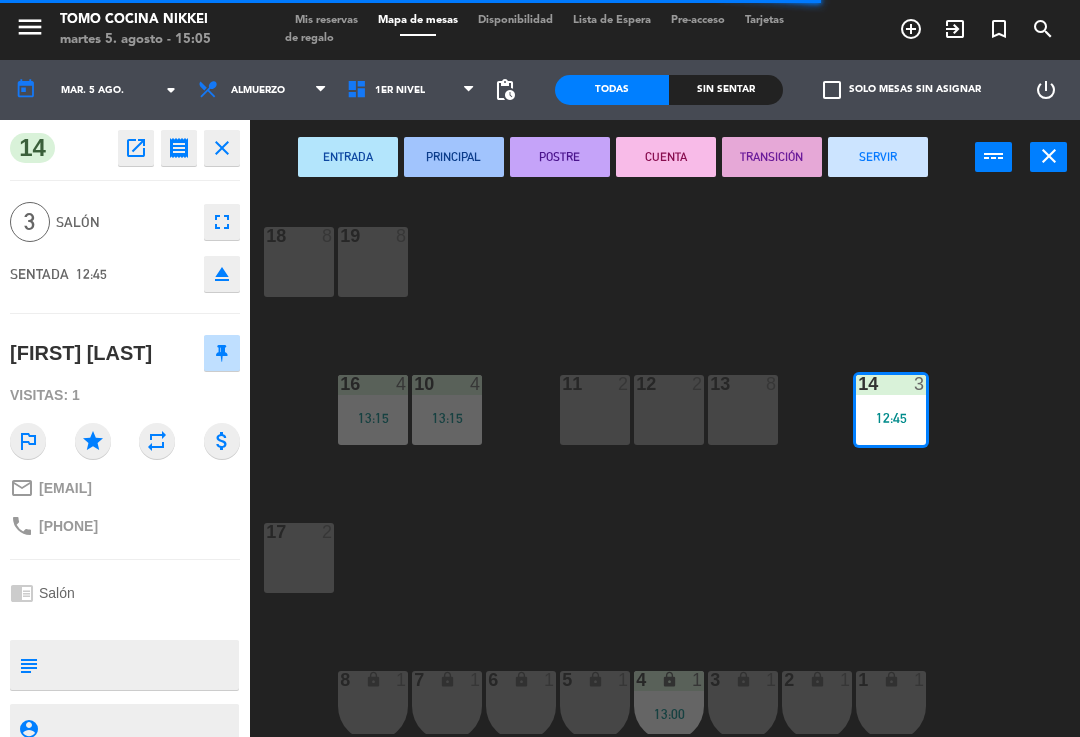 click on "SERVIR" at bounding box center (878, 157) 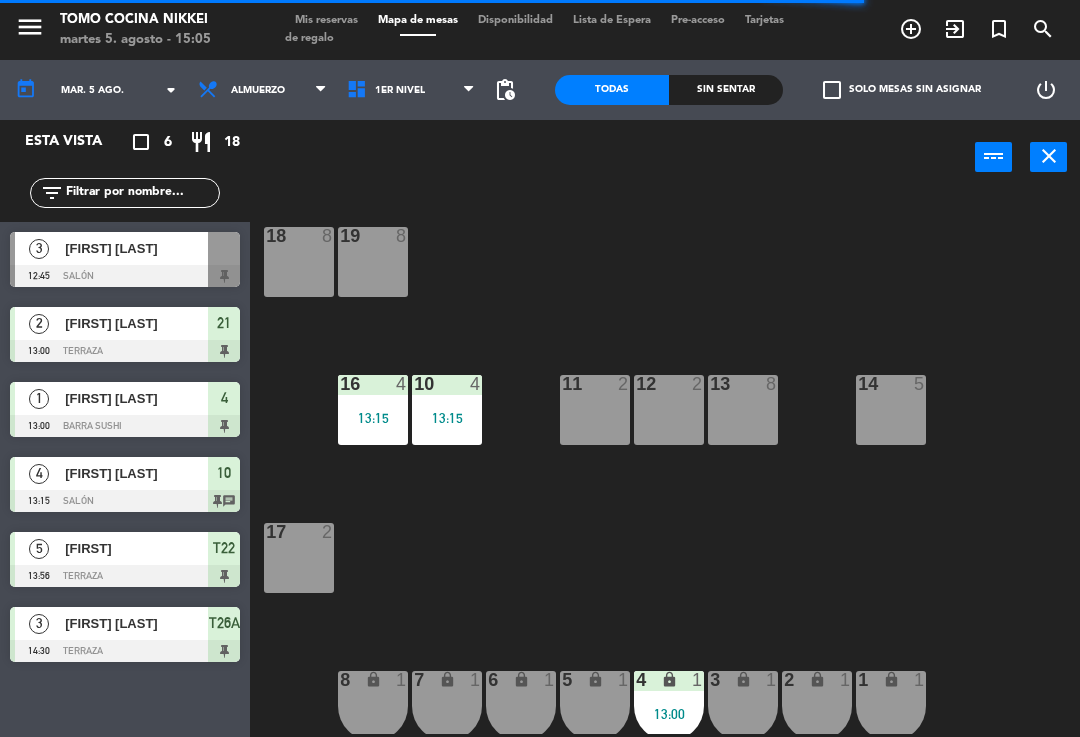 click on "18  8  19  8  16  4   13:15  10  4   13:15  11  2  12  2  13  8  14  5  17  2  7 lock  1  8 lock  1  6 lock  1  5 lock  1  4 lock  1   13:00  3 lock  1  2 lock  1  1 lock  1" 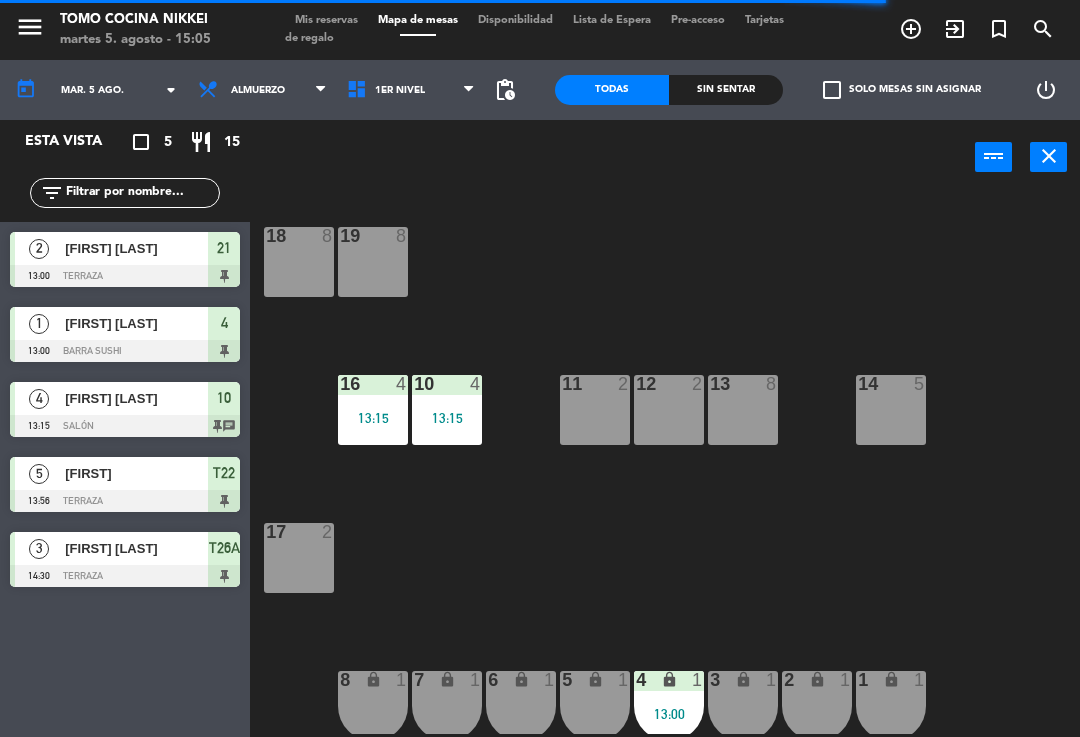 click on "power_input close" at bounding box center (612, 158) 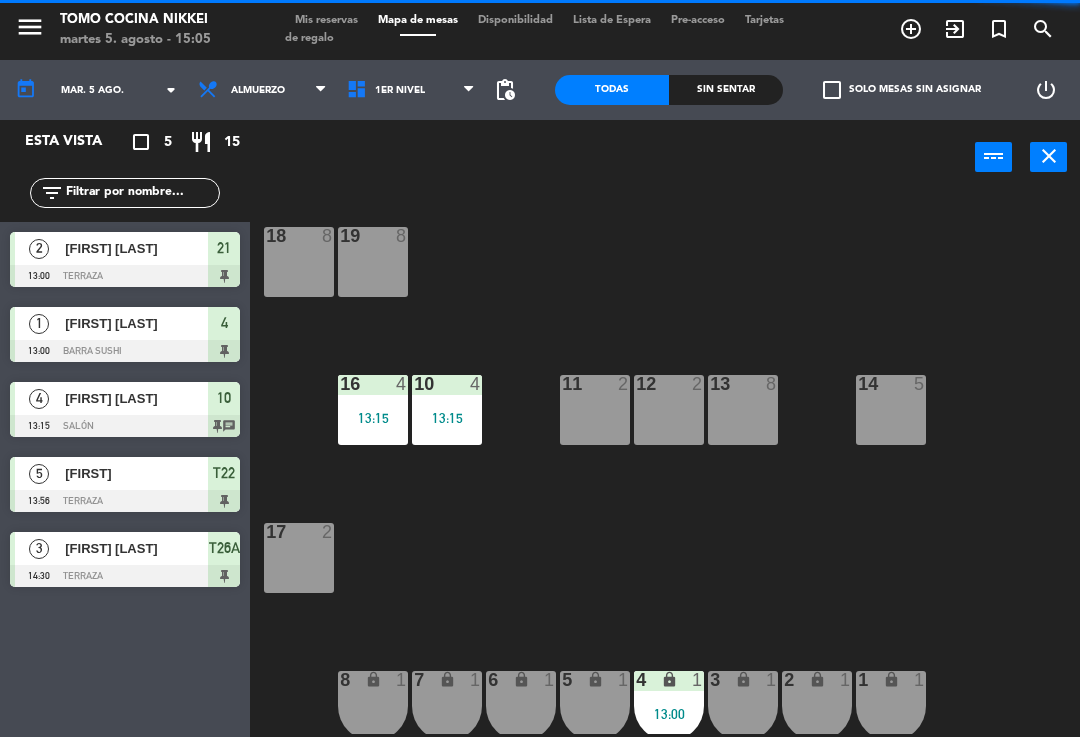 click on "1er Nivel" at bounding box center [411, 90] 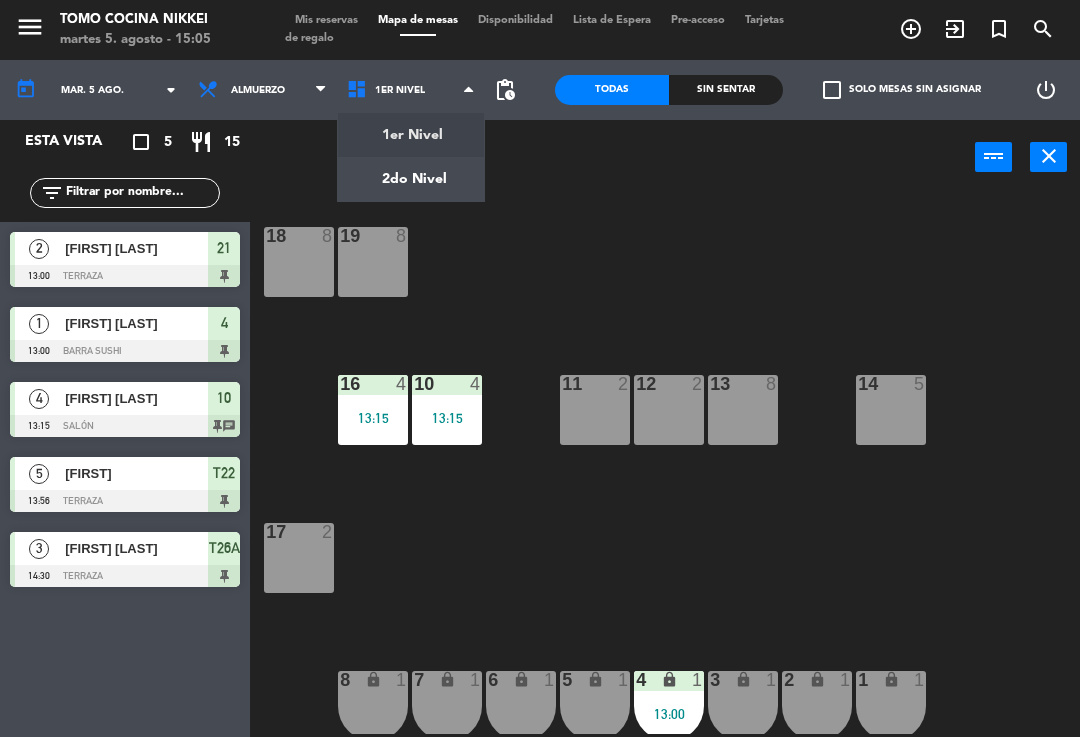 click on "[FIRST] [LAST]" at bounding box center [135, 248] 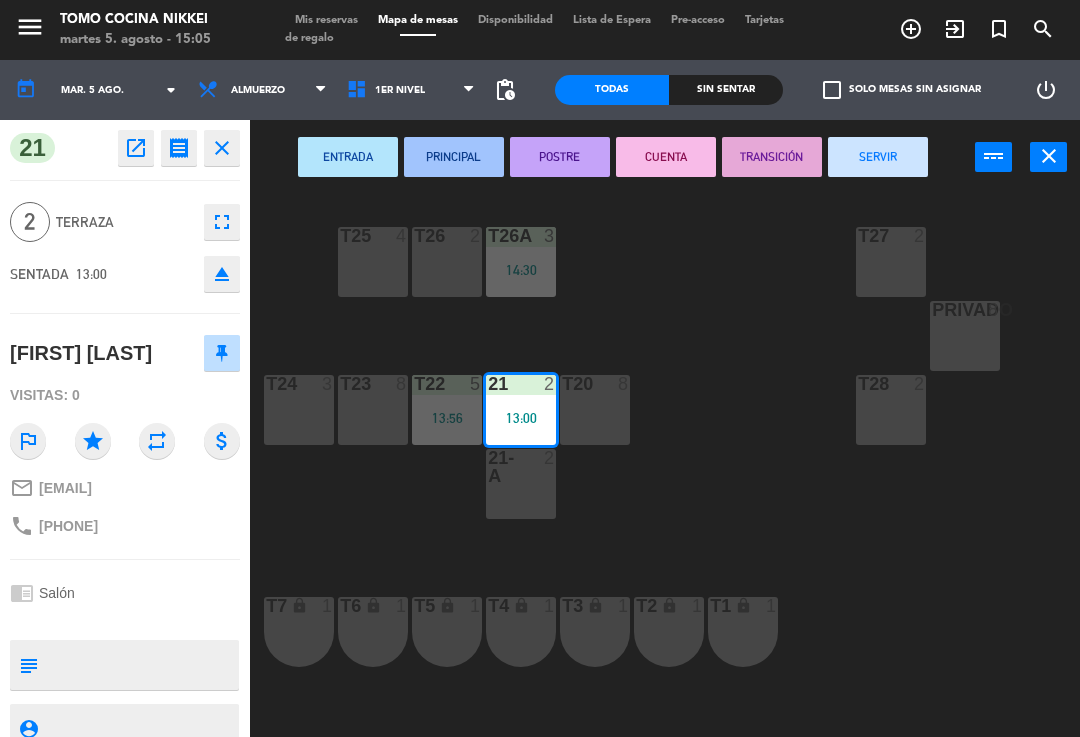 click on "SERVIR" at bounding box center [878, 157] 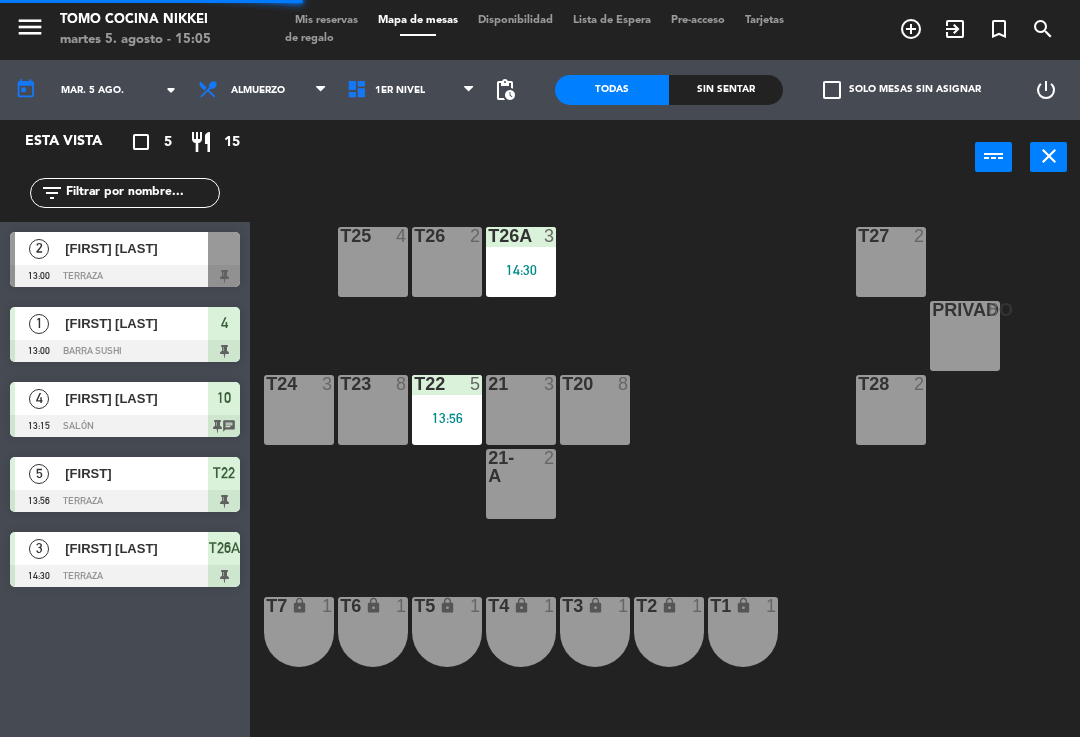 click on "T27  2  T25  4  T26A  3   14:30  T26  2  Privado  8  T24  3  T23  8  T22  5   13:56  21  3  T20  8  T28  2  21-A  2  T7 lock  1  T6 lock  1  T5 lock  1  T4 lock  1  T3 lock  1  T2 lock  1  T1 lock  1" 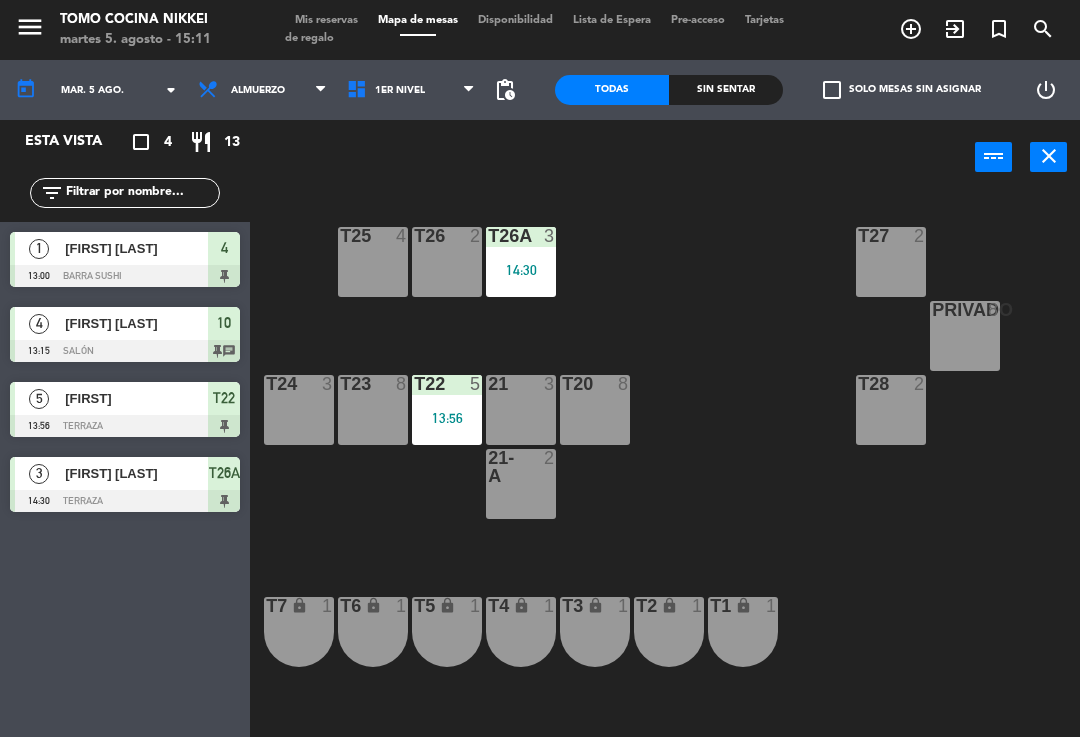 click on "menu  Tomo Cocina Nikkei   martes 5. agosto - 15:11   Mis reservas   Mapa de mesas   Disponibilidad   Lista de Espera   Pre-acceso   Tarjetas de regalo  add_circle_outline exit_to_app turned_in_not search" 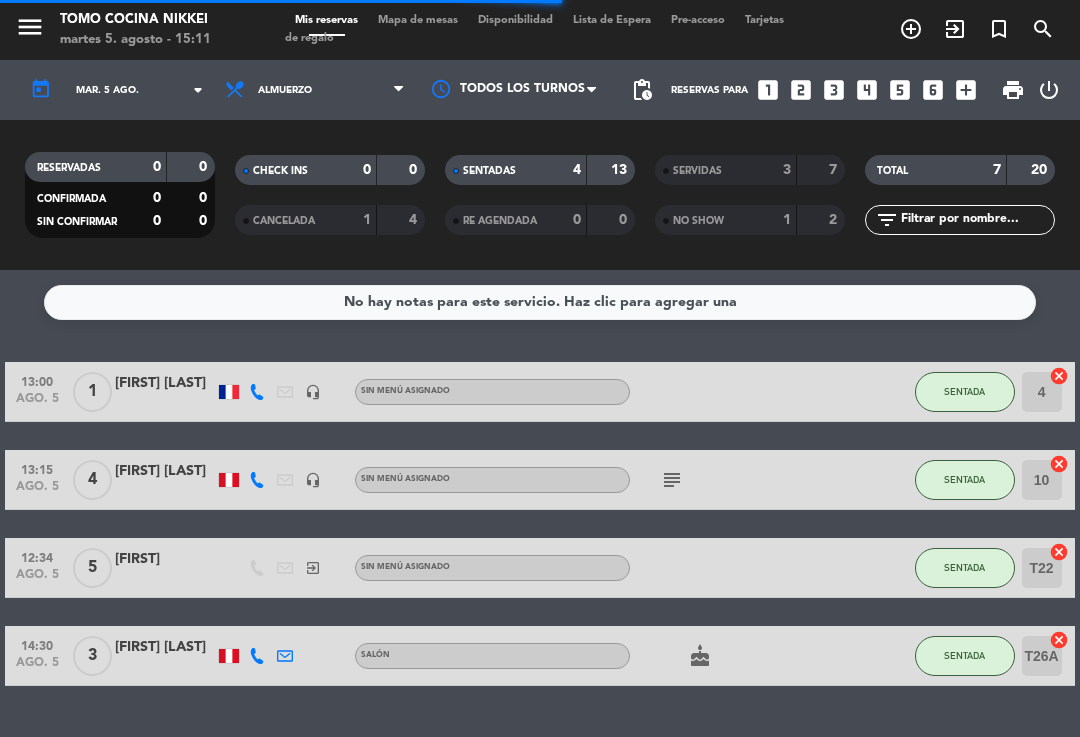 click on "Almuerzo" at bounding box center [315, 90] 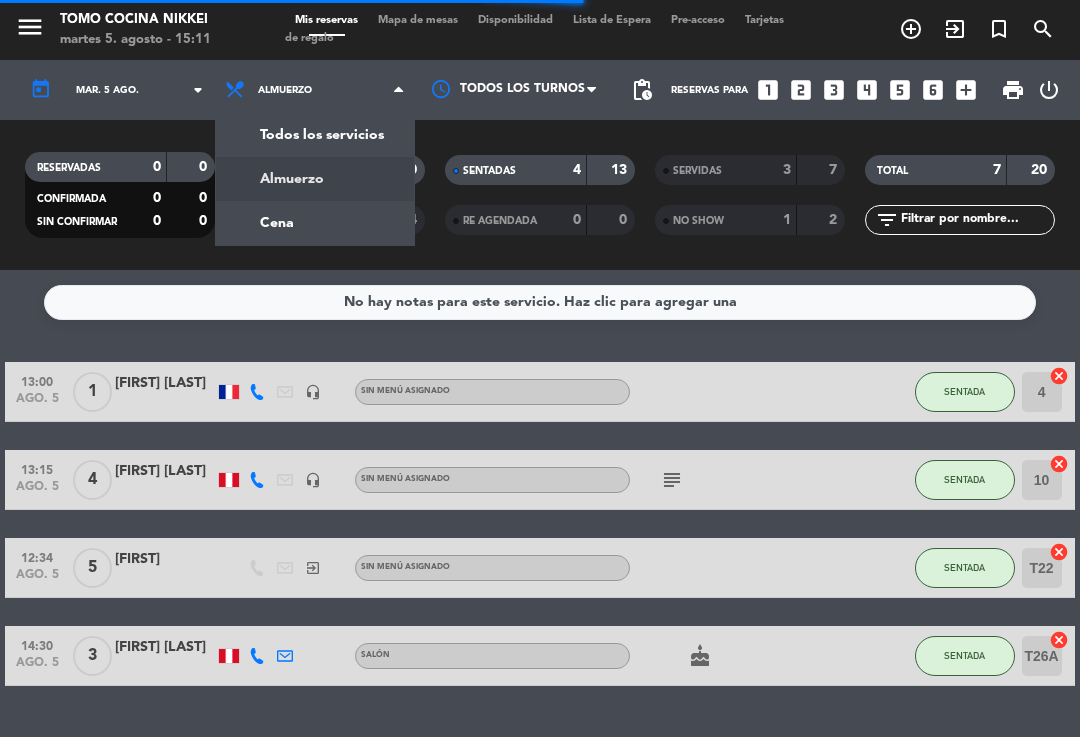 click on "menu  Tomo Cocina Nikkei   martes 5. agosto - 15:11   Mis reservas   Mapa de mesas   Disponibilidad   Lista de Espera   Pre-acceso   Tarjetas de regalo  add_circle_outline exit_to_app turned_in_not search today    mar. 5 ago. arrow_drop_down  Todos los servicios  Almuerzo  Cena  Almuerzo  Todos los servicios  Almuerzo  Cena Todos los turnos pending_actions  Reservas para   looks_one   looks_two   looks_3   looks_4   looks_5   looks_6   add_box  print  power_settings_new   RESERVADAS   0   0   CONFIRMADA   0   0   SIN CONFIRMAR   0   0   CHECK INS   0   0   CANCELADA   1   4   SENTADAS   4   13   RE AGENDADA   0   0   SERVIDAS   3   7   NO SHOW   1   2   TOTAL   7   20  filter_list" 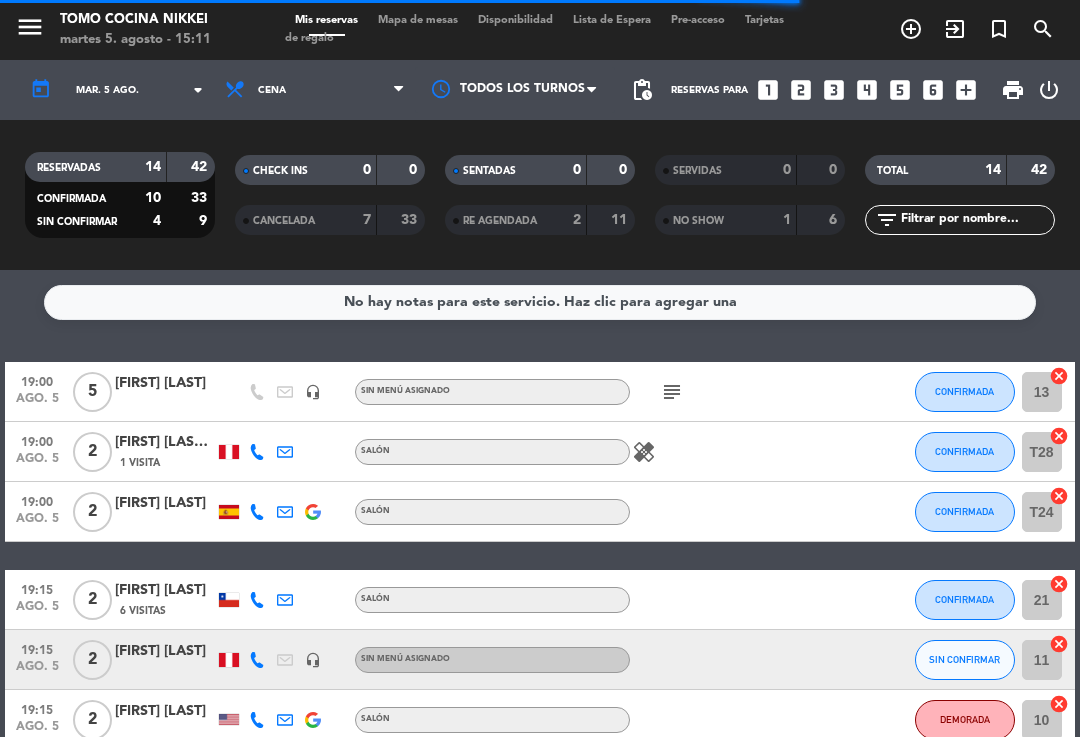 click on "[FIRST] [LAST]" 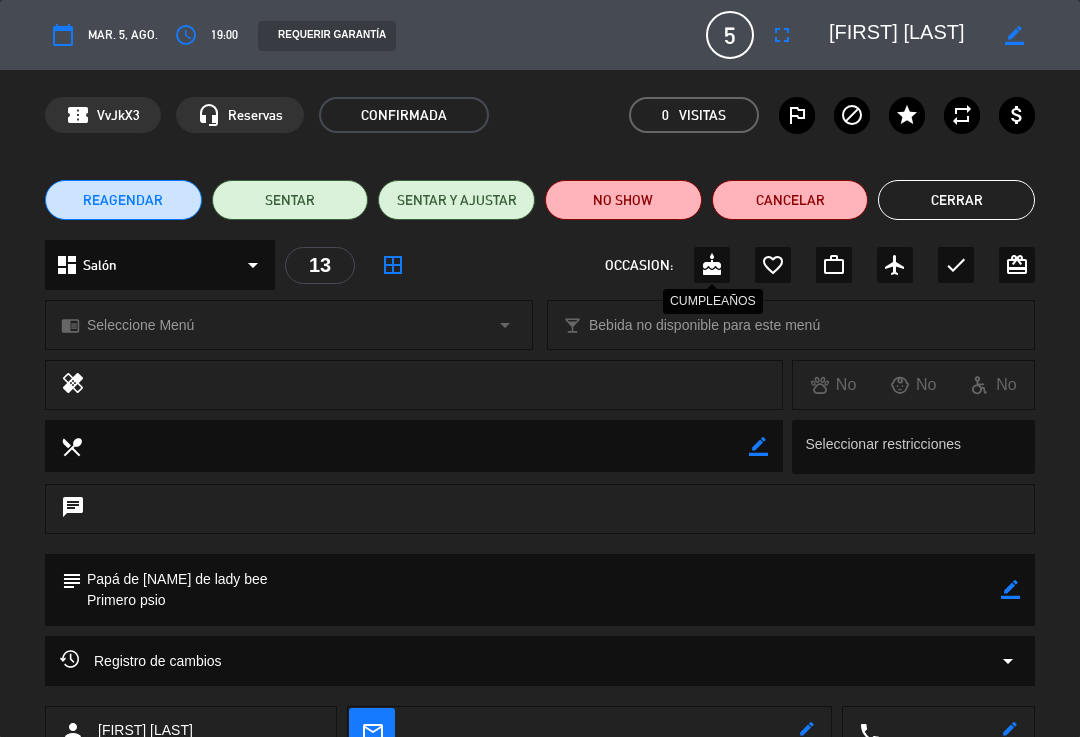 click on "cake" 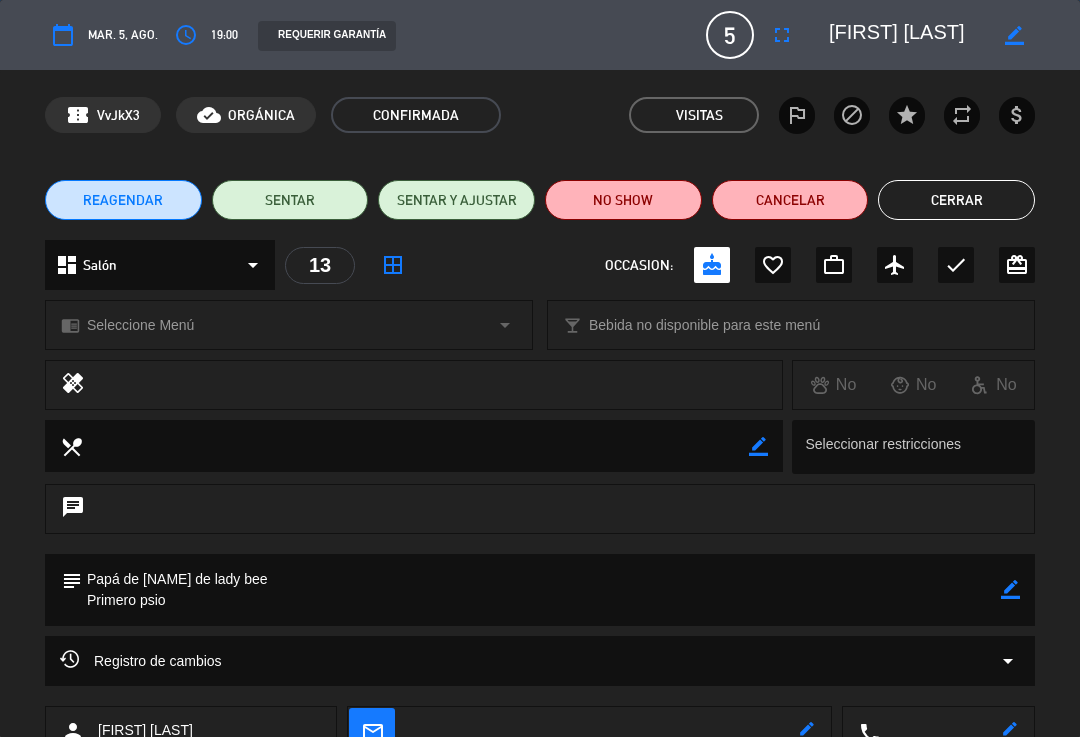 click on "Cerrar" 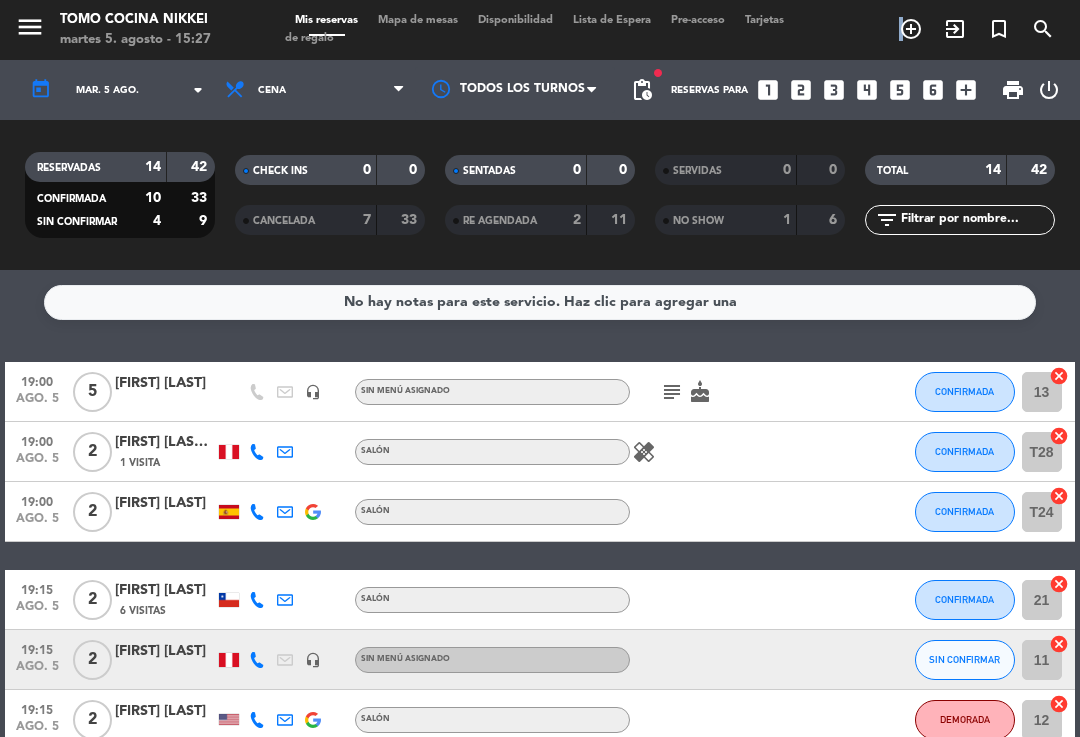 click on "Cena" at bounding box center (272, 90) 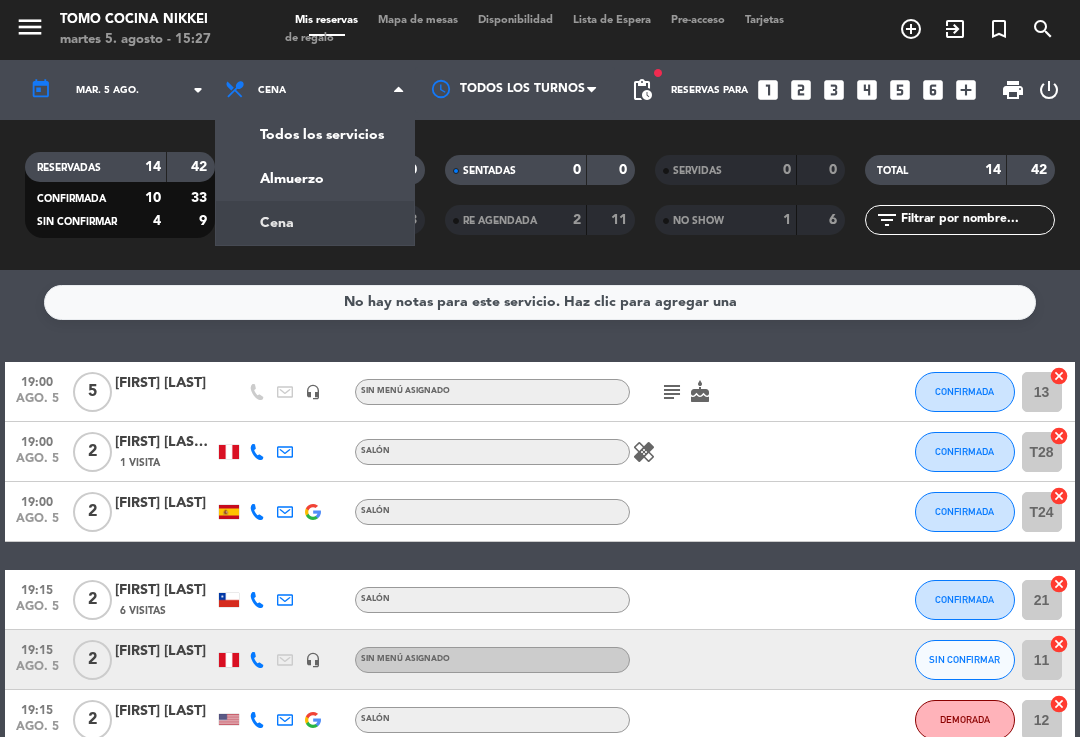 click on "menu  Tomo Cocina Nikkei   martes 5. agosto - 15:27   Mis reservas   Mapa de mesas   Disponibilidad   Lista de Espera   Pre-acceso   Tarjetas de regalo  add_circle_outline exit_to_app turned_in_not search today    mar. 5 ago. arrow_drop_down  Todos los servicios  Almuerzo  Cena  Cena  Todos los servicios  Almuerzo  Cena Todos los turnos fiber_manual_record pending_actions  Reservas para   looks_one   looks_two   looks_3   looks_4   looks_5   looks_6   add_box  print  power_settings_new   RESERVADAS   14   42   CONFIRMADA   10   33   SIN CONFIRMAR   4   9   CHECK INS   0   0   CANCELADA   7   33   SENTADAS   0   0   RE AGENDADA   2   11   SERVIDAS   0   0   NO SHOW   1   6   TOTAL   14   42  filter_list" 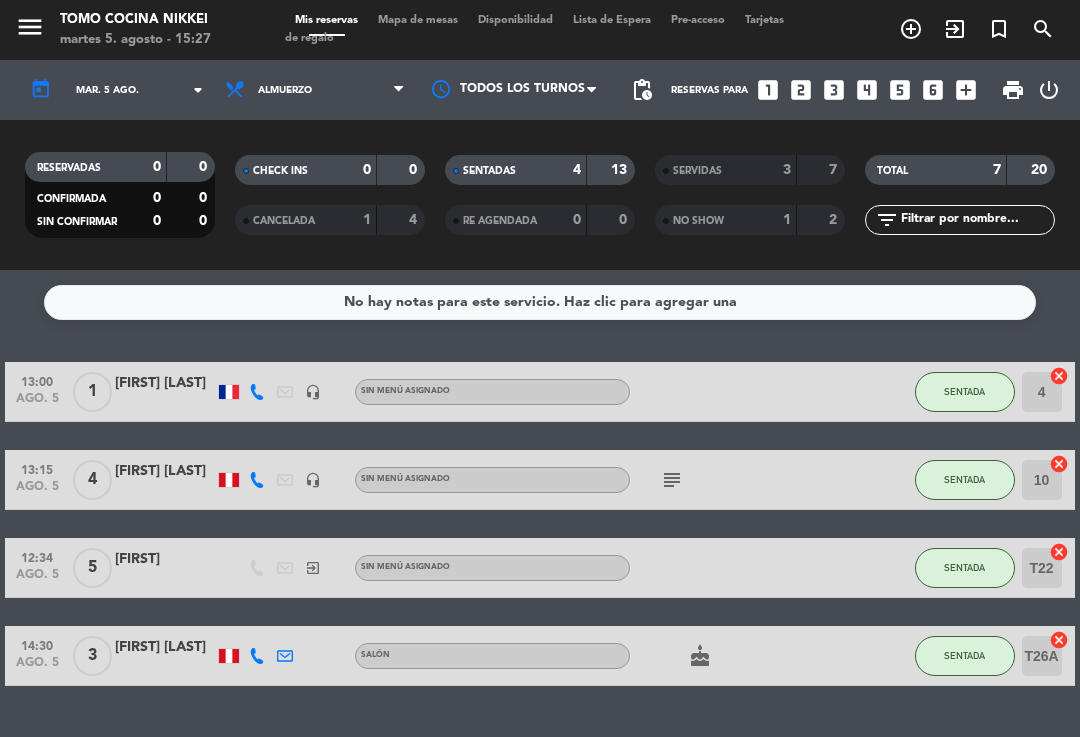 click on "SERVIDAS   3   7" 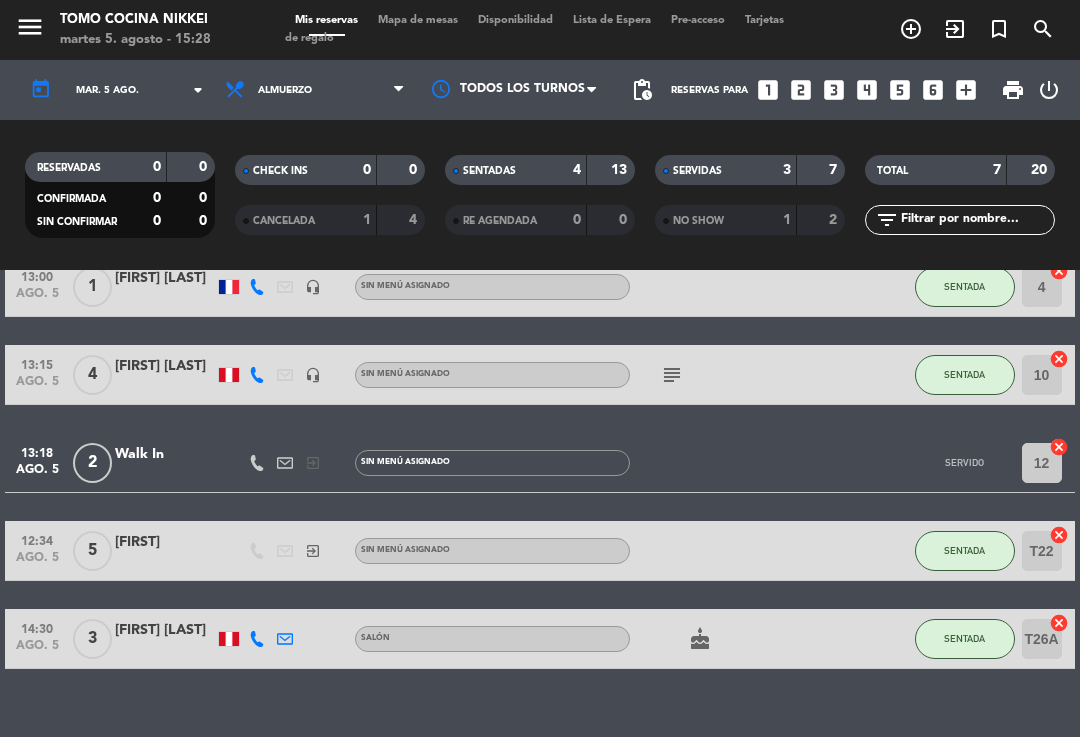scroll, scrollTop: 252, scrollLeft: 0, axis: vertical 